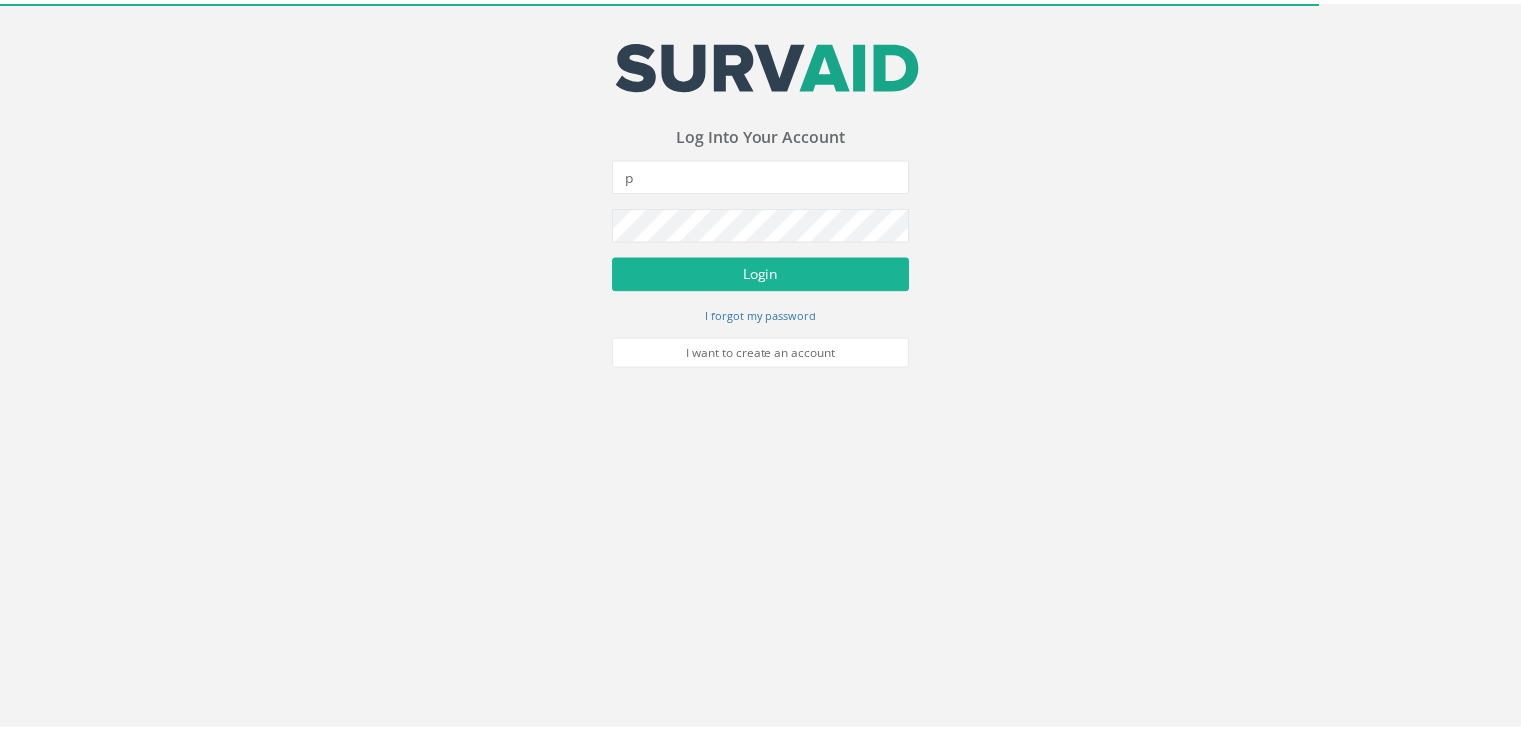 scroll, scrollTop: 0, scrollLeft: 0, axis: both 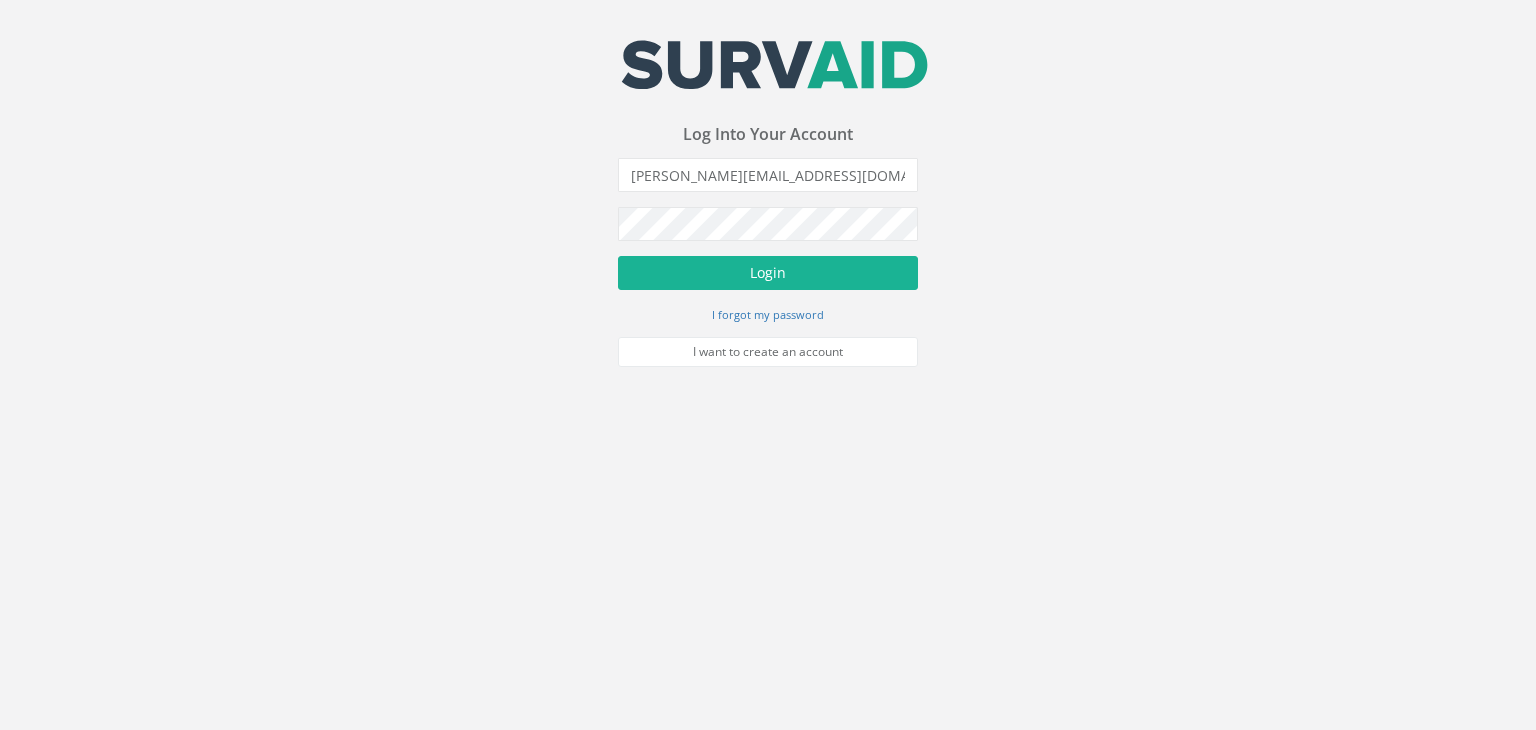 type on "[PERSON_NAME][EMAIL_ADDRESS][DOMAIN_NAME]" 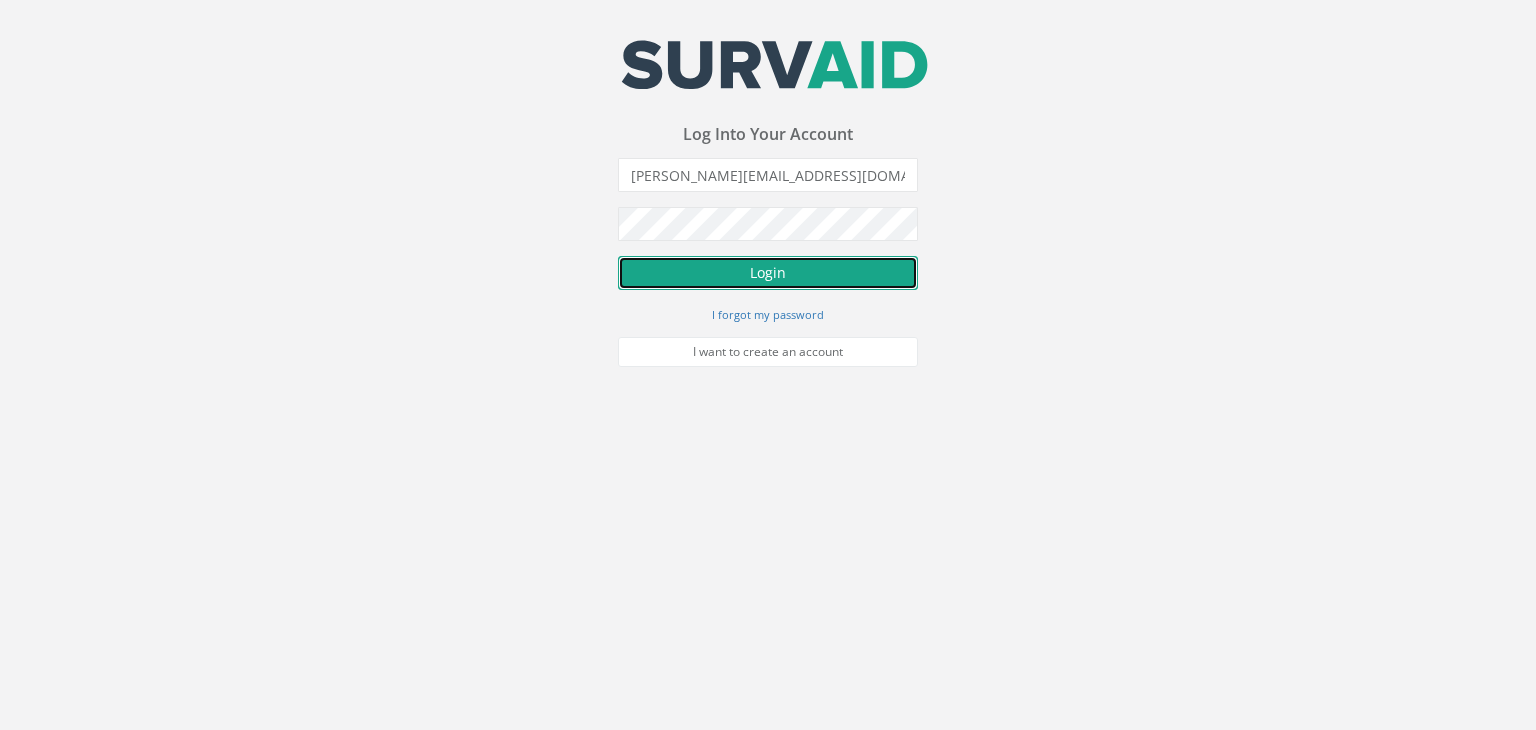 click on "Login" at bounding box center [768, 273] 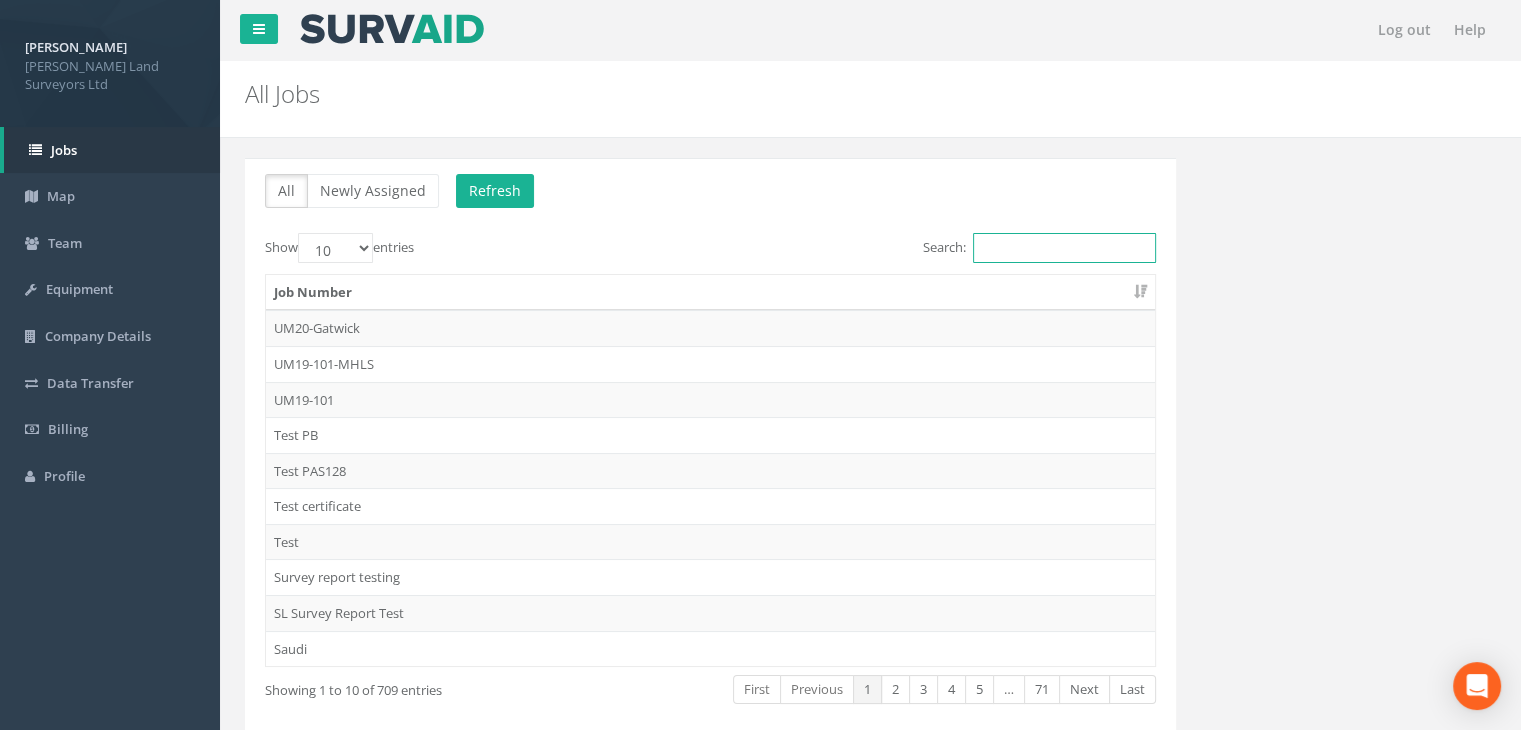 click on "Search:" at bounding box center [1064, 248] 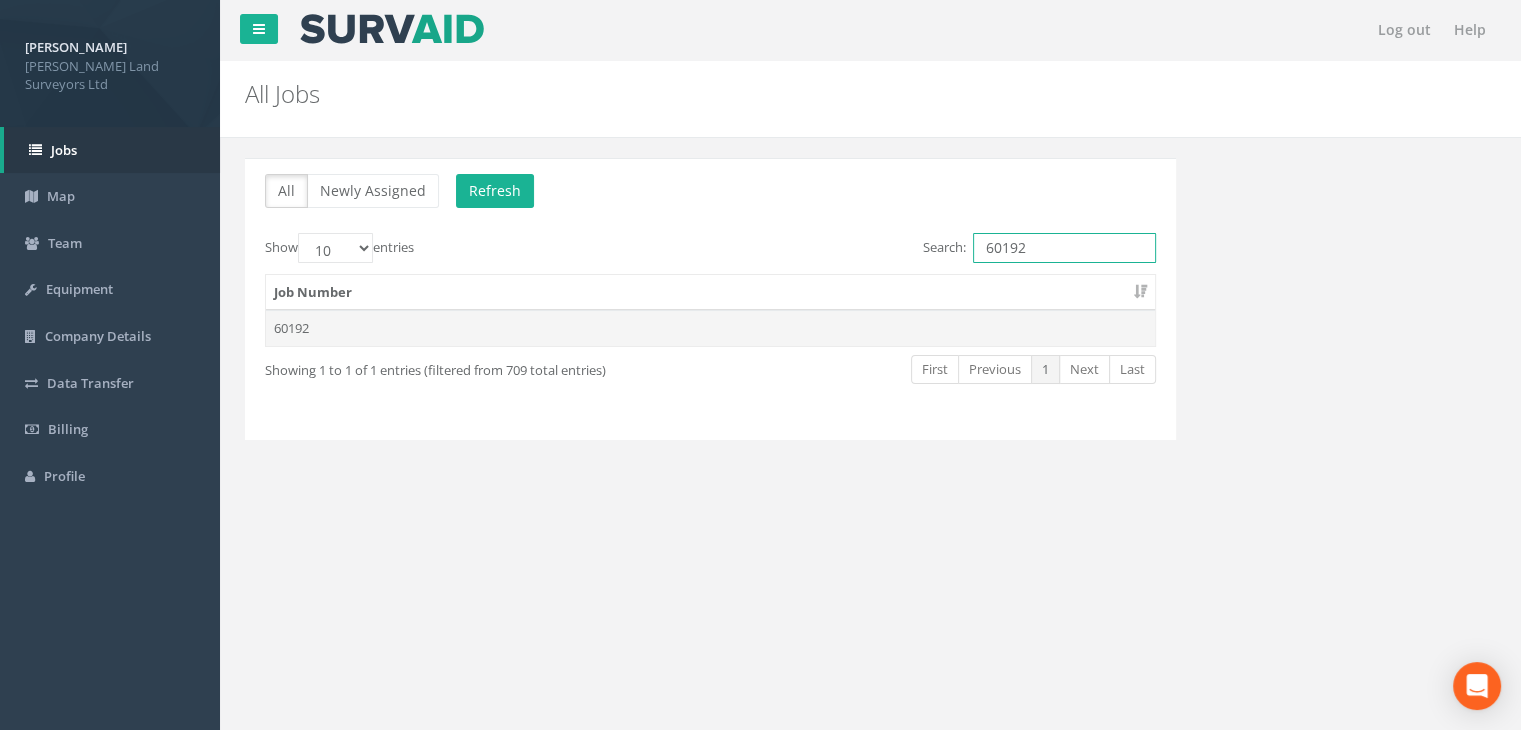 type on "60192" 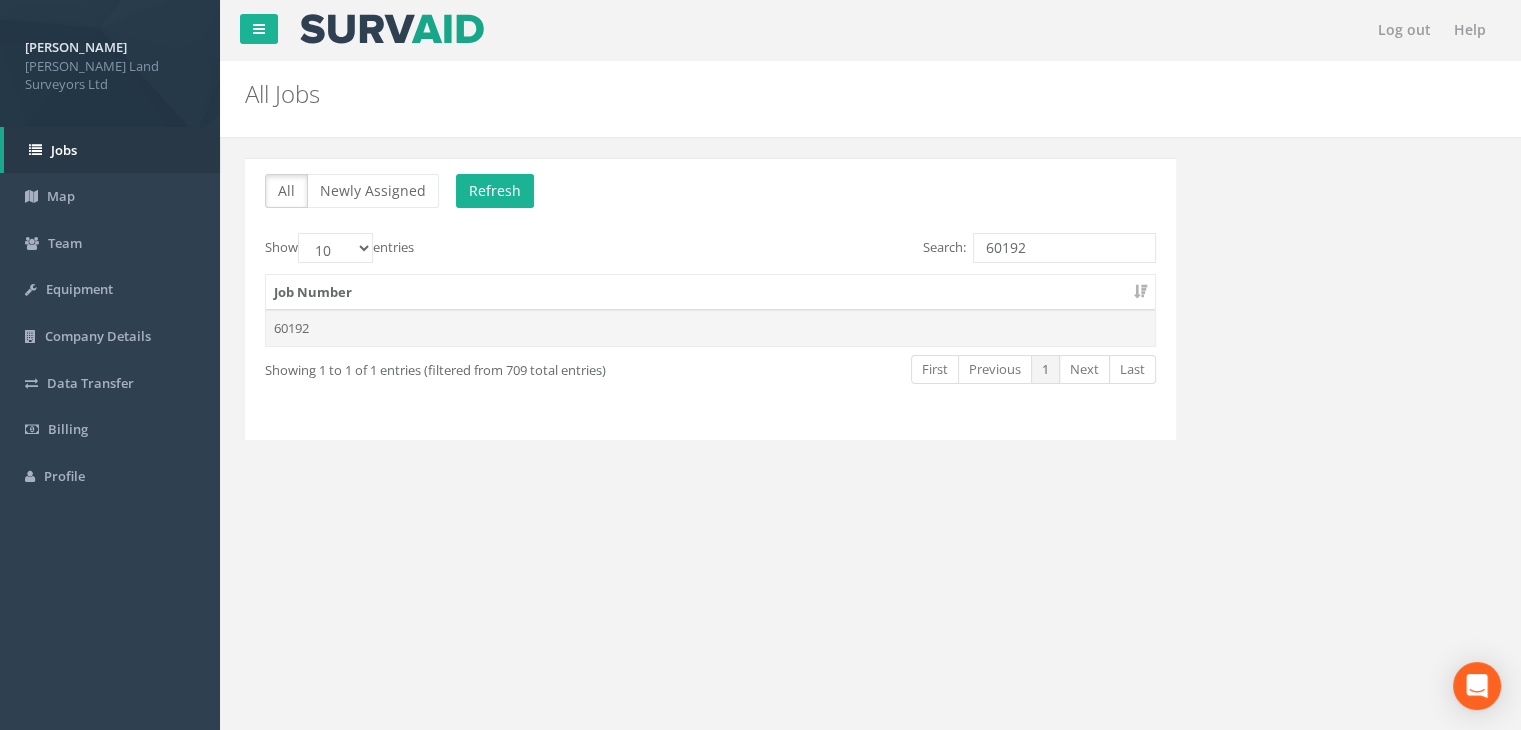click on "60192" at bounding box center (710, 328) 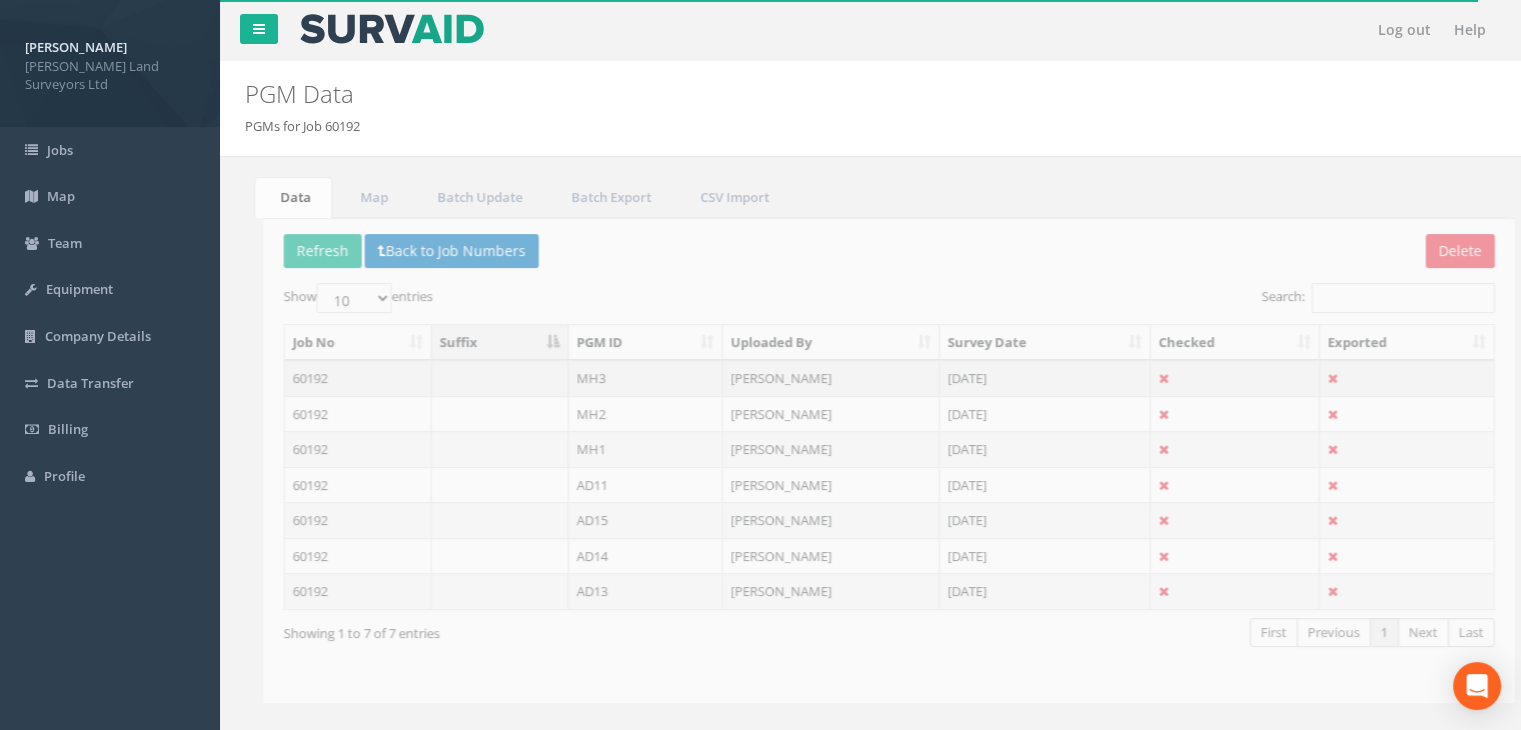 click on "MH3" at bounding box center [627, 378] 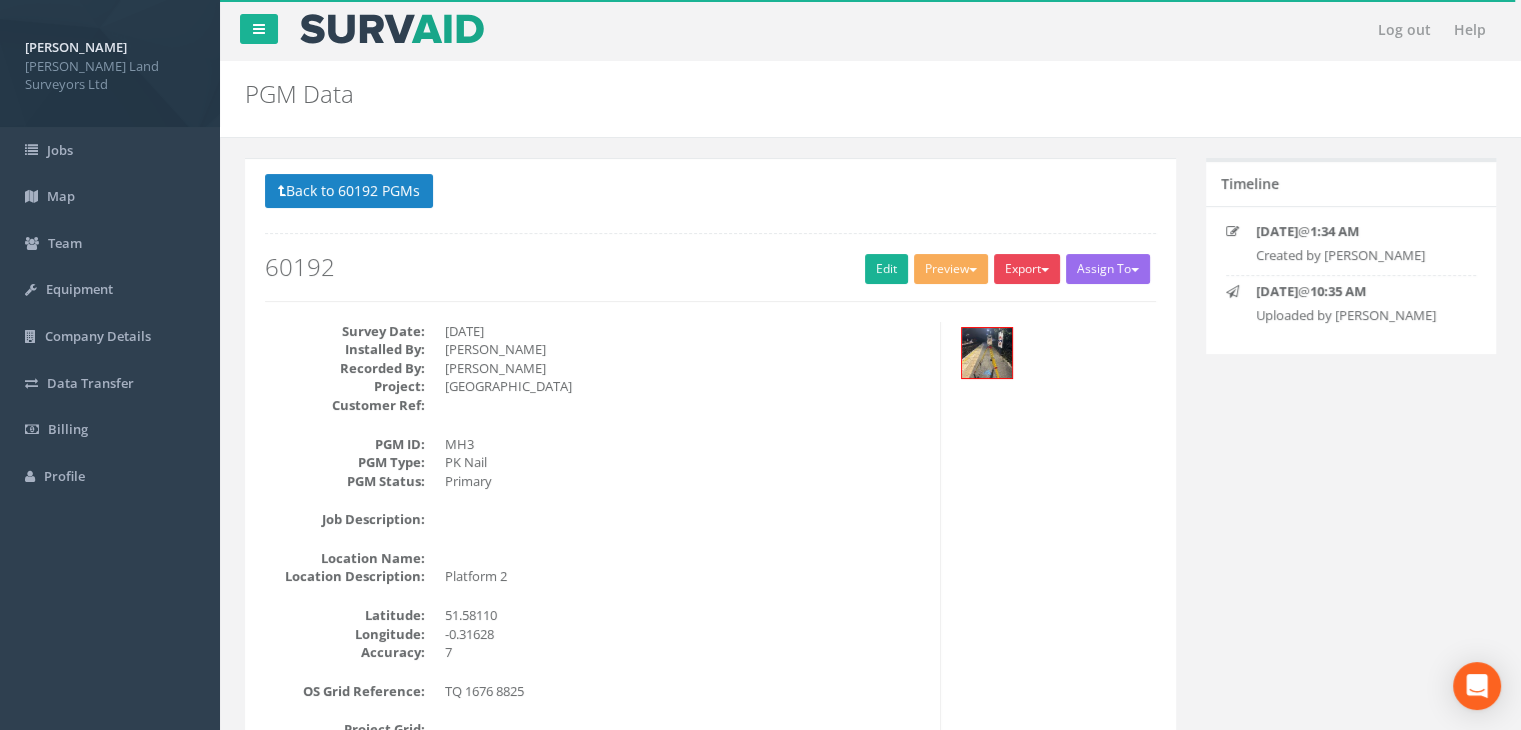 click on "Export" at bounding box center (1027, 269) 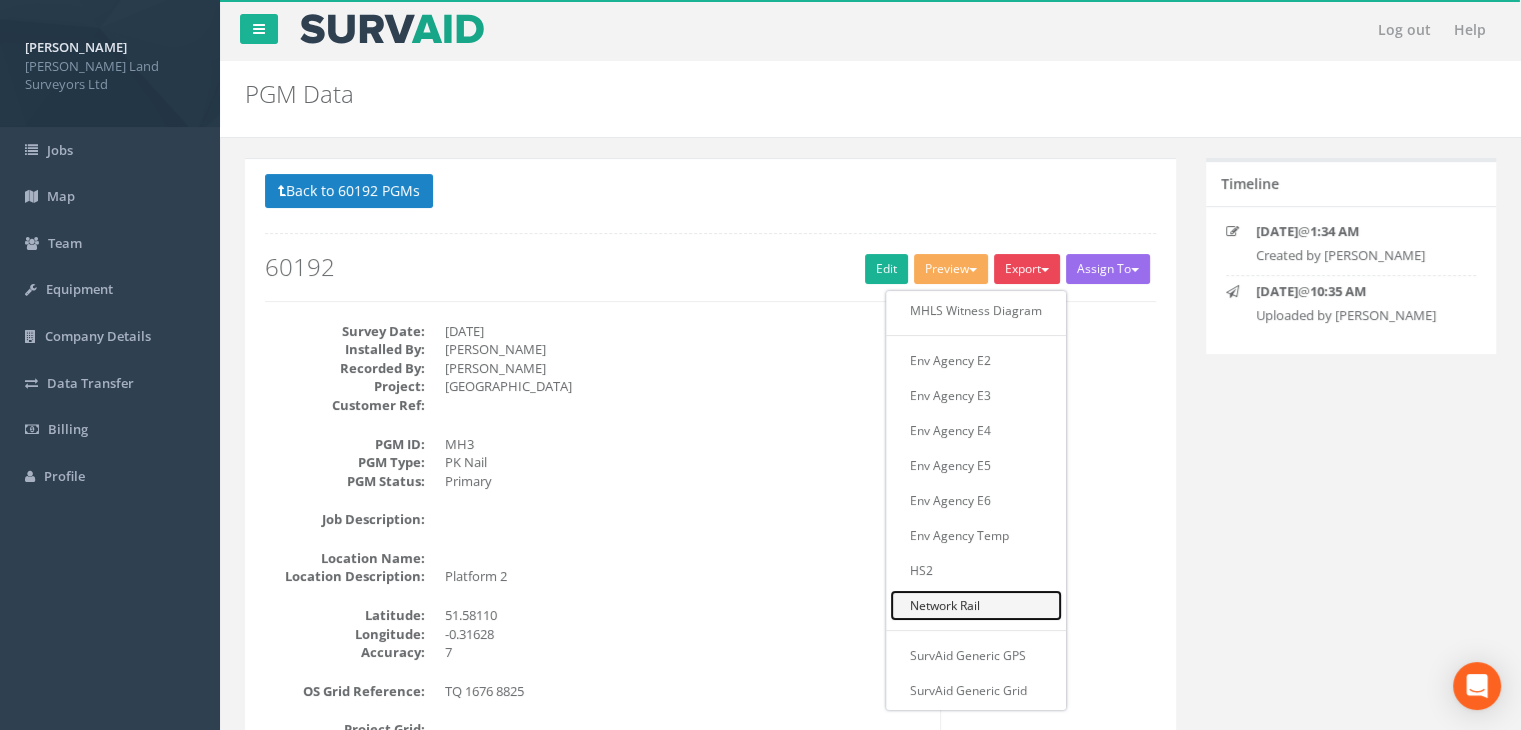click on "Network Rail" at bounding box center (976, 605) 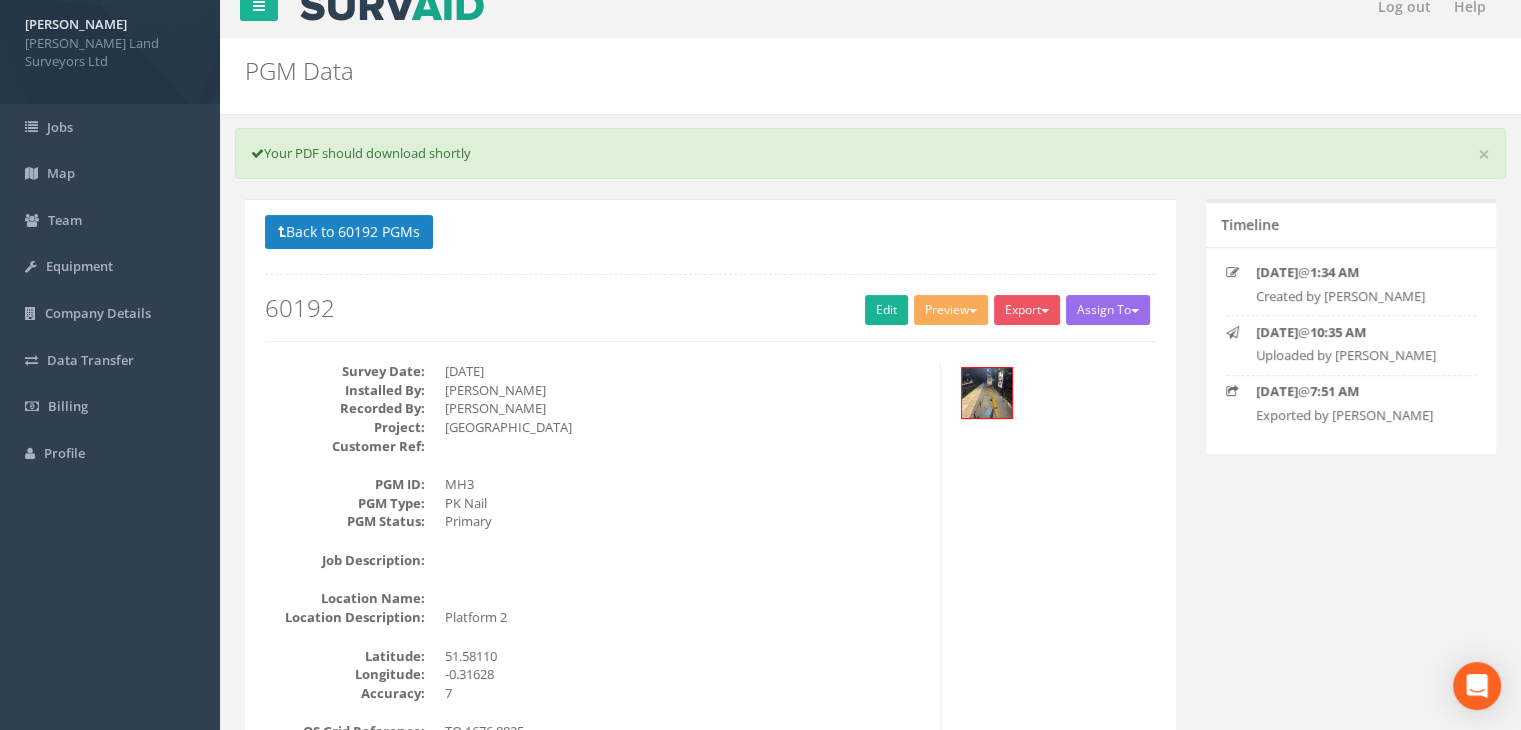 scroll, scrollTop: 0, scrollLeft: 0, axis: both 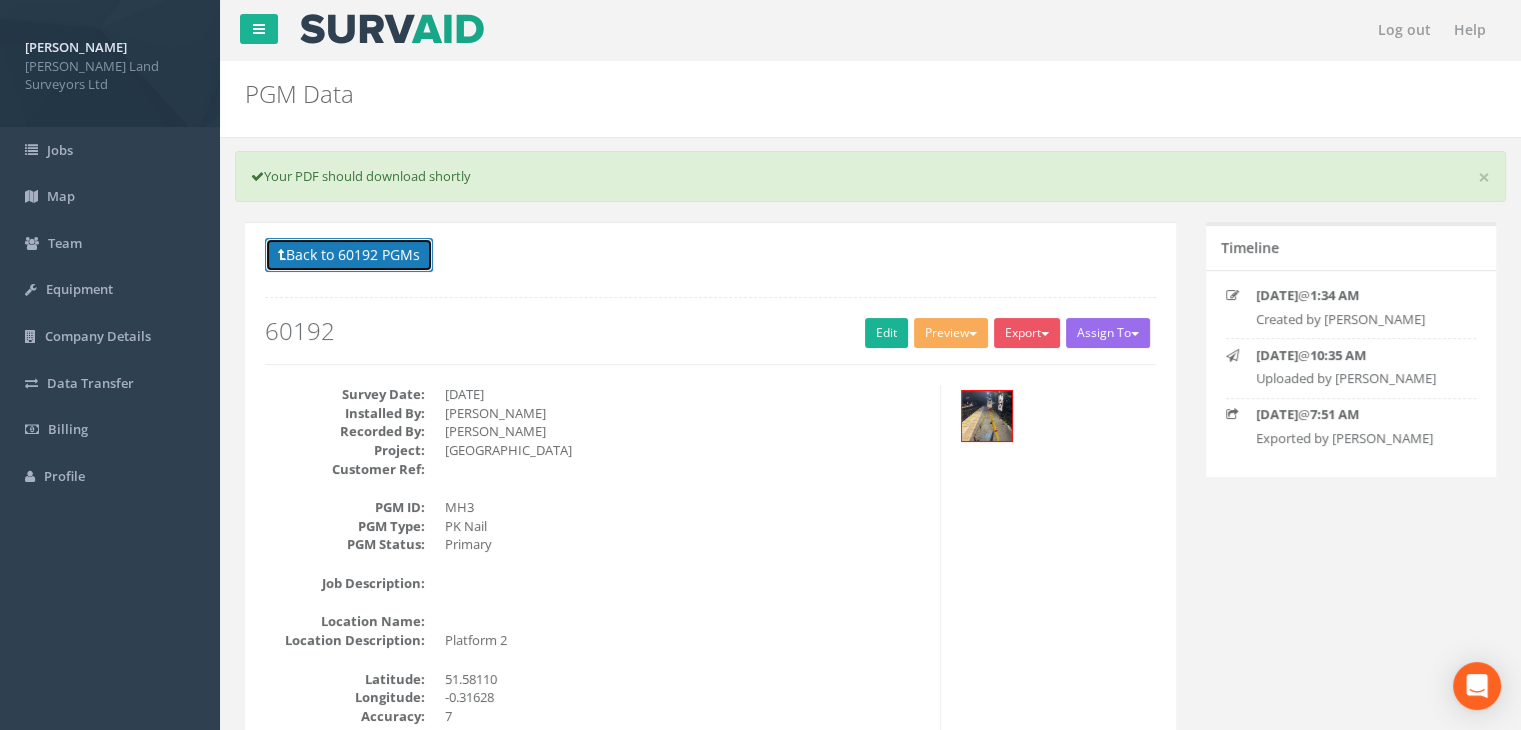 click on "Back to 60192 PGMs" at bounding box center (349, 255) 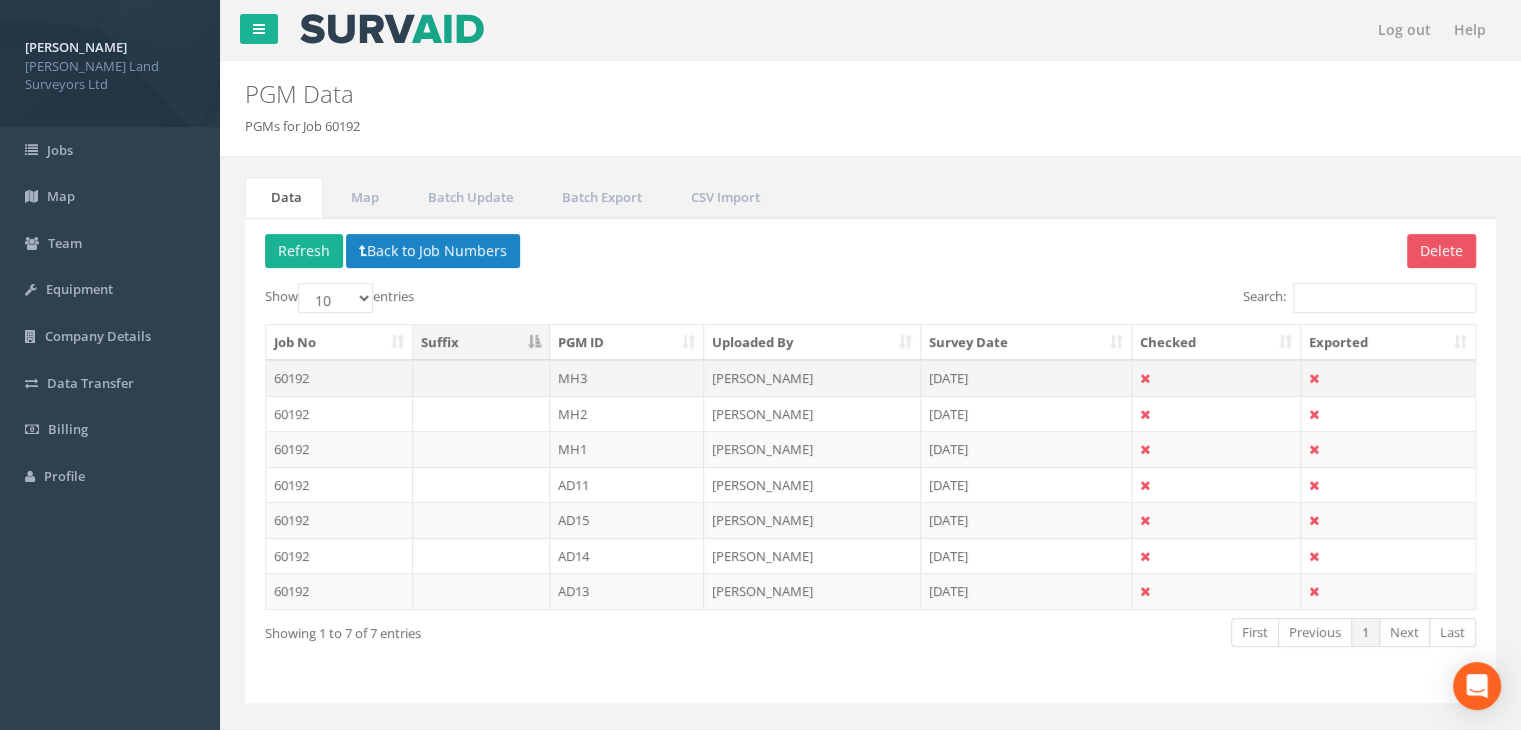 click on "MH3" at bounding box center (627, 378) 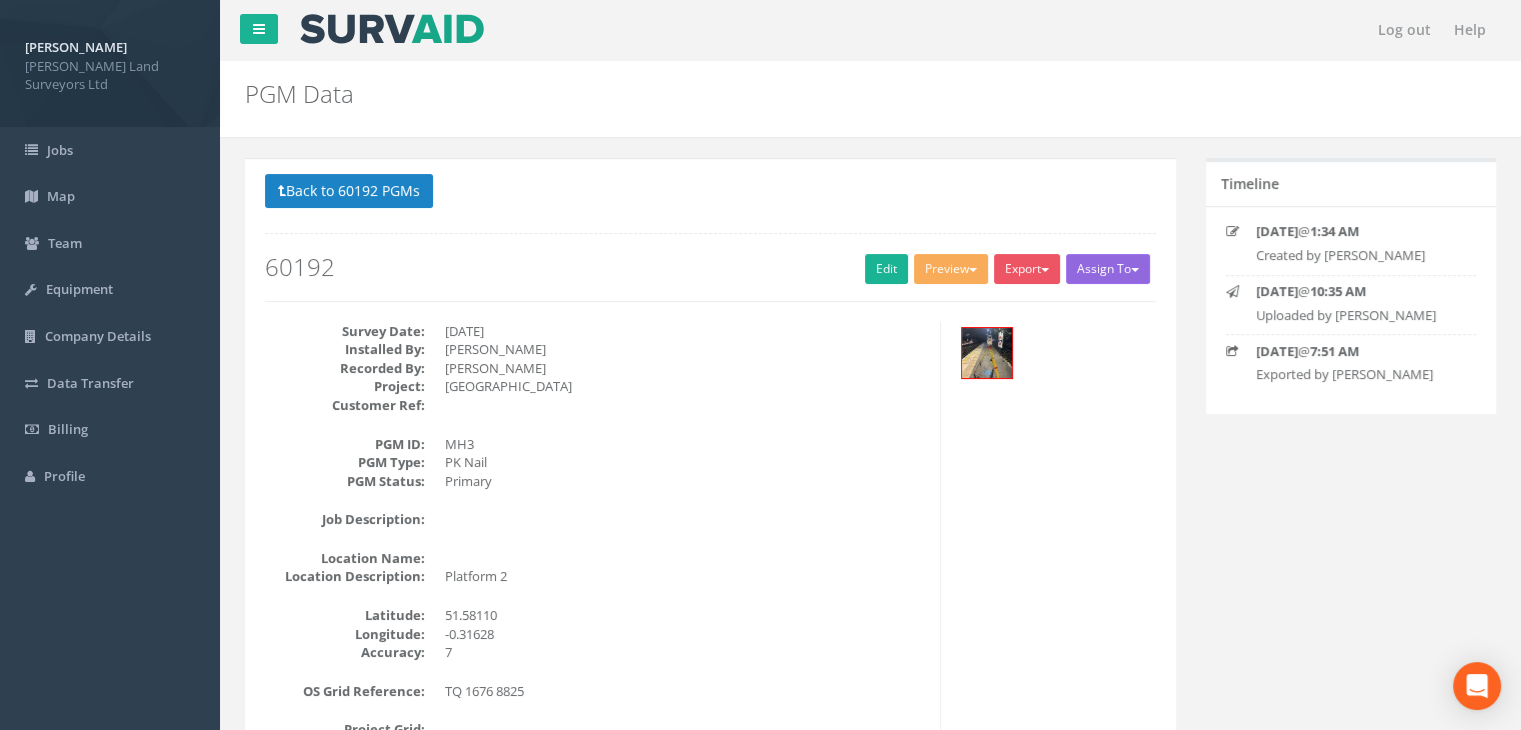 click on "Assign To" at bounding box center [1108, 269] 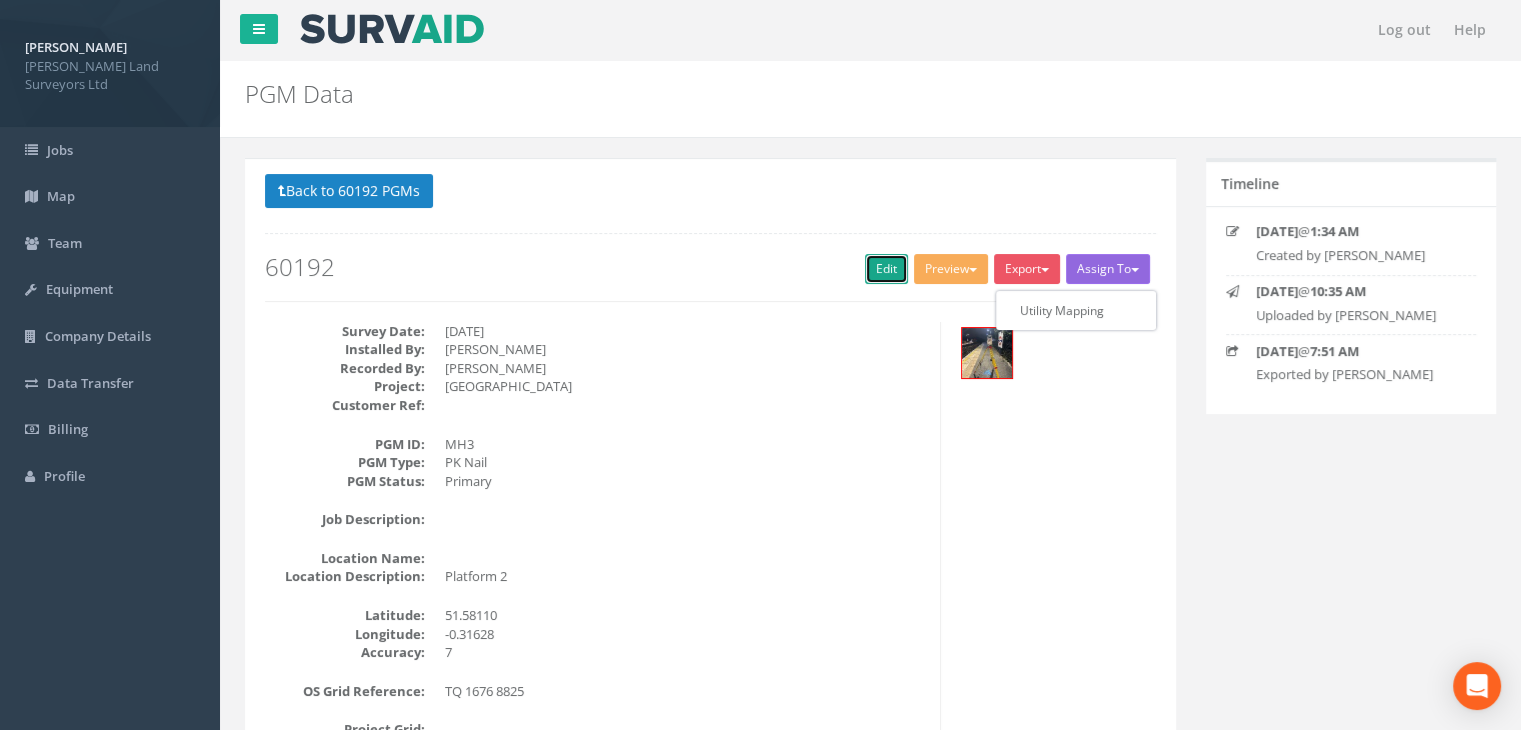 click on "Edit" at bounding box center [886, 269] 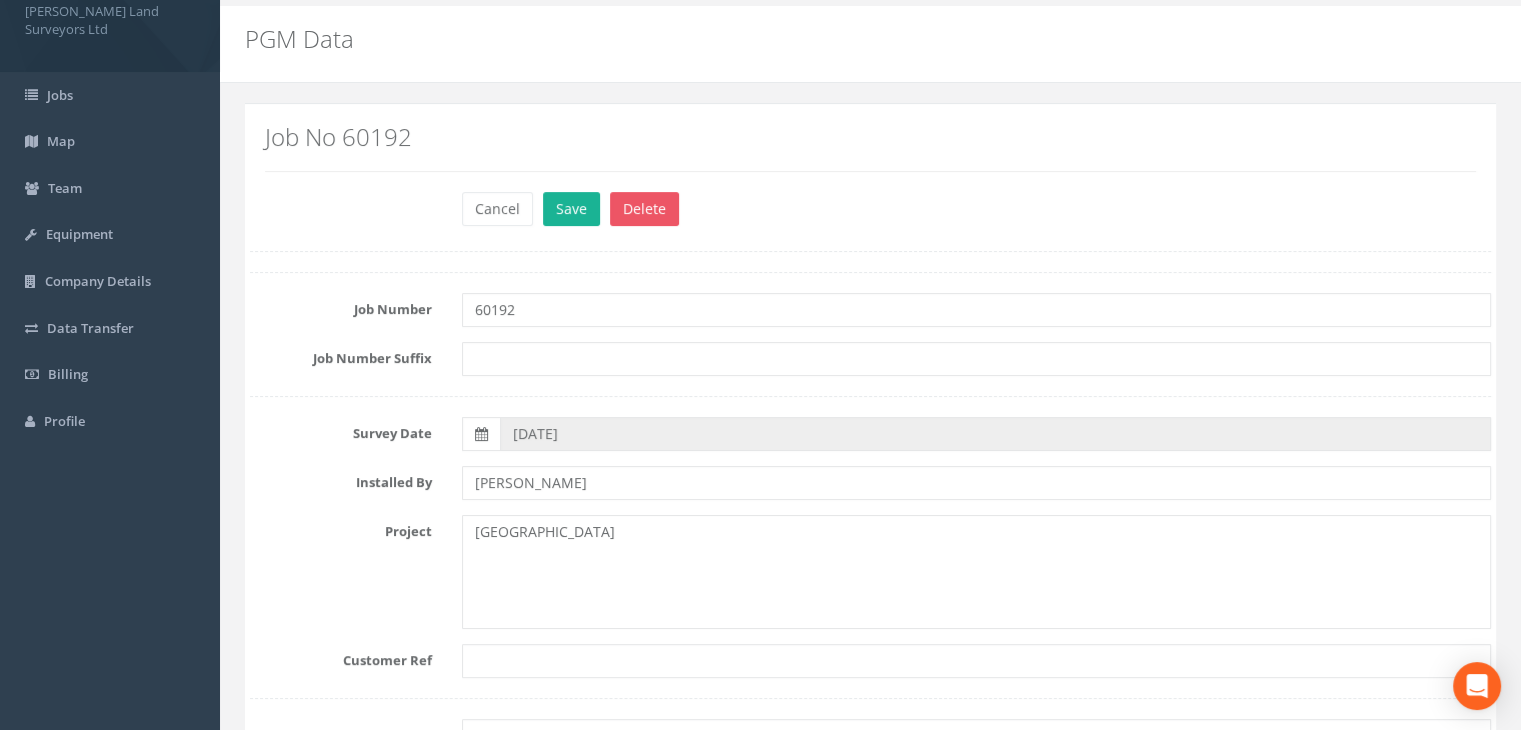 scroll, scrollTop: 200, scrollLeft: 0, axis: vertical 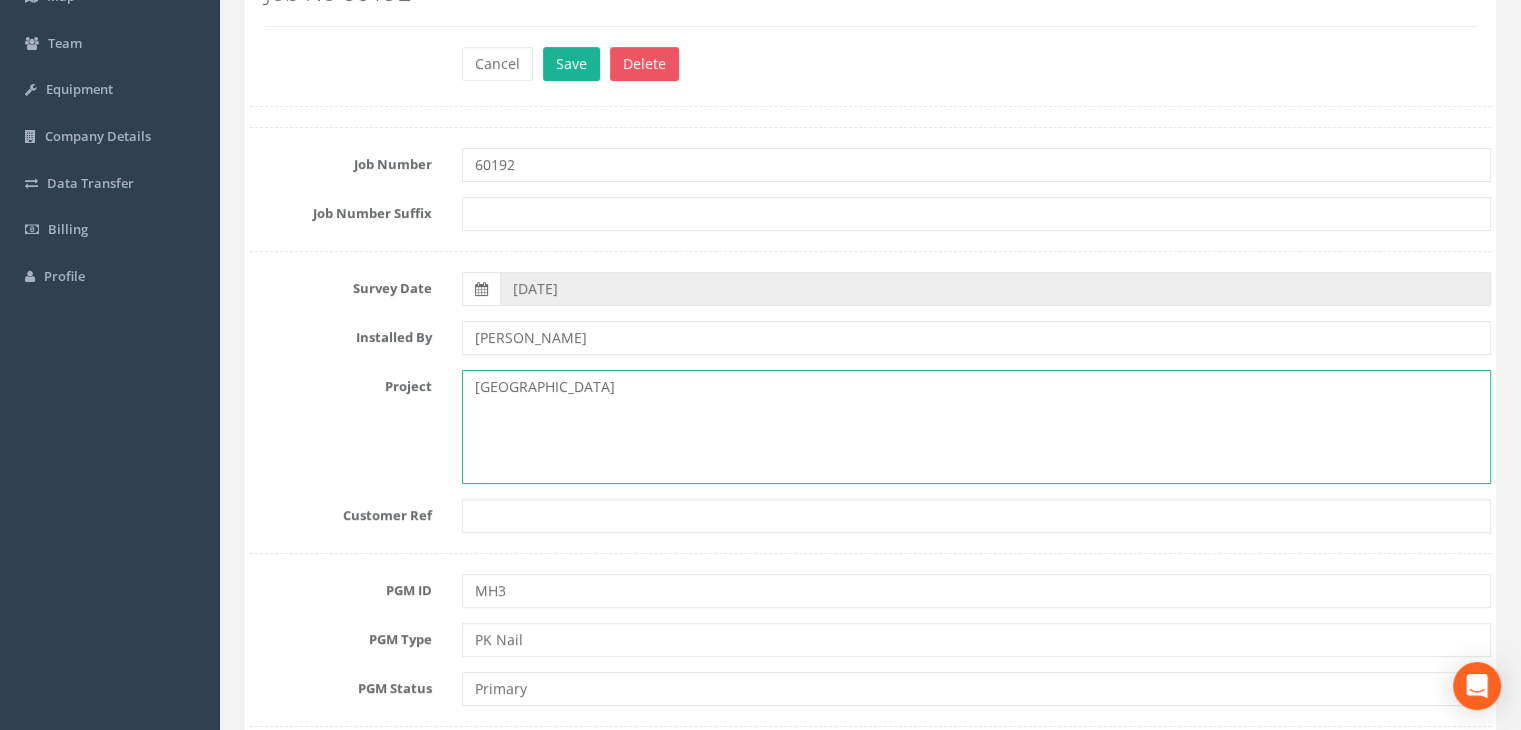 click on "[GEOGRAPHIC_DATA]" at bounding box center [976, 427] 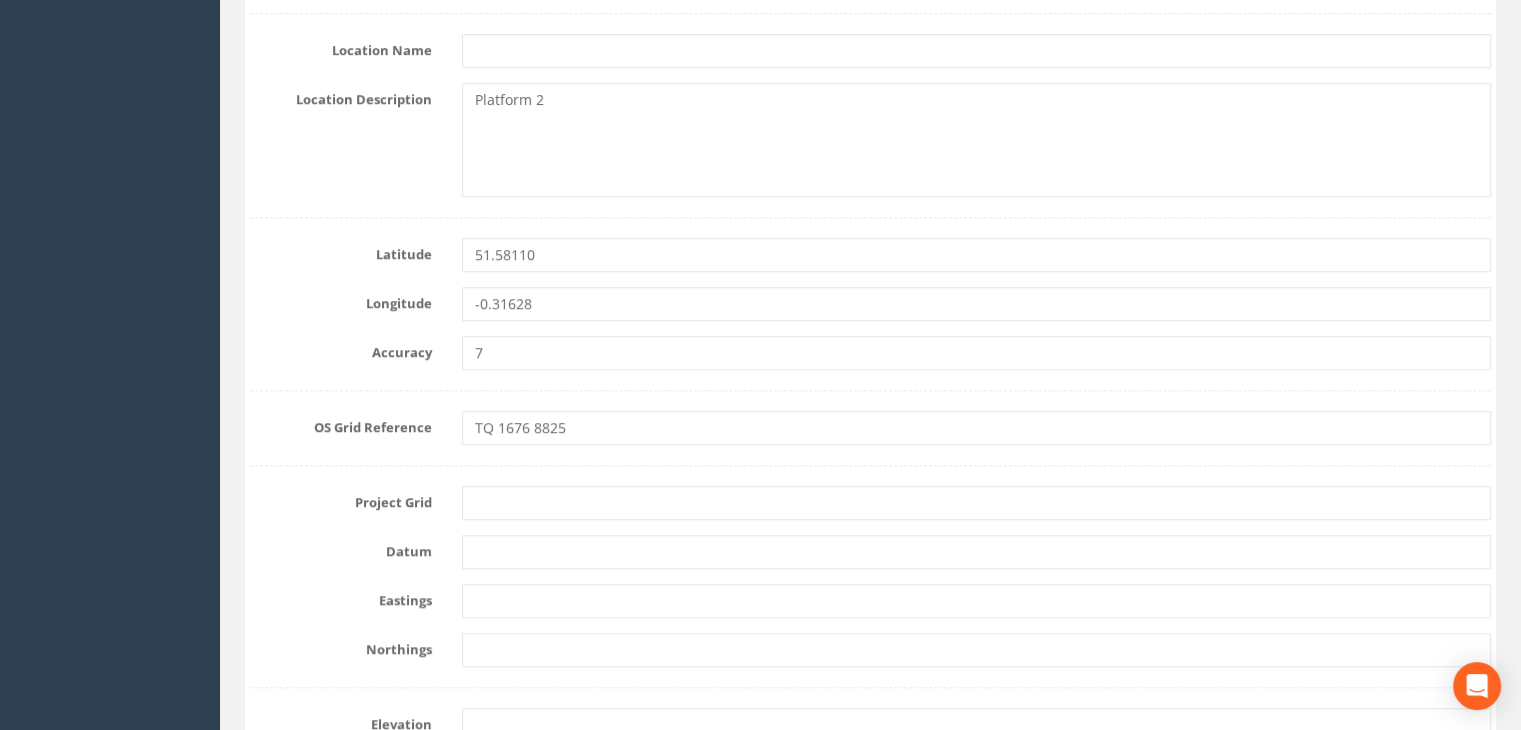 scroll, scrollTop: 1100, scrollLeft: 0, axis: vertical 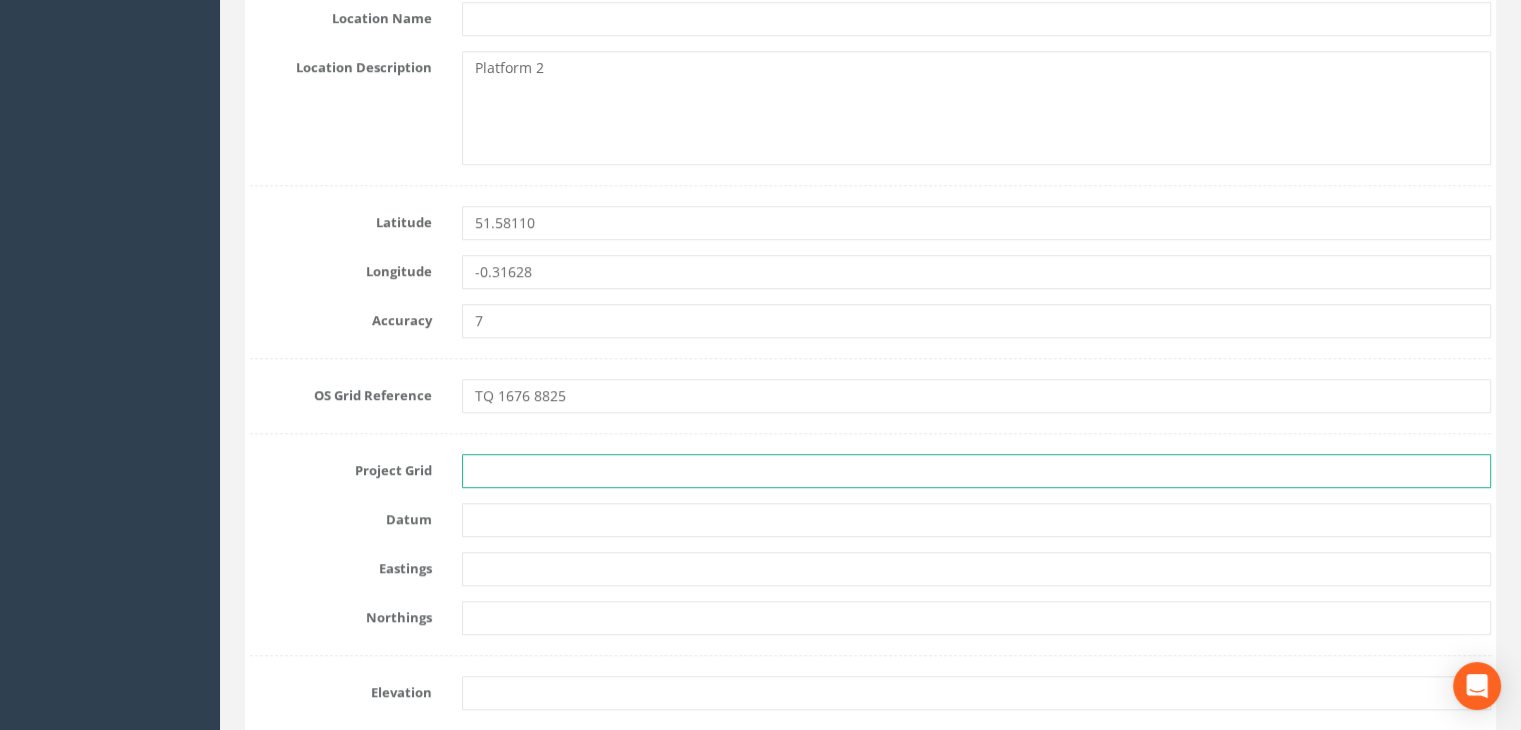 click at bounding box center (976, 471) 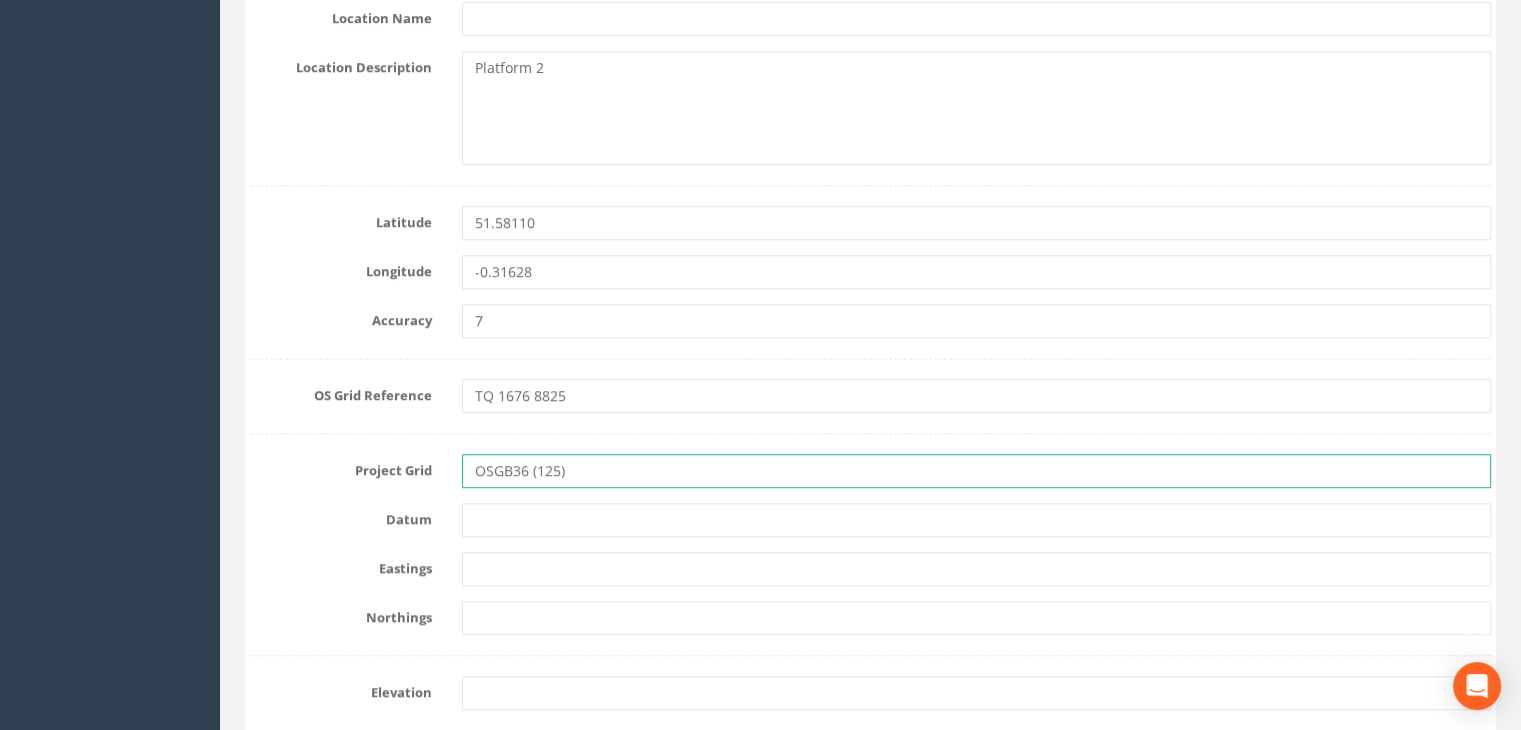 click on "OSGB36 (125)" at bounding box center (976, 471) 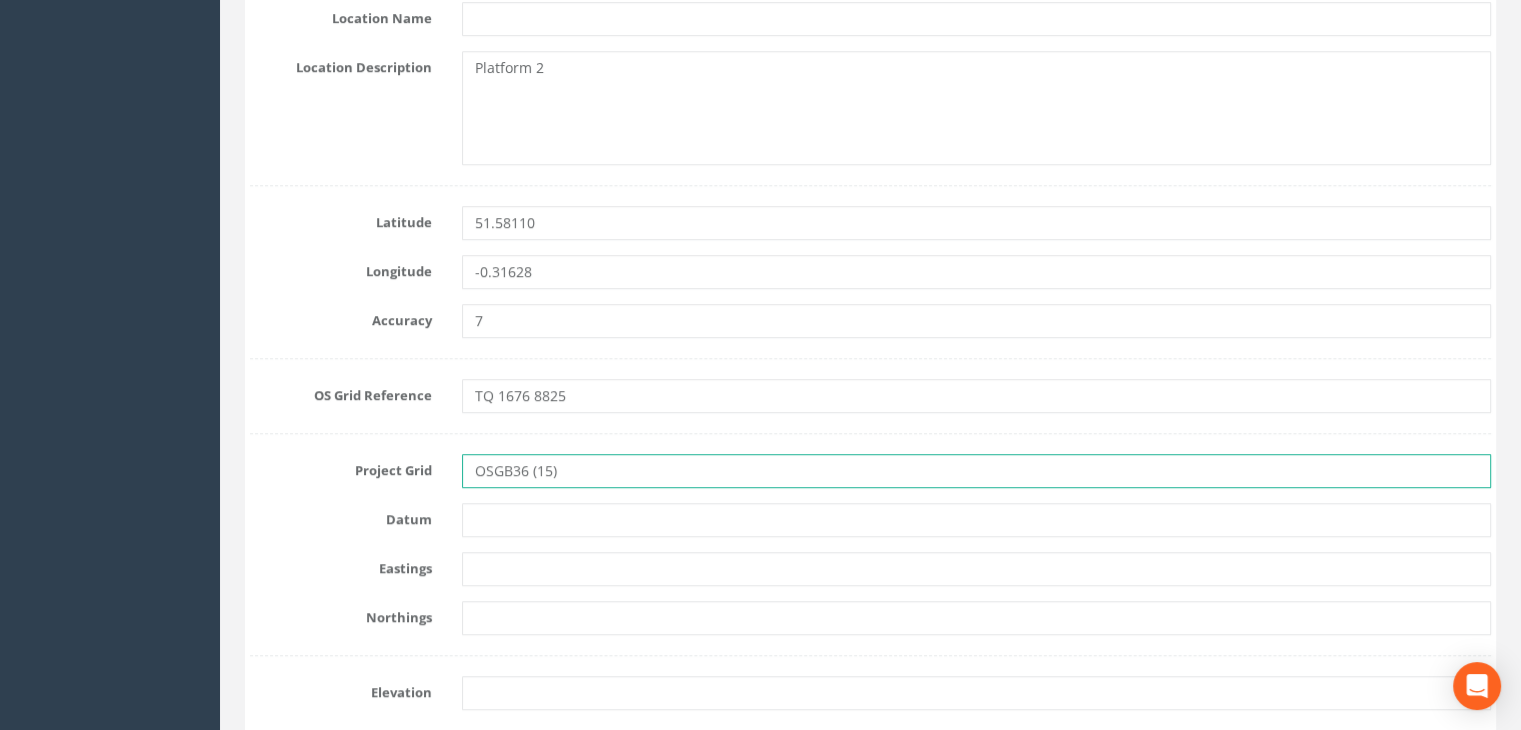 type on "OSGB36 (15)" 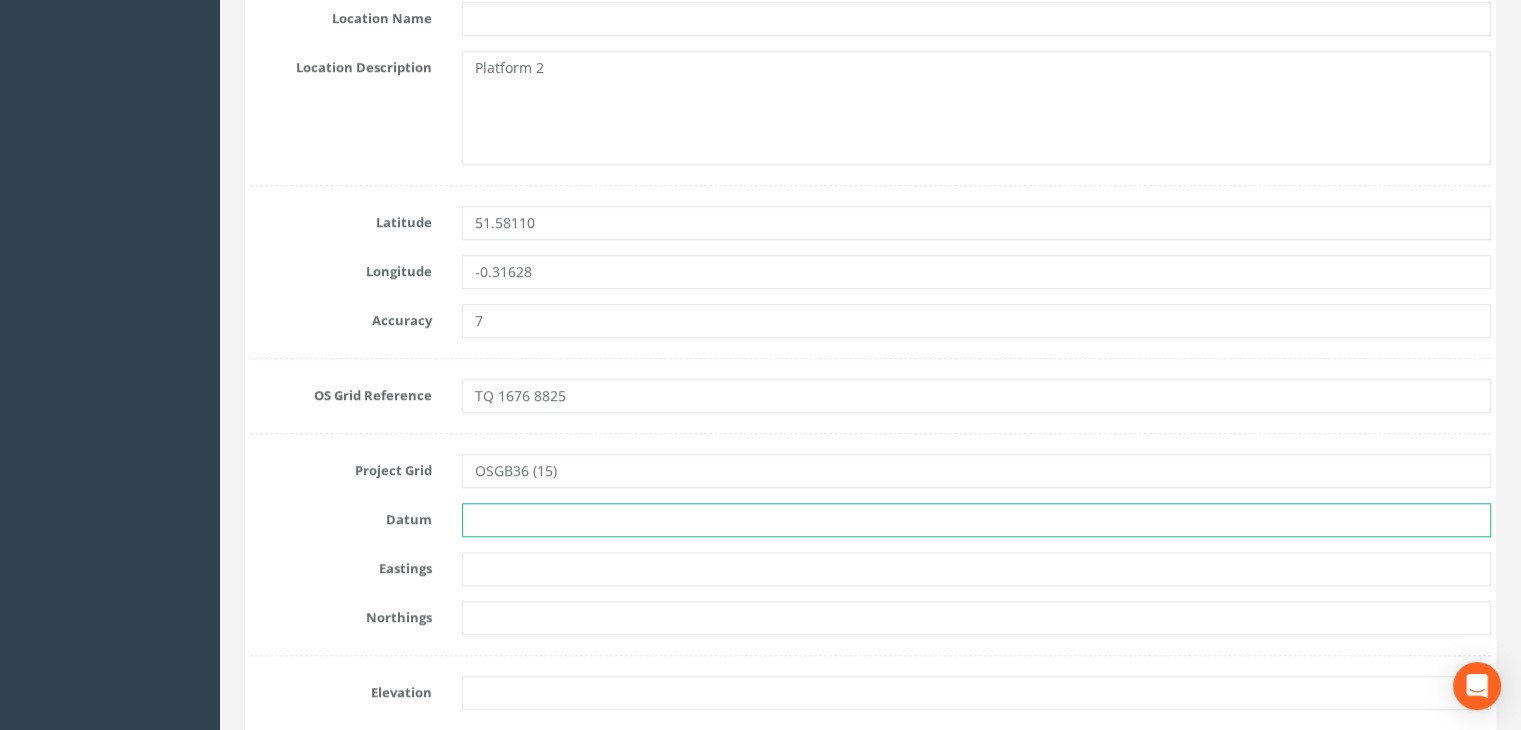 click at bounding box center [976, 520] 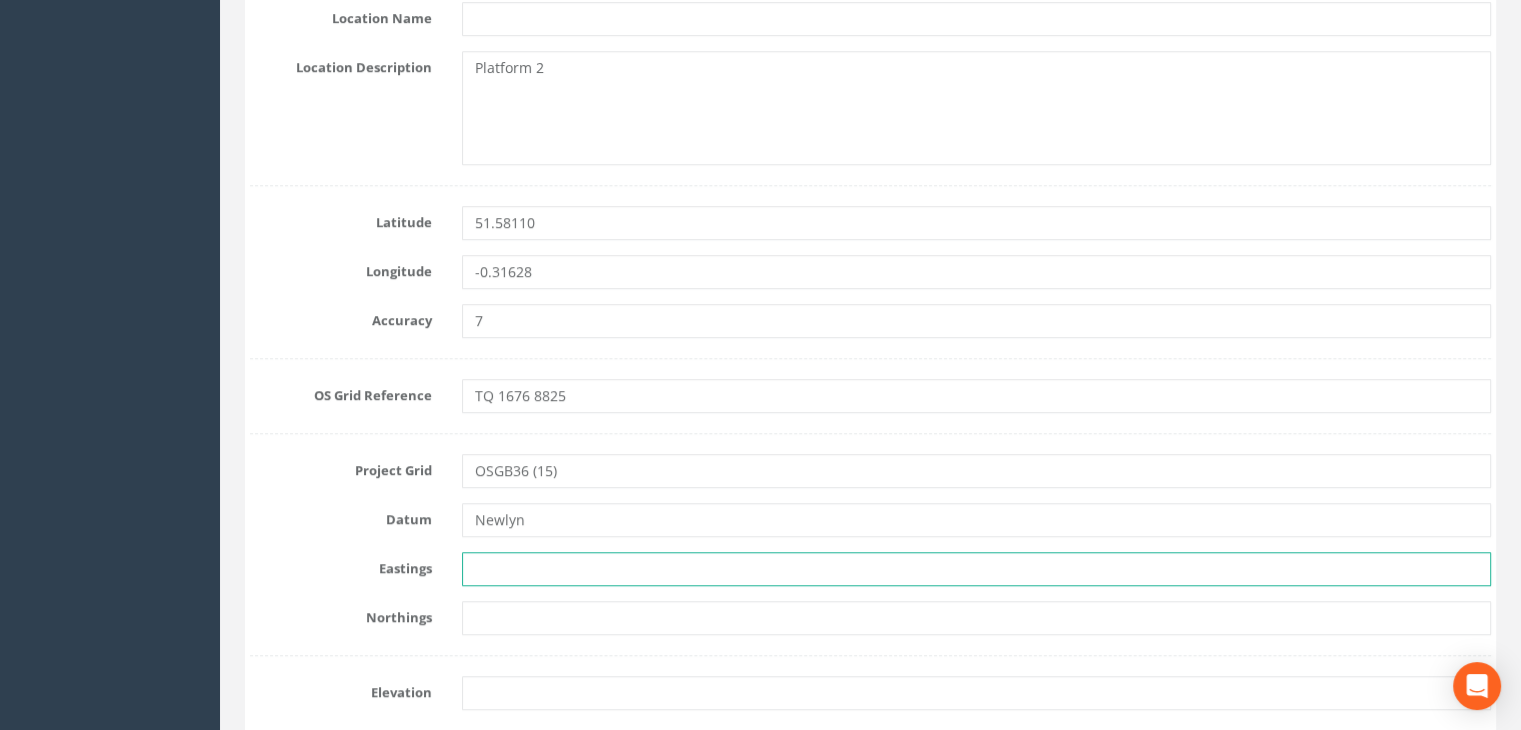 click at bounding box center (976, 569) 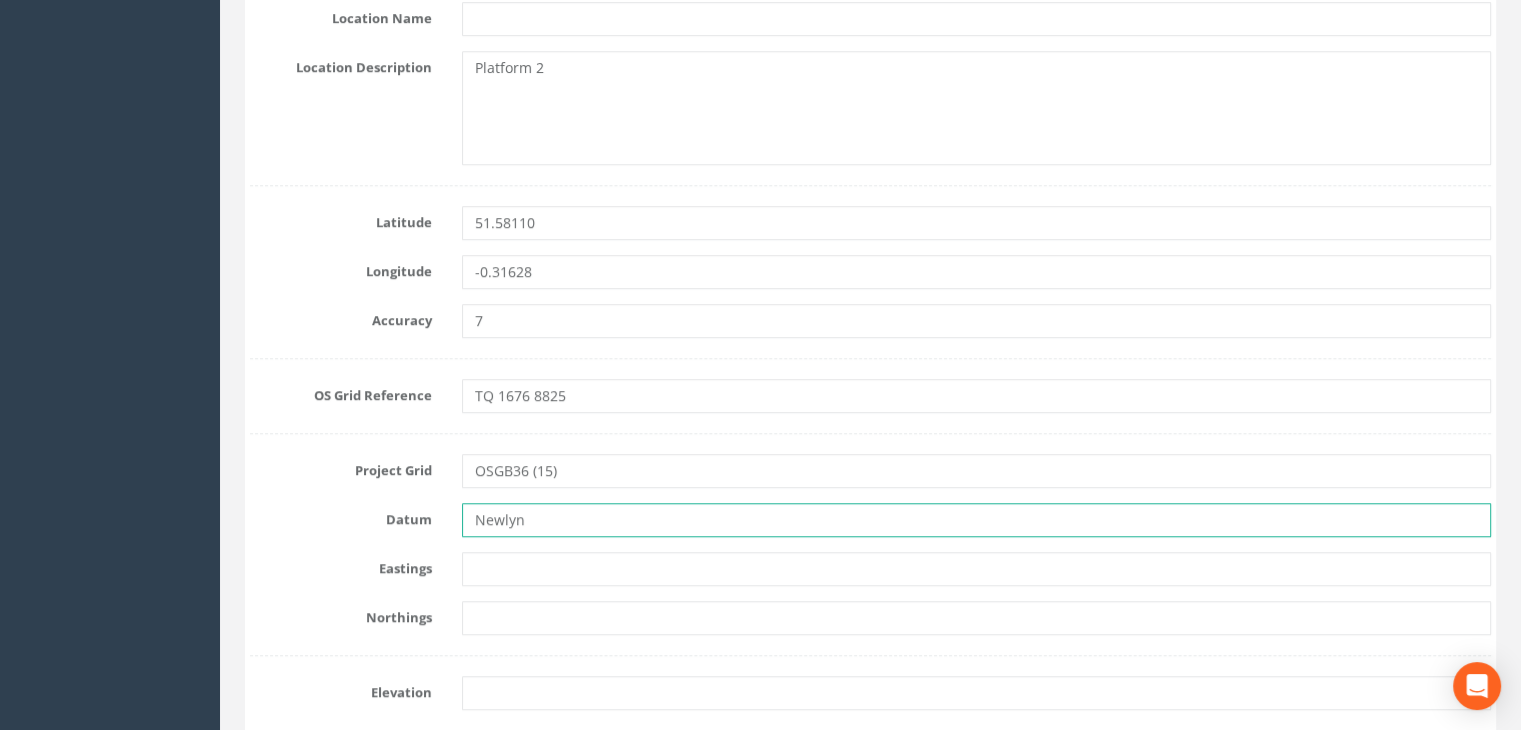 click on "Newlyn" at bounding box center (976, 520) 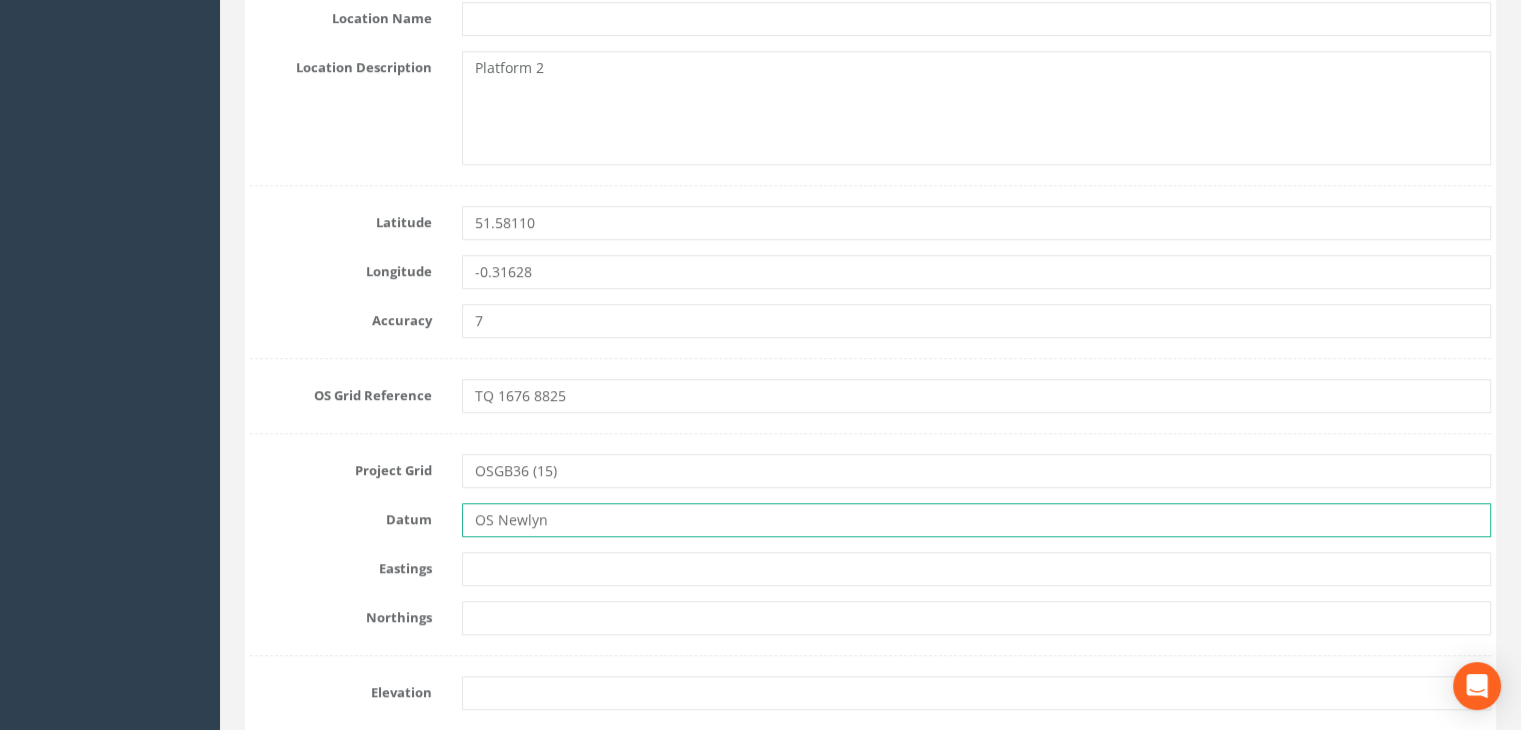 type on "OS Newlyn" 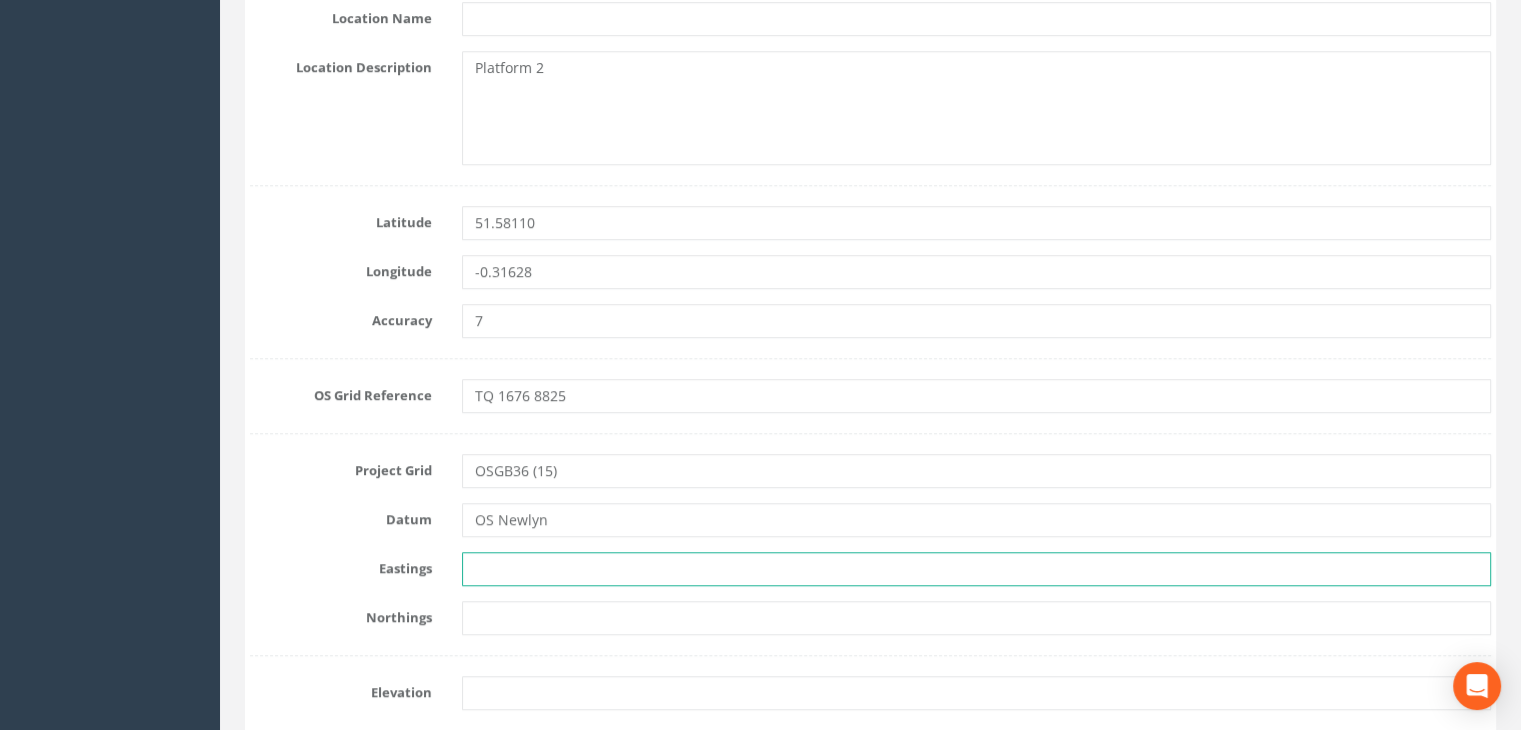 click at bounding box center [976, 569] 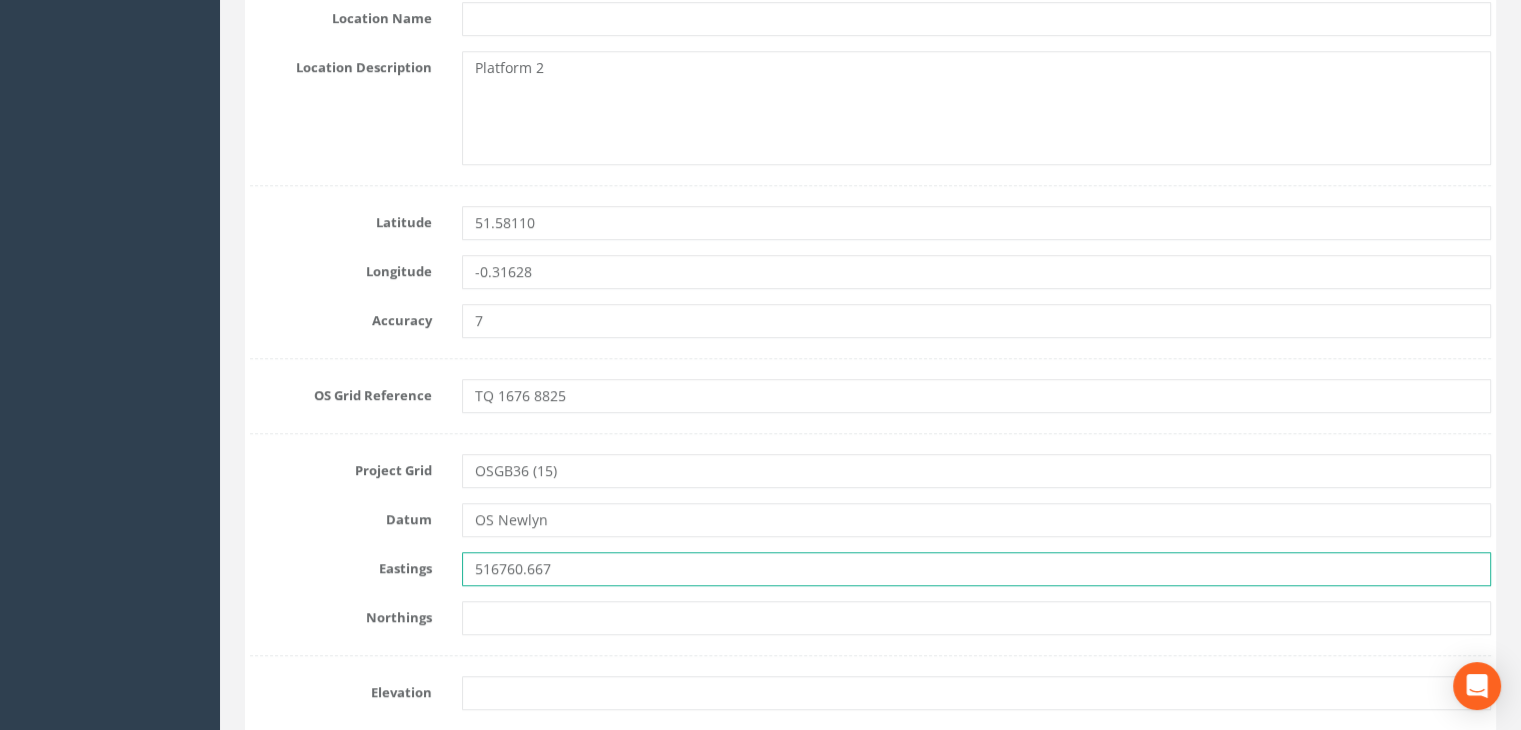type on "516760.667" 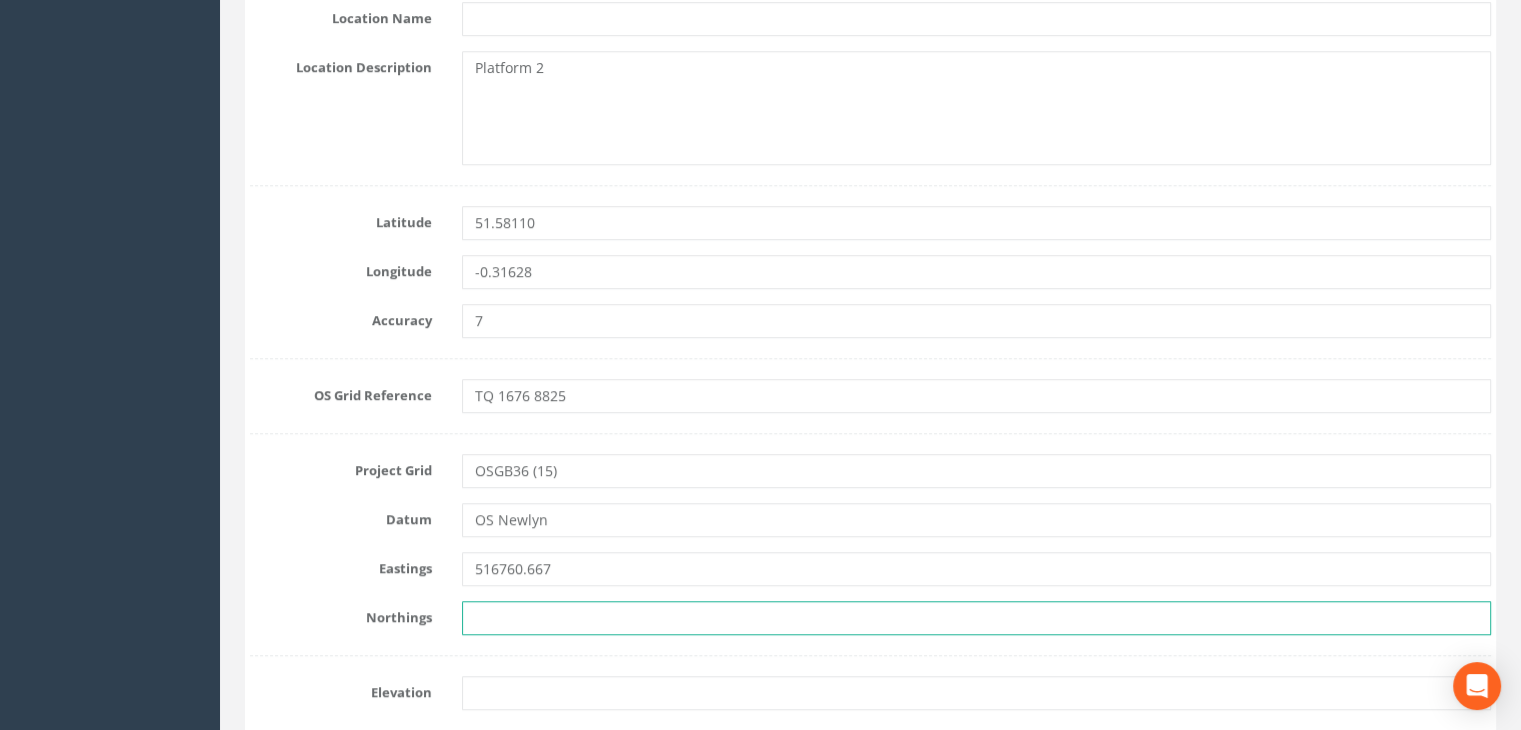 click at bounding box center (976, 618) 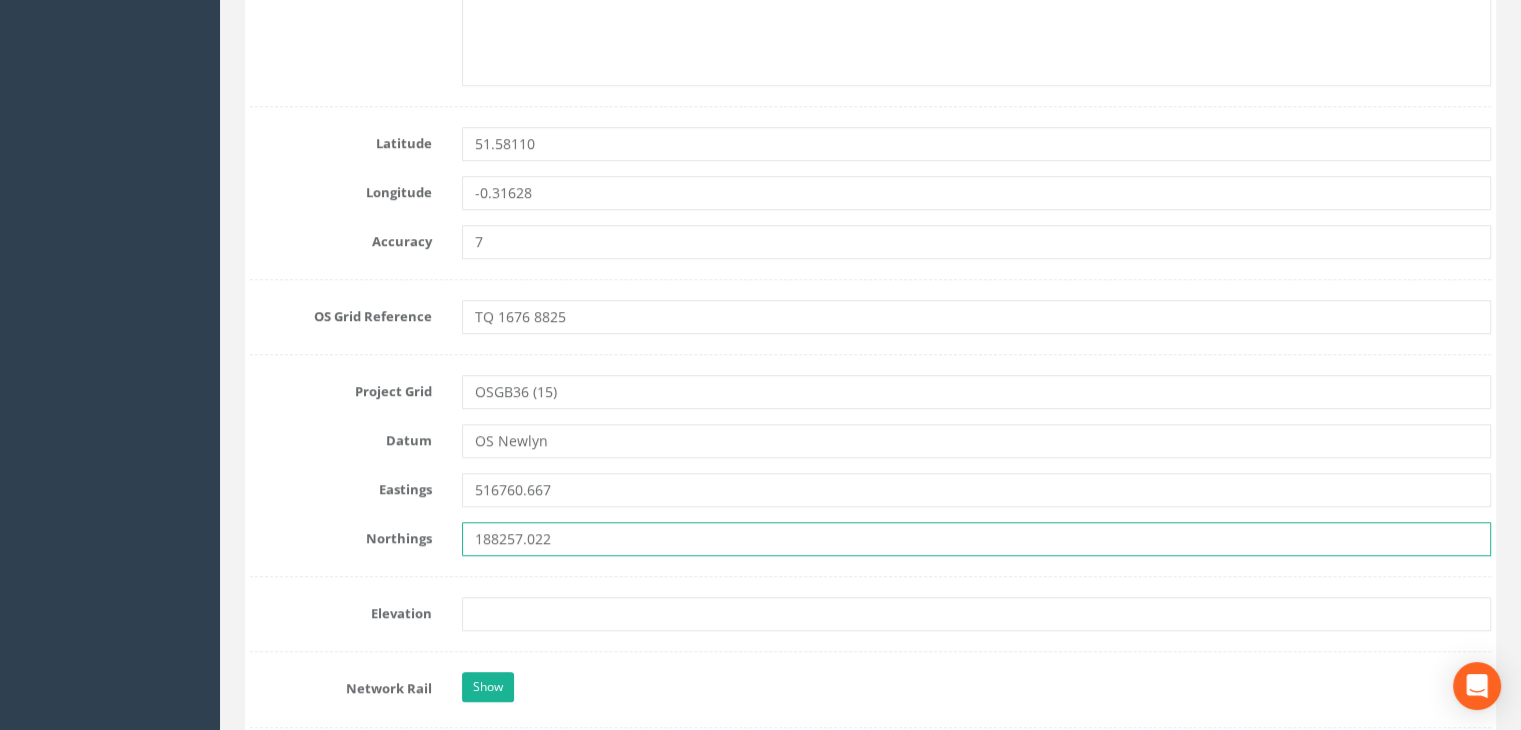 scroll, scrollTop: 1300, scrollLeft: 0, axis: vertical 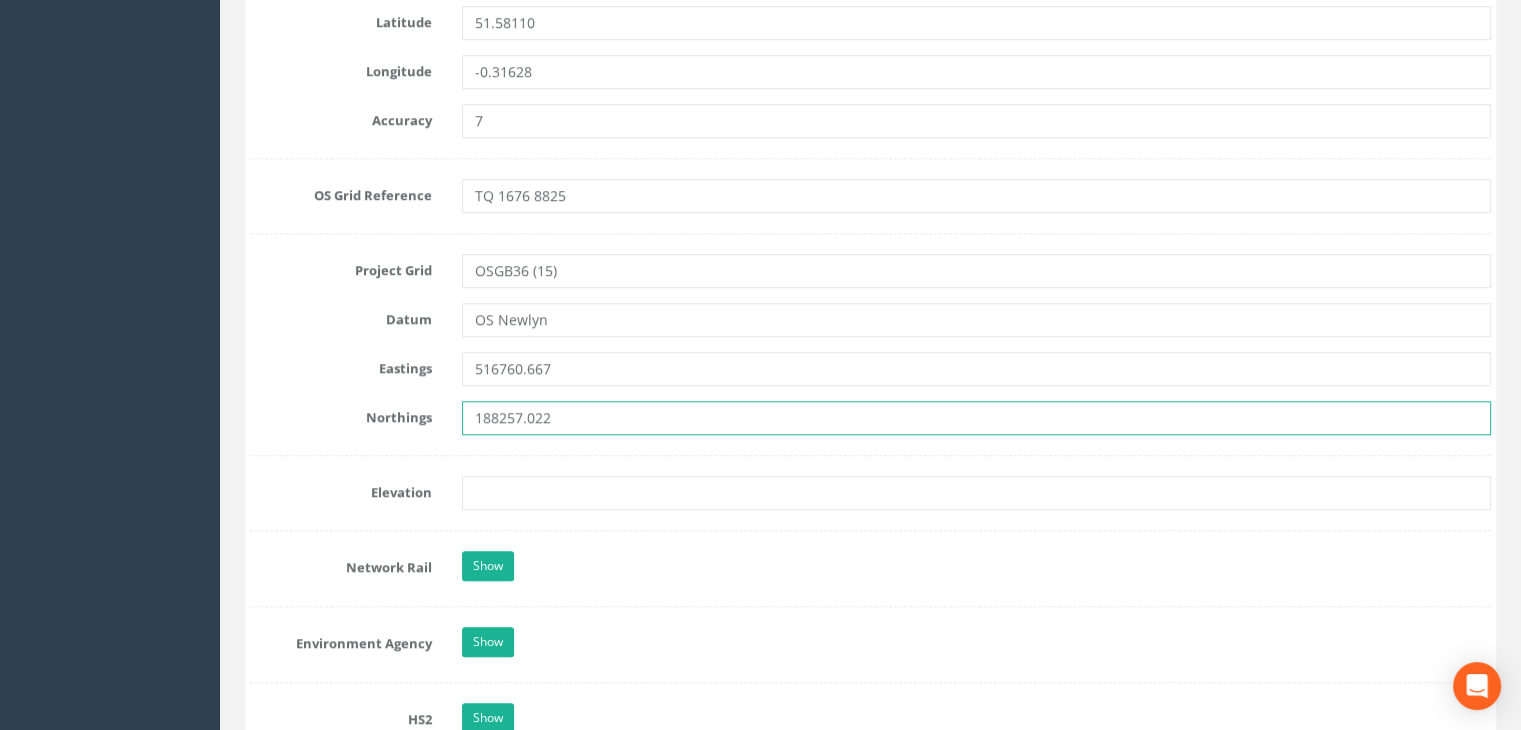 type on "188257.022" 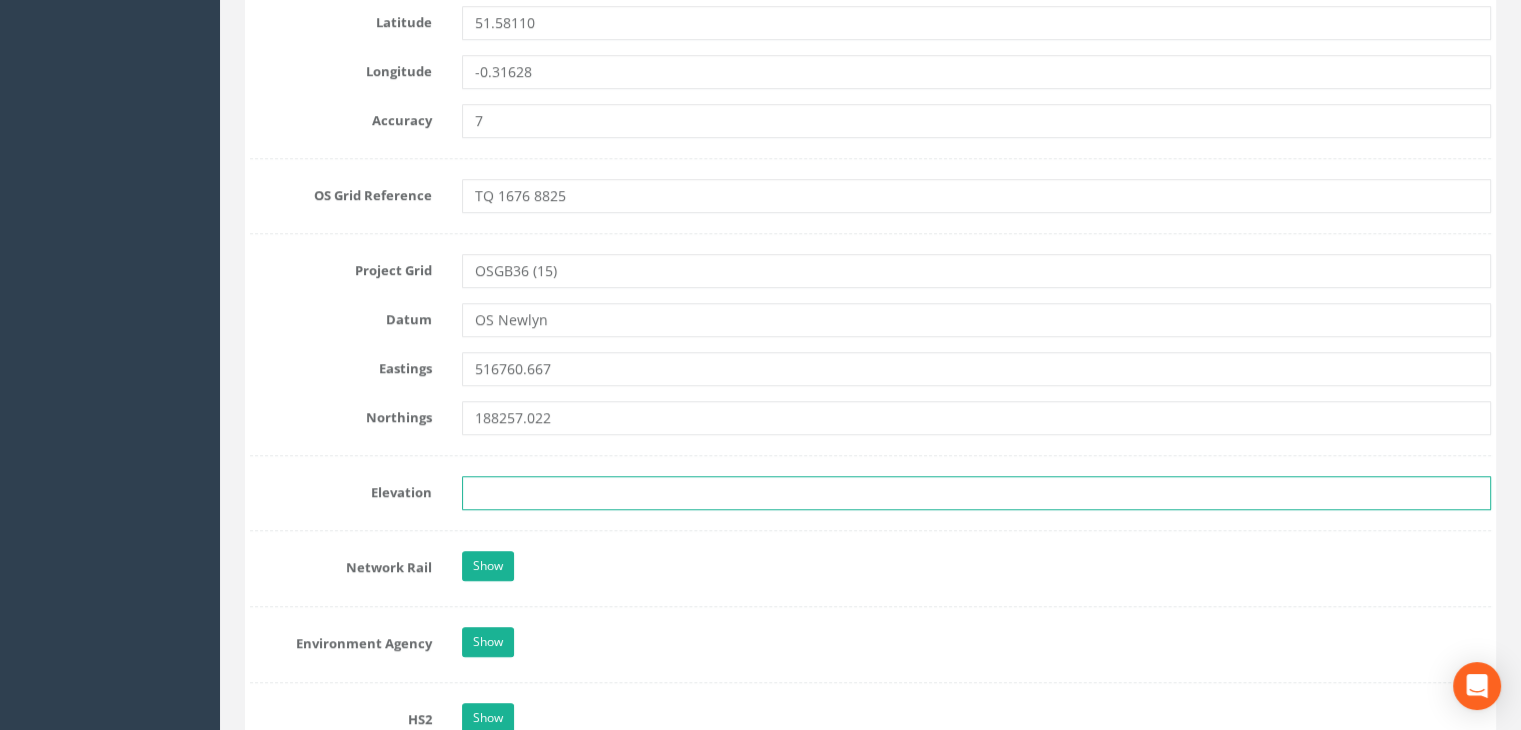 click at bounding box center [976, 493] 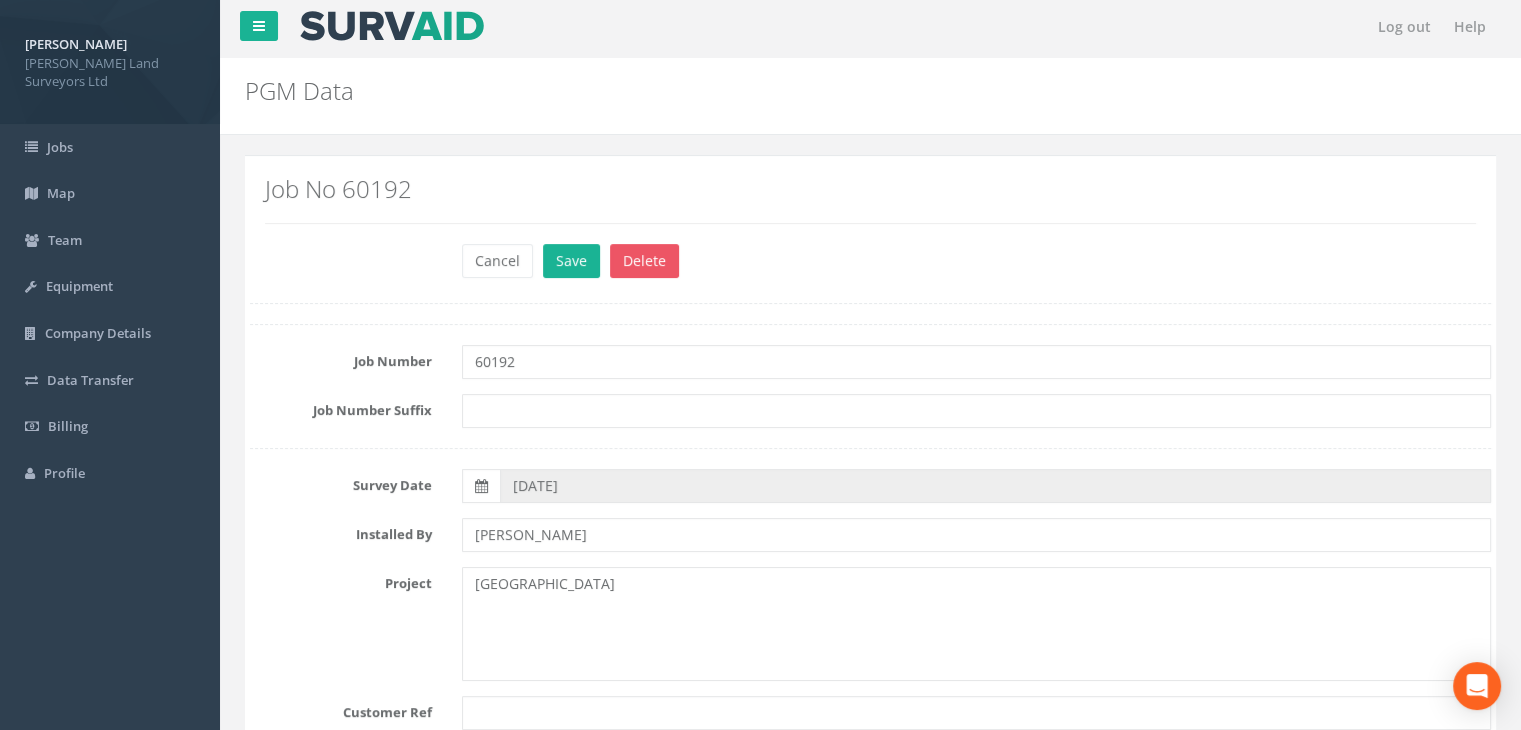 scroll, scrollTop: 0, scrollLeft: 0, axis: both 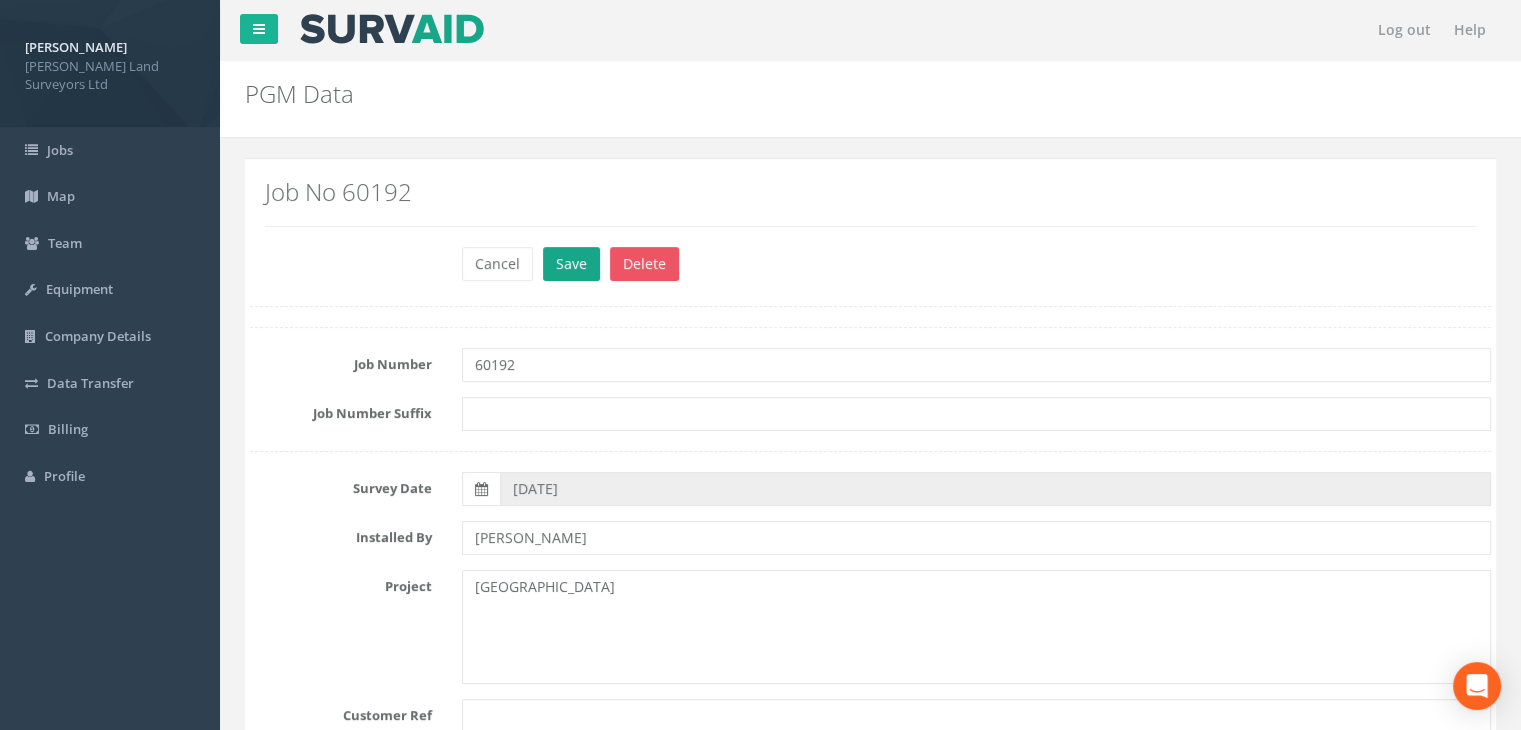 type on "50.383" 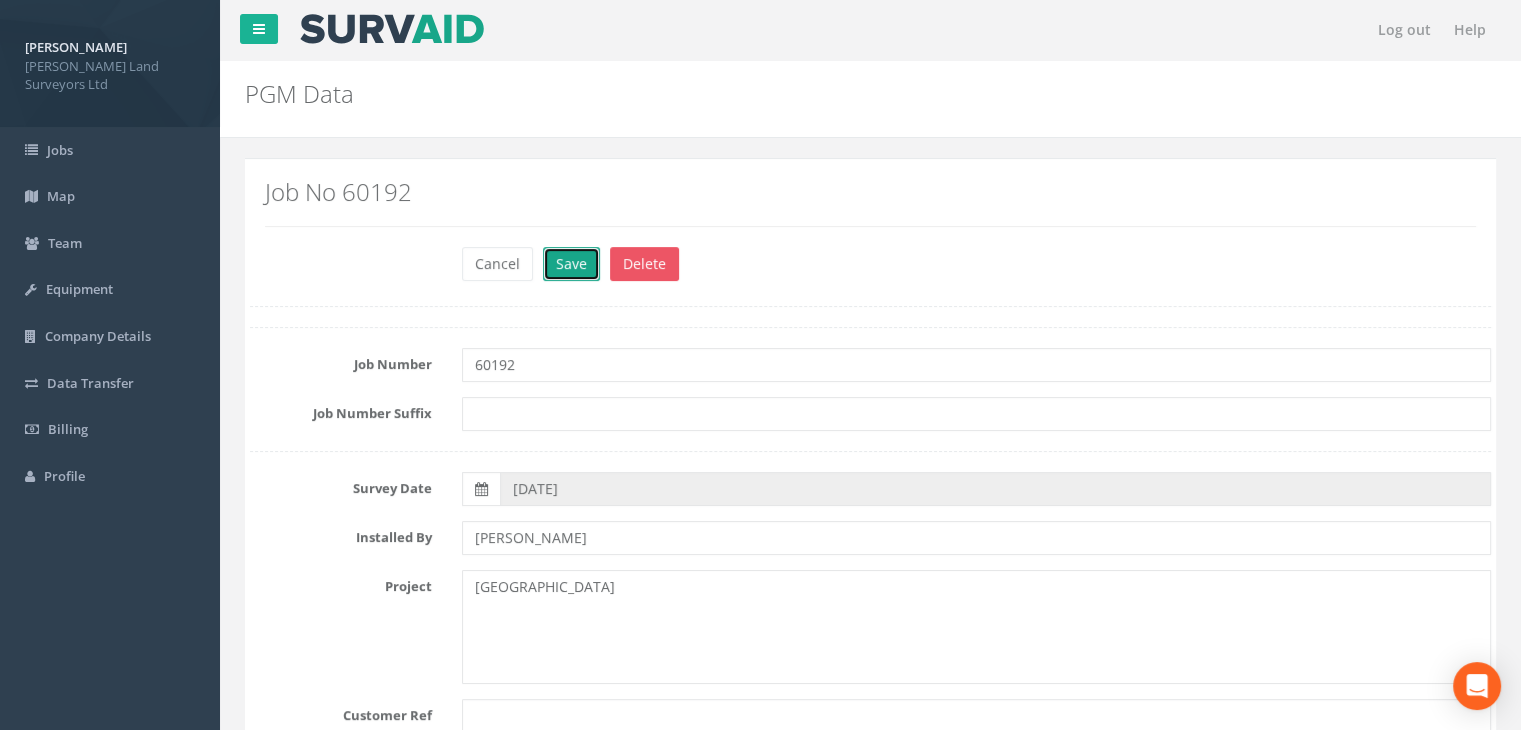 click on "Save" at bounding box center [571, 264] 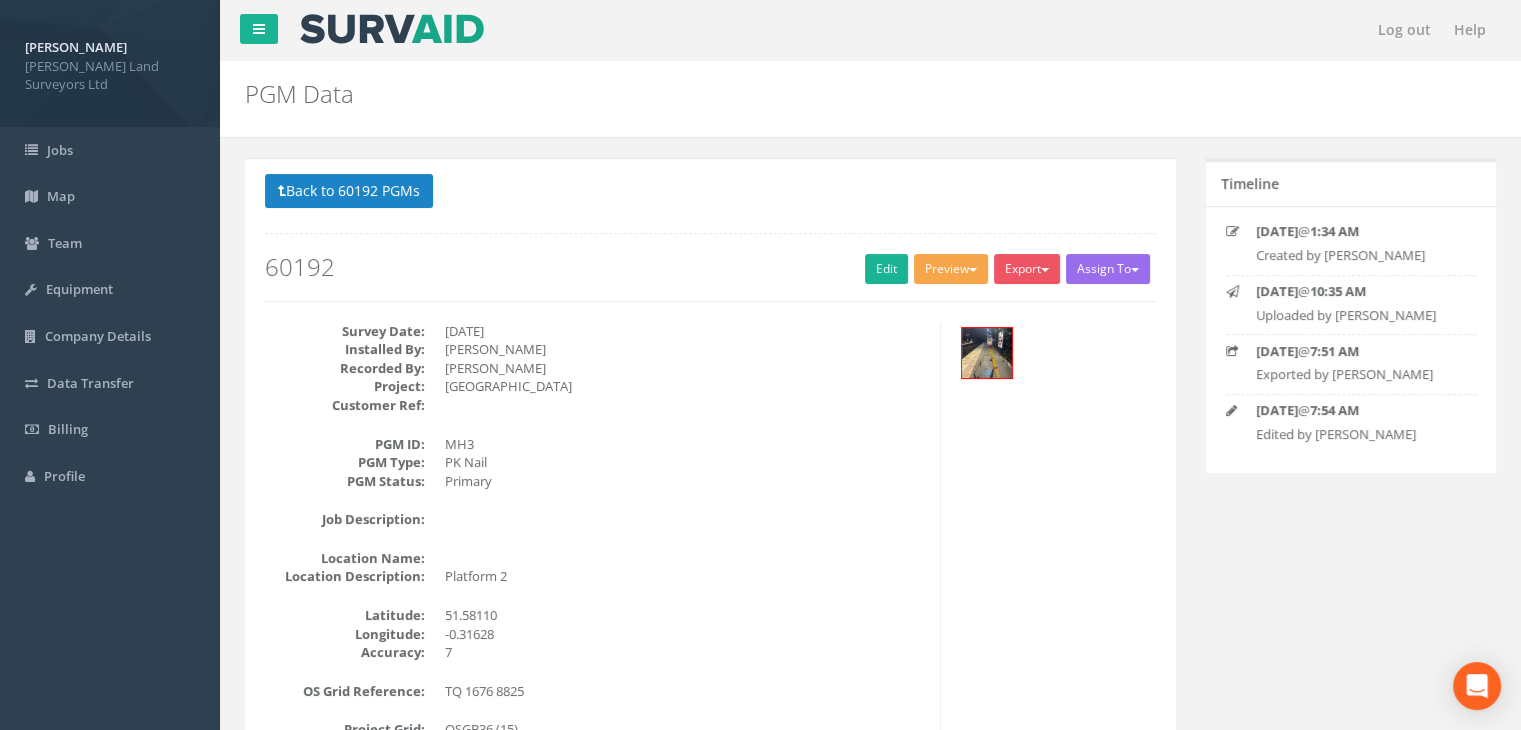 click on "Preview" at bounding box center (951, 269) 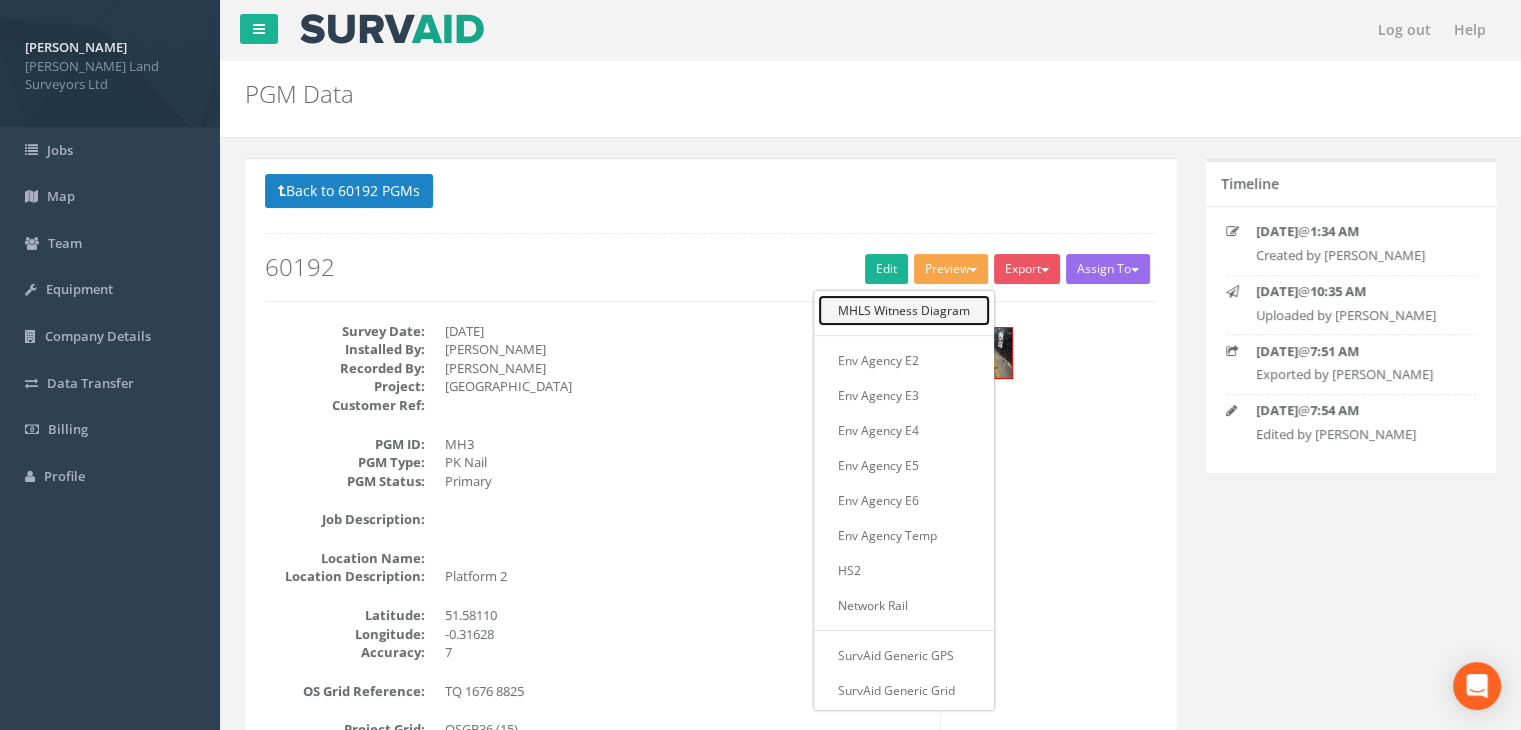 click on "MHLS Witness Diagram" at bounding box center (904, 310) 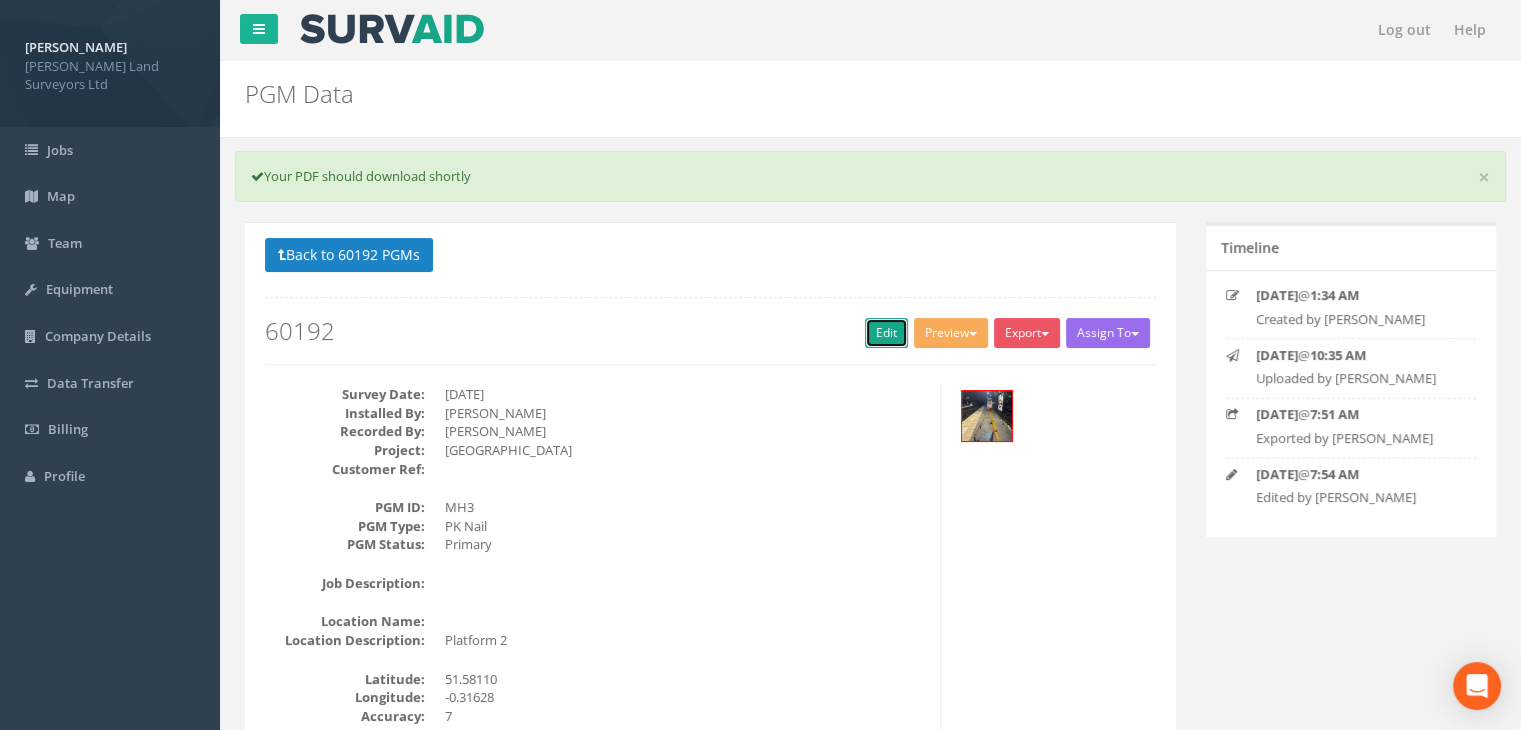 click on "Edit" at bounding box center (886, 333) 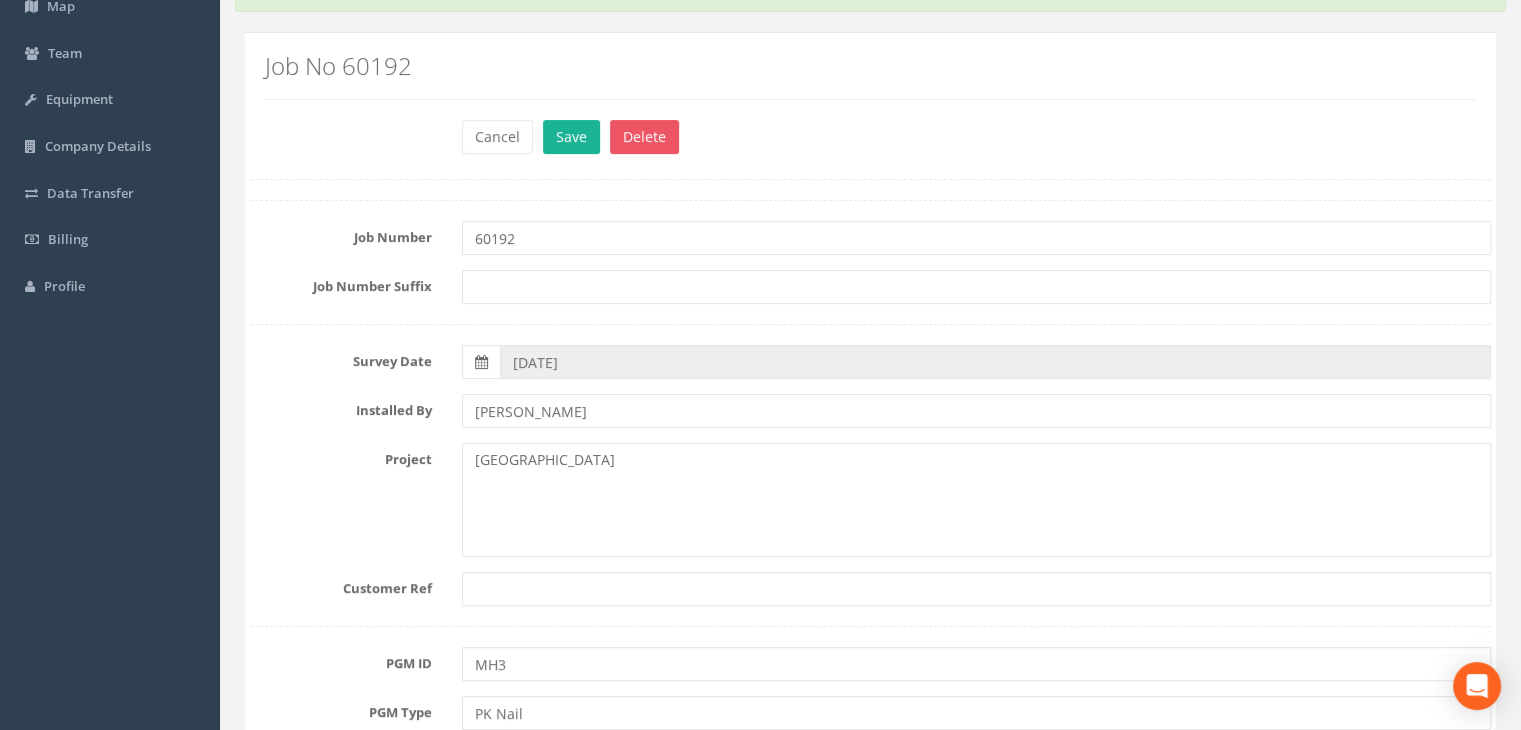 scroll, scrollTop: 200, scrollLeft: 0, axis: vertical 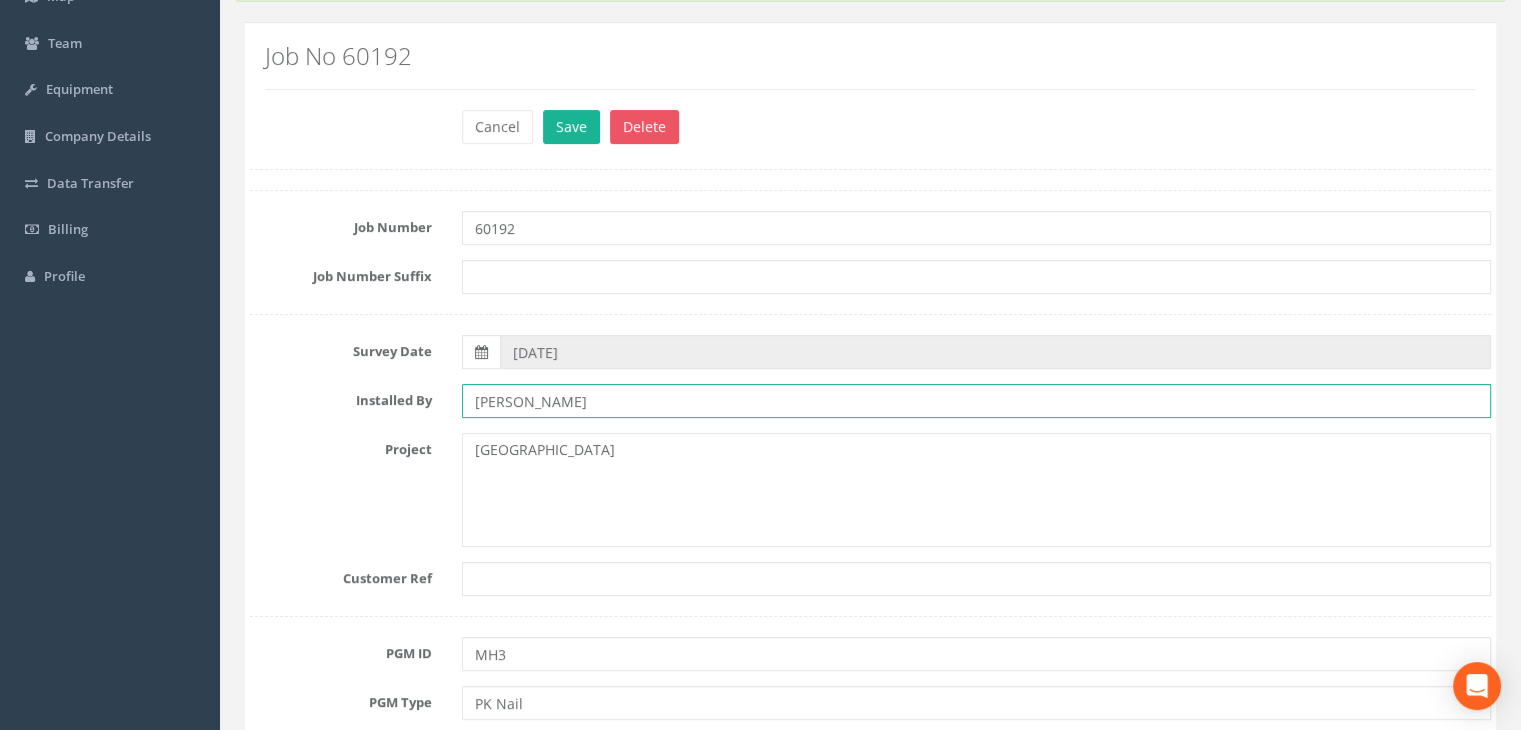 click on "[PERSON_NAME]" at bounding box center [976, 401] 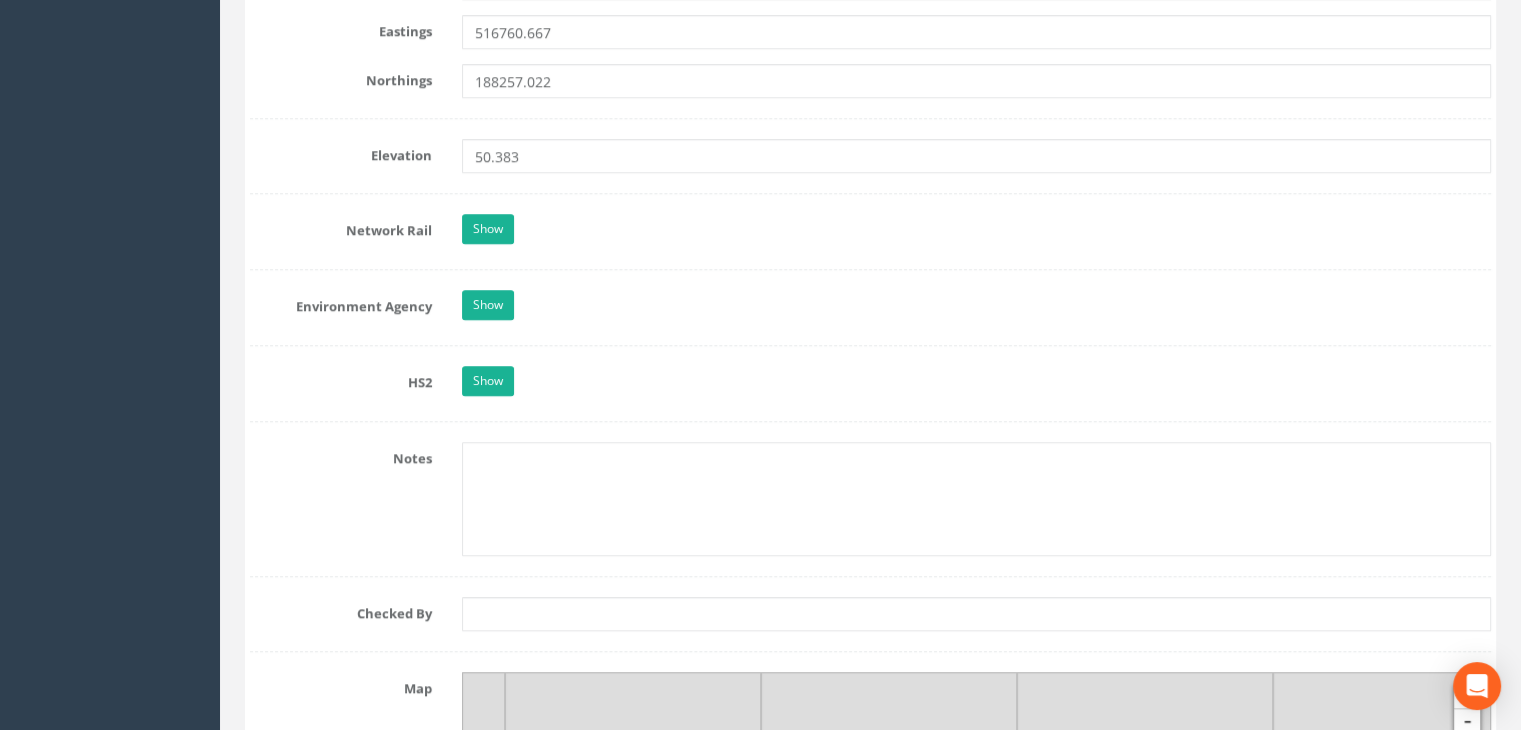 scroll, scrollTop: 1800, scrollLeft: 0, axis: vertical 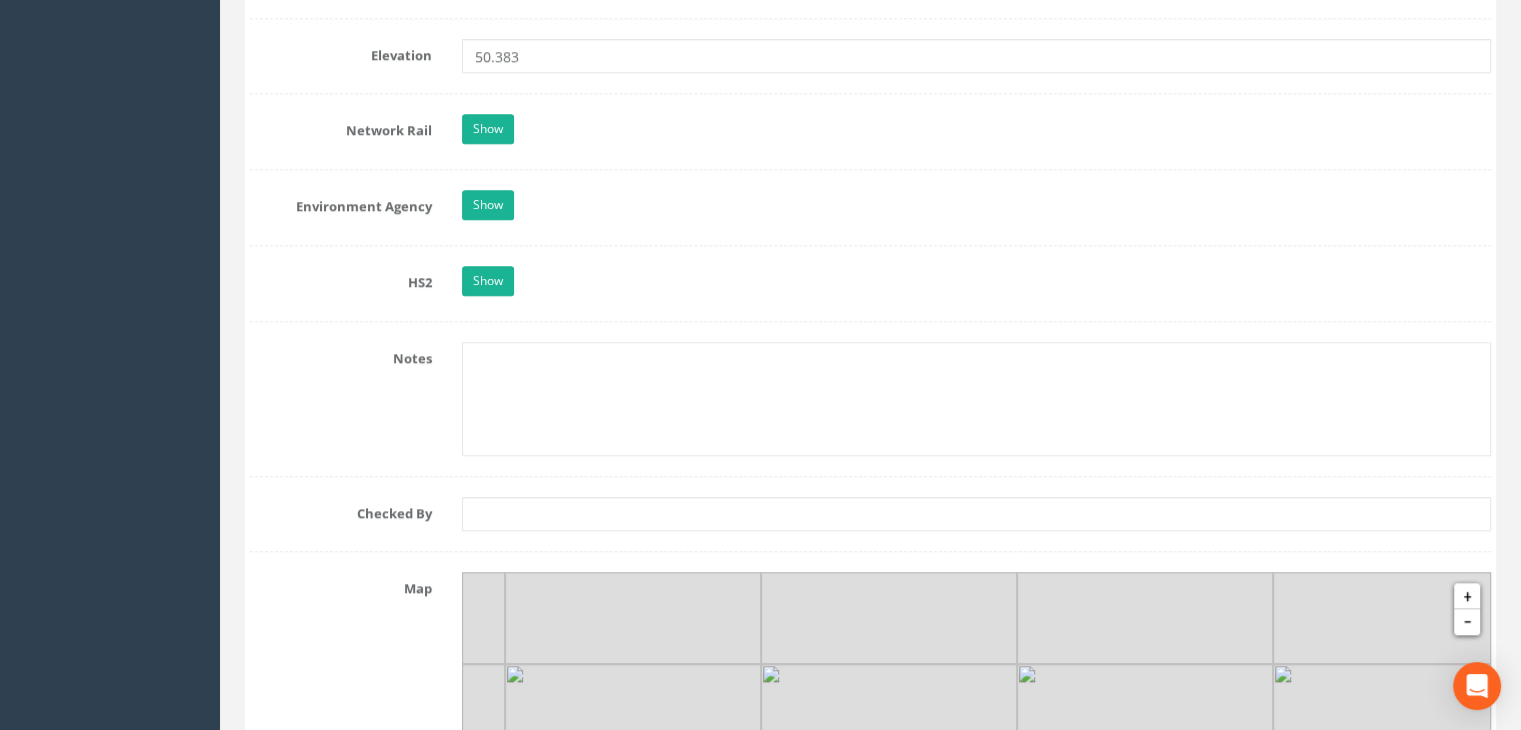 type on "CG" 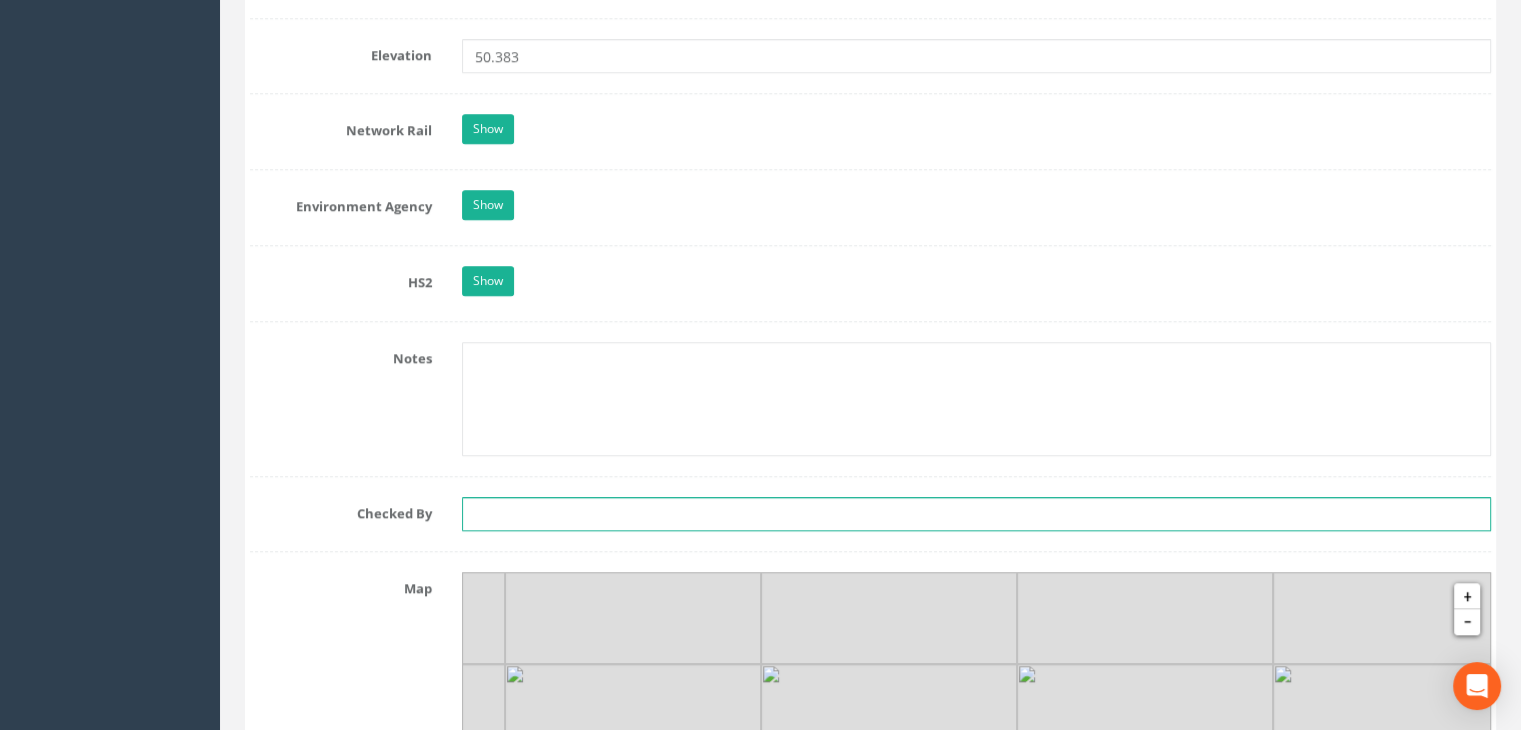 click at bounding box center [976, 514] 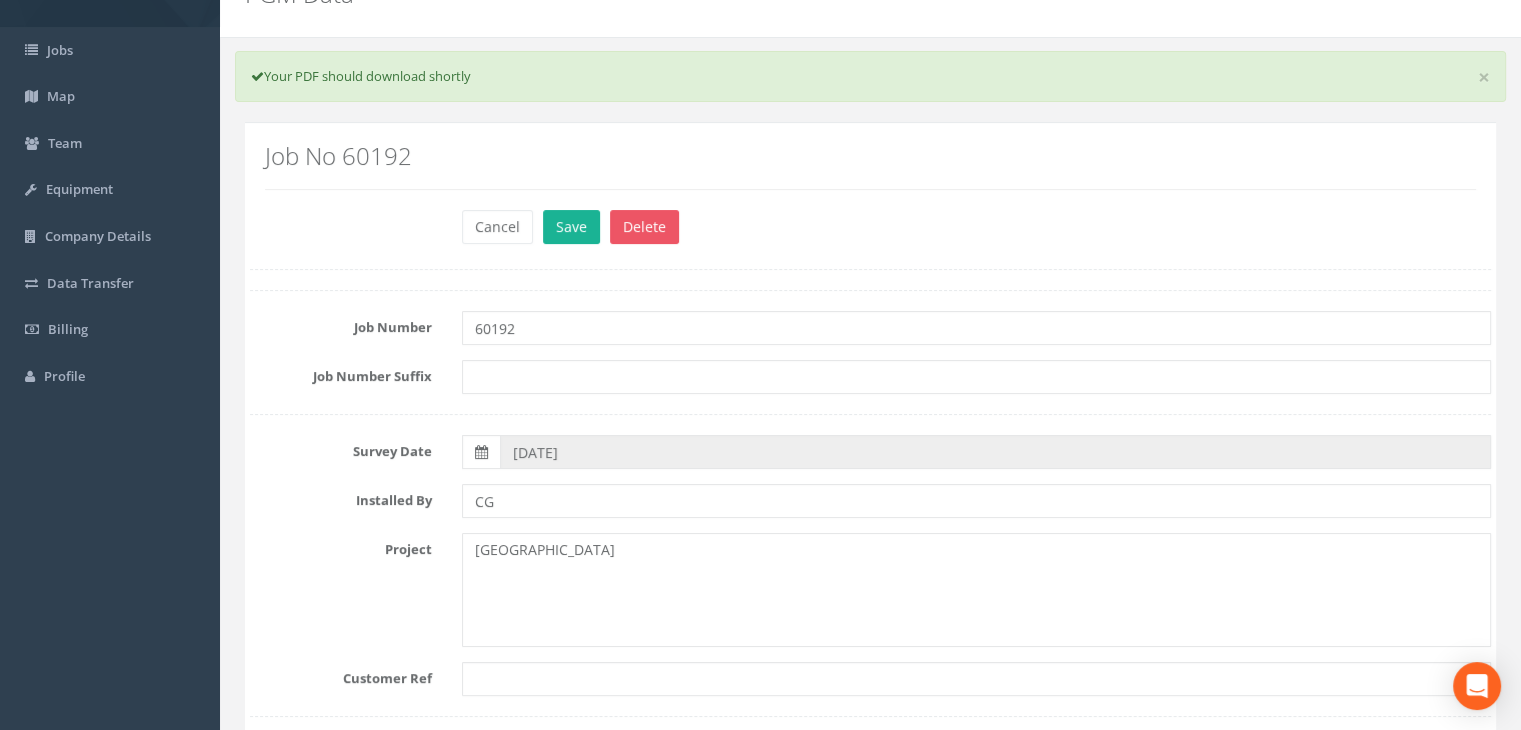 scroll, scrollTop: 0, scrollLeft: 0, axis: both 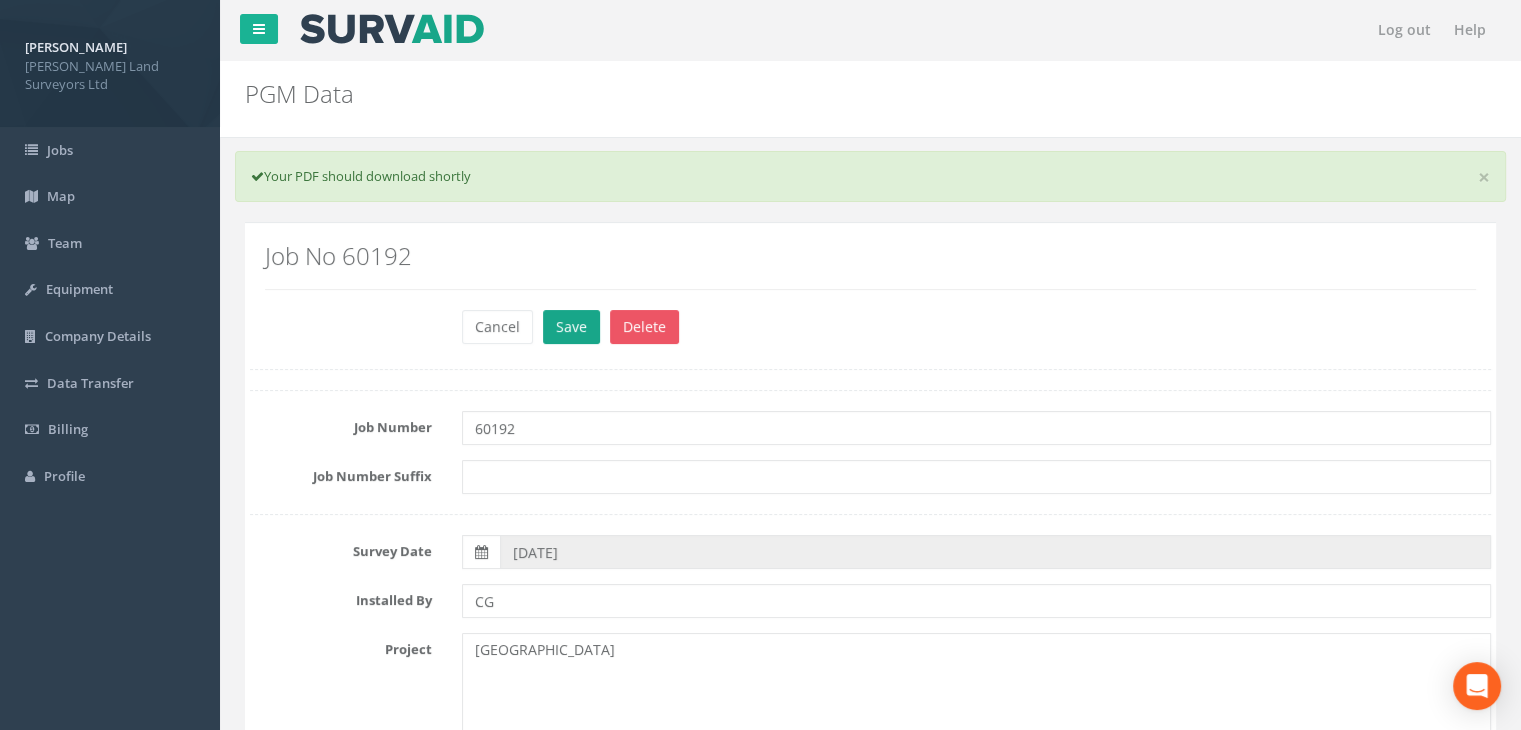 type on "PK" 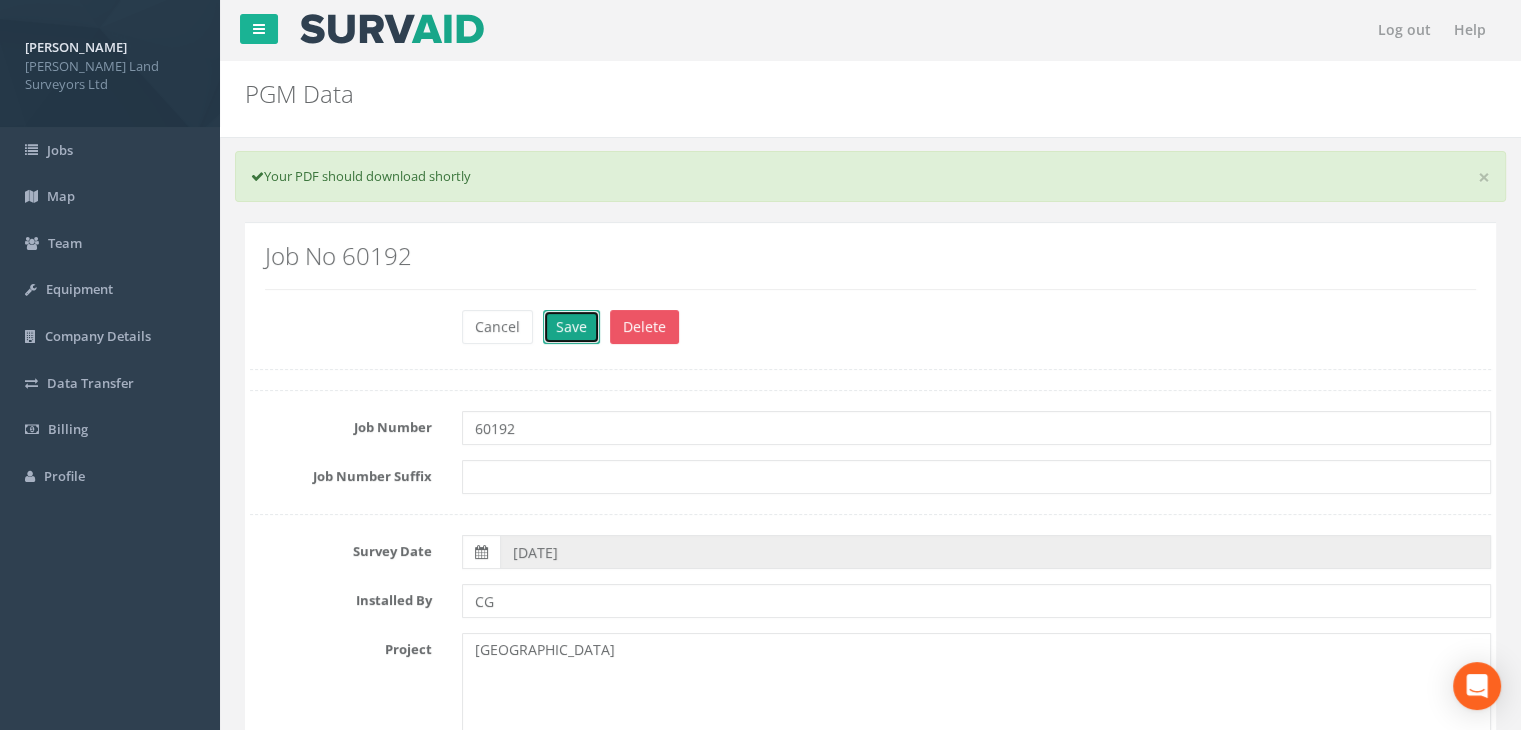 click on "Save" at bounding box center [571, 327] 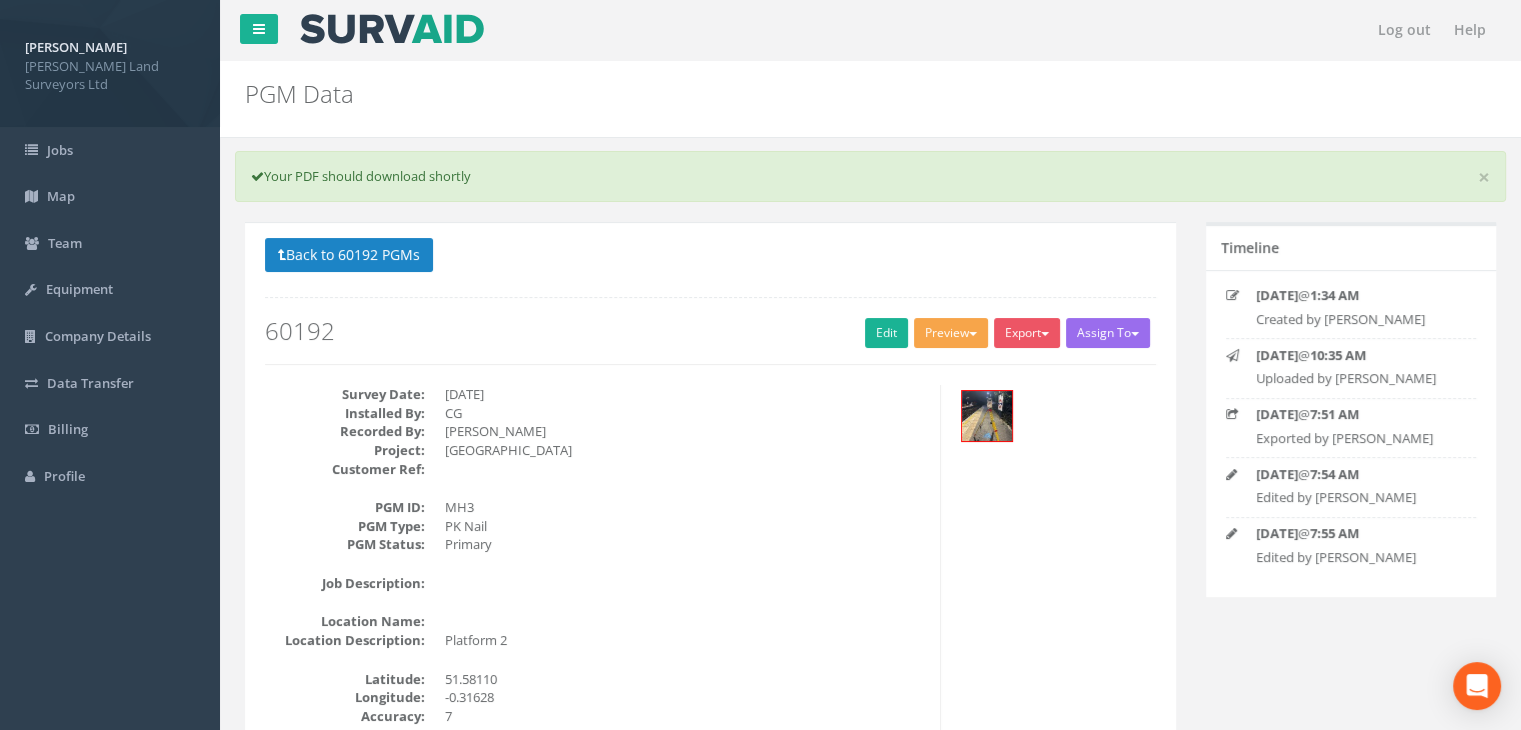 click on "Preview" at bounding box center [951, 333] 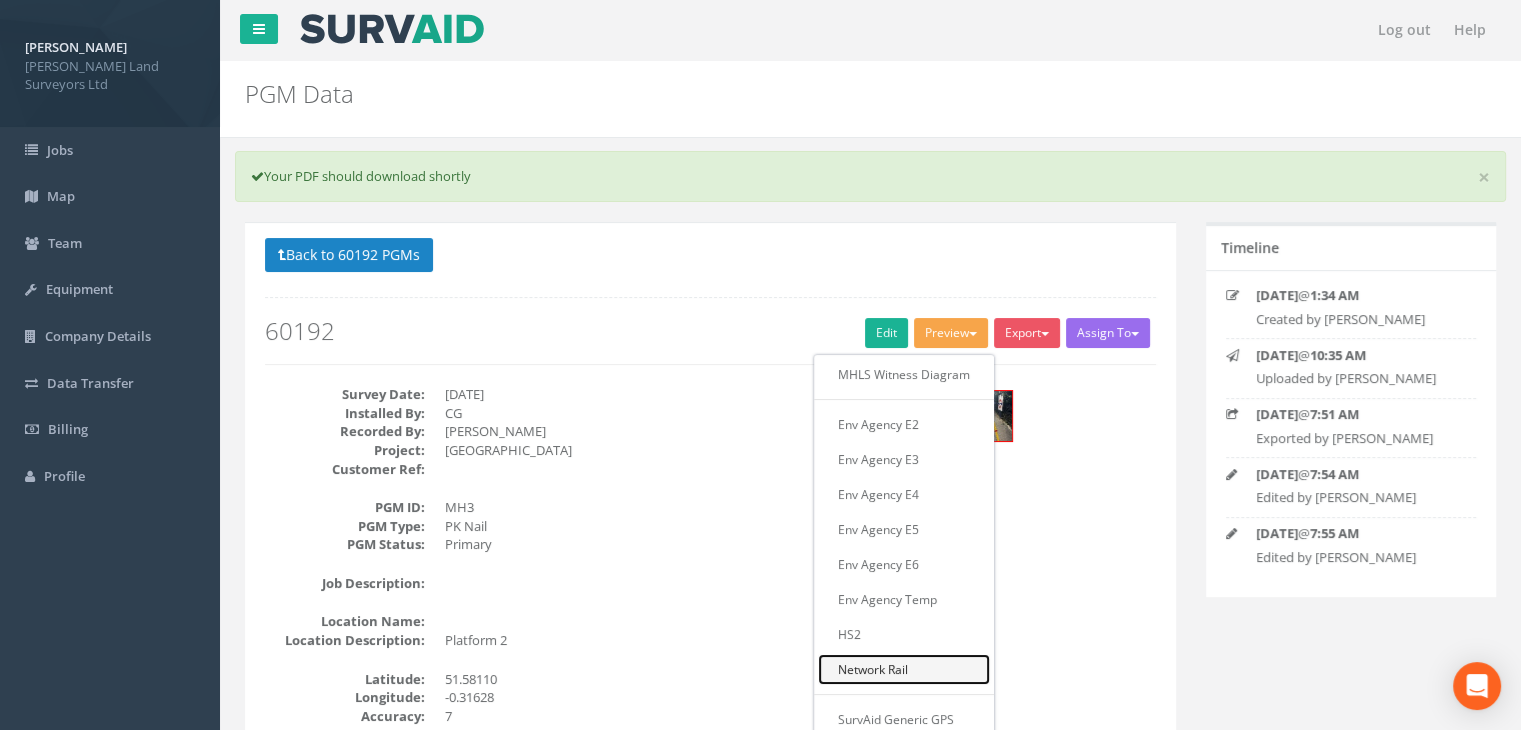 click on "Network Rail" at bounding box center (904, 669) 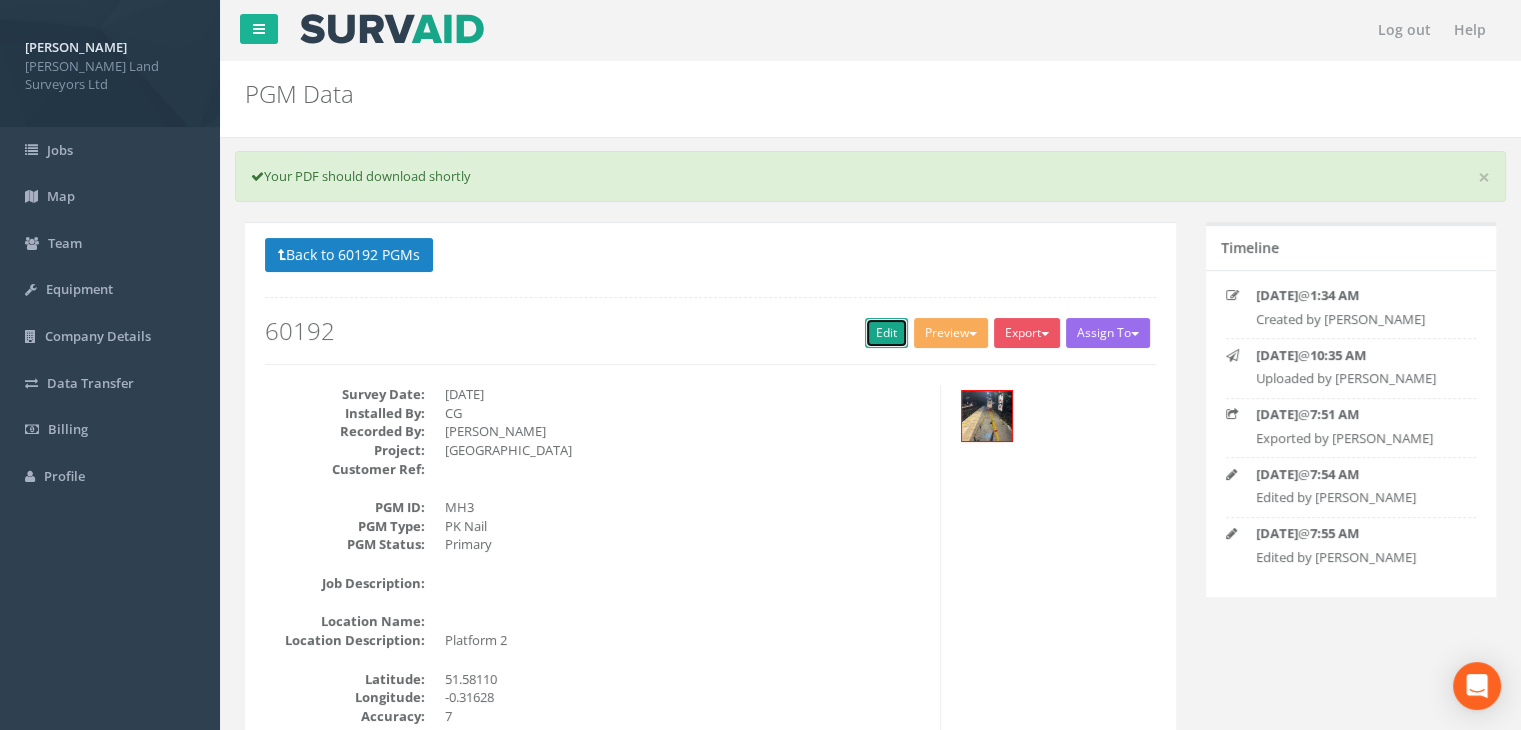 click on "Edit" at bounding box center (886, 333) 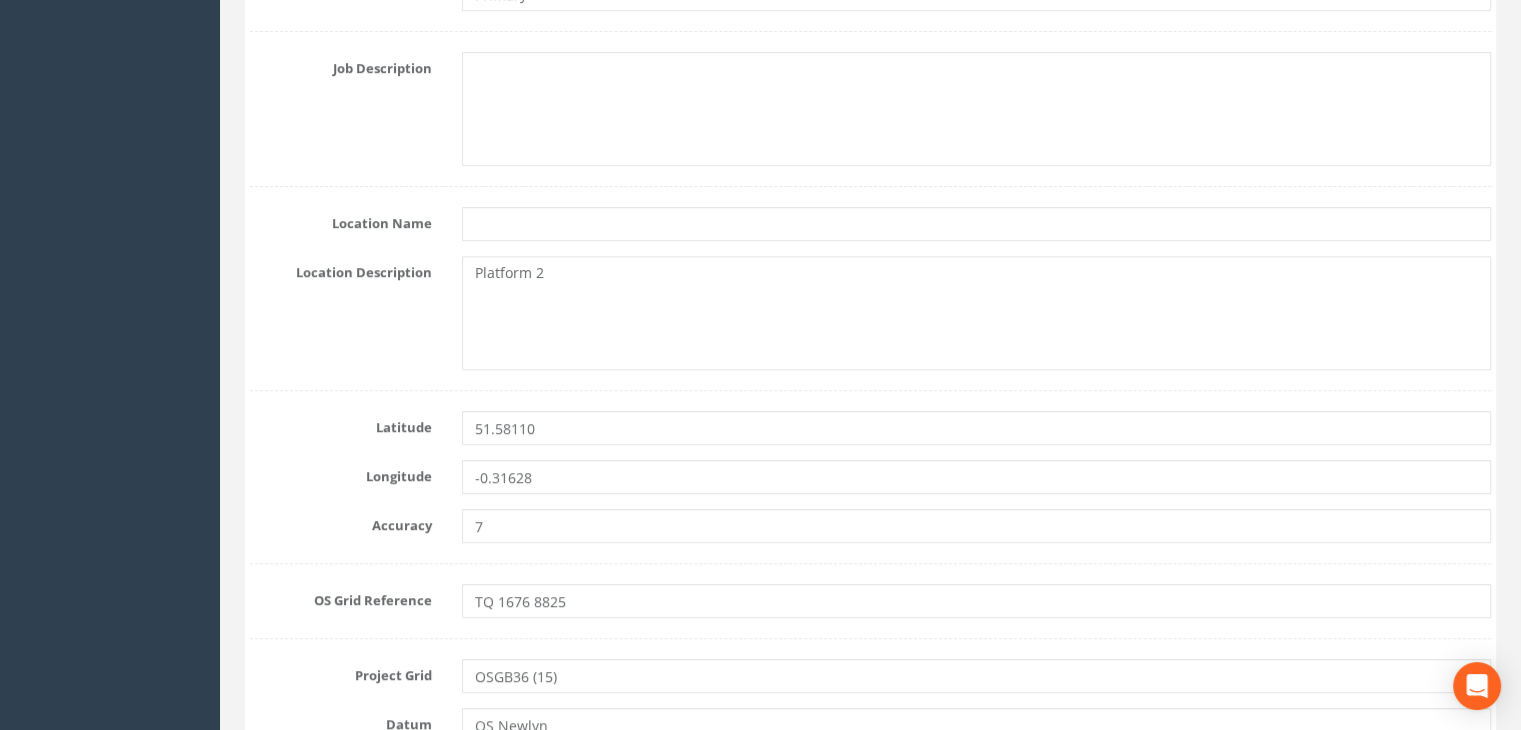 scroll, scrollTop: 924, scrollLeft: 0, axis: vertical 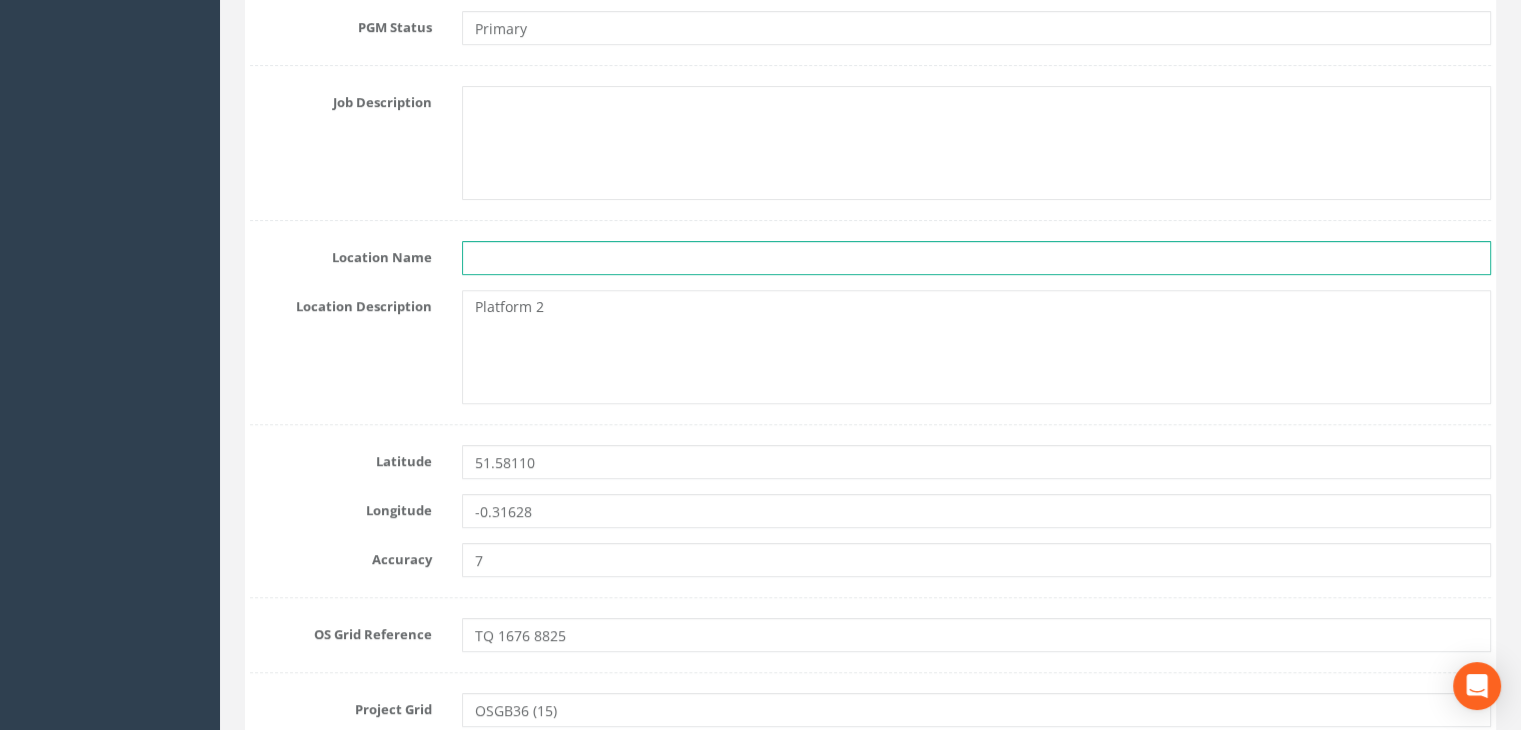 click at bounding box center [976, 258] 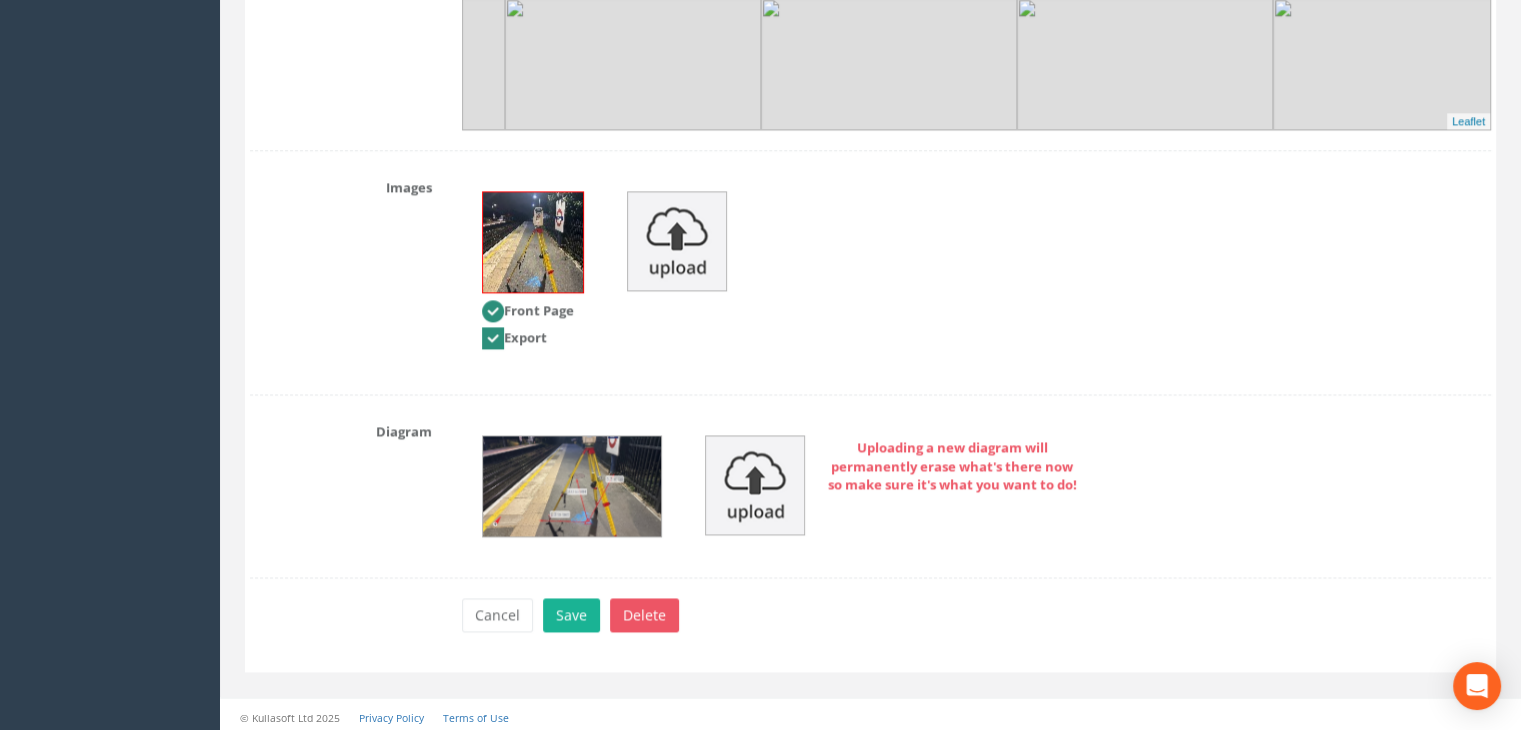 scroll, scrollTop: 2724, scrollLeft: 0, axis: vertical 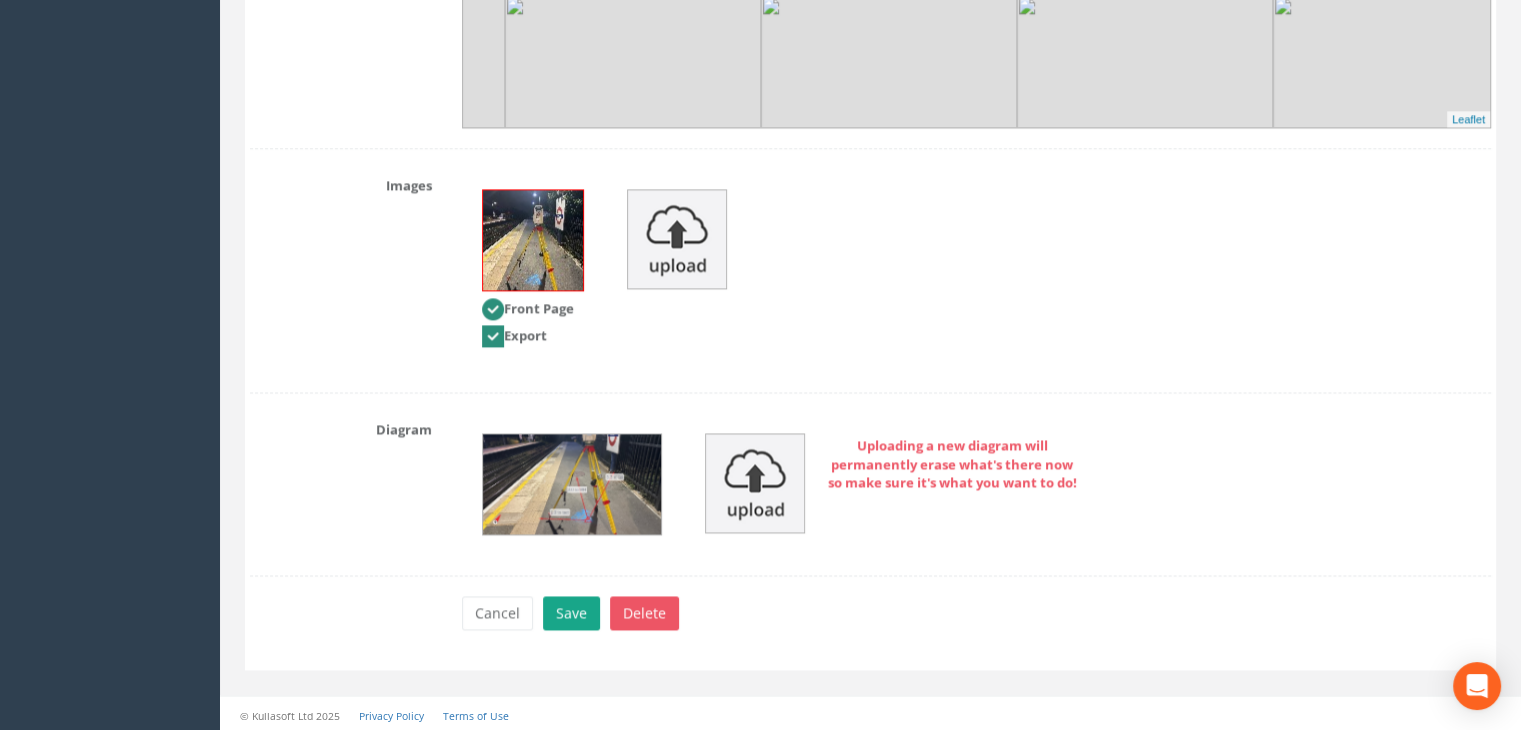 type on "[GEOGRAPHIC_DATA]" 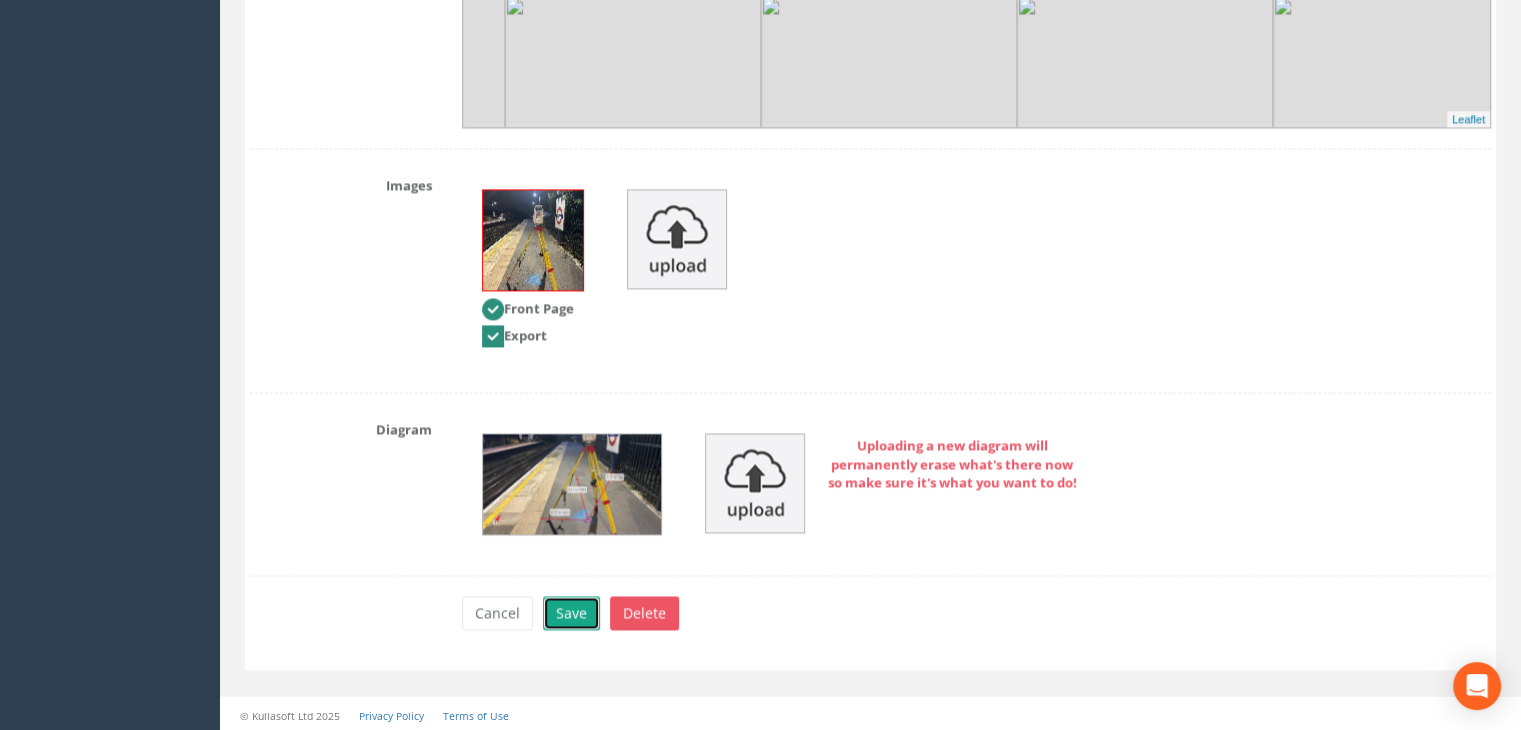 click on "Save" at bounding box center (571, 613) 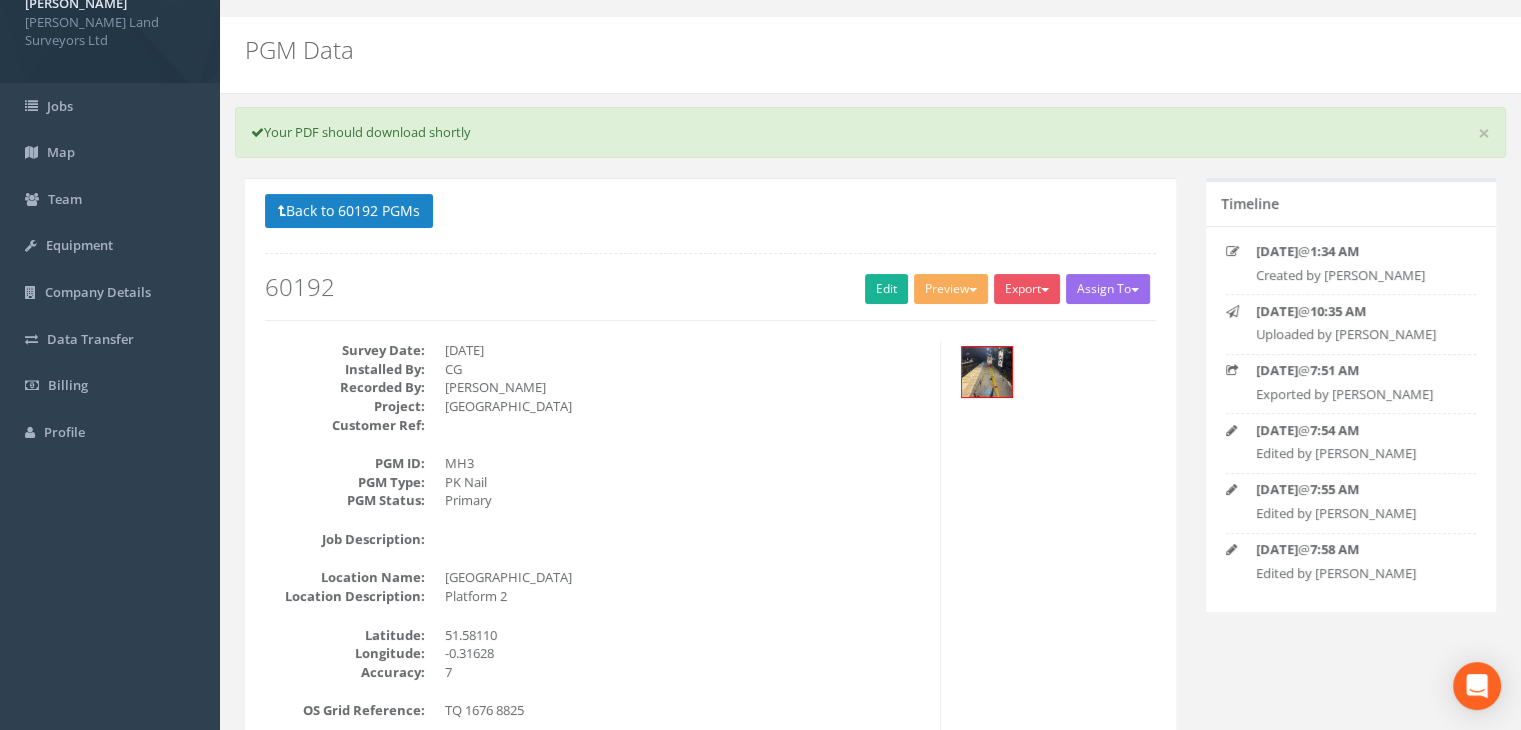 scroll, scrollTop: 0, scrollLeft: 0, axis: both 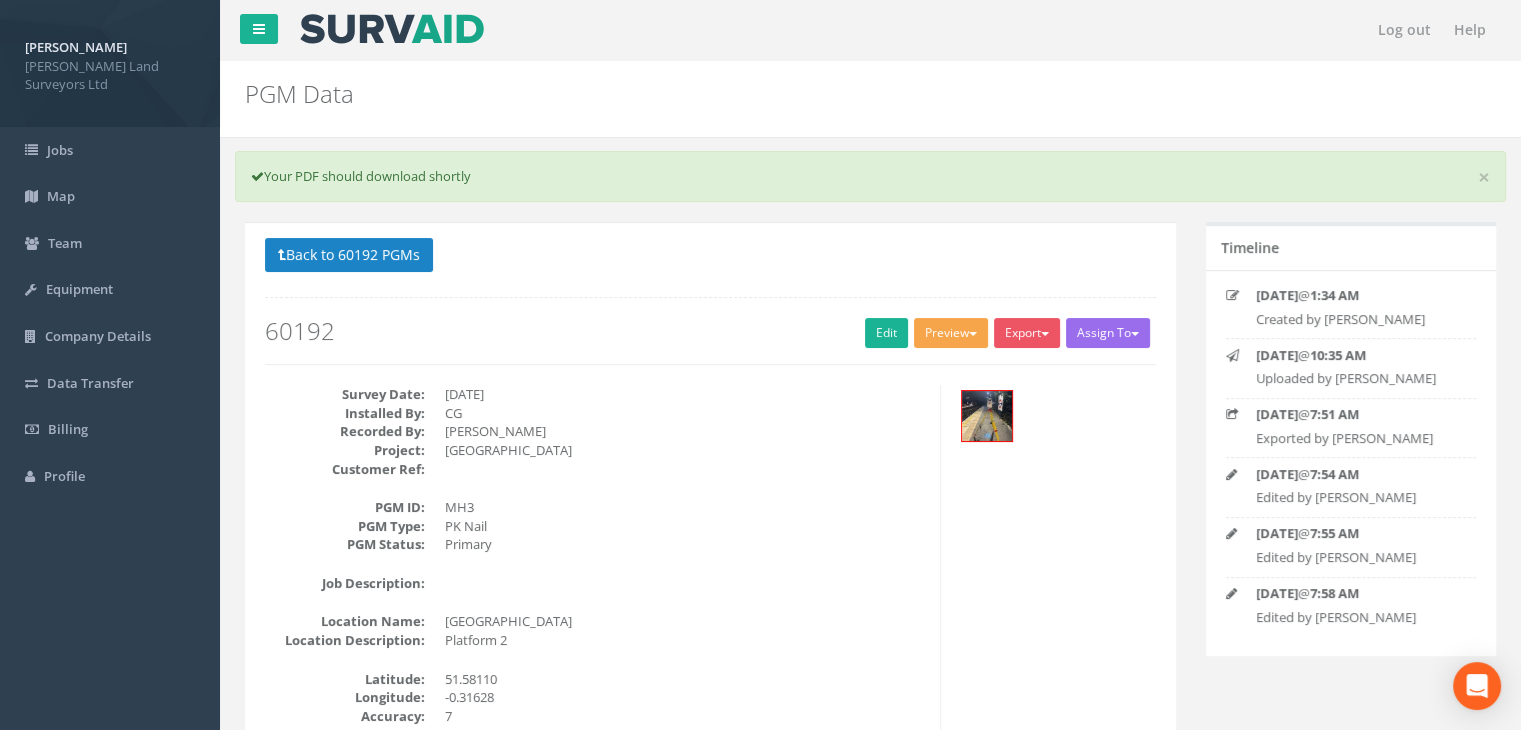 click on "Preview" at bounding box center (951, 333) 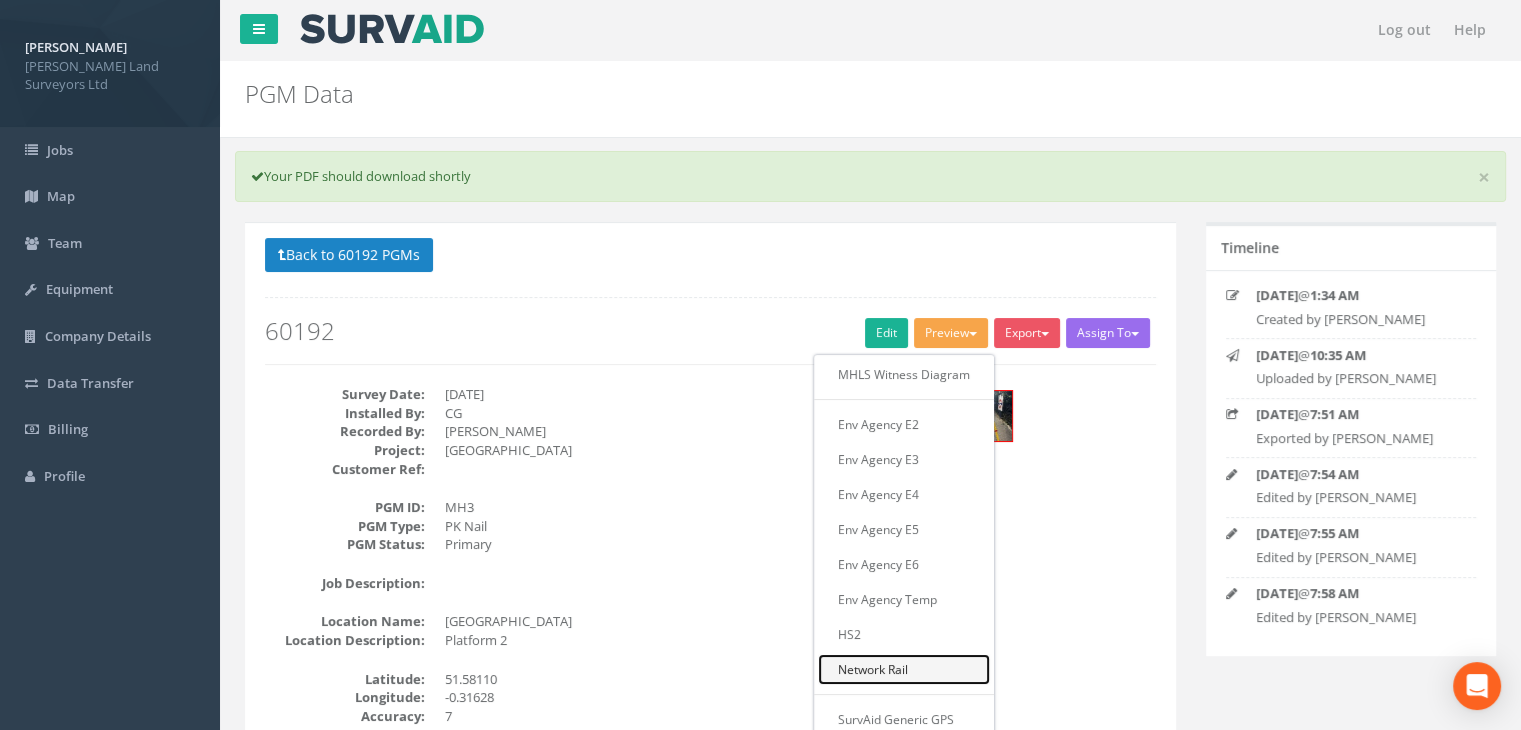 click on "Network Rail" at bounding box center (904, 669) 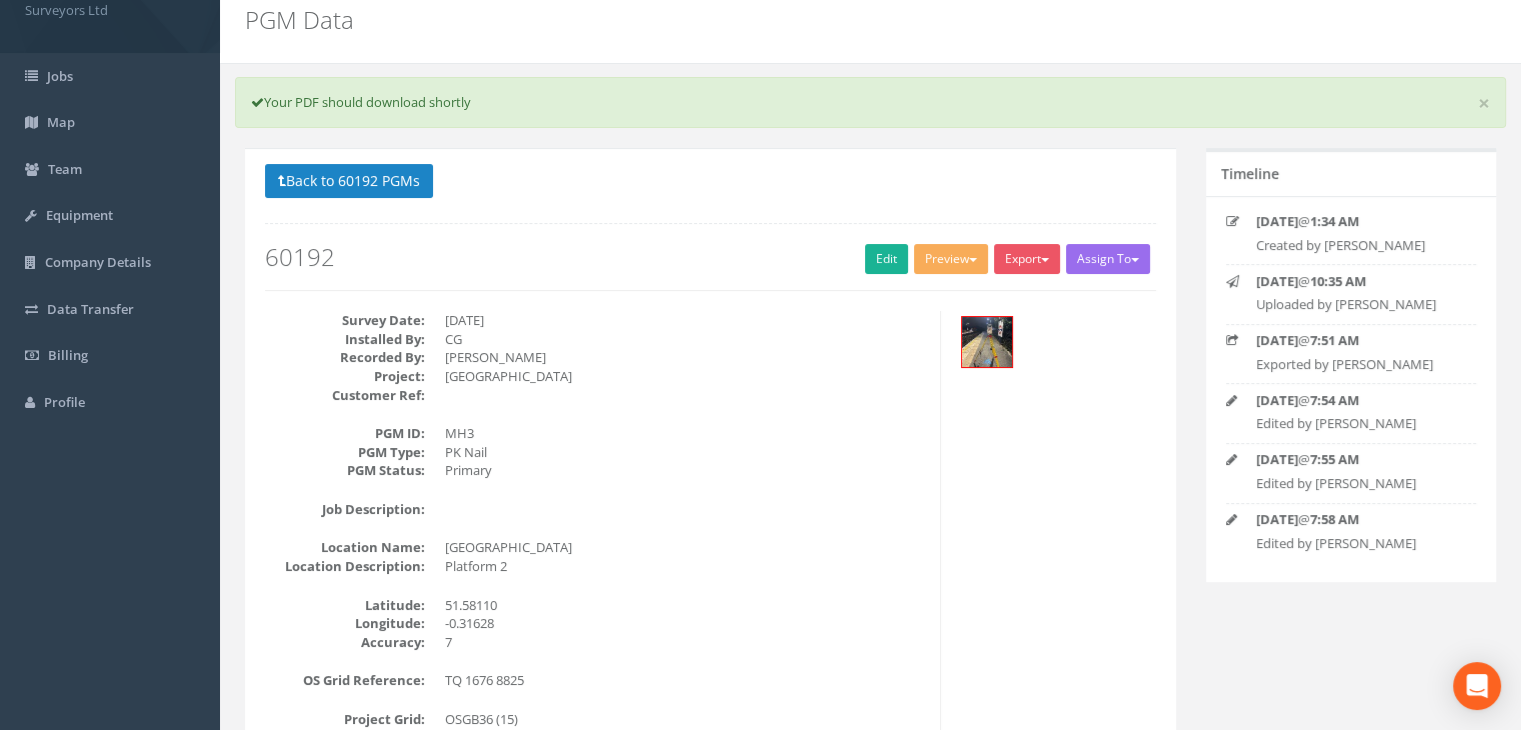 scroll, scrollTop: 0, scrollLeft: 0, axis: both 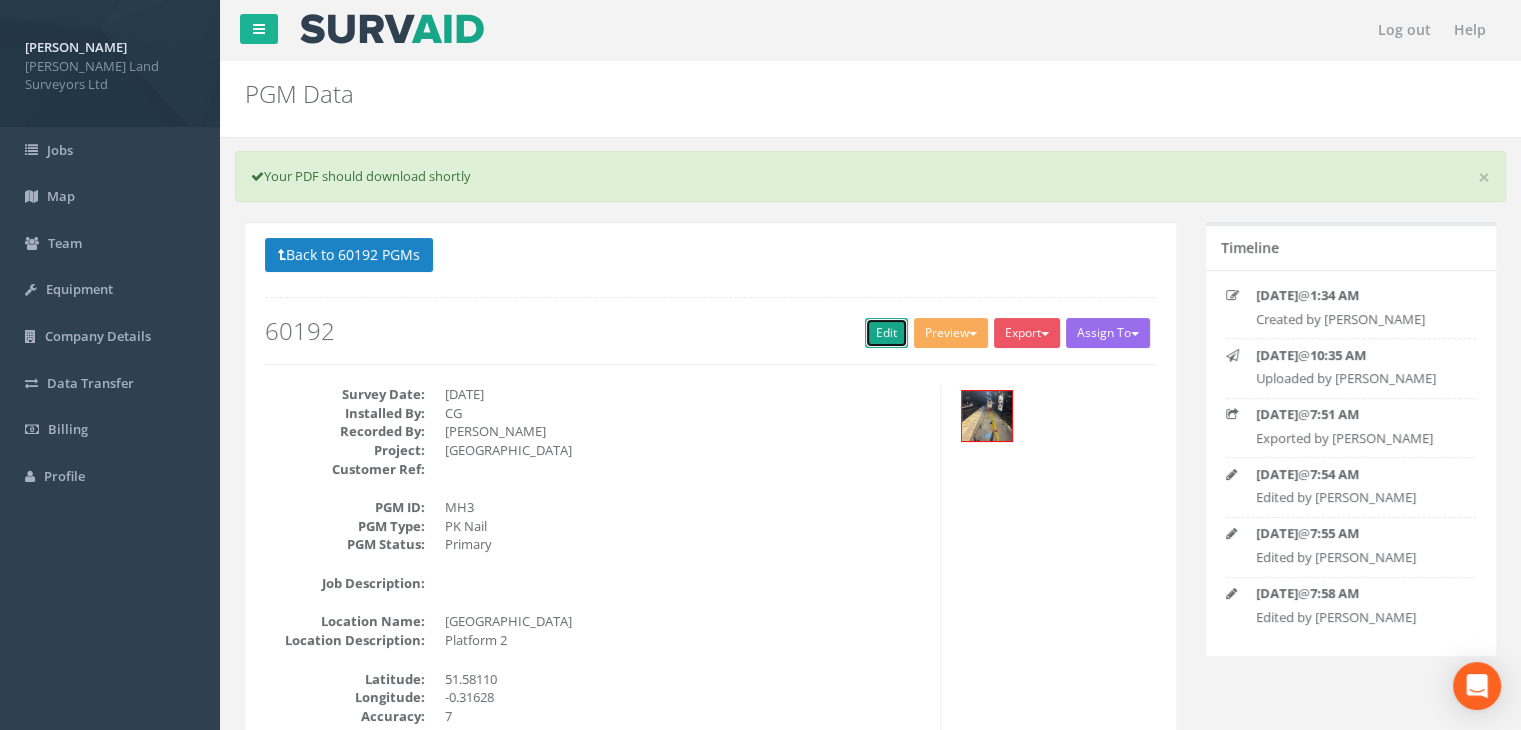 click on "Edit" at bounding box center (886, 333) 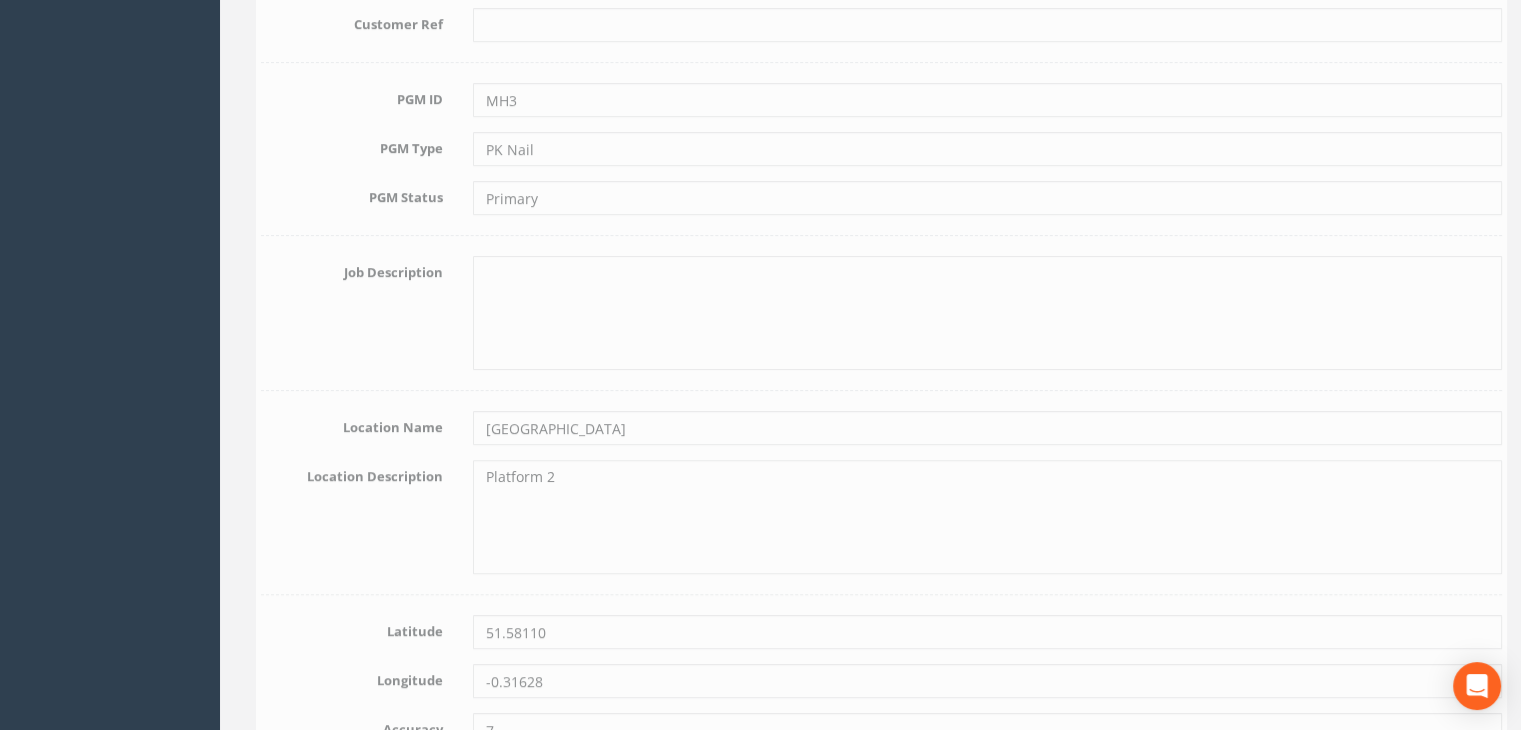 scroll, scrollTop: 800, scrollLeft: 0, axis: vertical 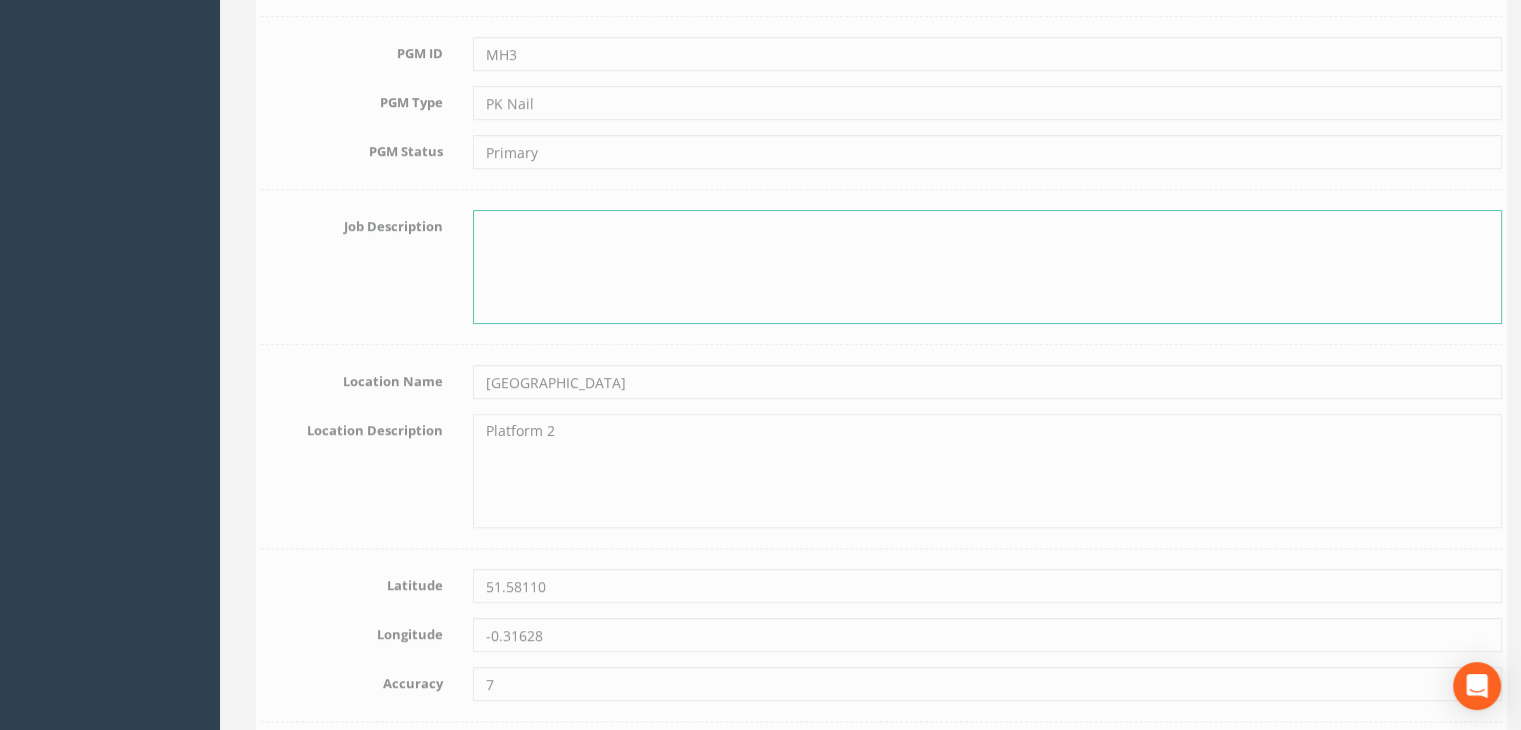click at bounding box center (976, 267) 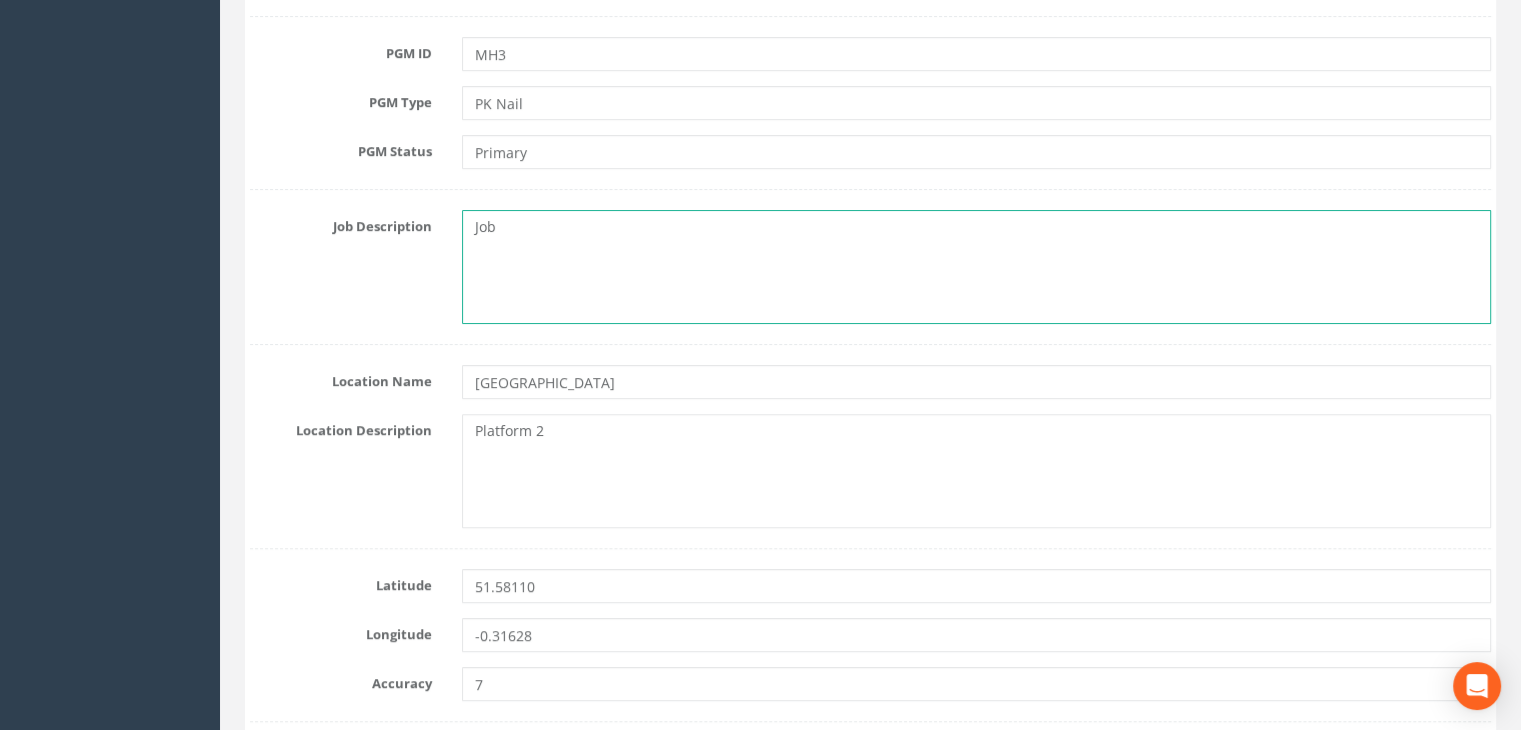 scroll, scrollTop: 900, scrollLeft: 0, axis: vertical 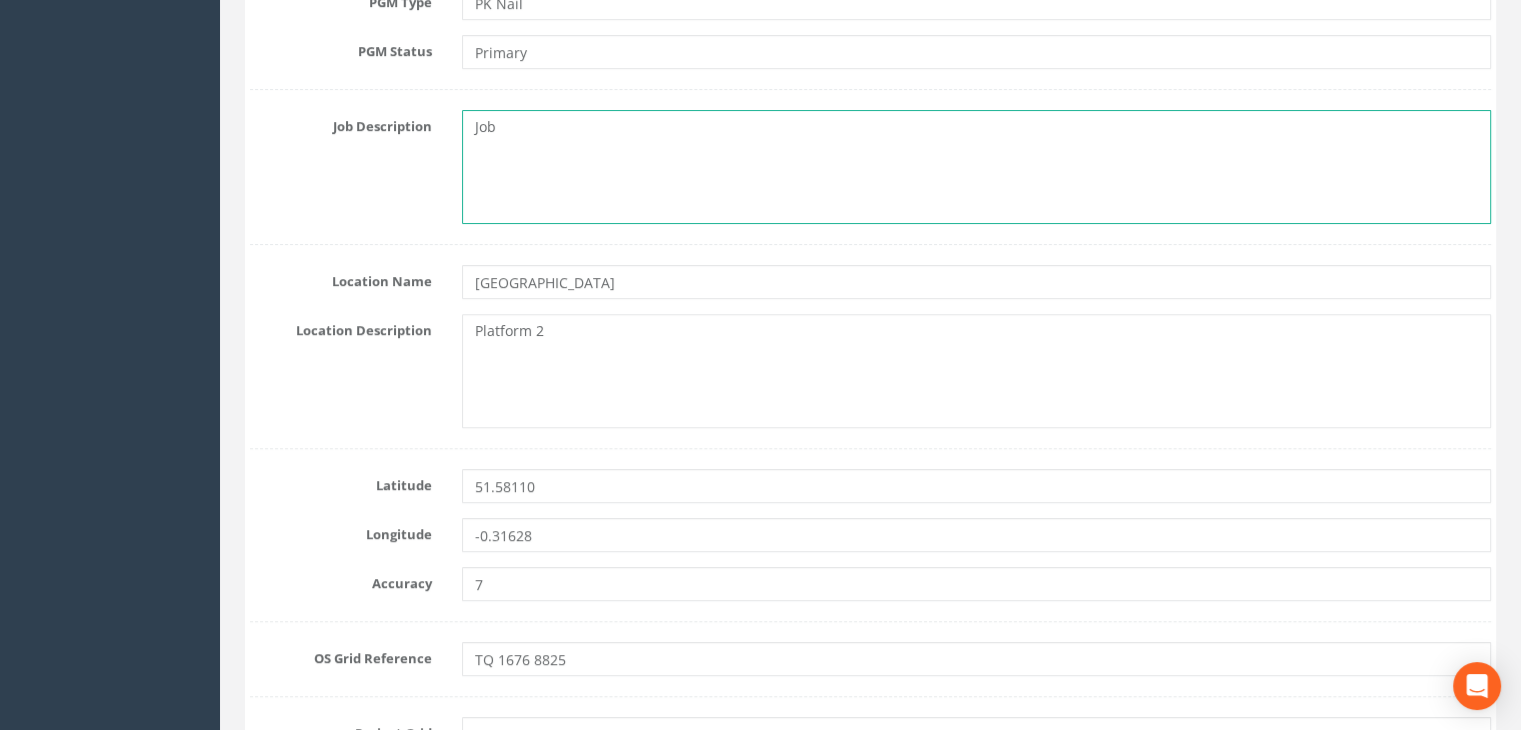 type on "Job" 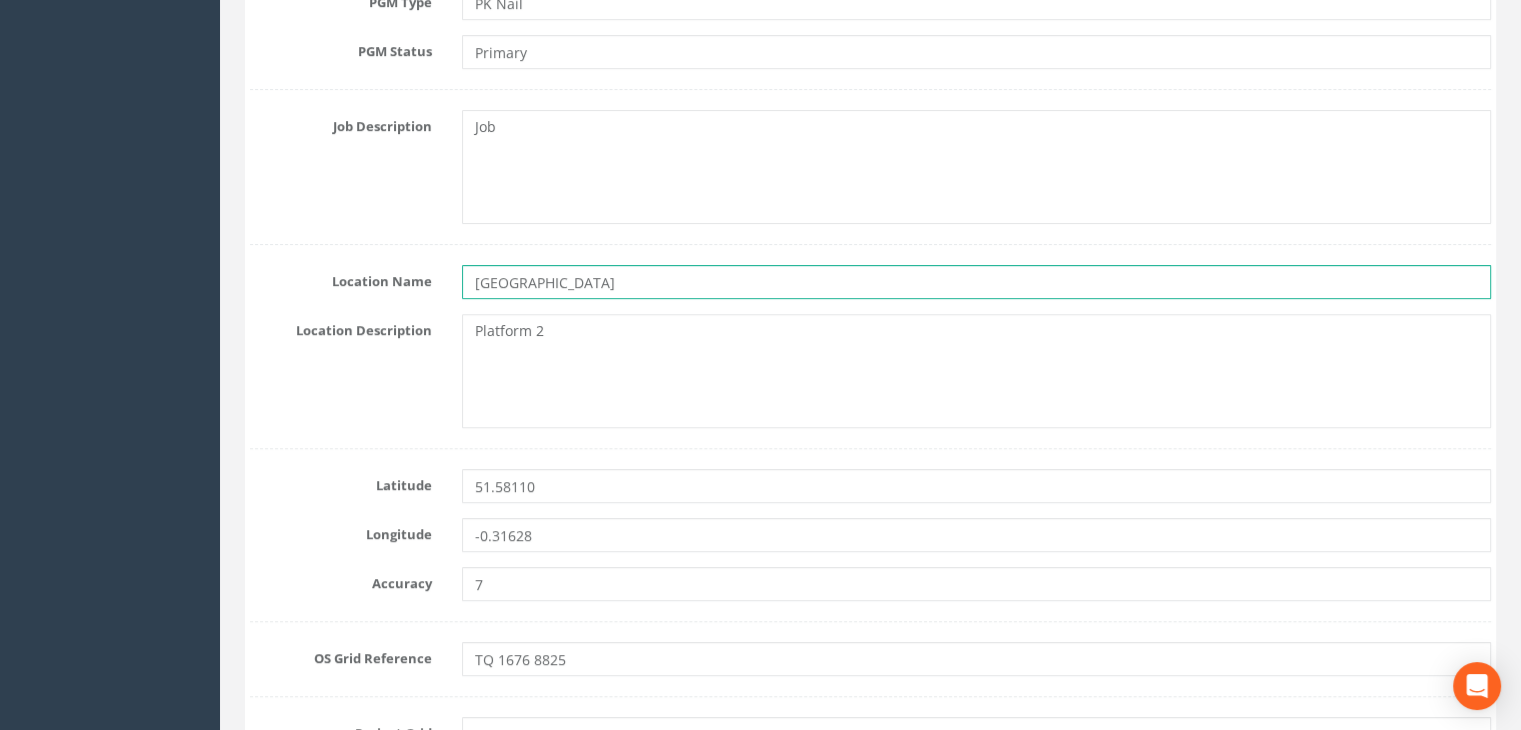 click on "[GEOGRAPHIC_DATA]" at bounding box center (976, 282) 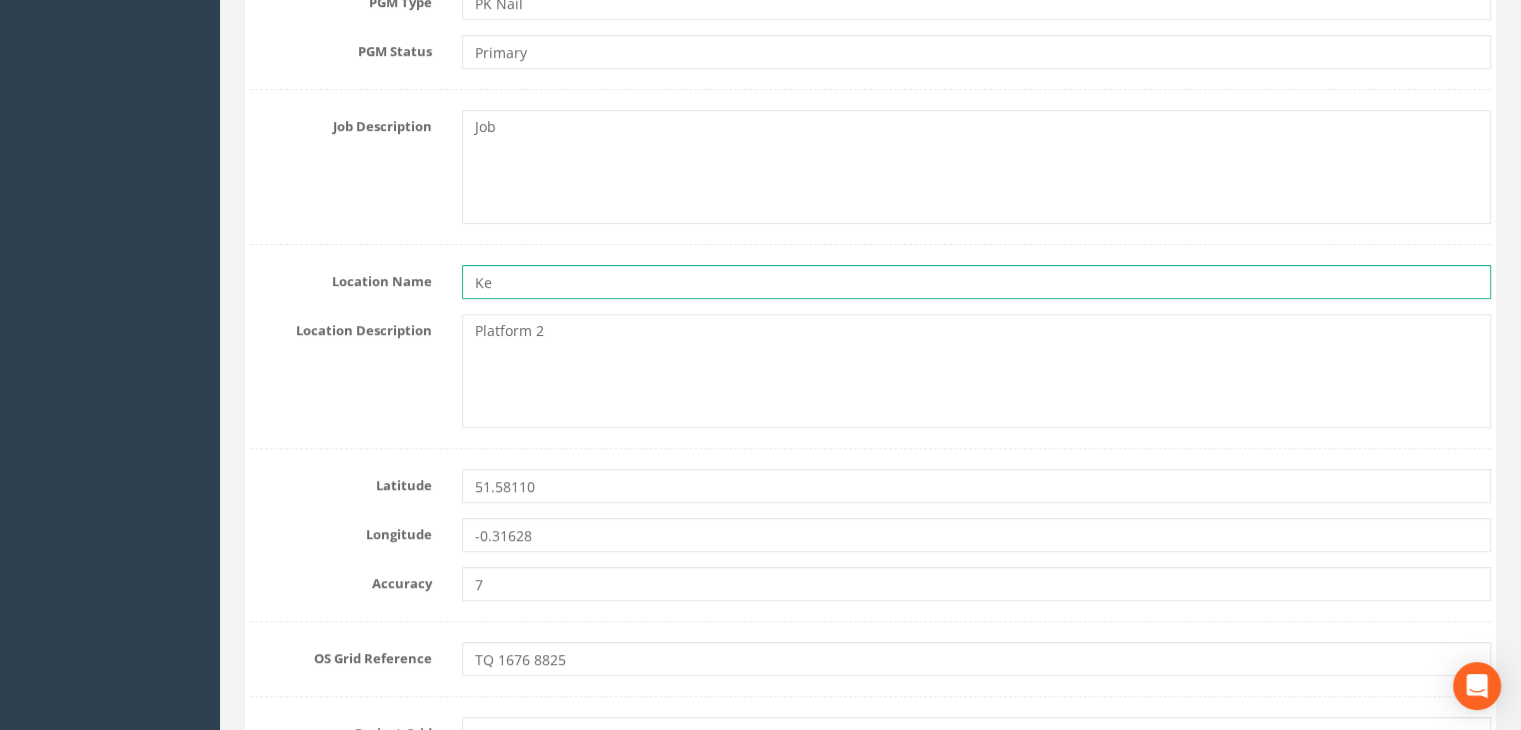 type on "K" 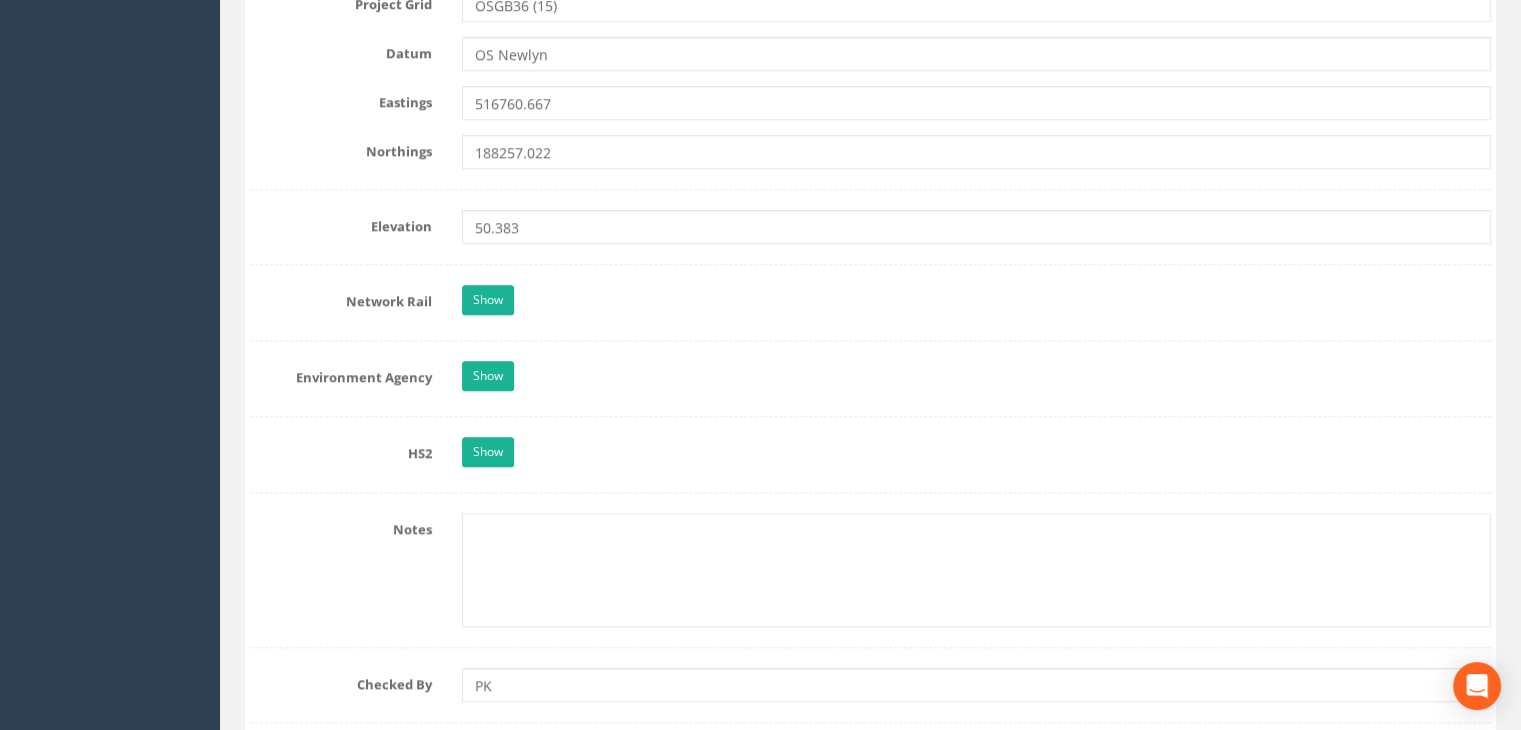 scroll, scrollTop: 1700, scrollLeft: 0, axis: vertical 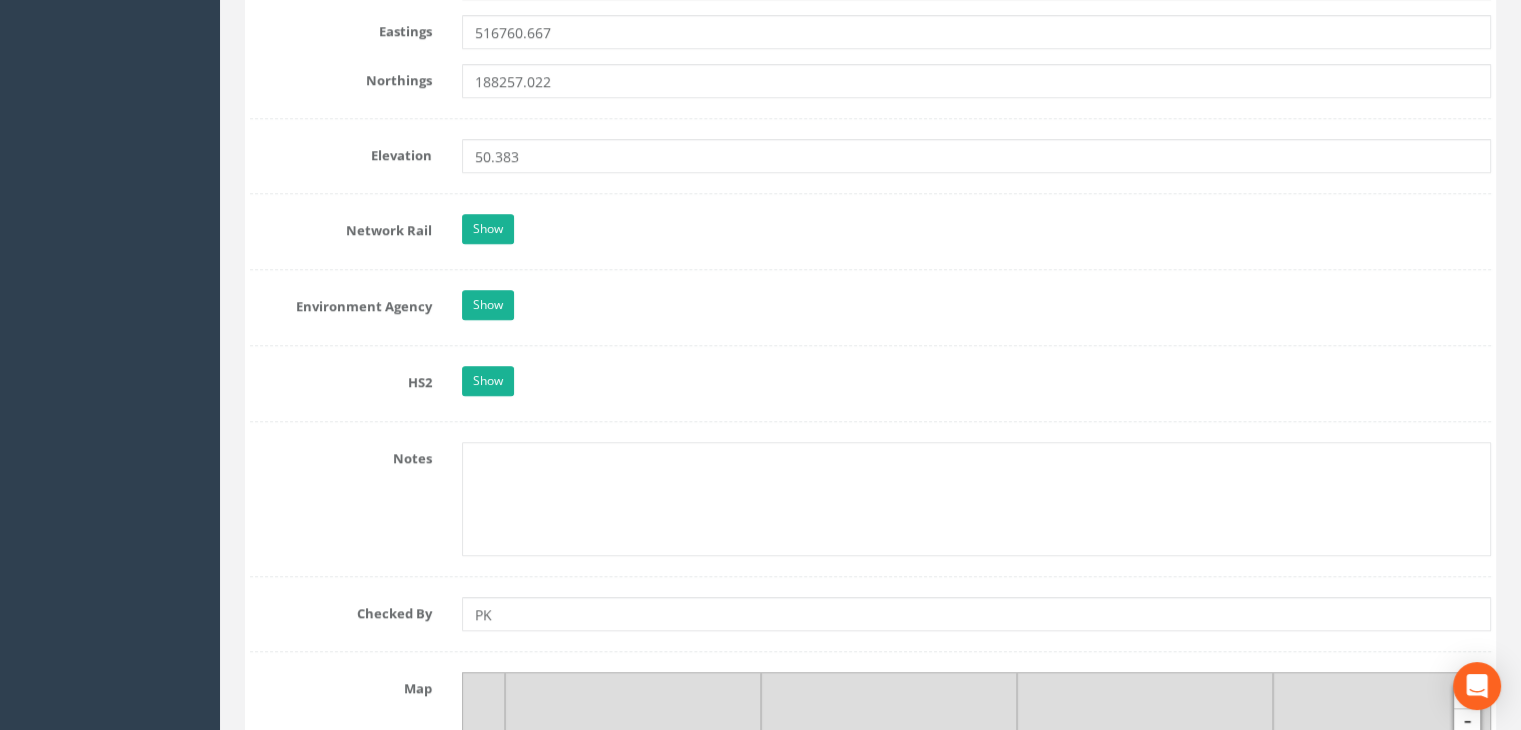 type 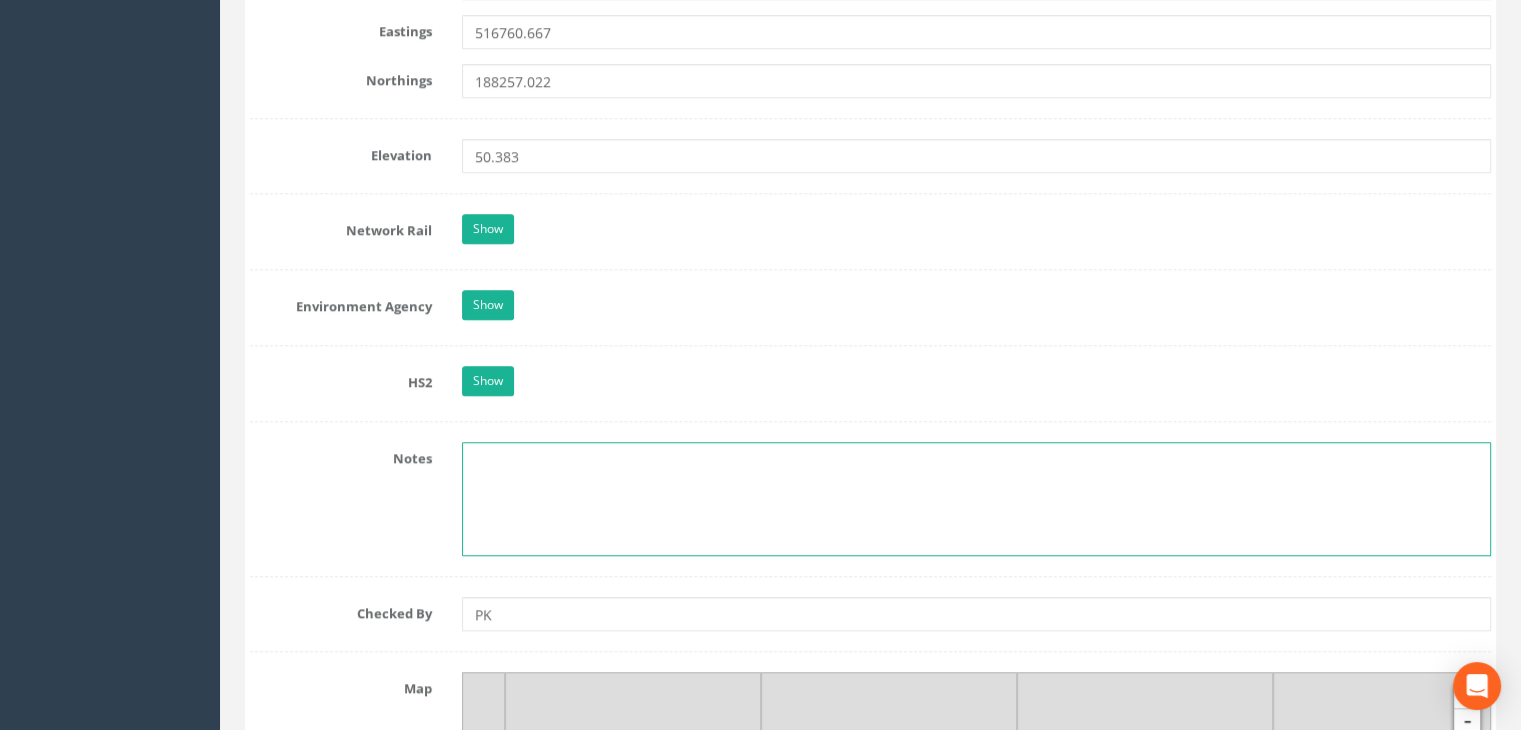 click at bounding box center [976, 499] 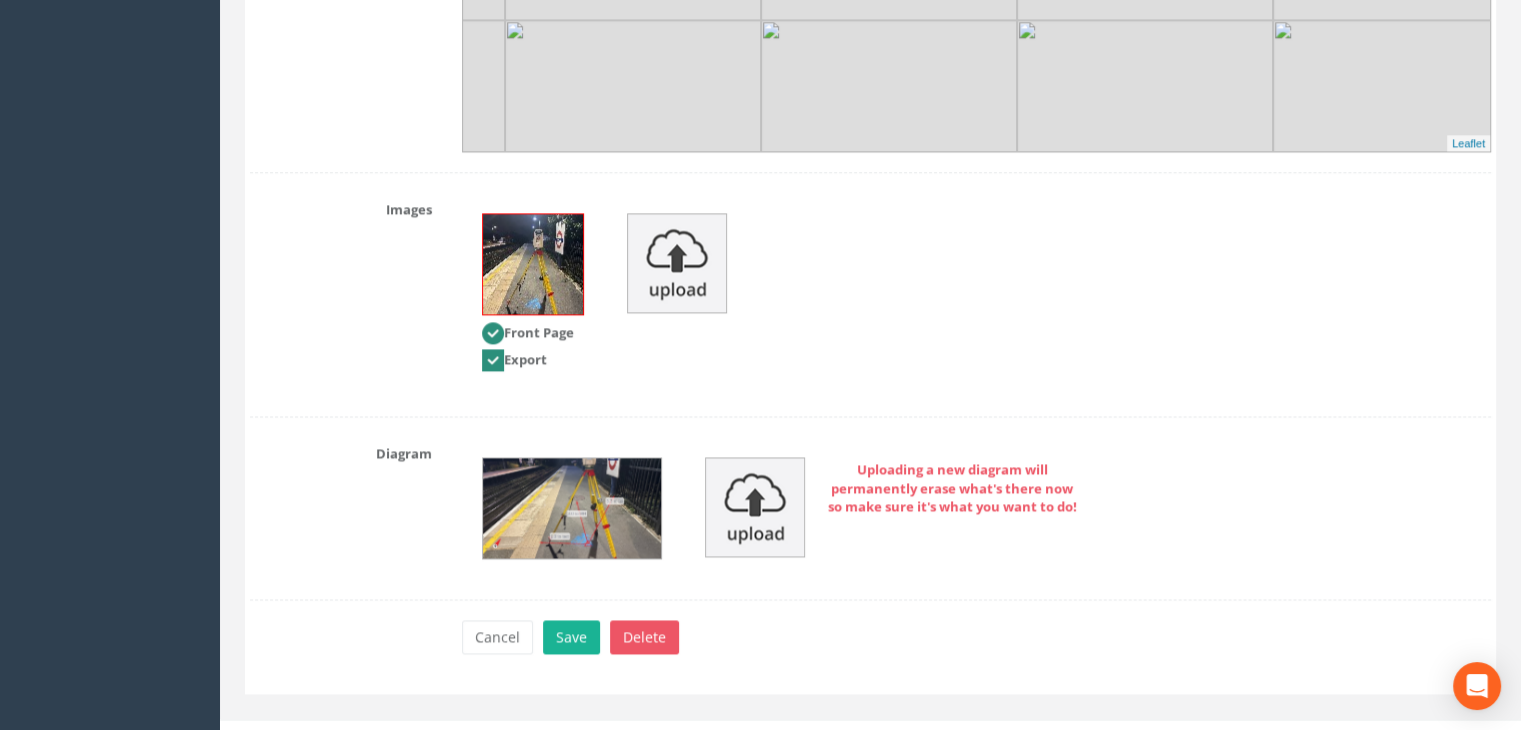scroll, scrollTop: 2724, scrollLeft: 0, axis: vertical 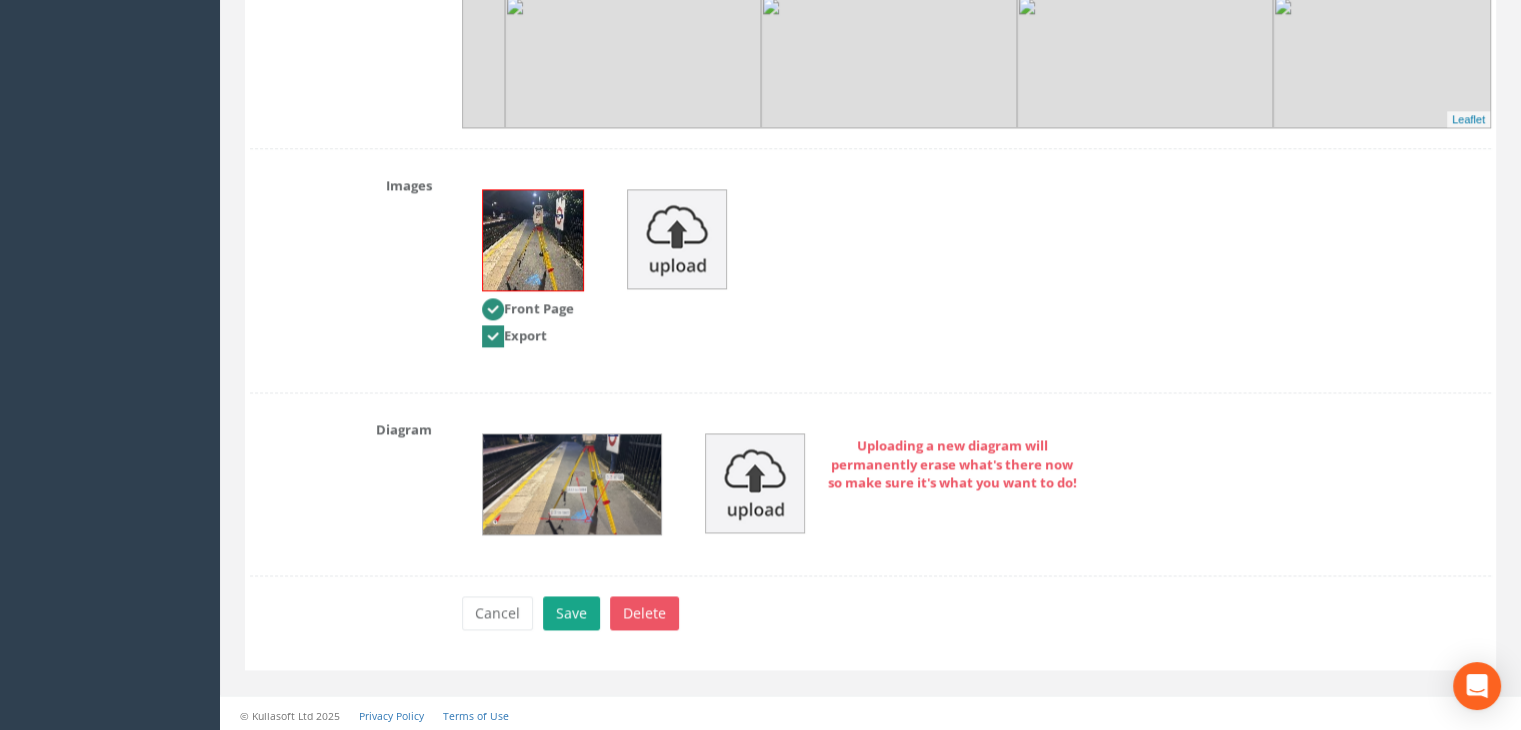 type on "Notes" 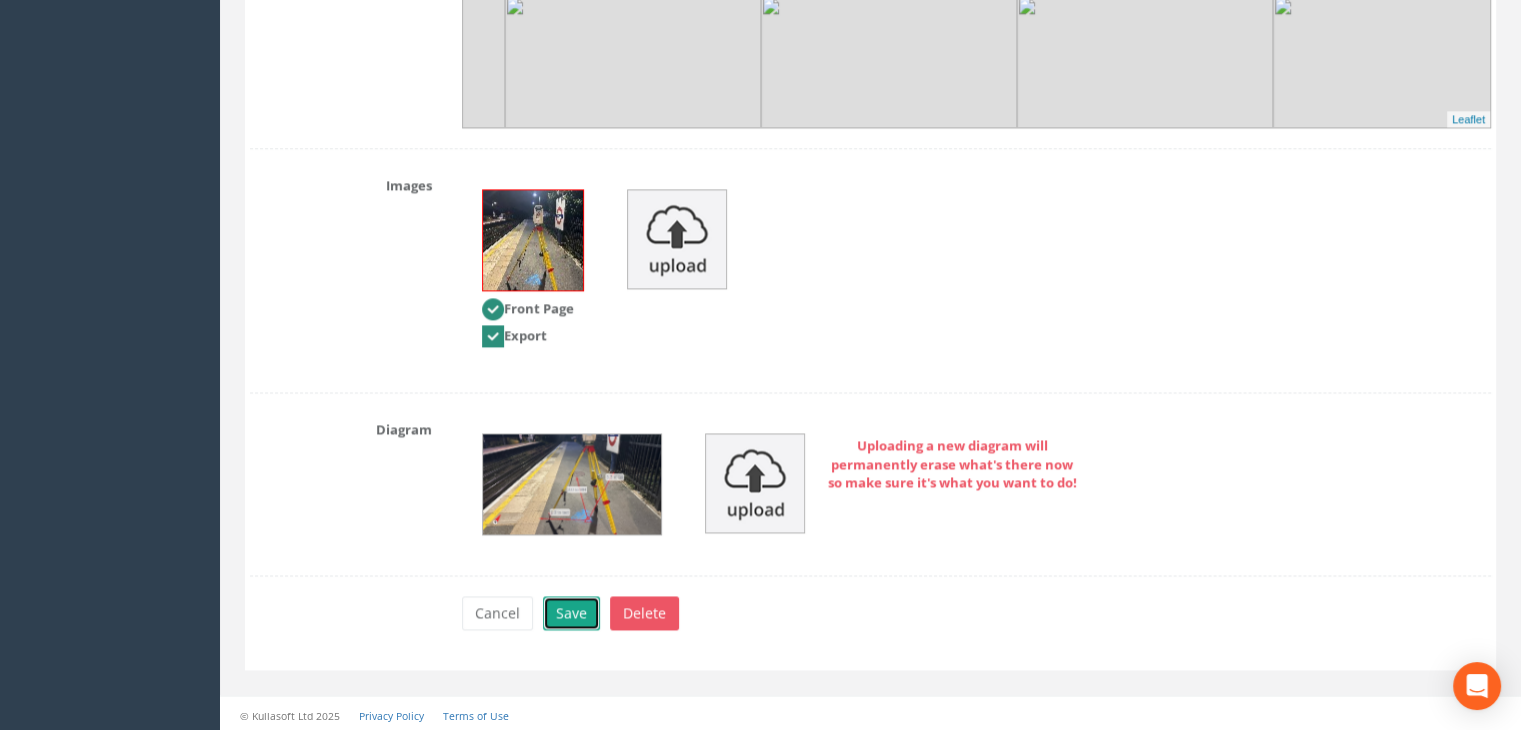 click on "Save" at bounding box center (571, 613) 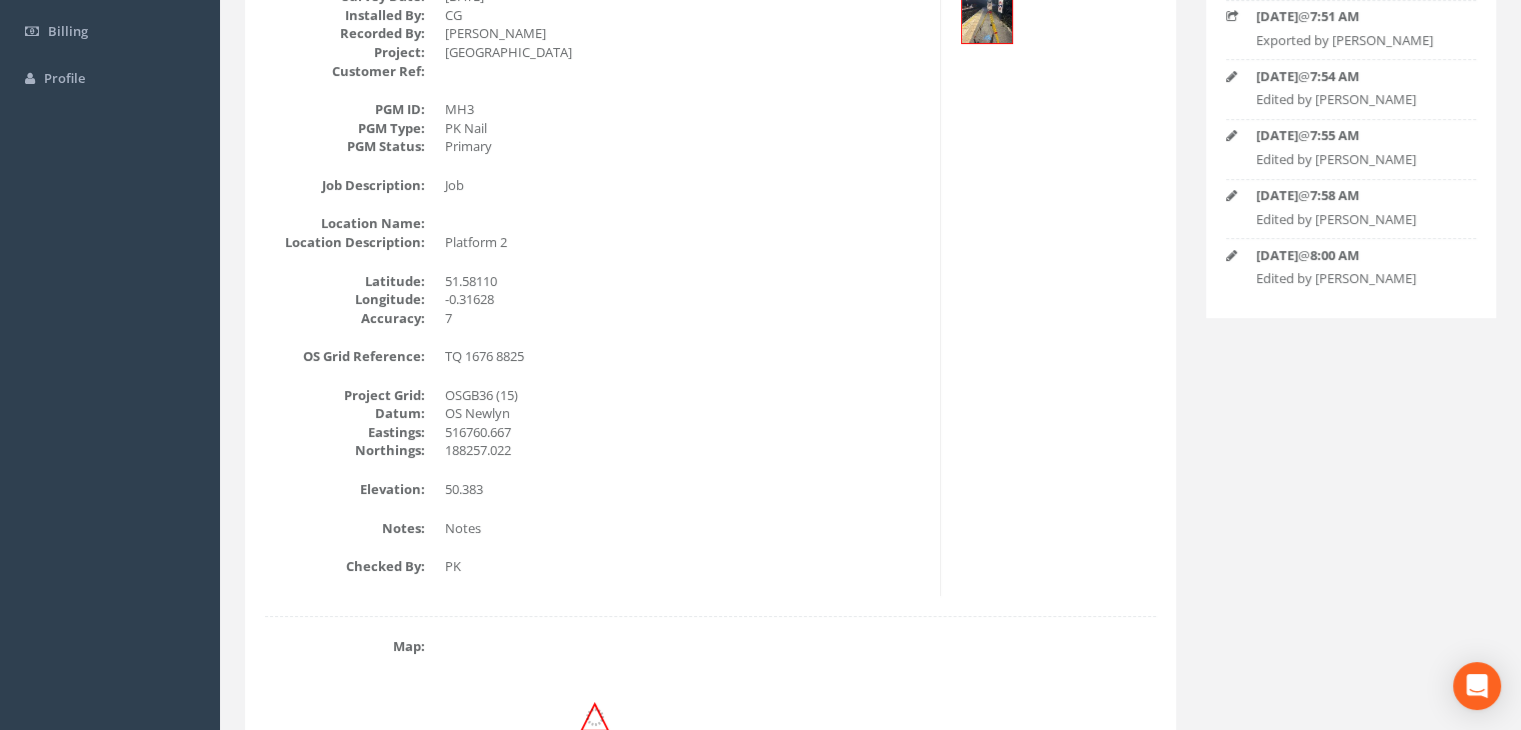 scroll, scrollTop: 0, scrollLeft: 0, axis: both 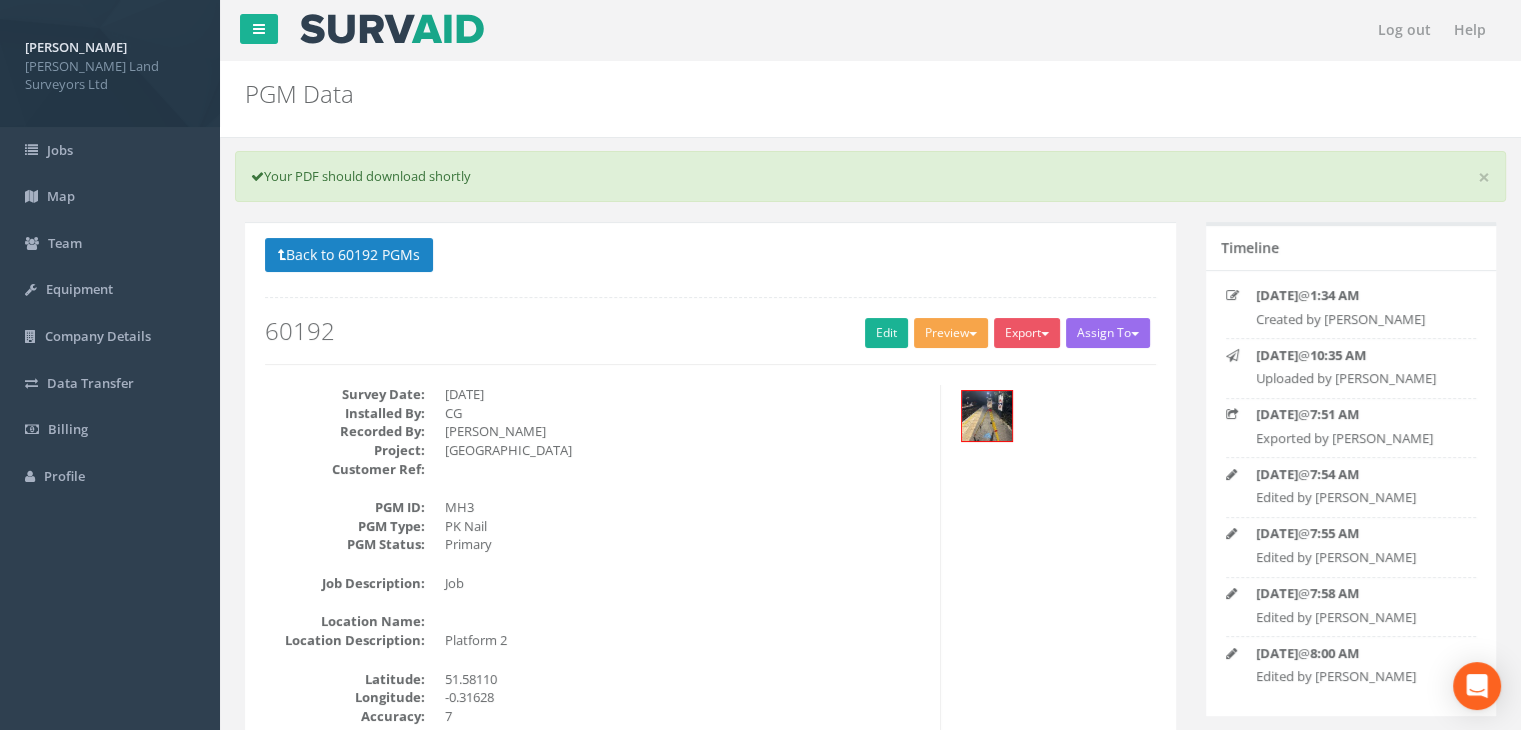 click on "Preview" at bounding box center [951, 333] 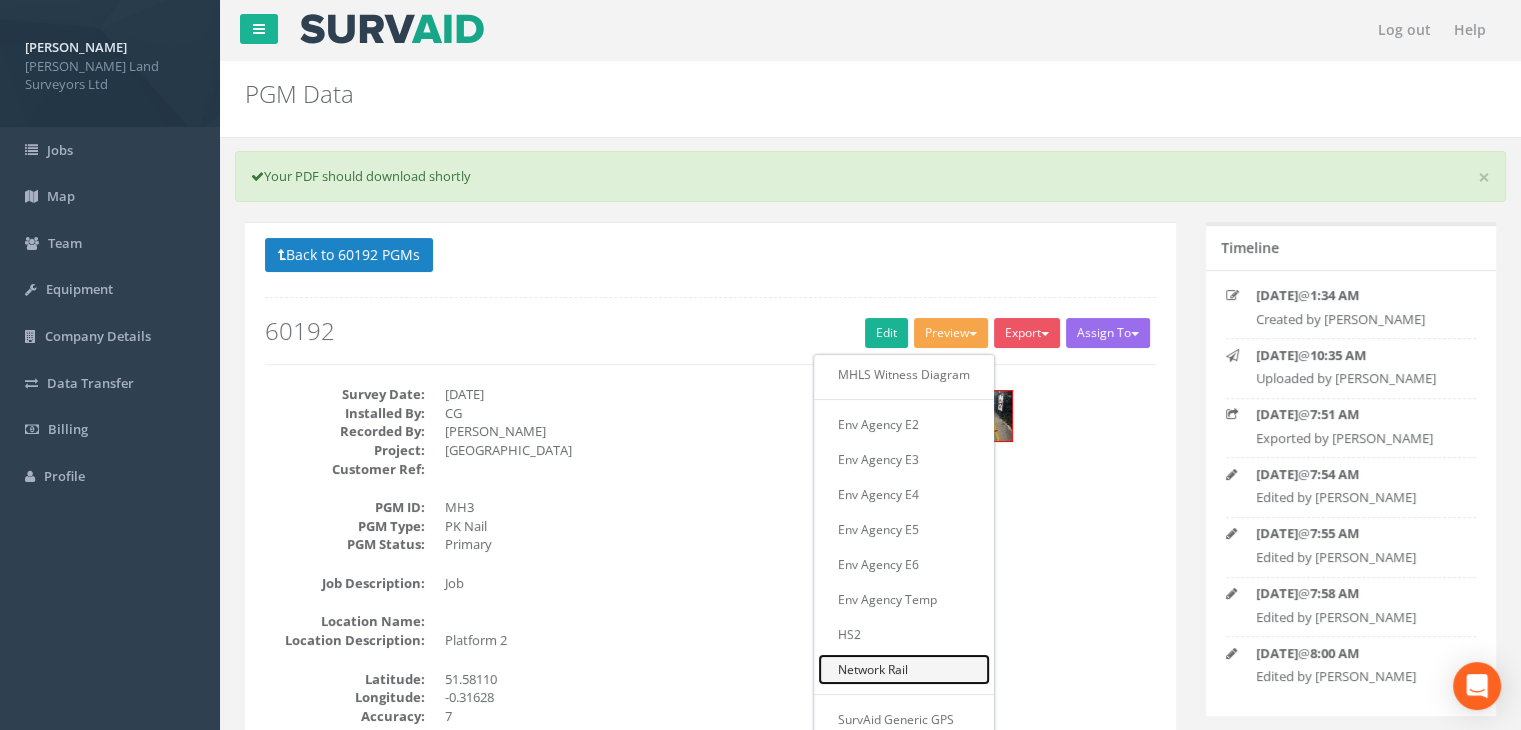 click on "Network Rail" at bounding box center [904, 669] 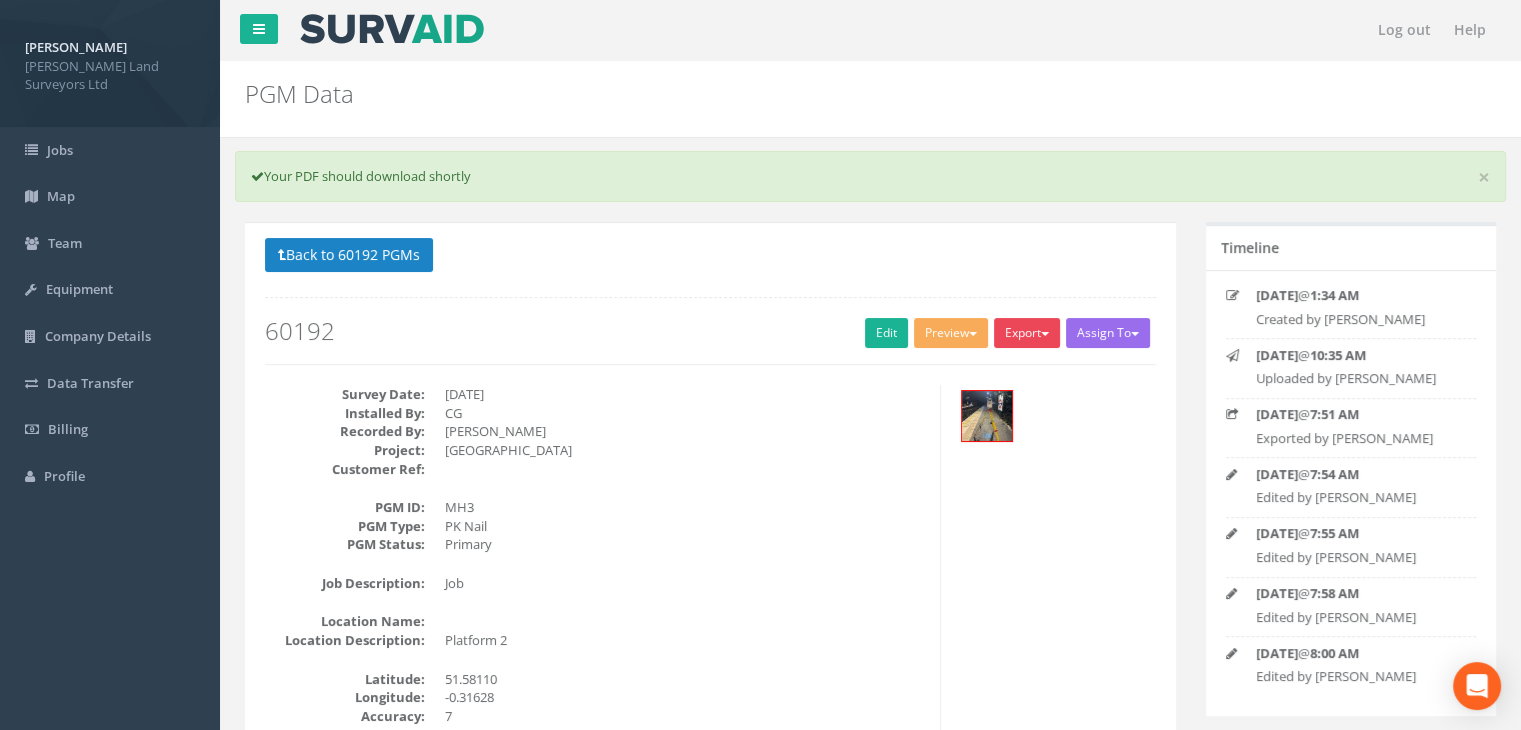 click on "Export" at bounding box center (1027, 333) 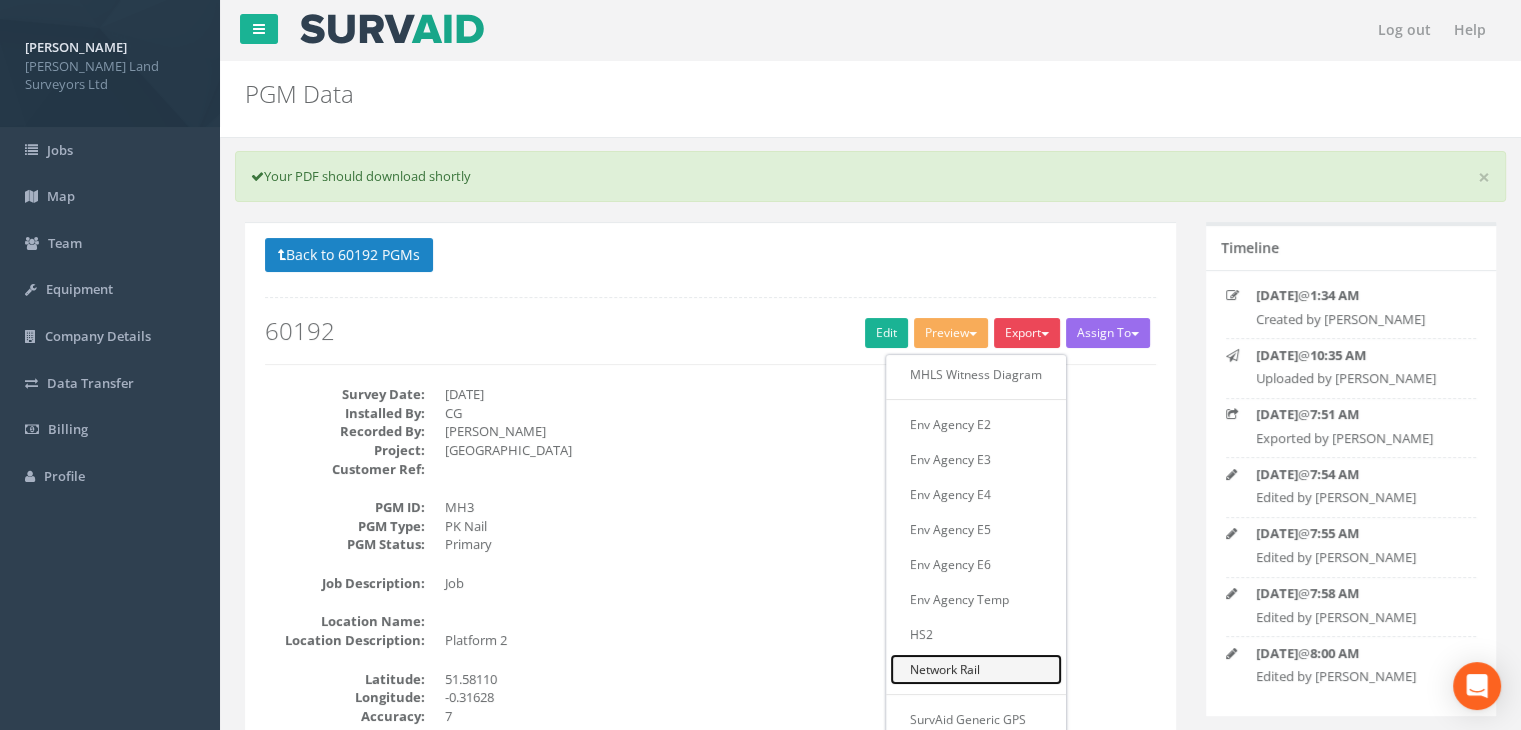 click on "Network Rail" at bounding box center (976, 669) 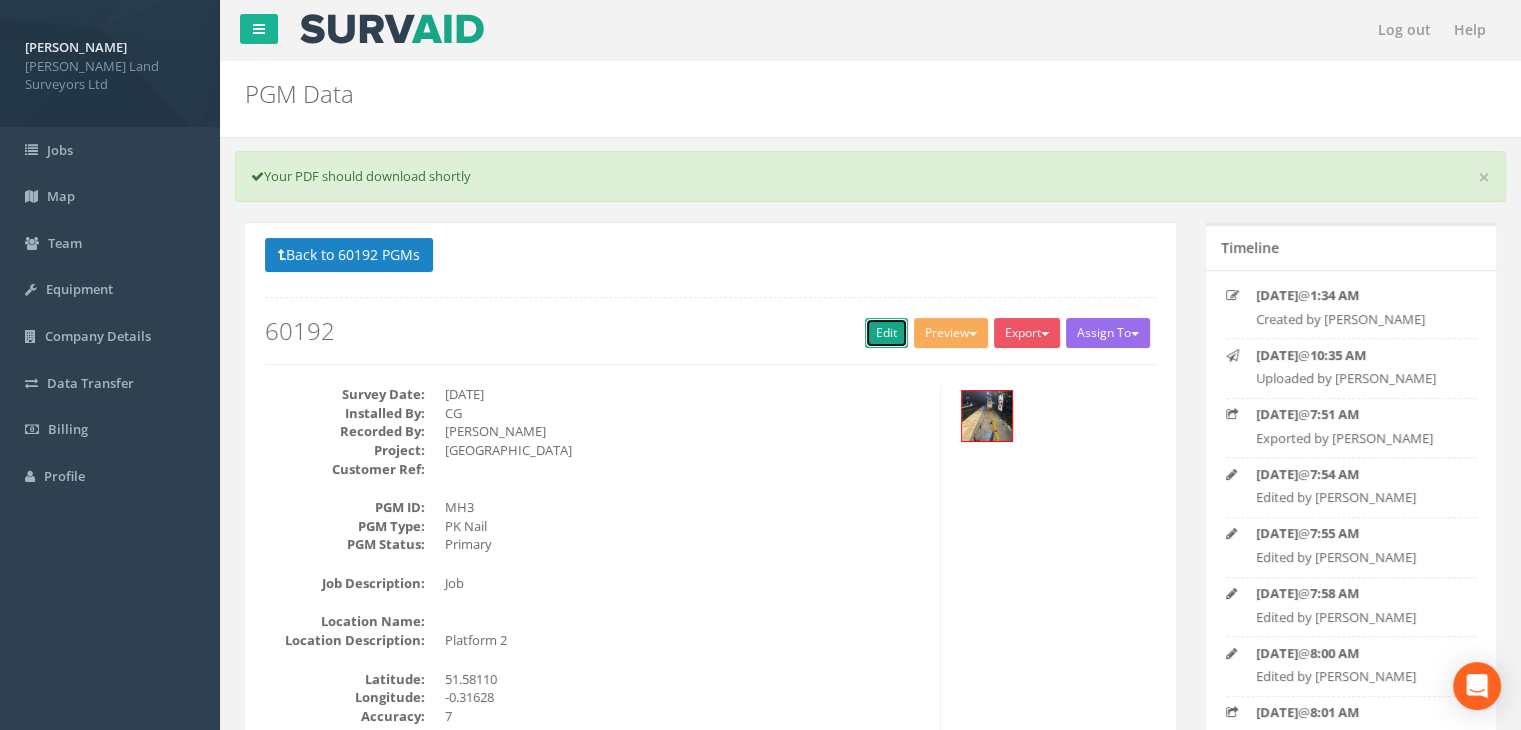 click on "Edit" at bounding box center (886, 333) 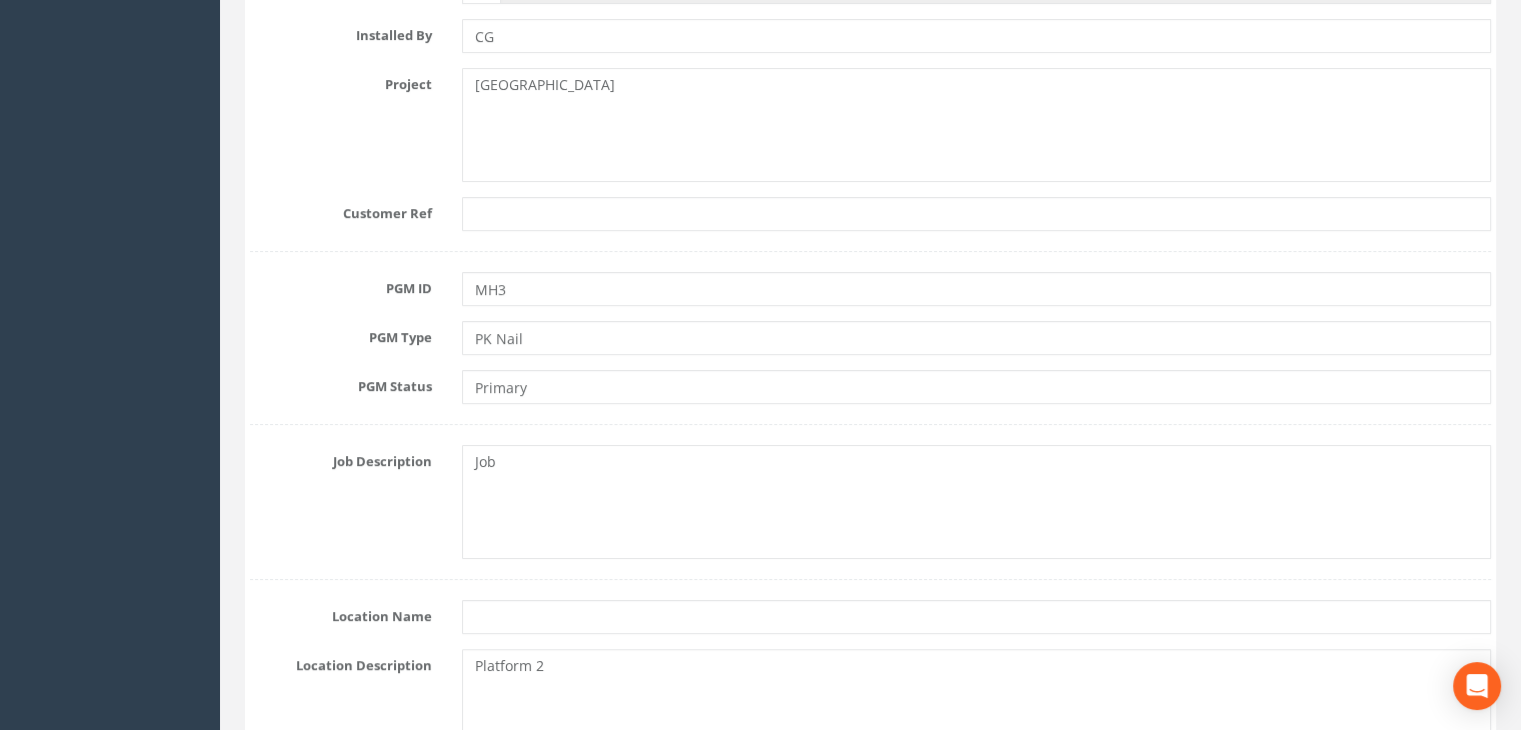 scroll, scrollTop: 600, scrollLeft: 0, axis: vertical 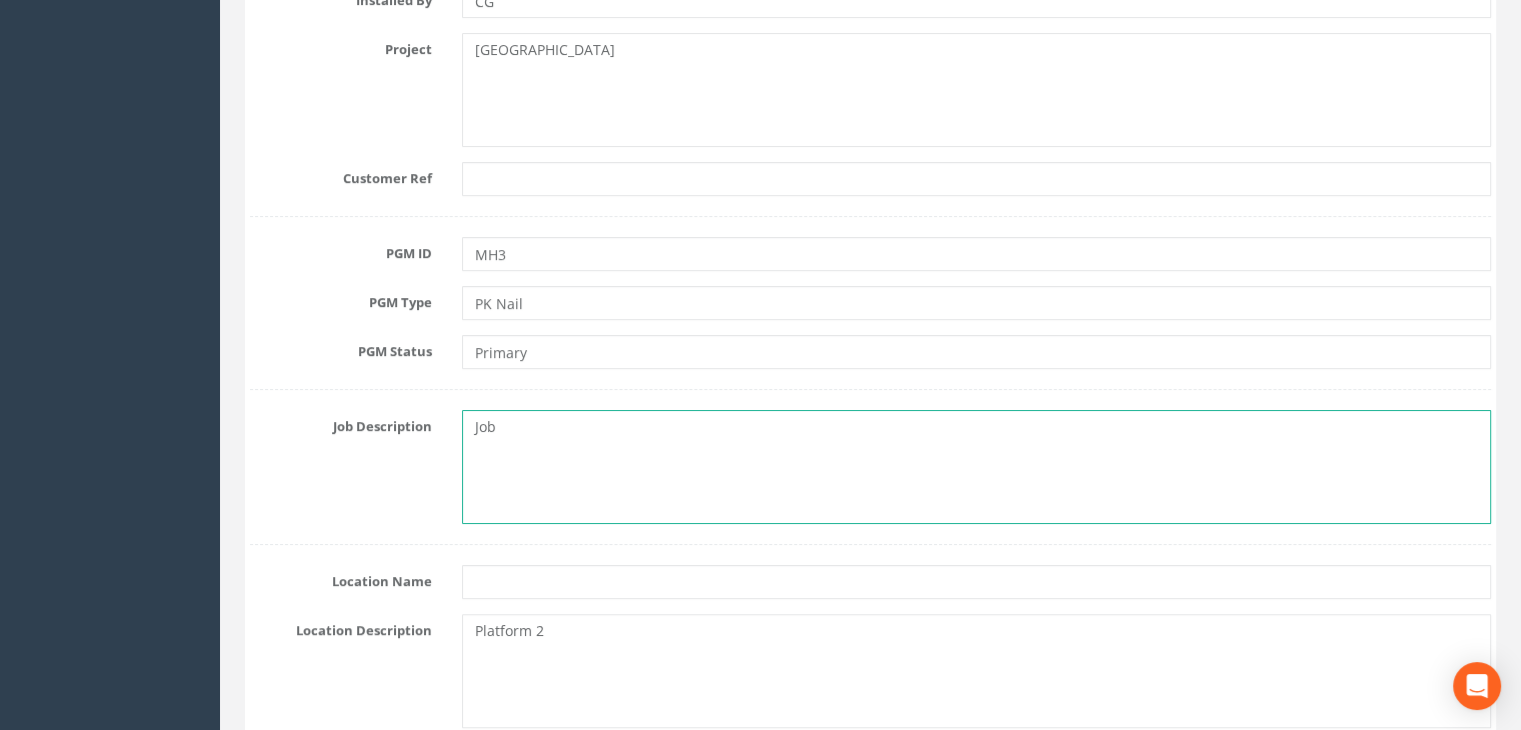 click on "Job" at bounding box center [976, 467] 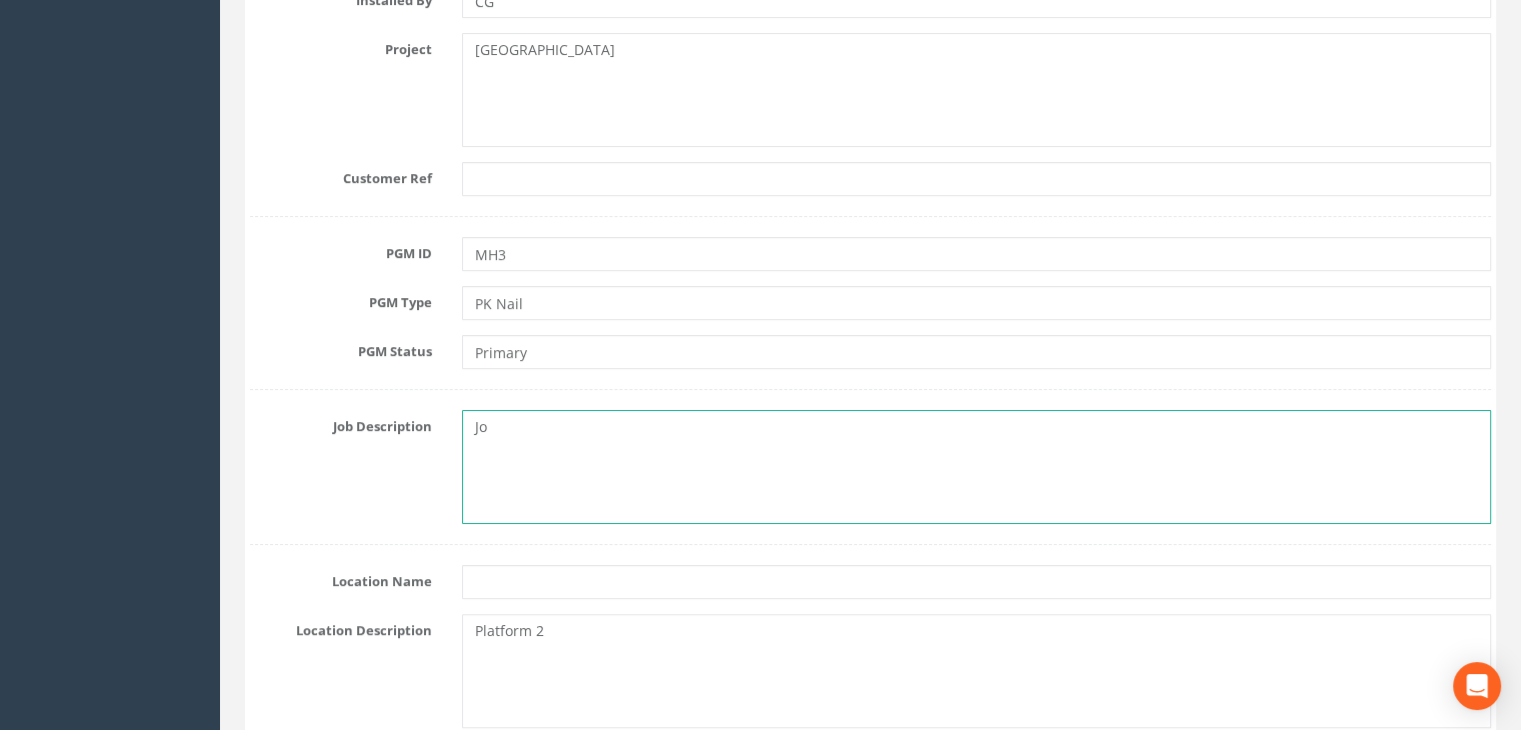 type on "J" 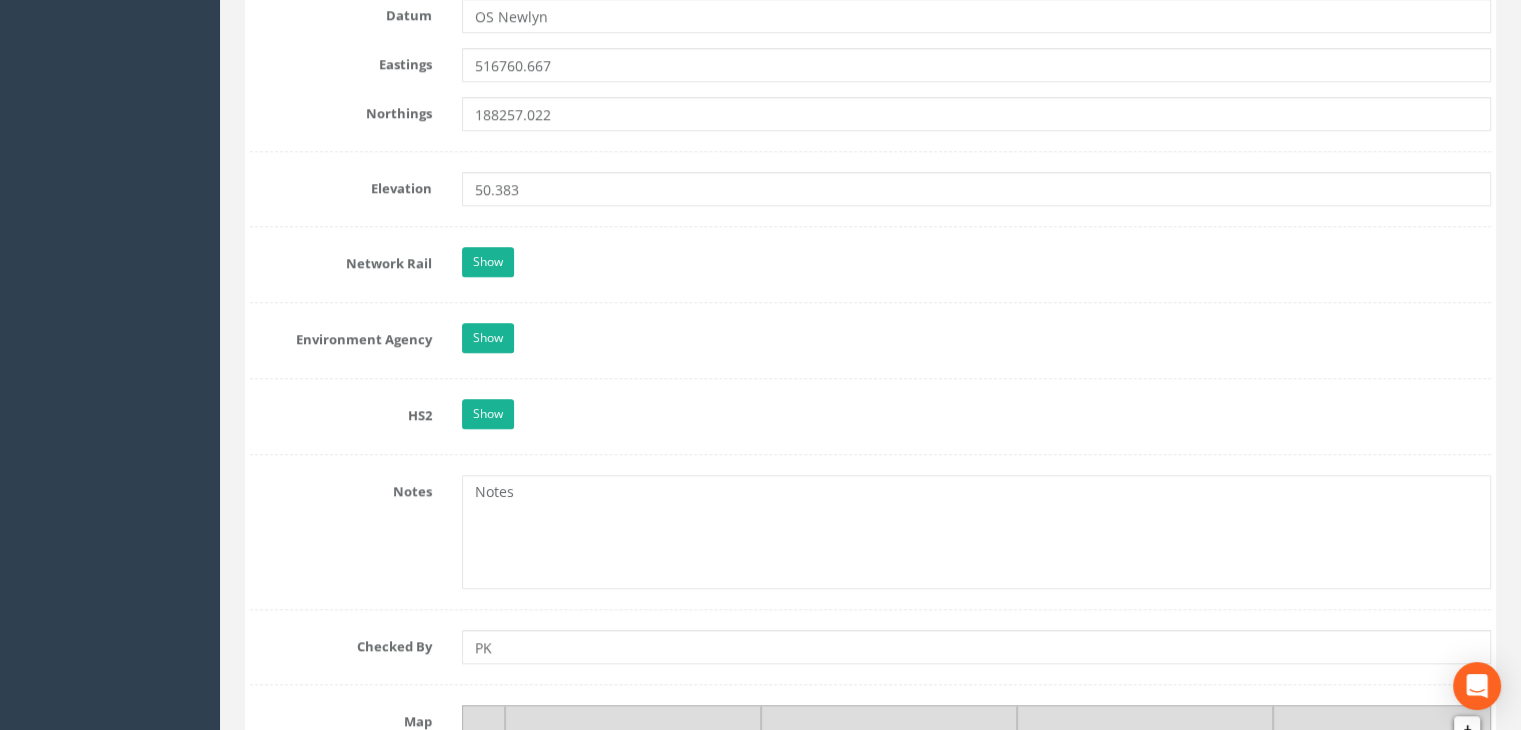scroll, scrollTop: 1700, scrollLeft: 0, axis: vertical 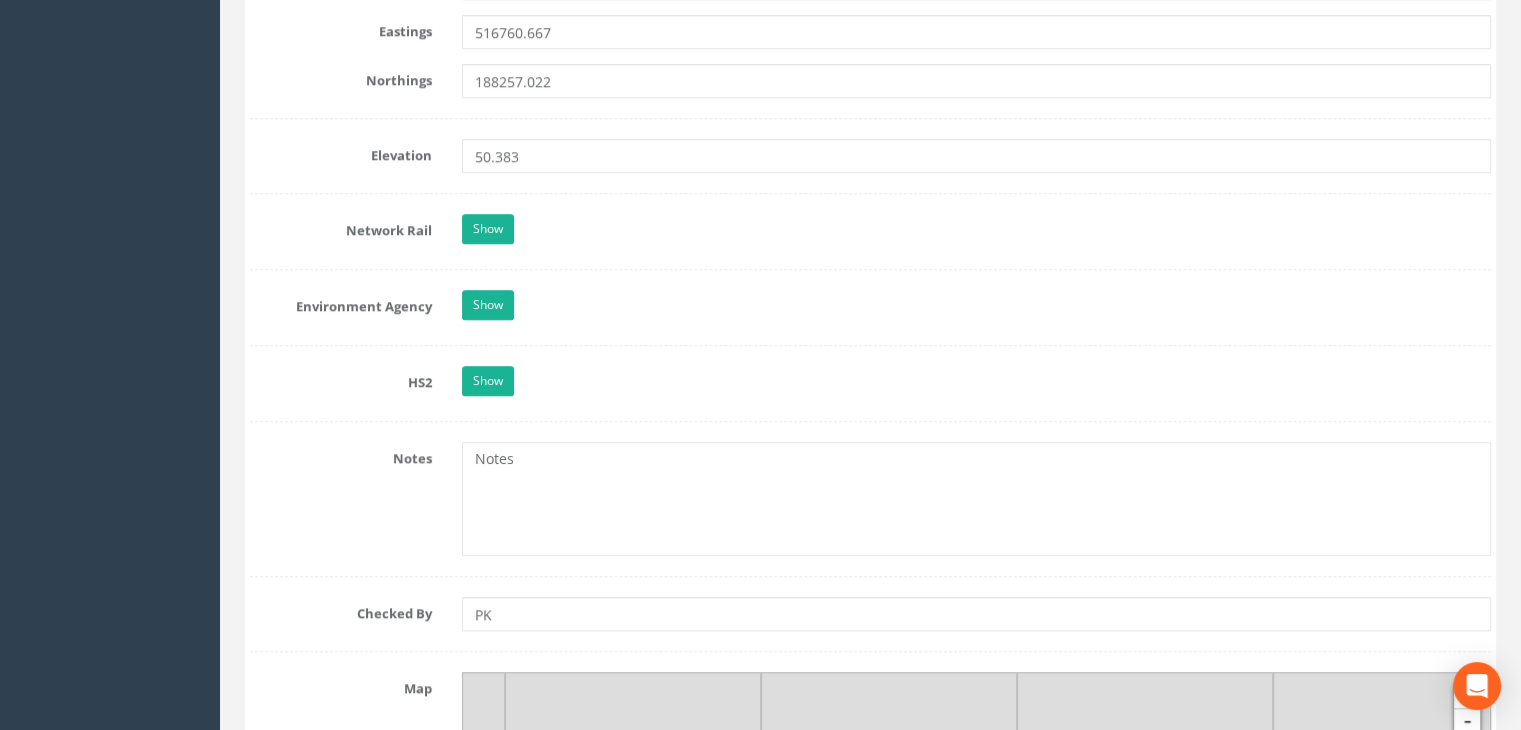 type 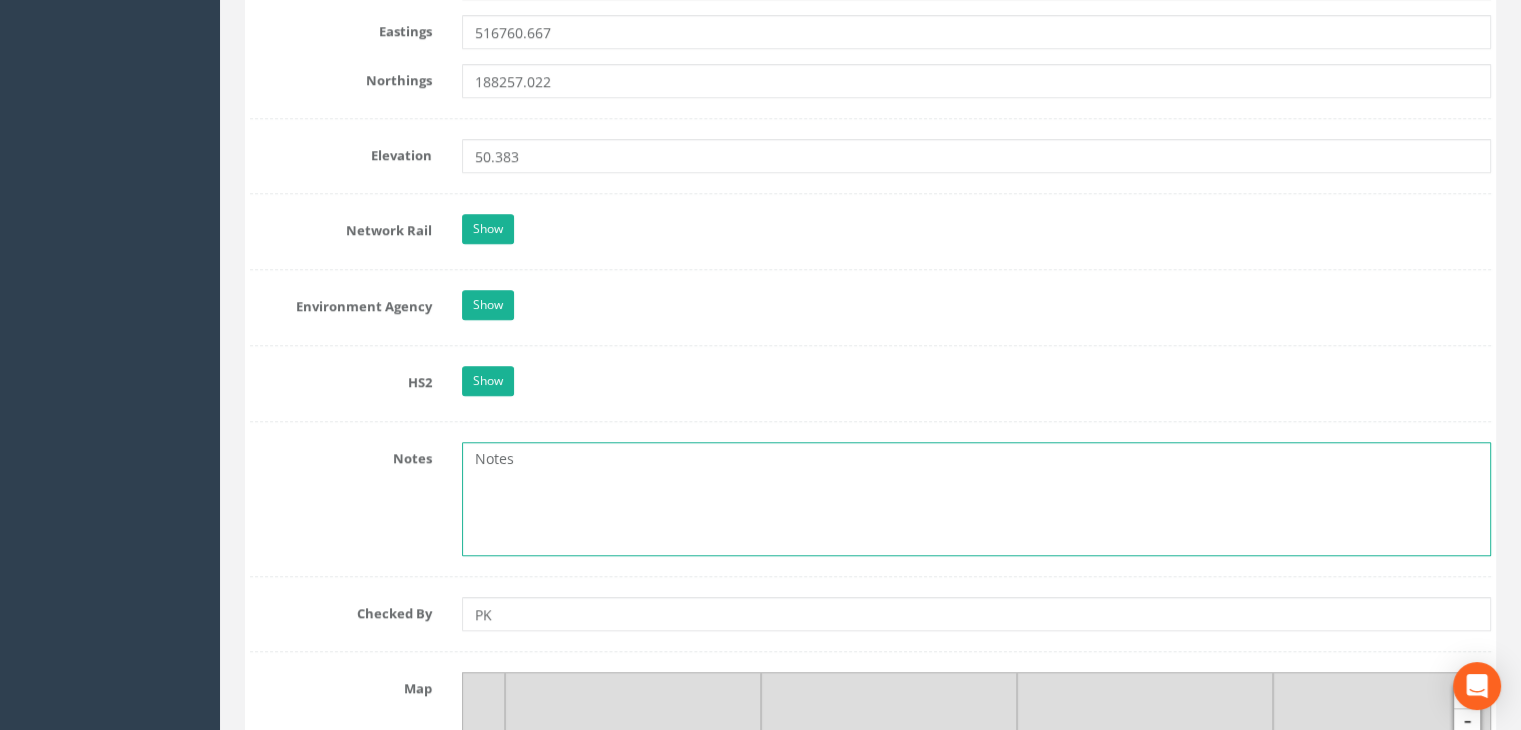 click on "Notes" at bounding box center [976, 499] 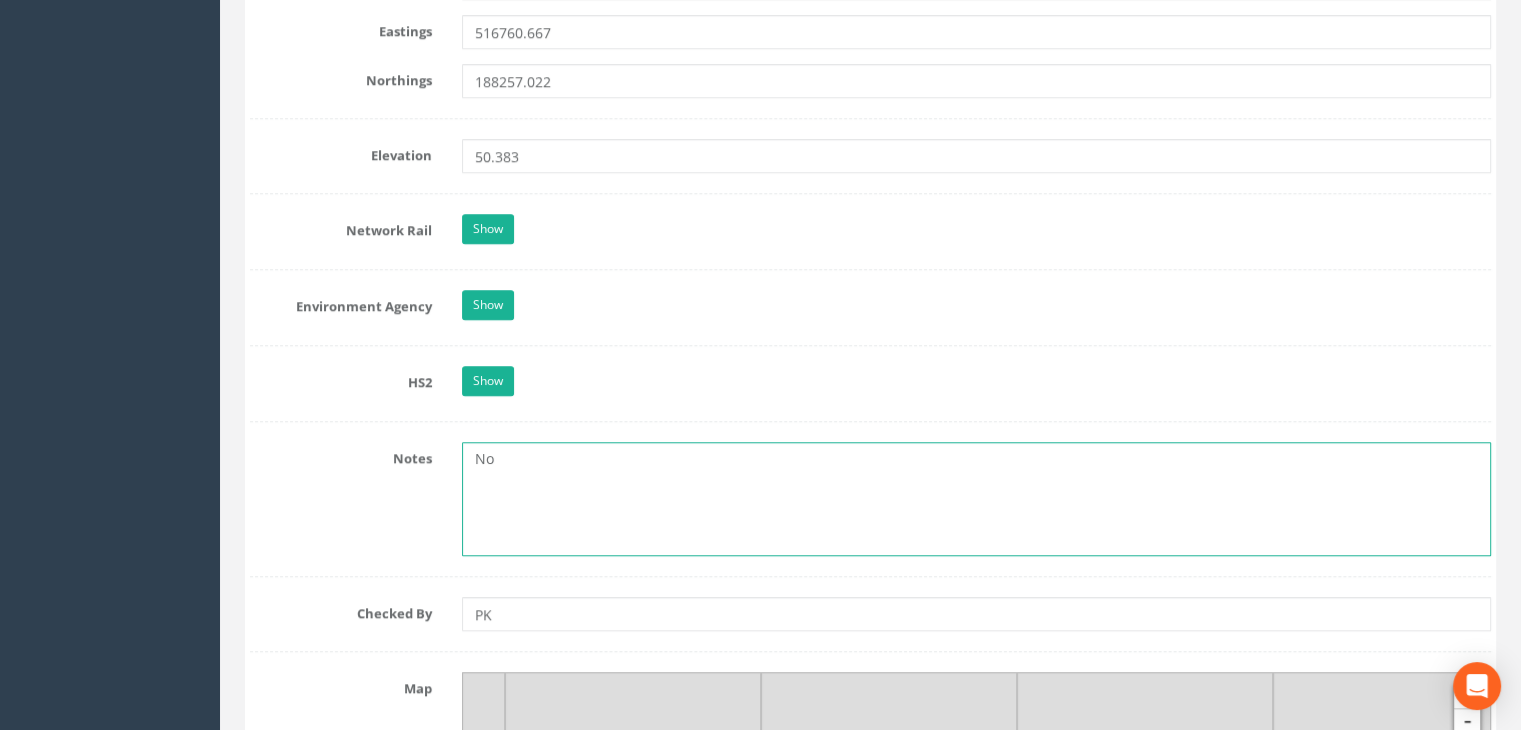 type on "N" 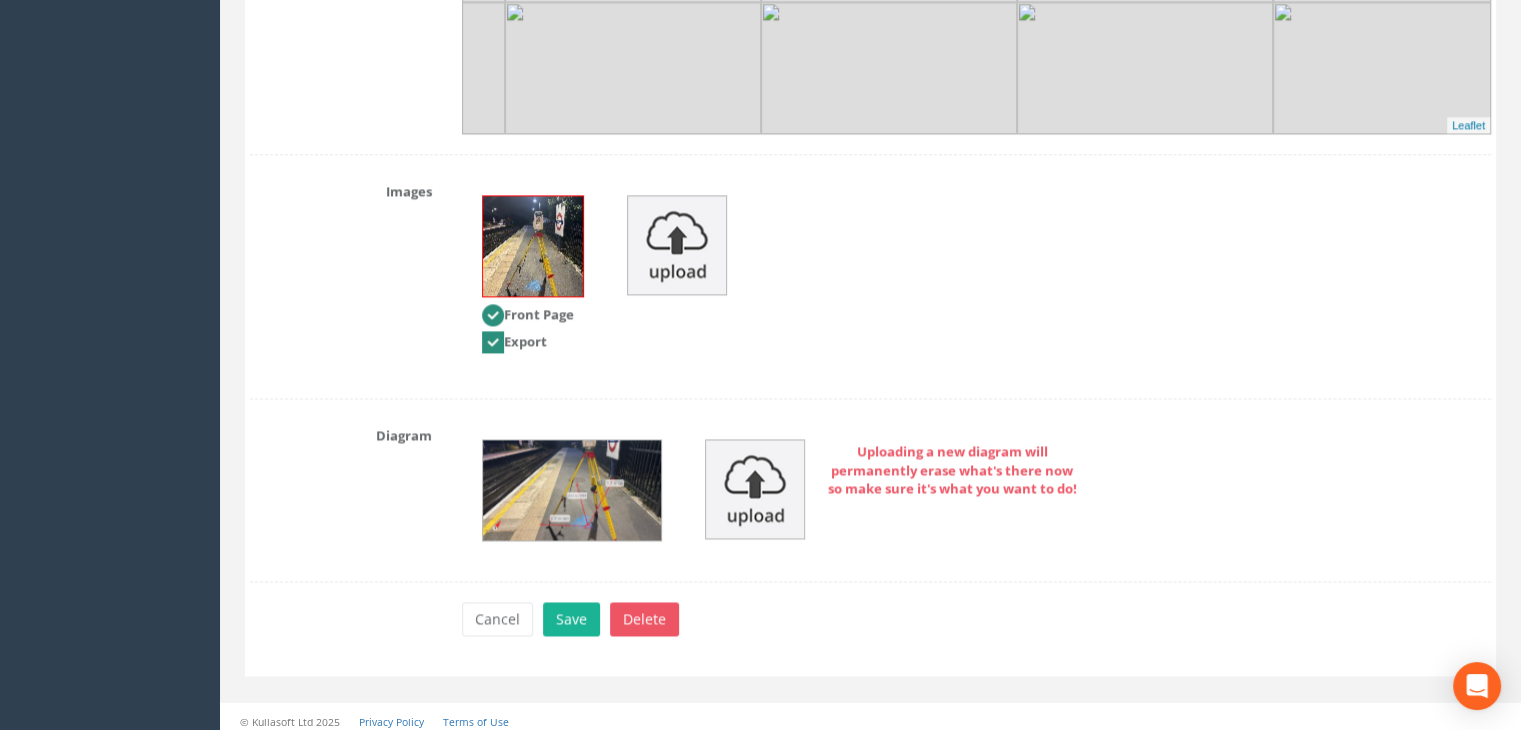 scroll, scrollTop: 2724, scrollLeft: 0, axis: vertical 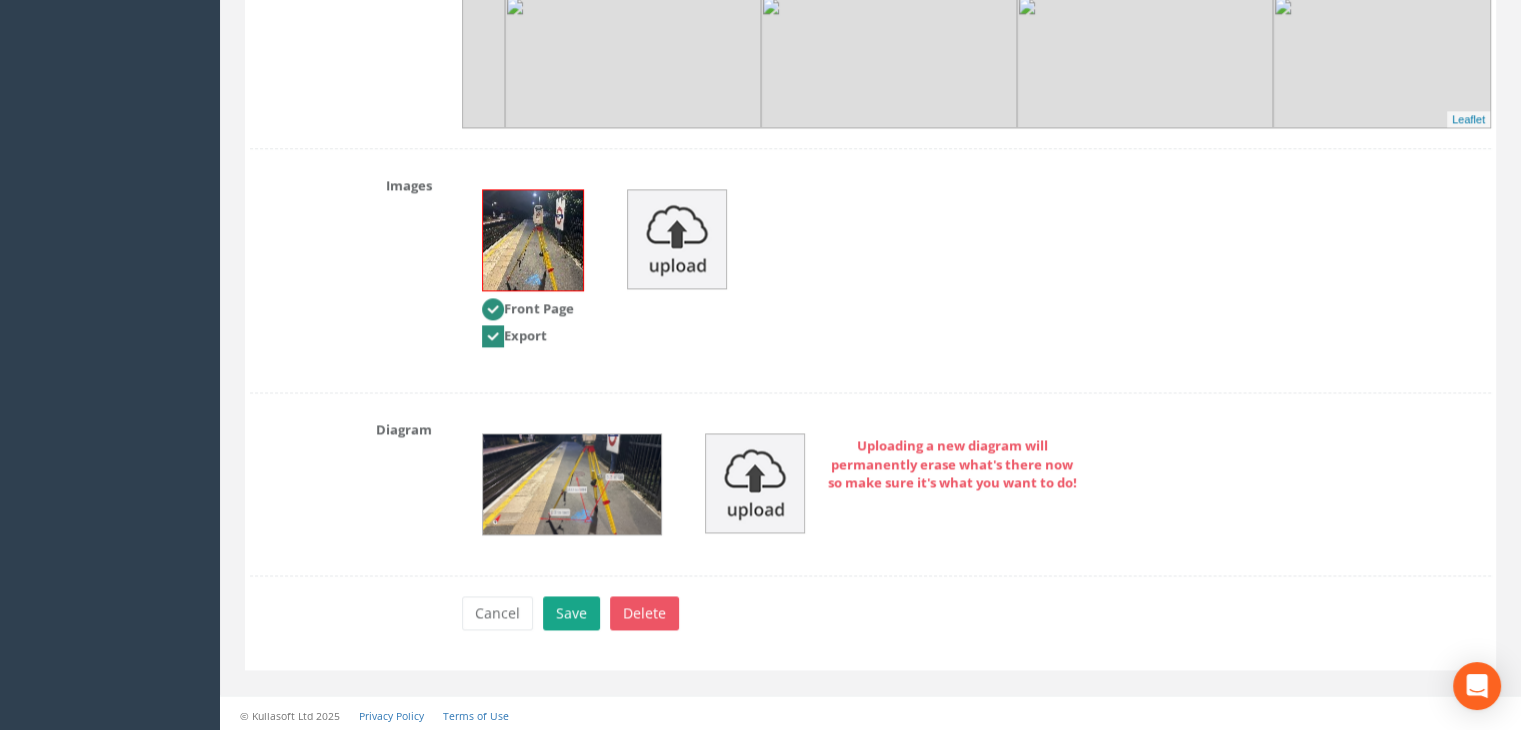 type 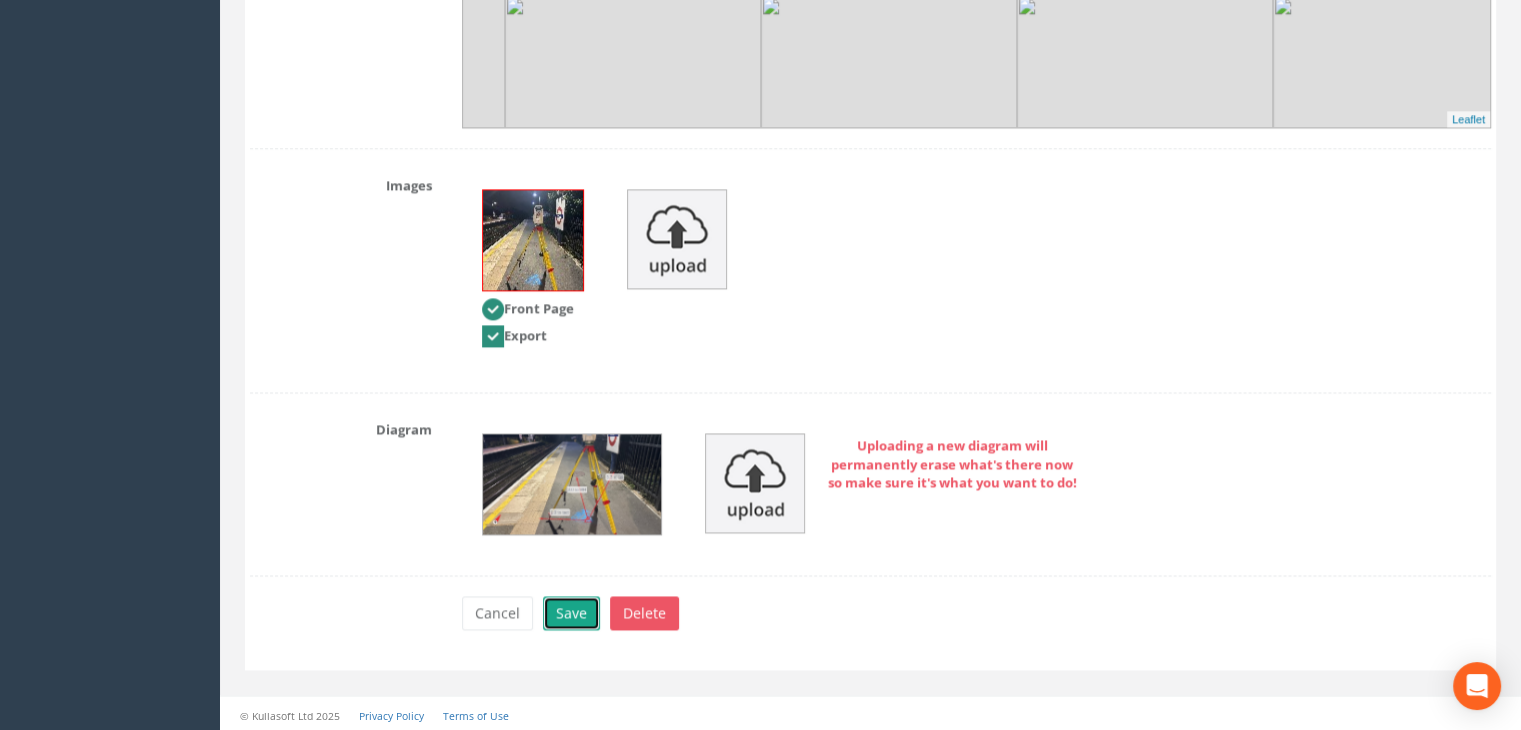 click on "Save" at bounding box center [571, 613] 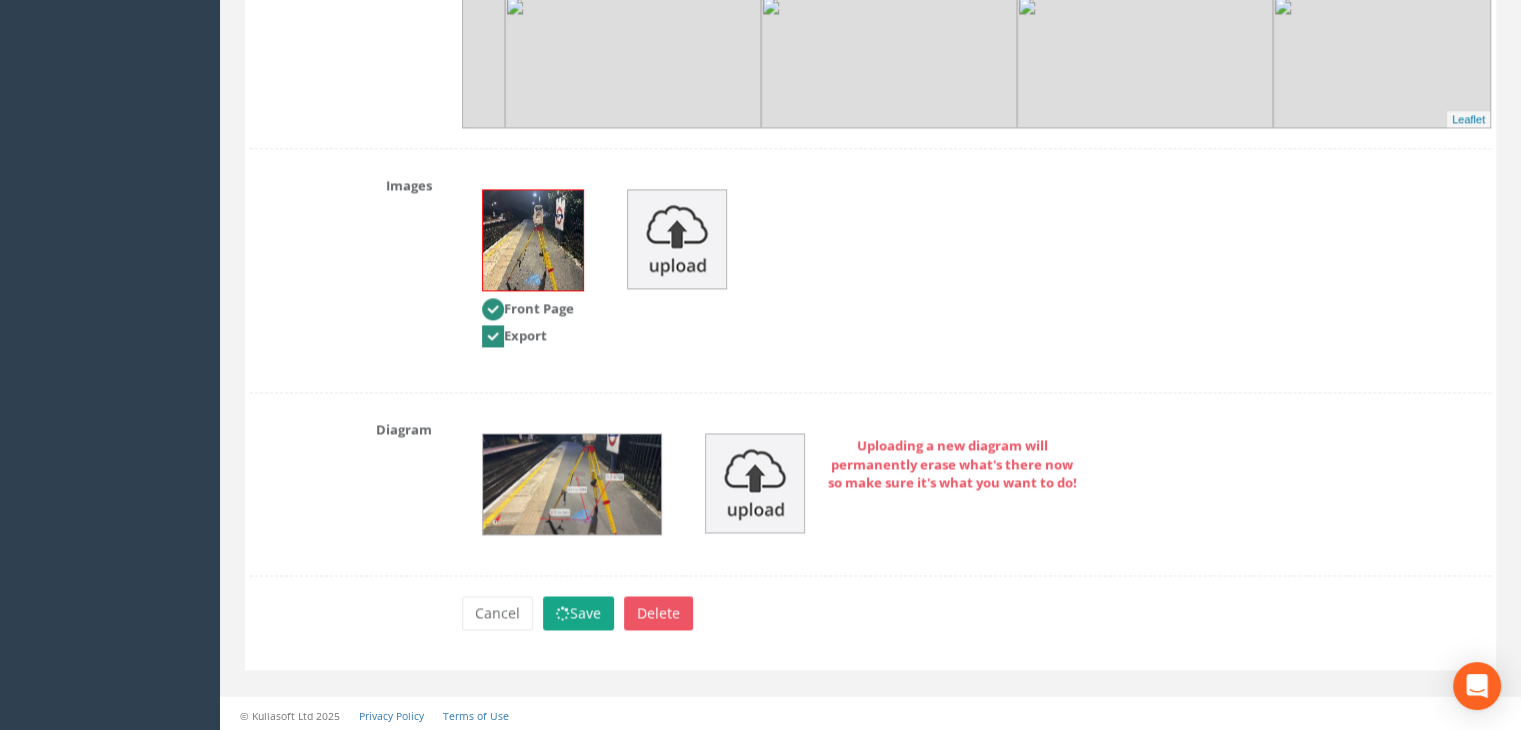 scroll, scrollTop: 798, scrollLeft: 0, axis: vertical 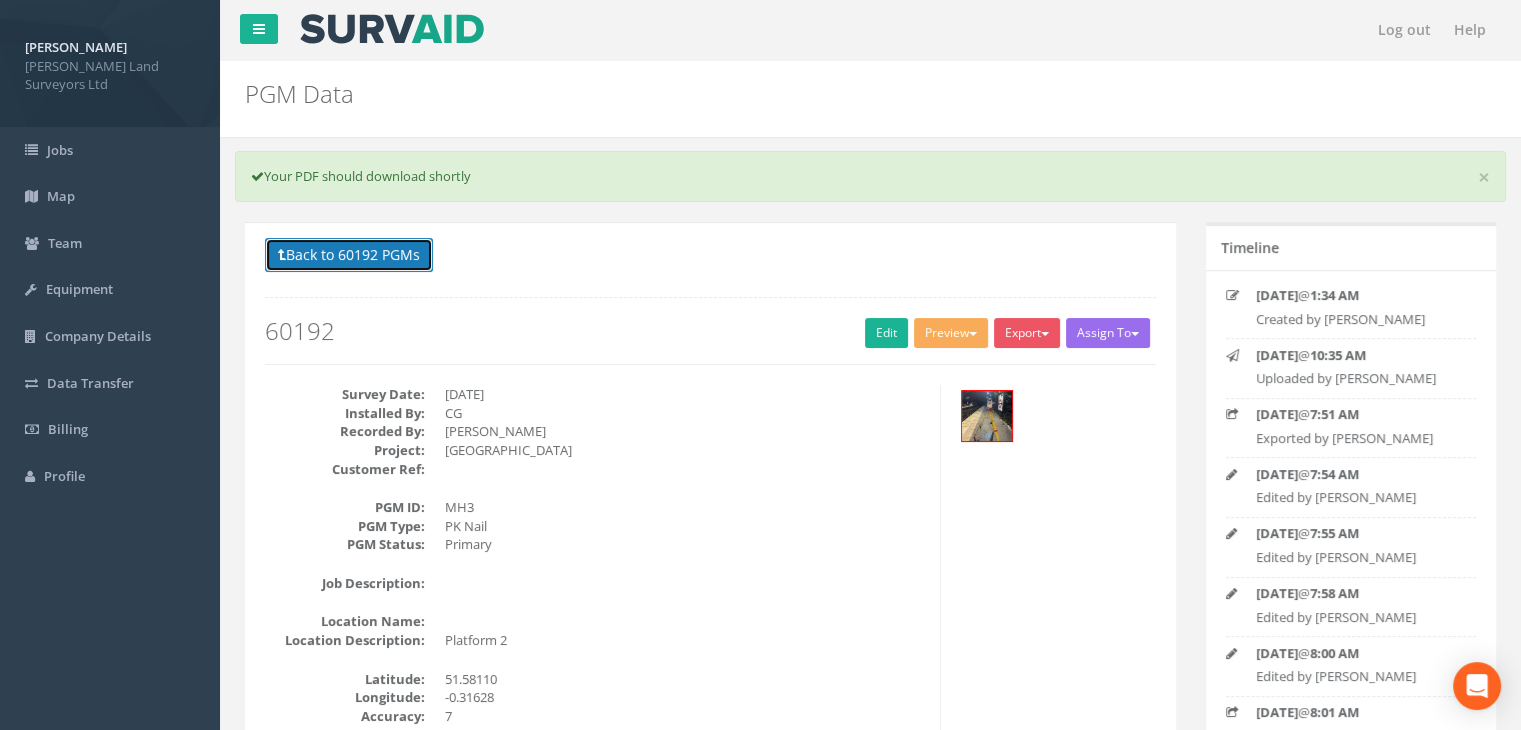 click on "Back to 60192 PGMs" at bounding box center (349, 255) 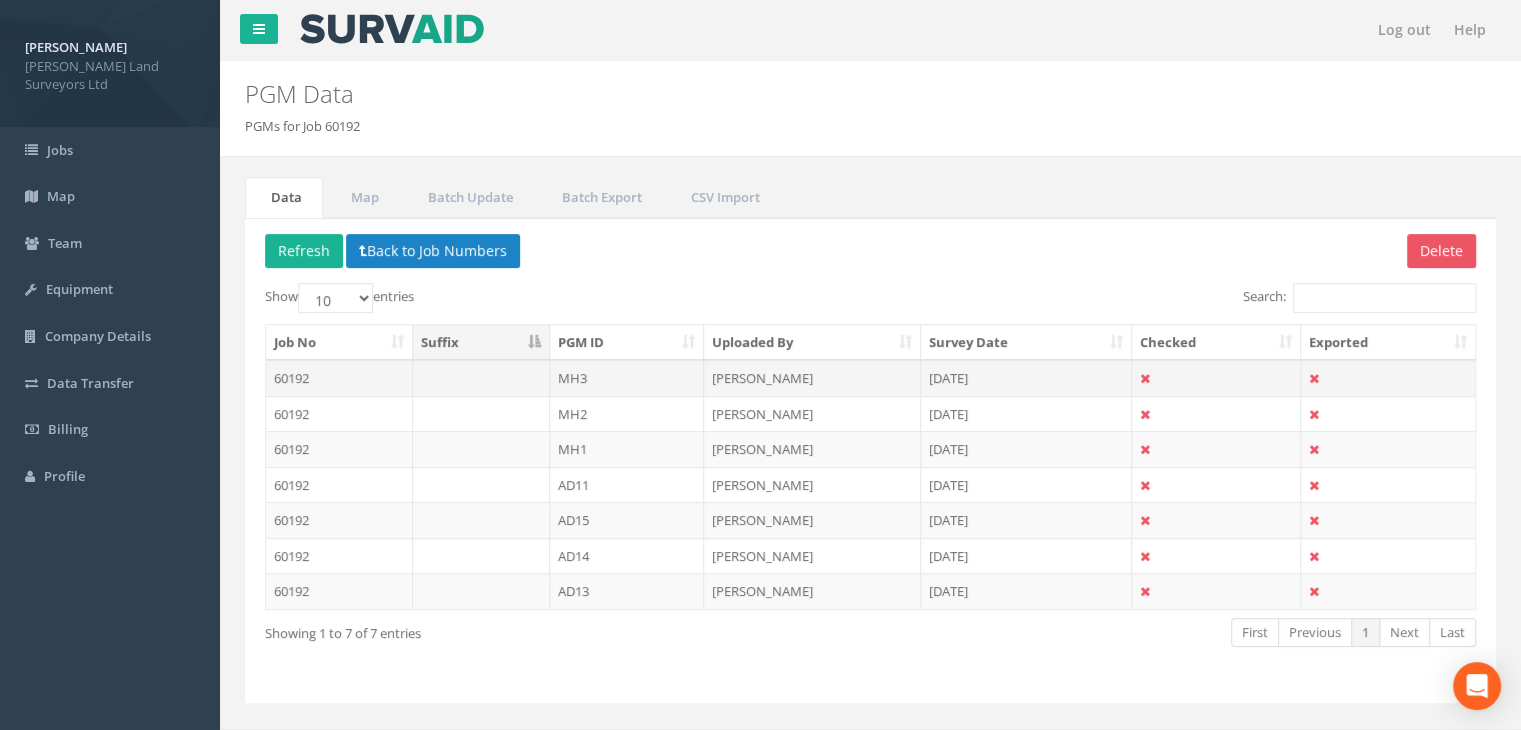 click on "MH3" at bounding box center (627, 378) 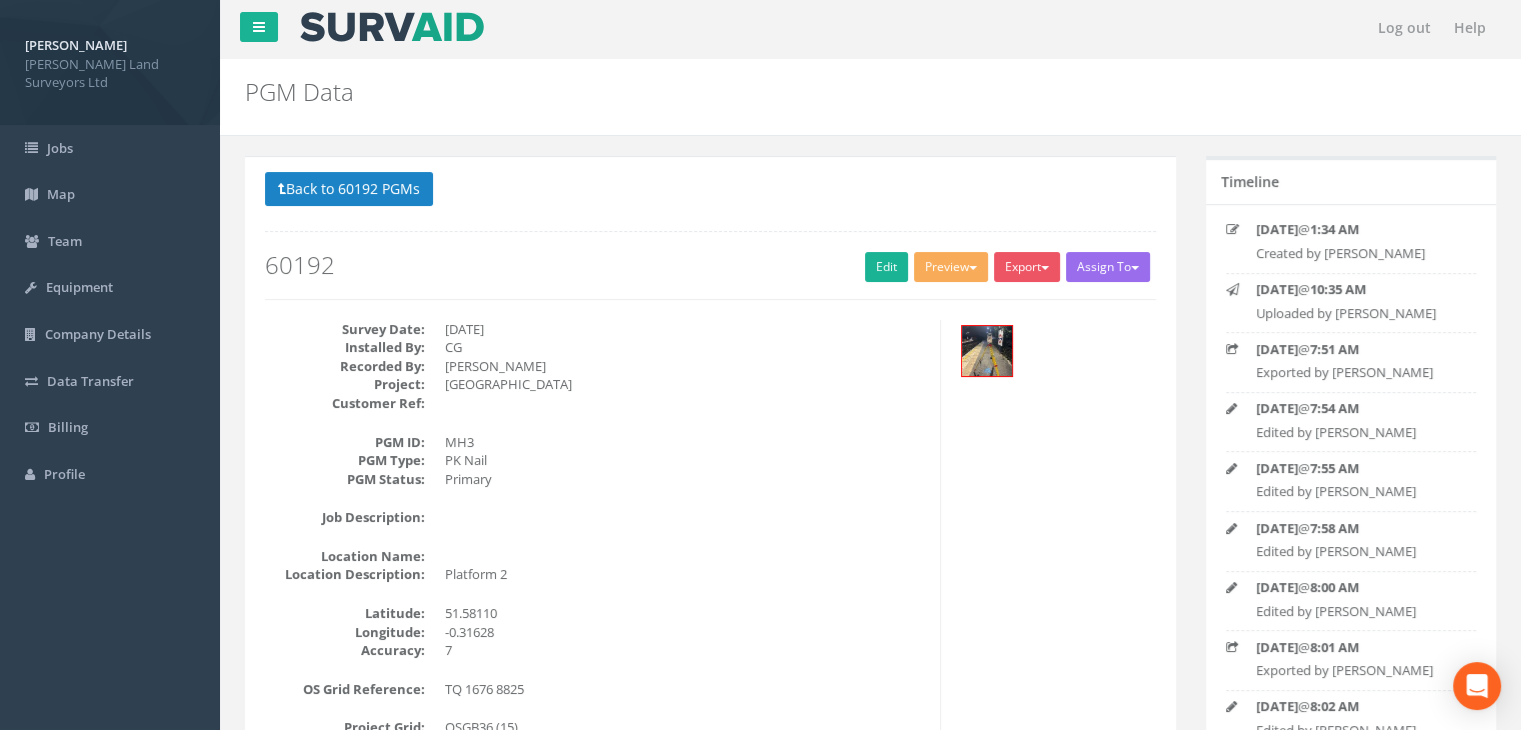 scroll, scrollTop: 0, scrollLeft: 0, axis: both 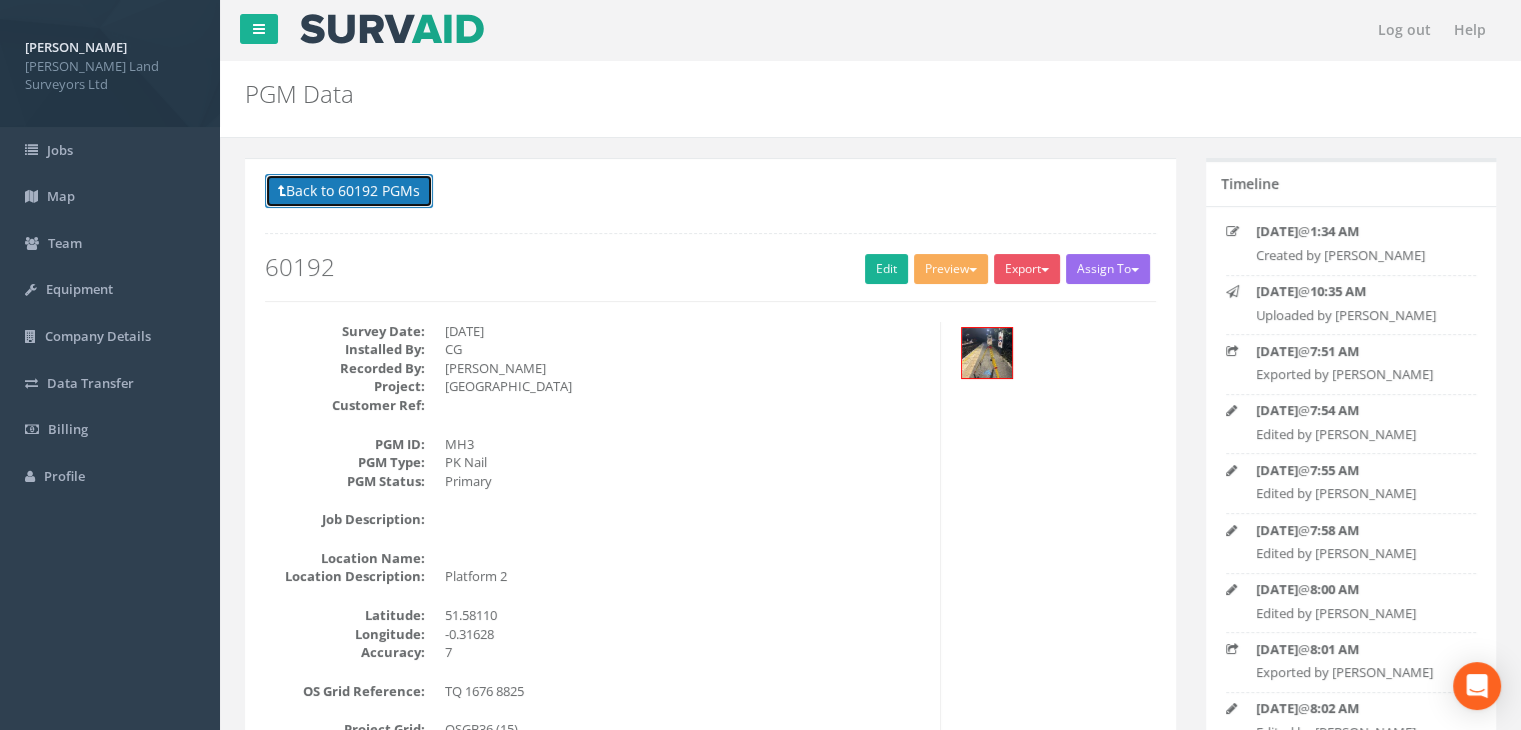 click on "Back to 60192 PGMs" at bounding box center [349, 191] 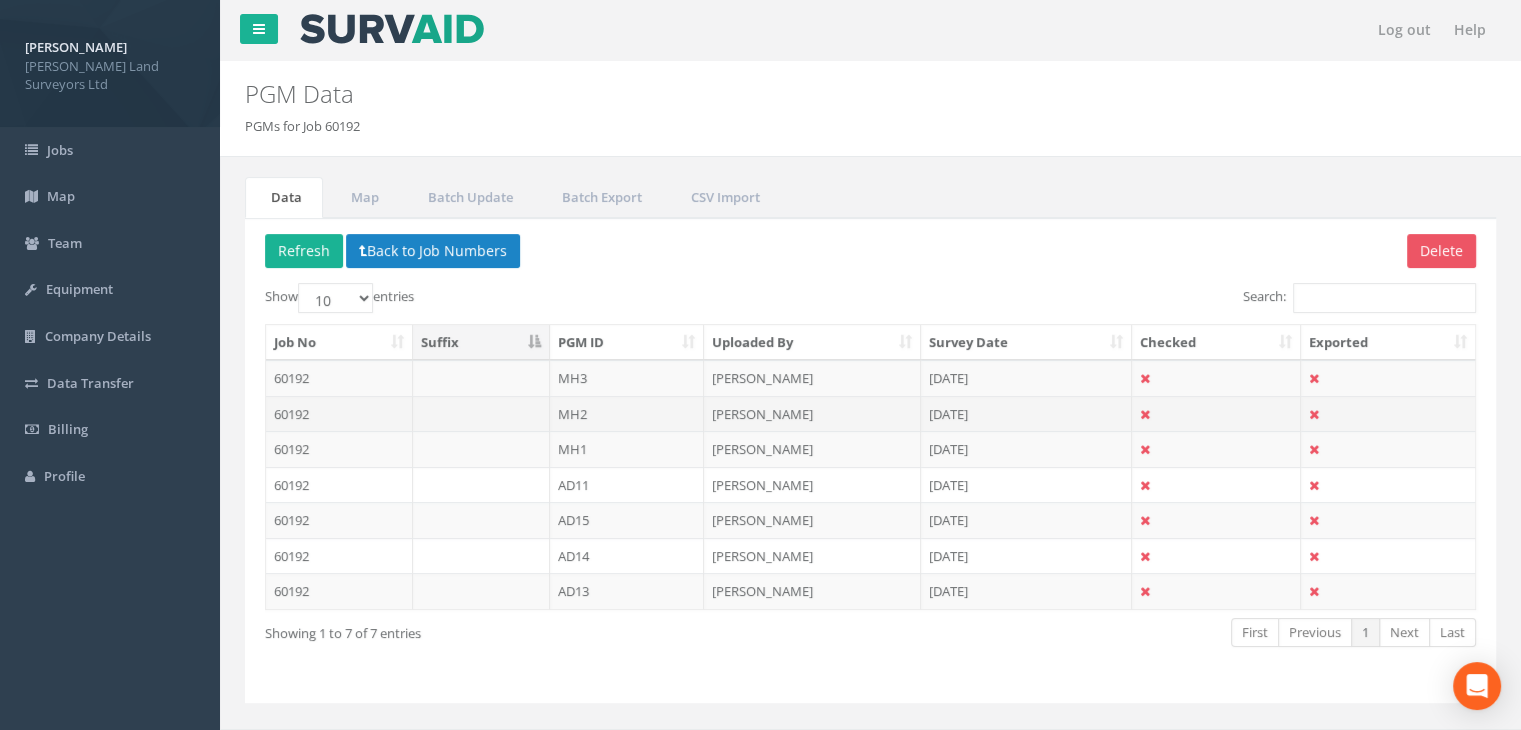 click on "MH2" at bounding box center (627, 414) 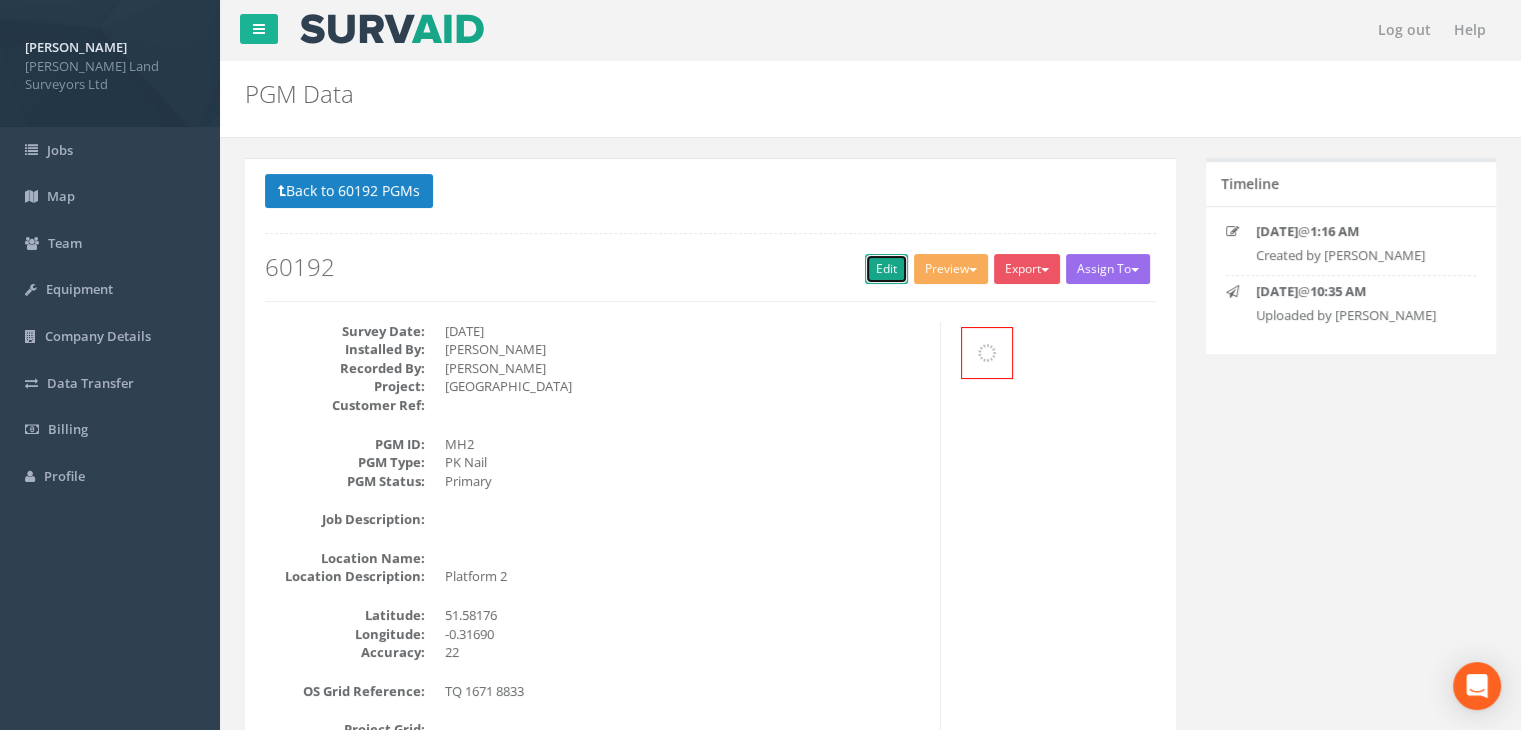 click on "Edit" at bounding box center (886, 269) 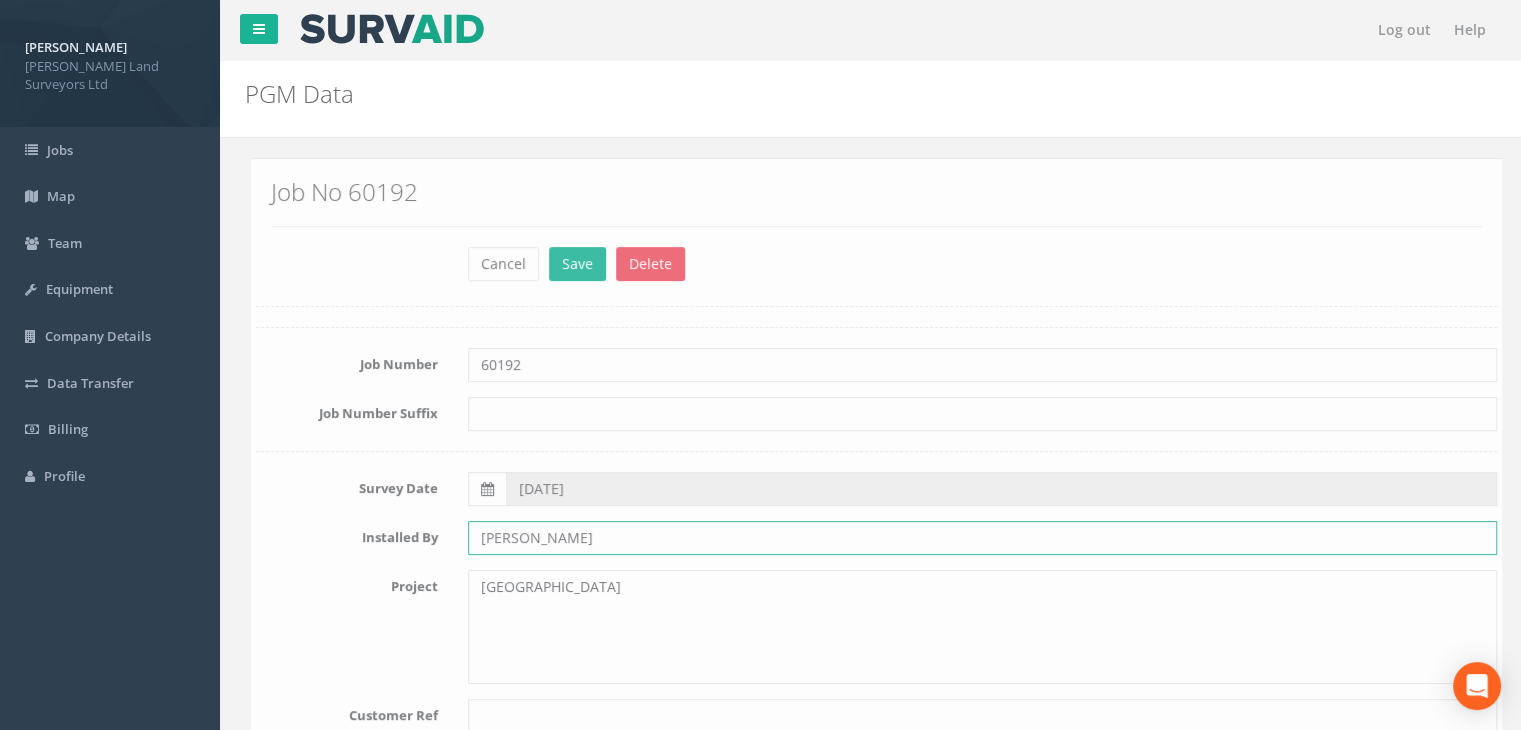 click on "[PERSON_NAME]" at bounding box center (976, 538) 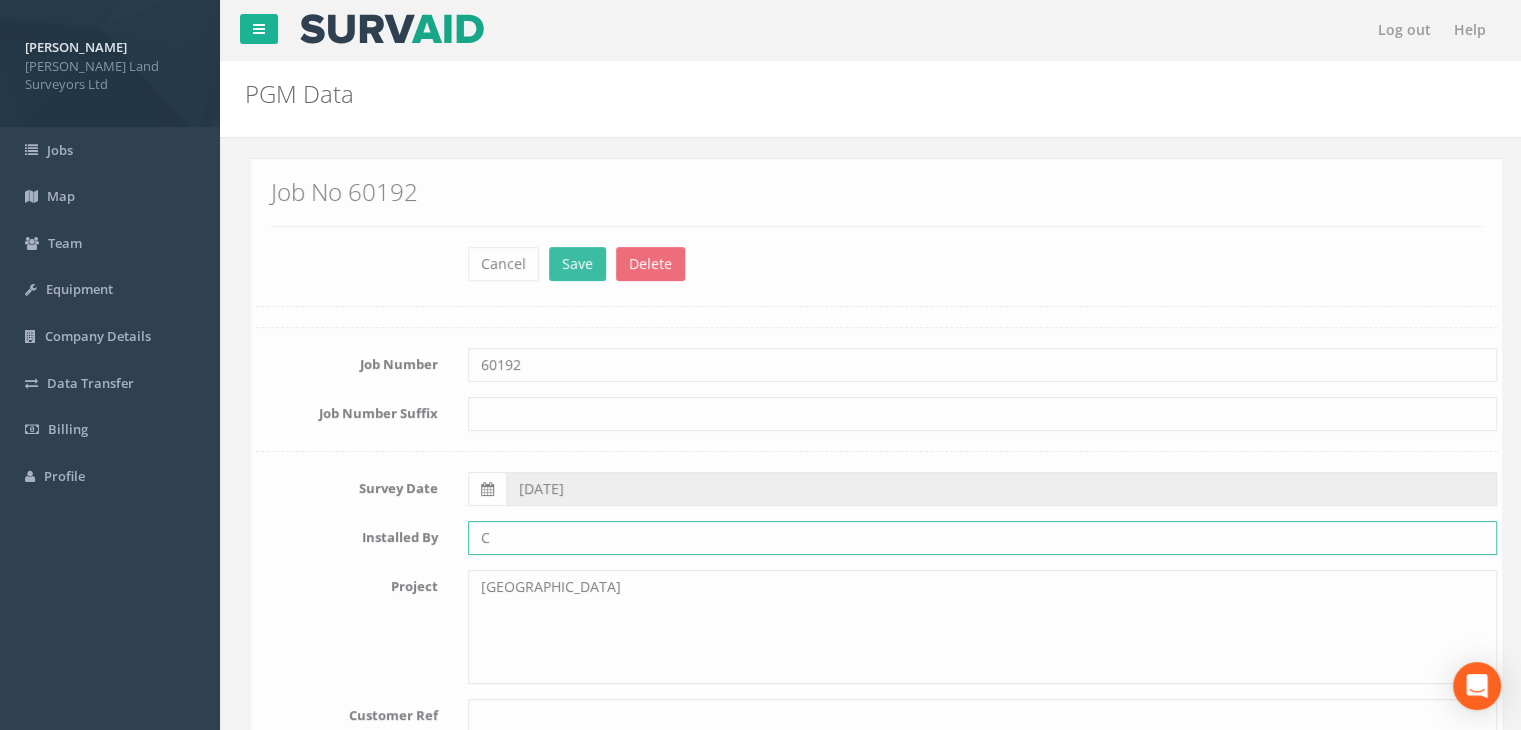 type on "CG" 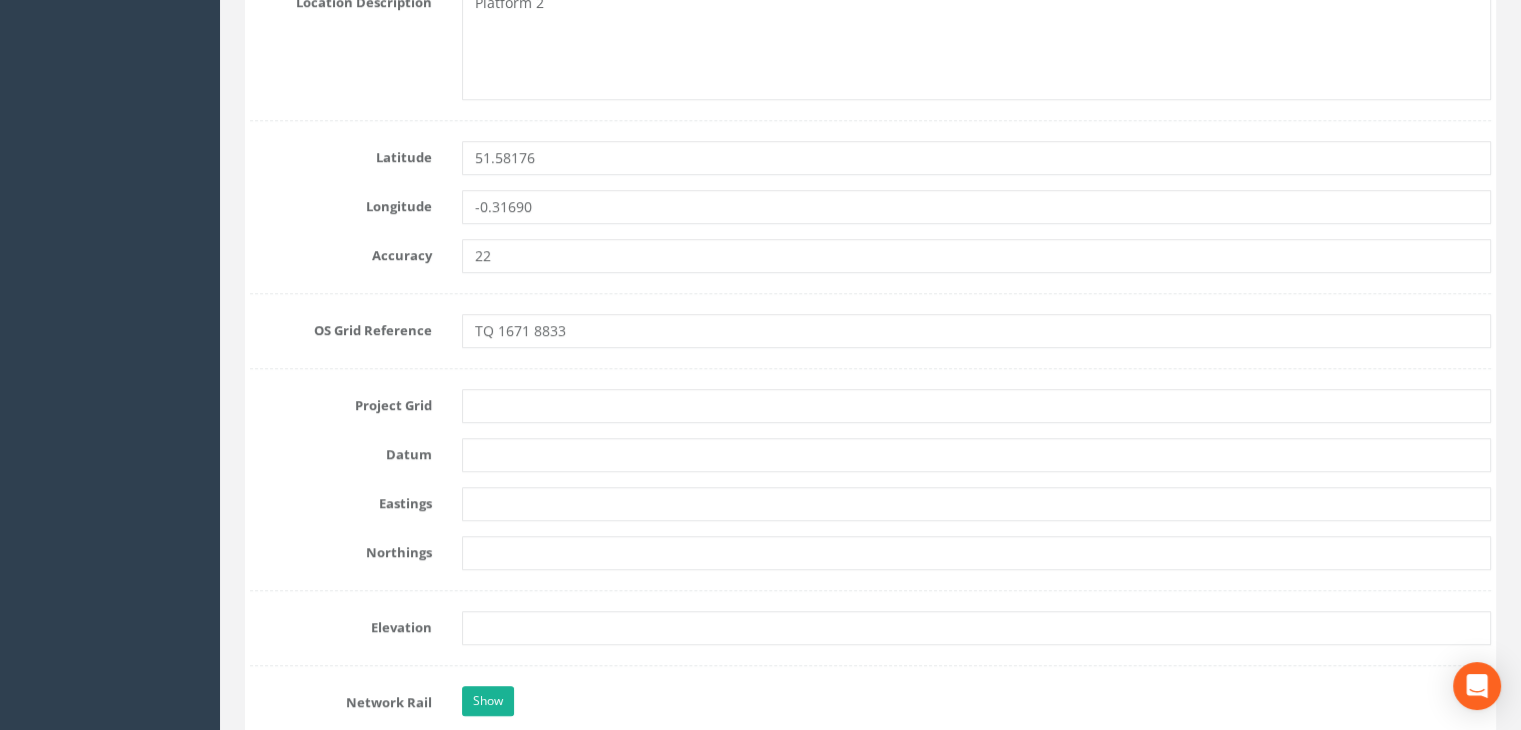 scroll, scrollTop: 1200, scrollLeft: 0, axis: vertical 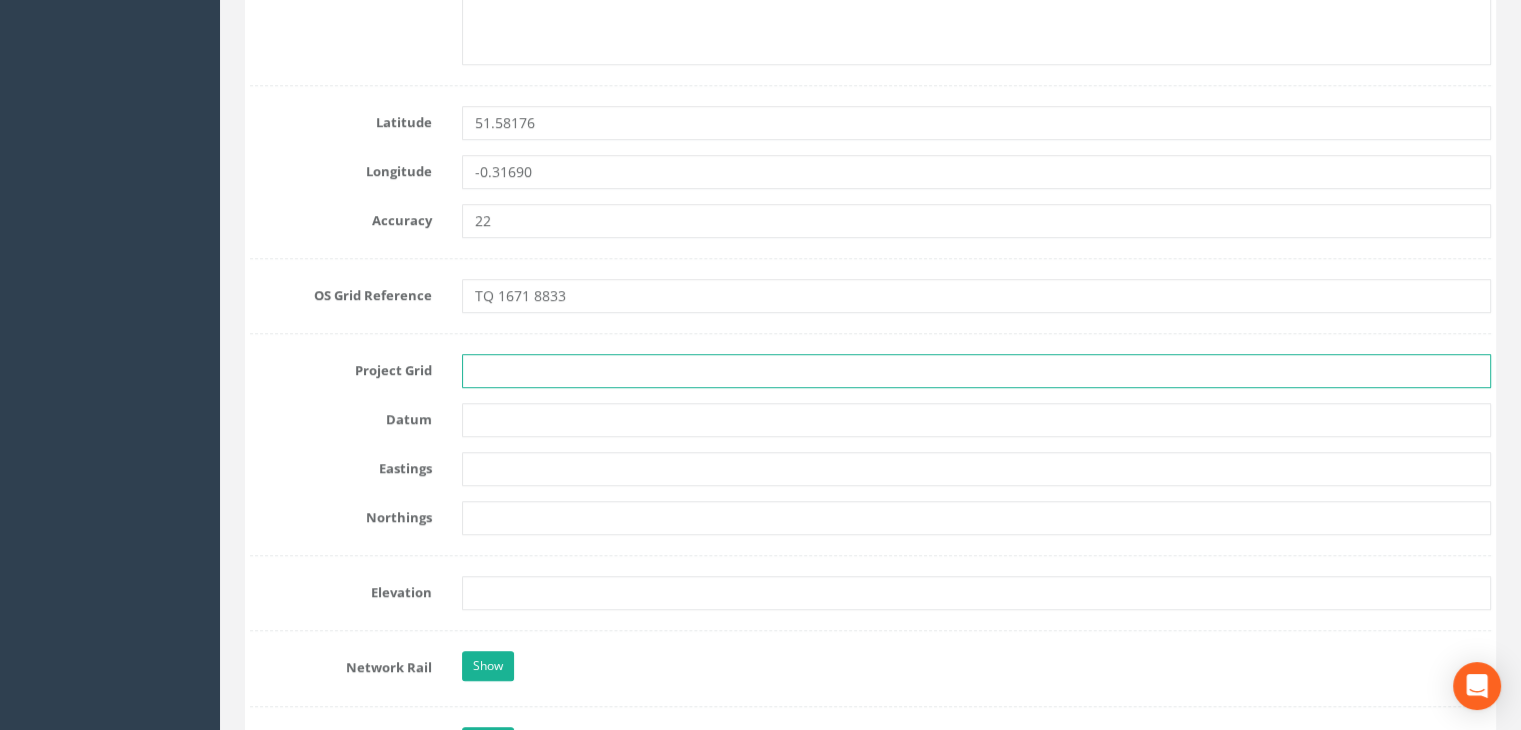 click at bounding box center [976, 371] 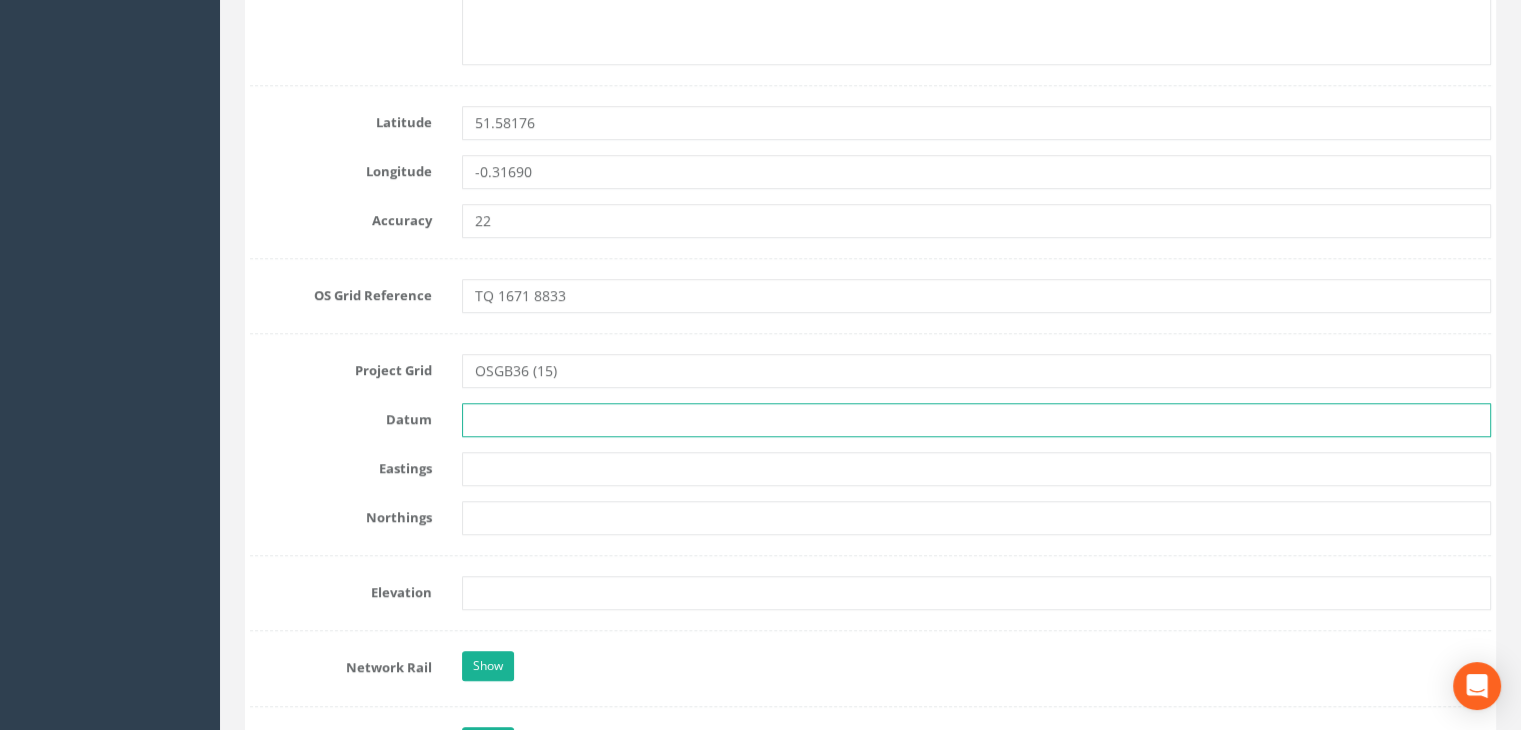 click at bounding box center (976, 420) 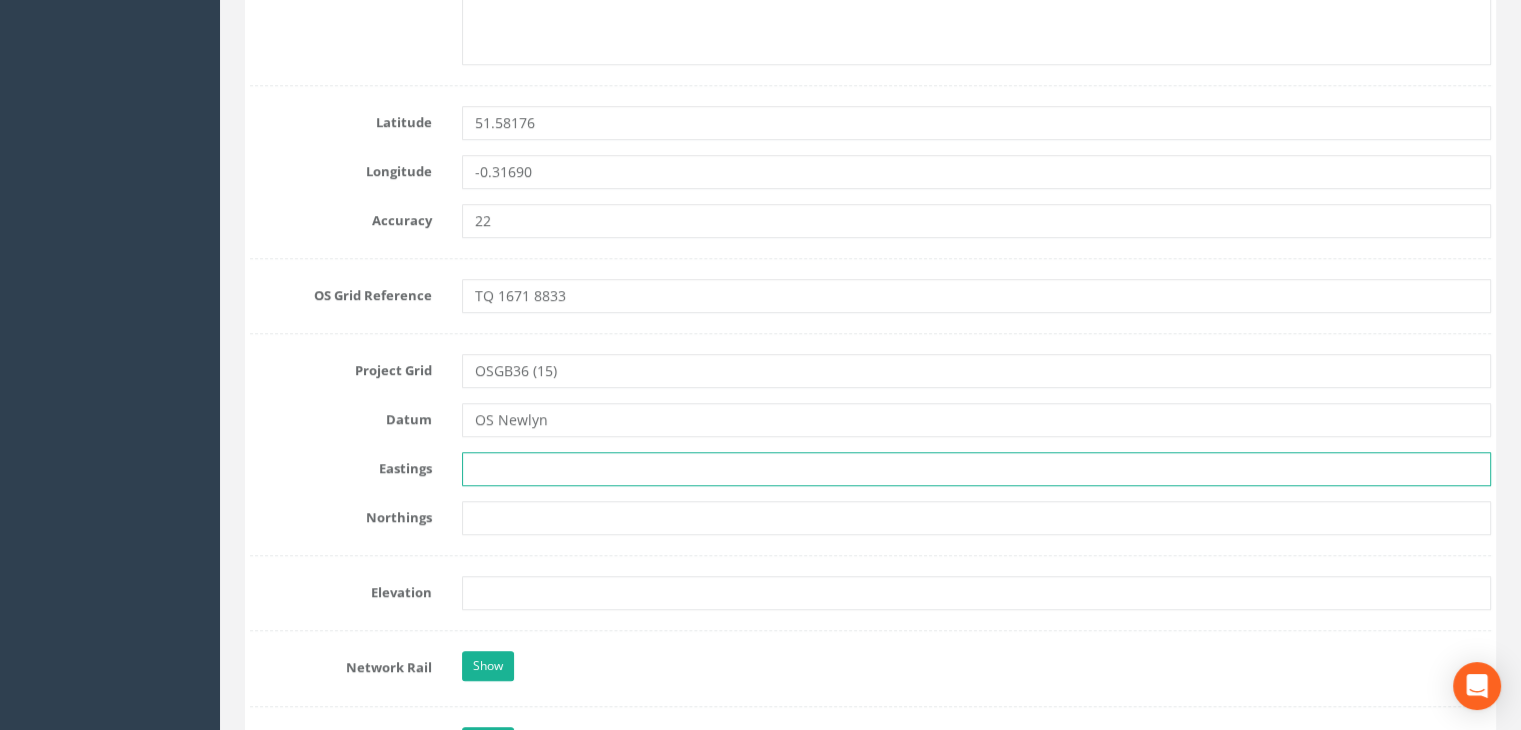 click at bounding box center [976, 469] 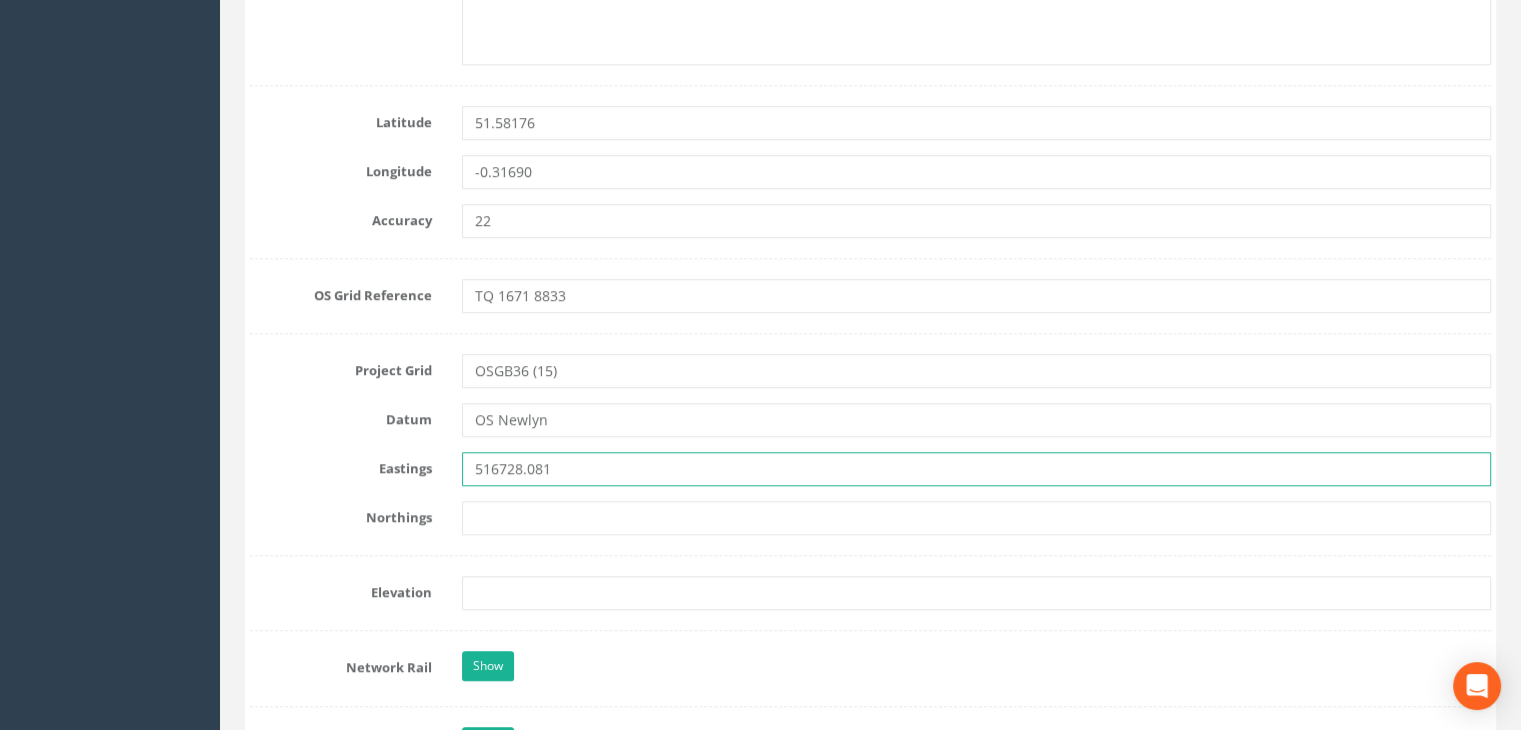 type on "516728.081" 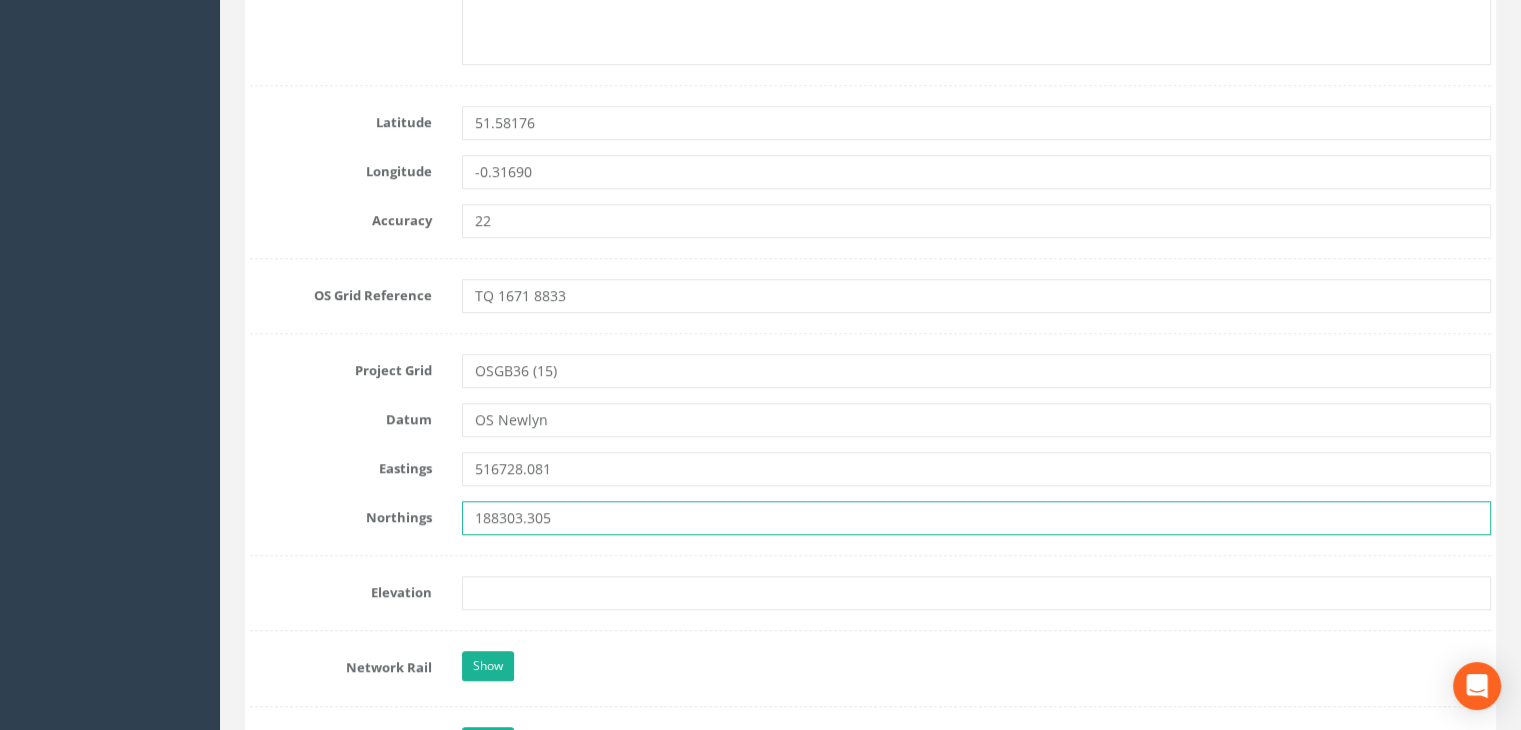 type on "188303.305" 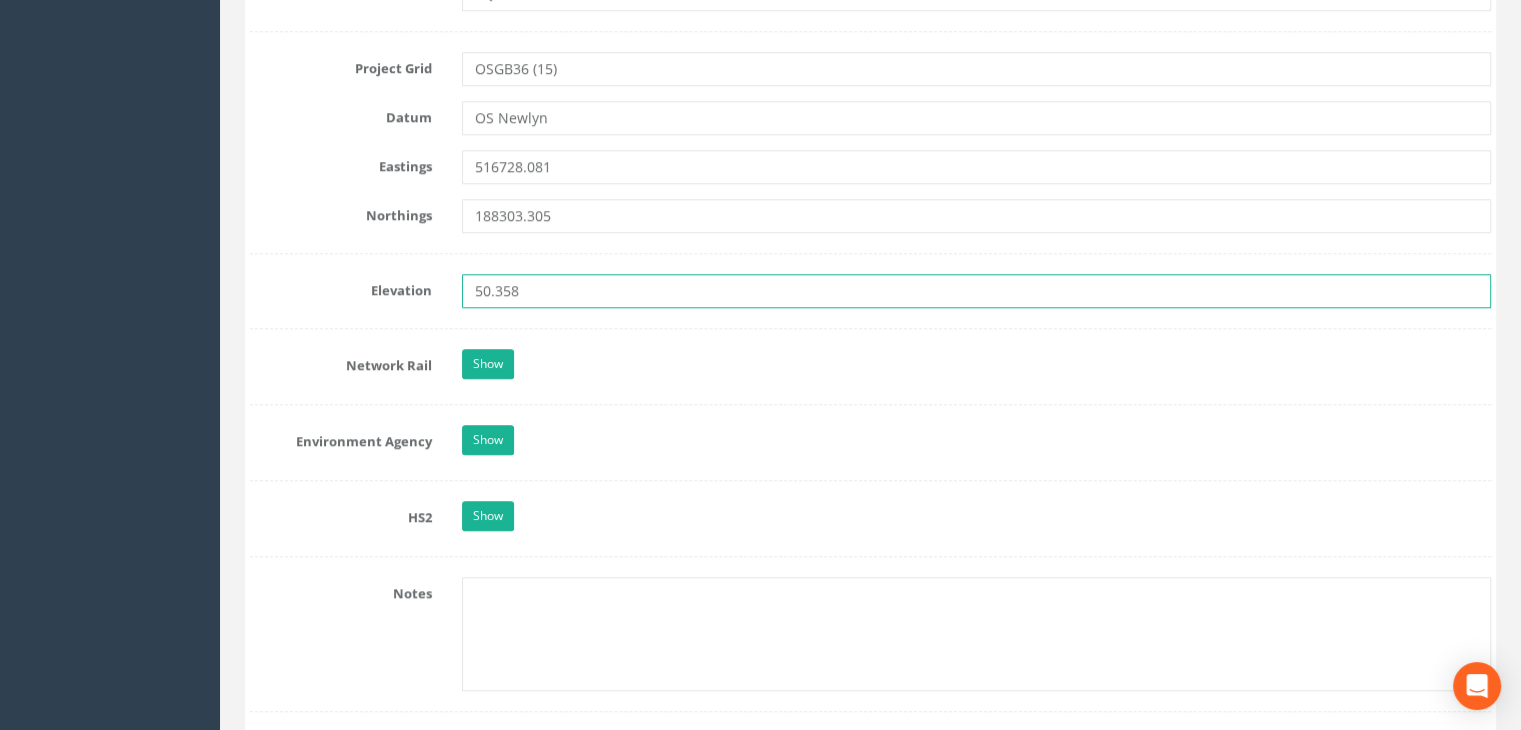 scroll, scrollTop: 1700, scrollLeft: 0, axis: vertical 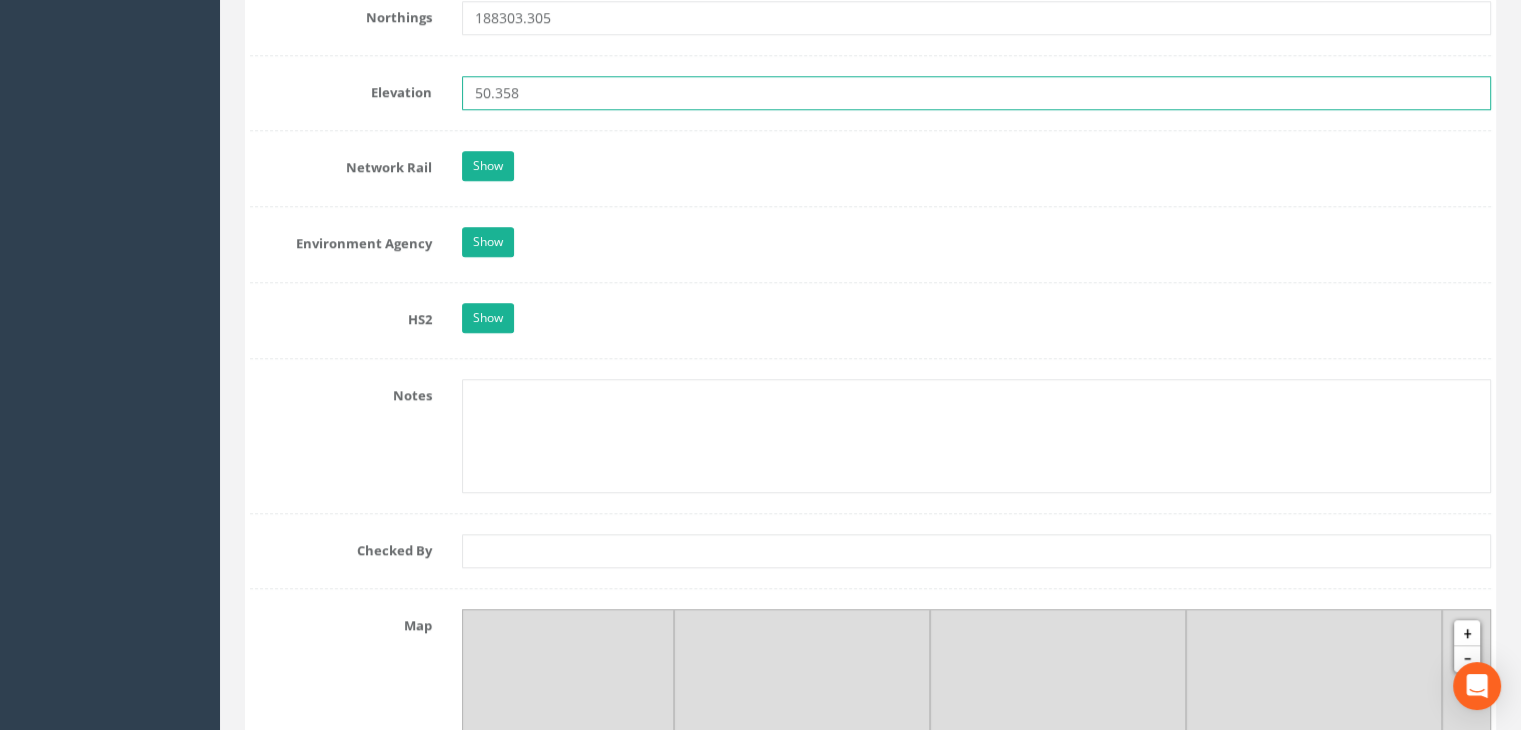 type on "50.358" 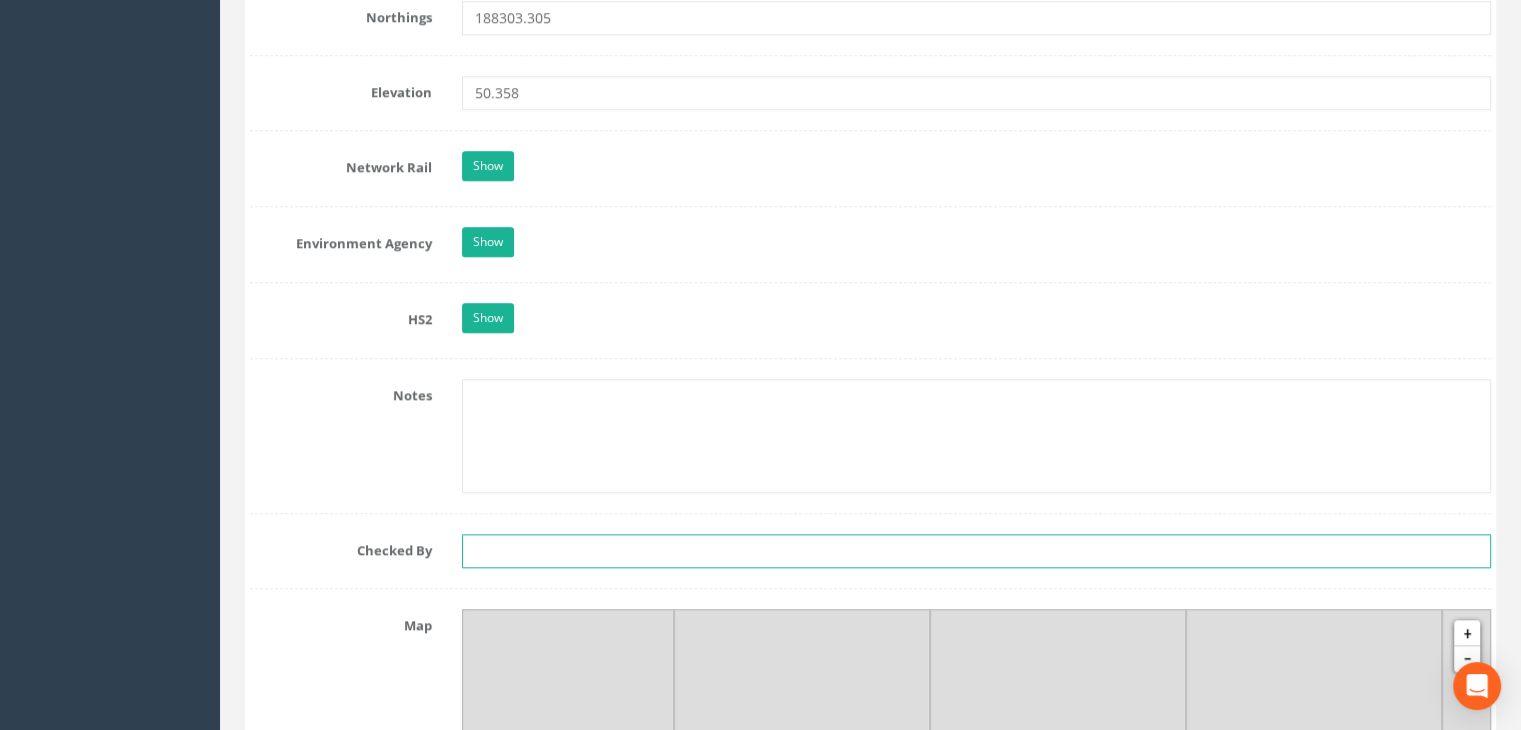 click at bounding box center [976, 551] 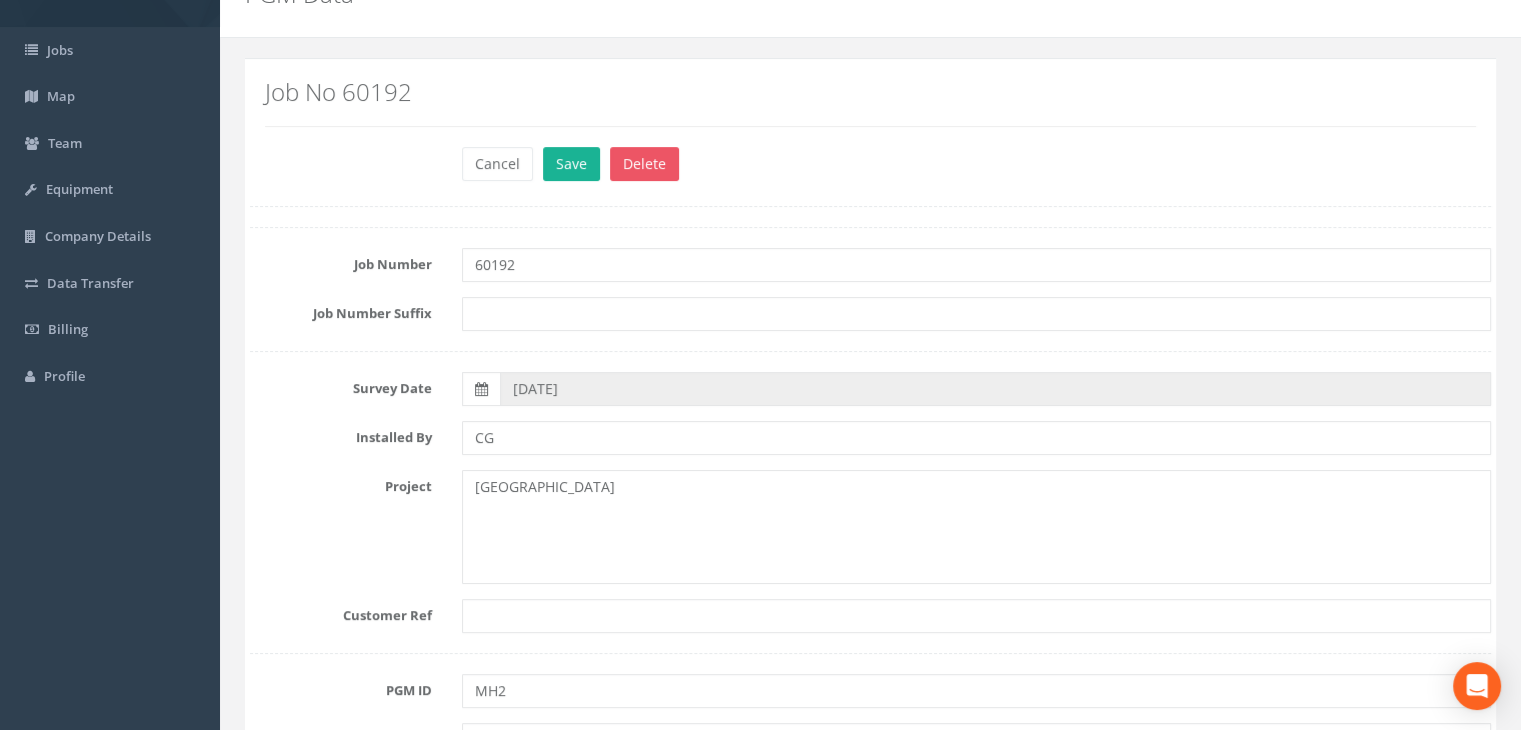 scroll, scrollTop: 0, scrollLeft: 0, axis: both 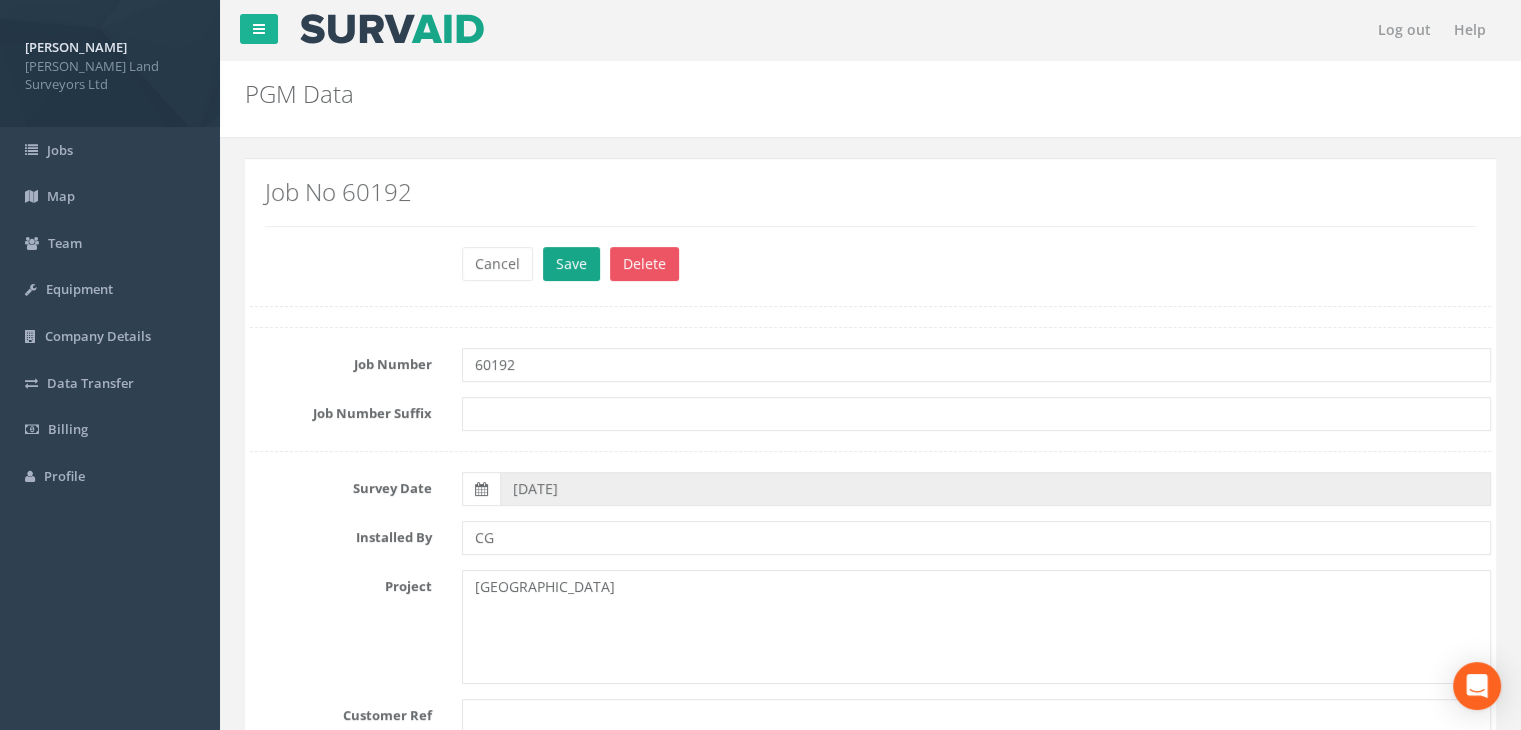 type on "PK" 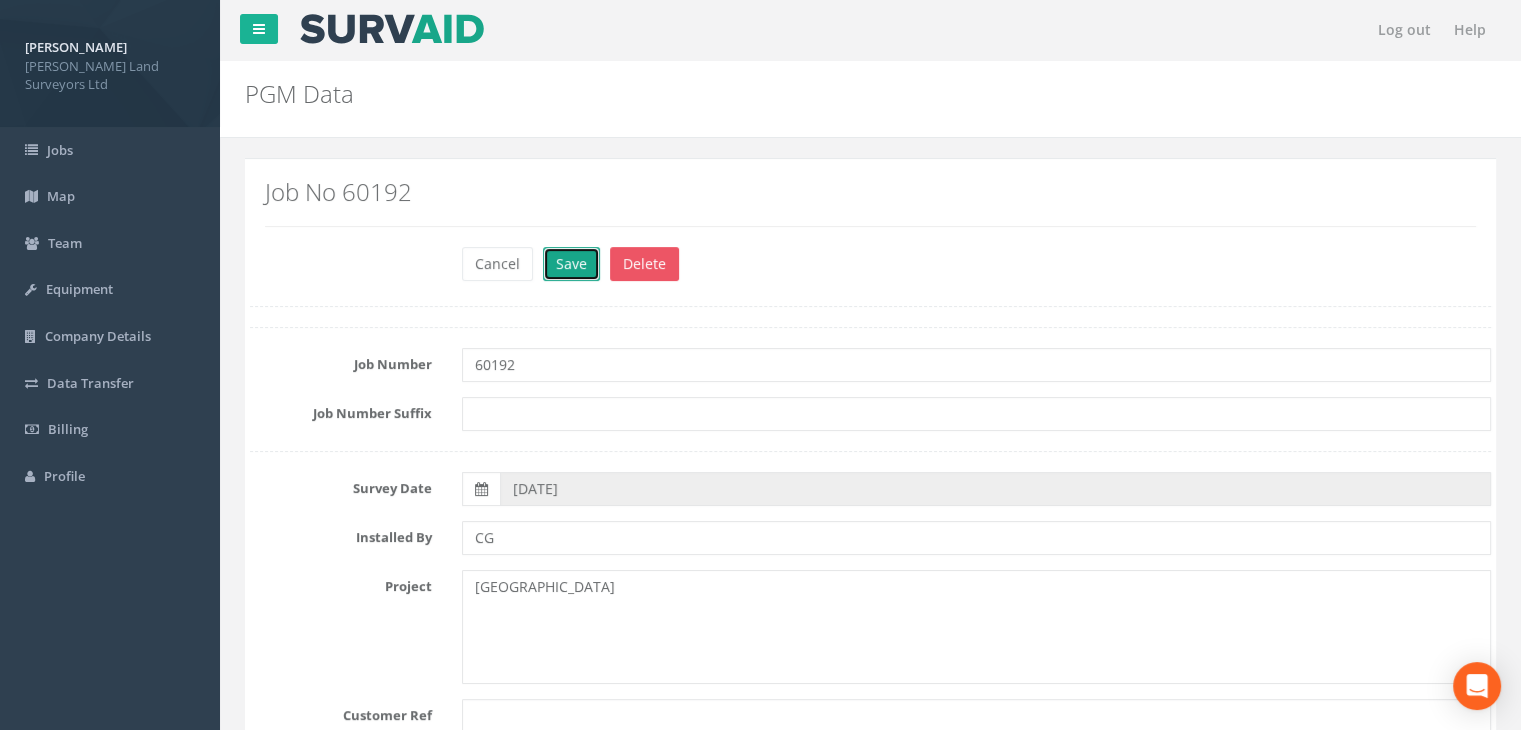 click on "Save" at bounding box center [571, 264] 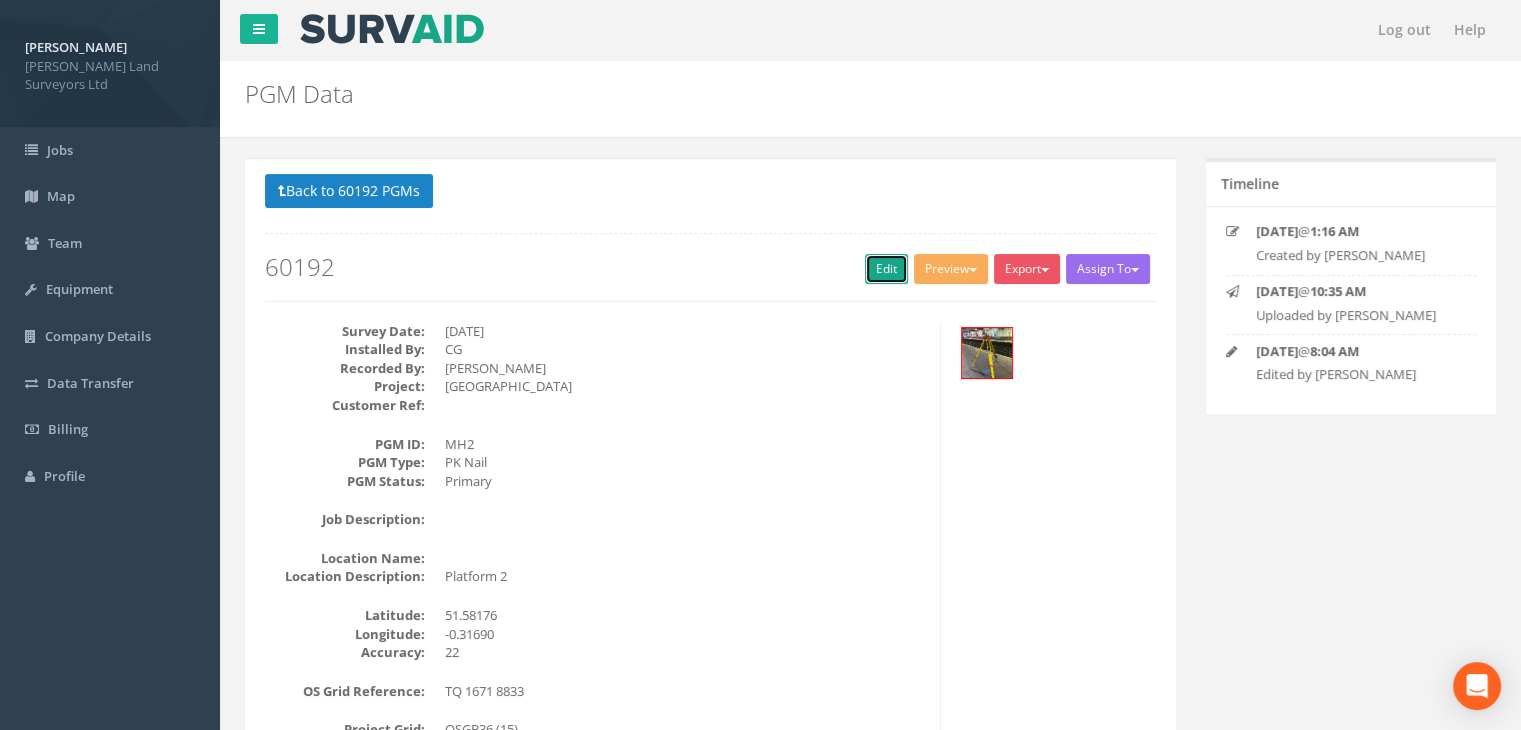 click on "Edit" at bounding box center (886, 269) 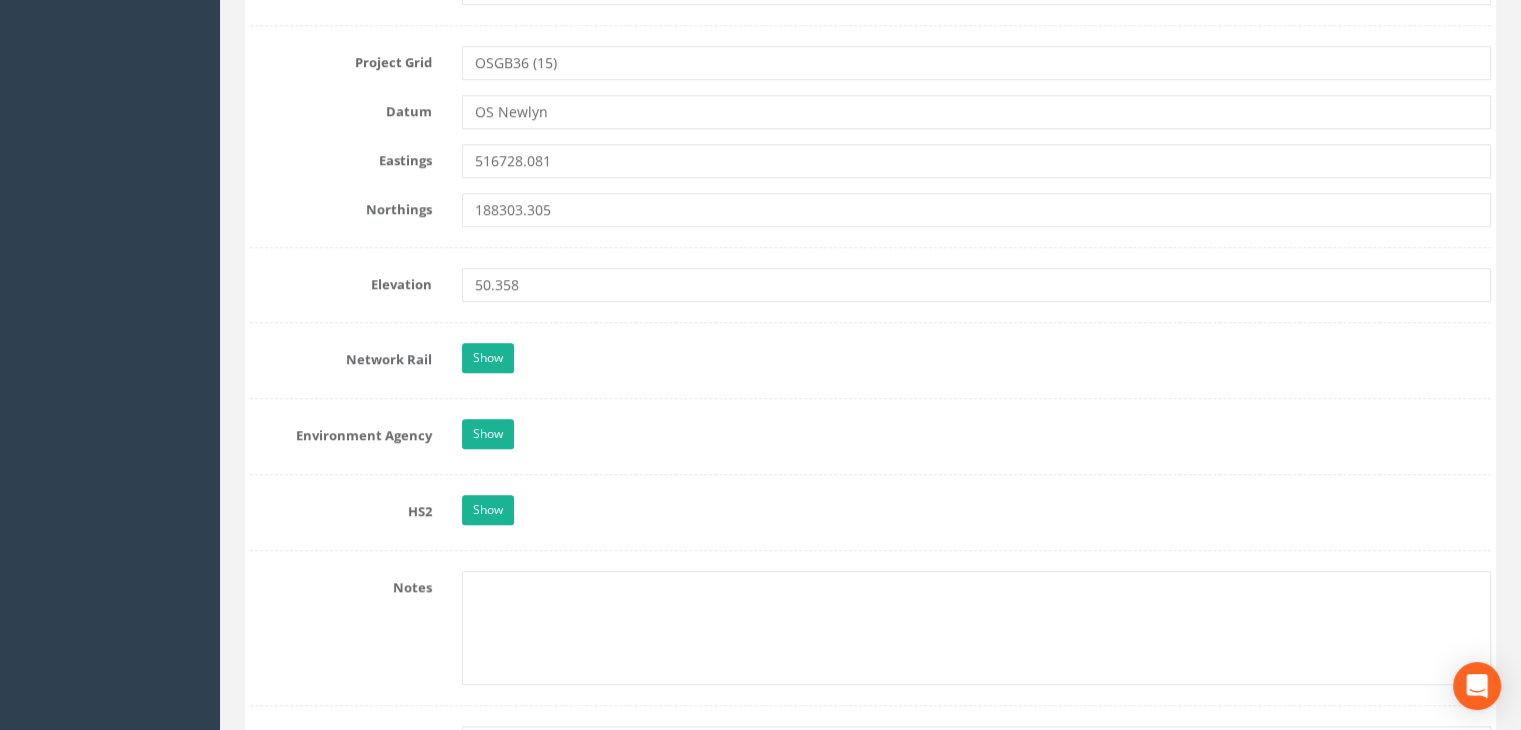 scroll, scrollTop: 1500, scrollLeft: 0, axis: vertical 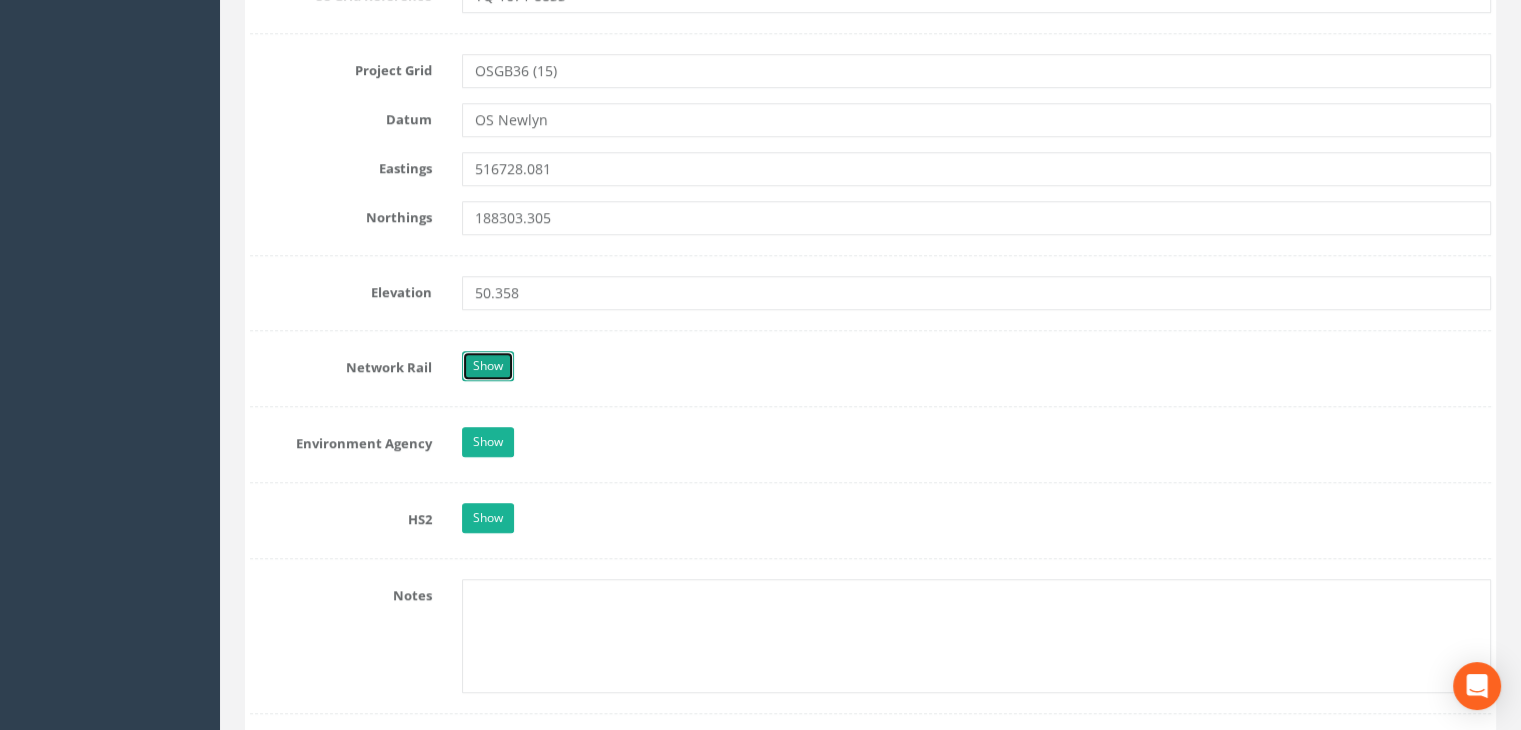 click on "Show" at bounding box center [488, 366] 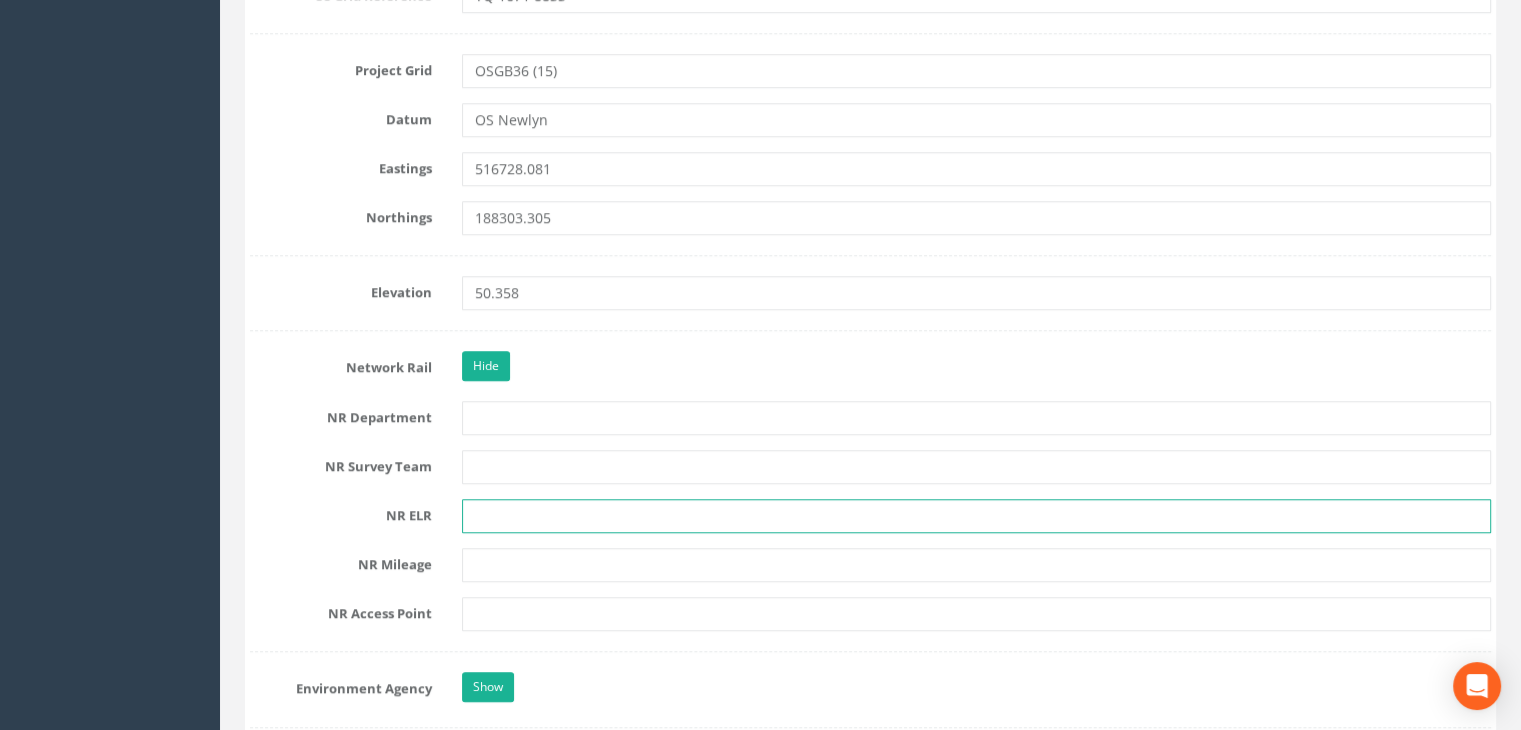 click at bounding box center (976, 516) 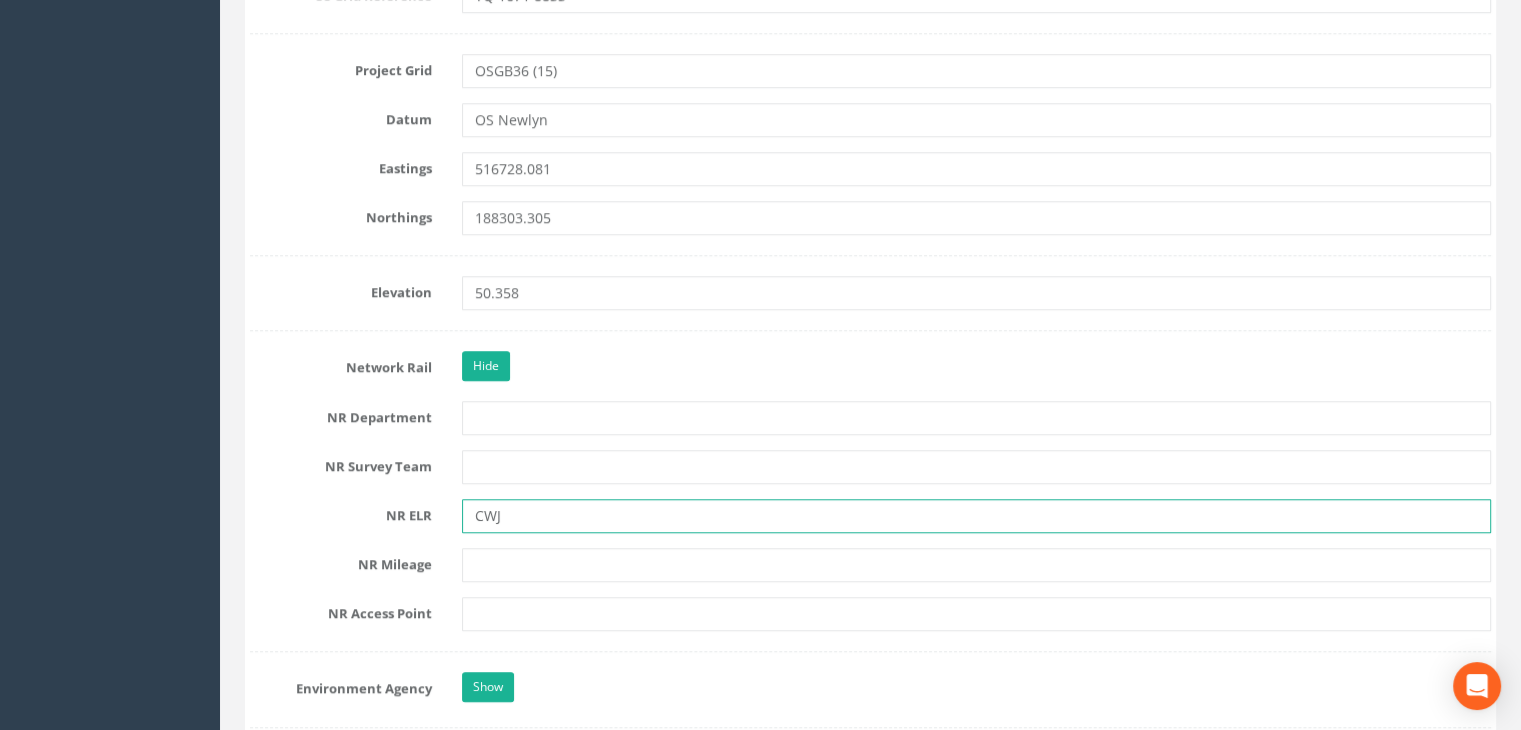 type on "CWJ" 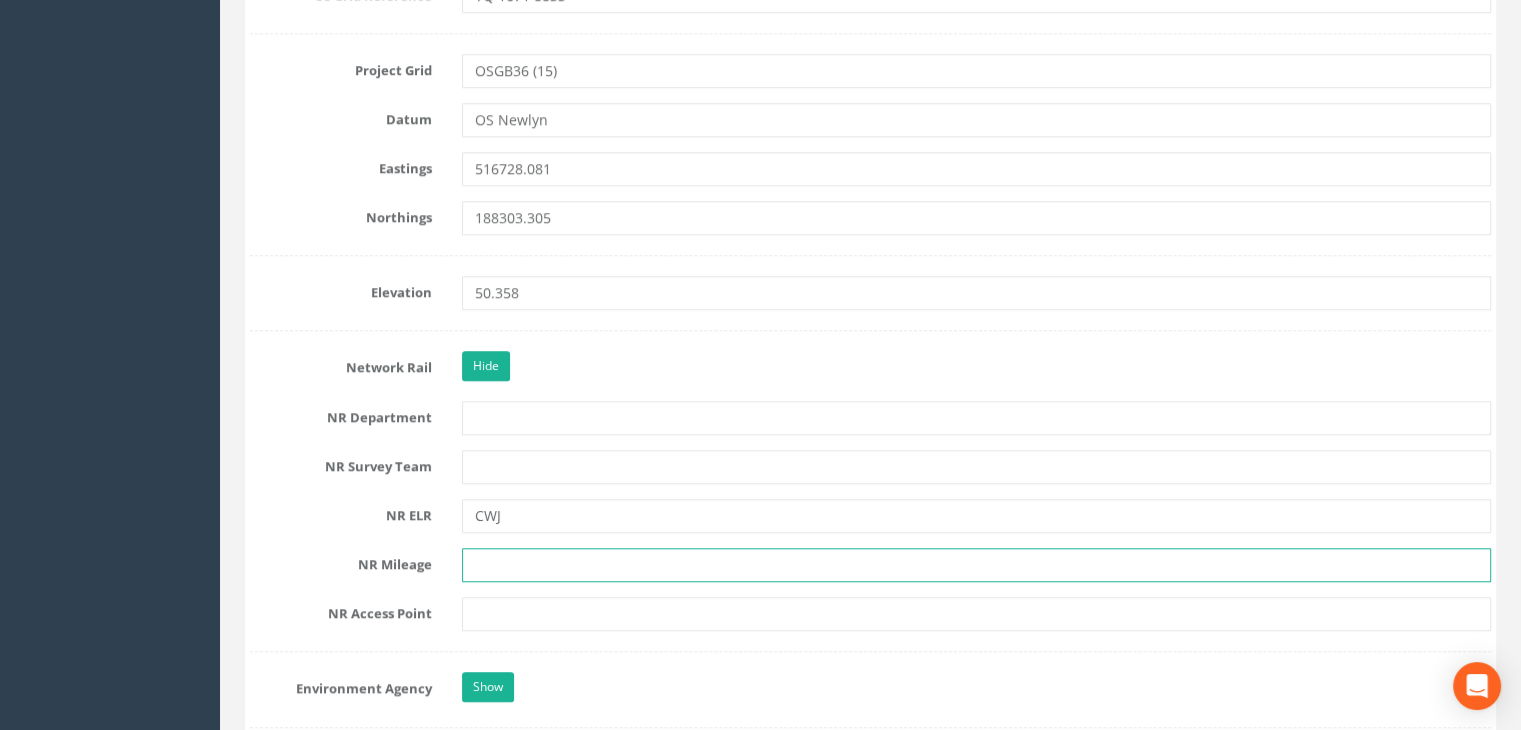 click at bounding box center (976, 565) 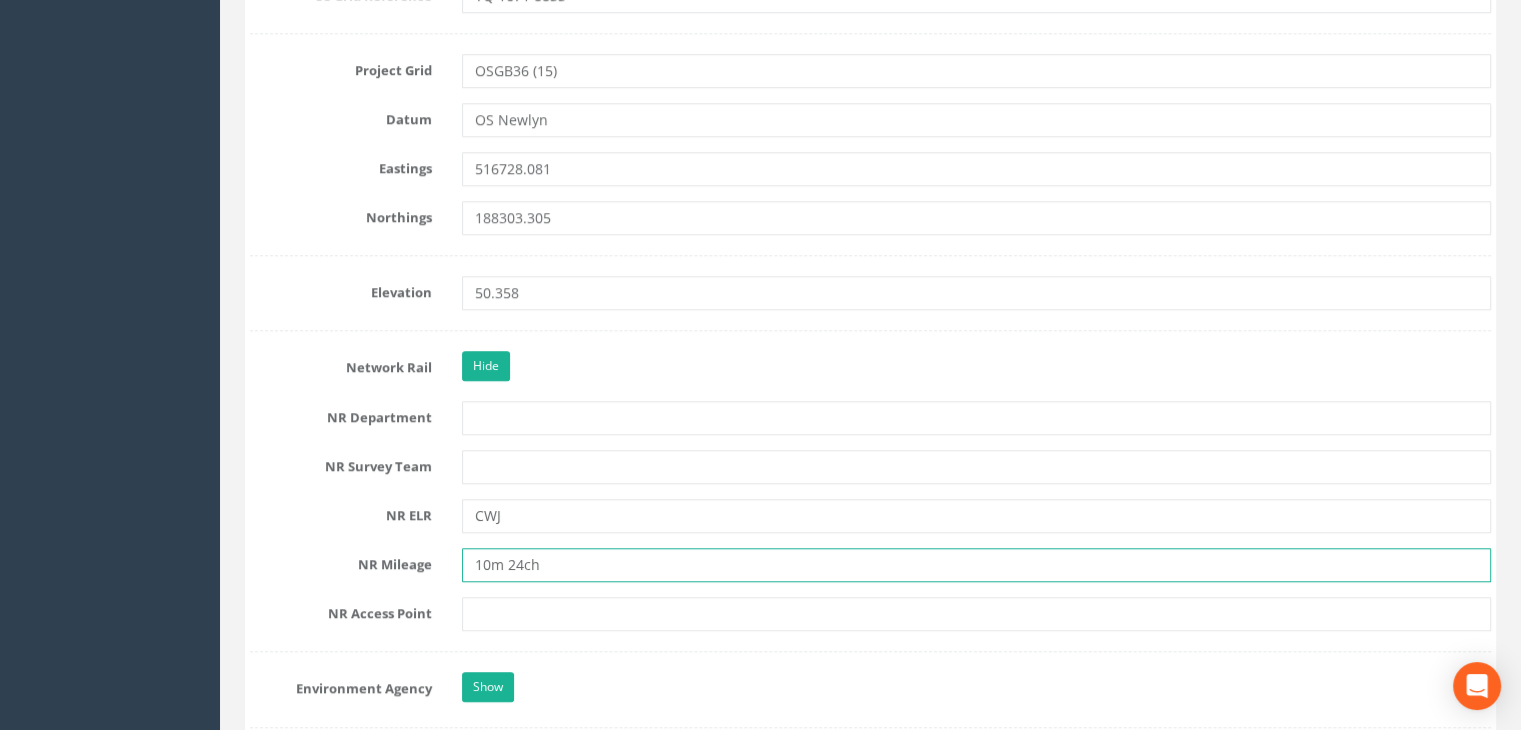 type on "10m 24ch" 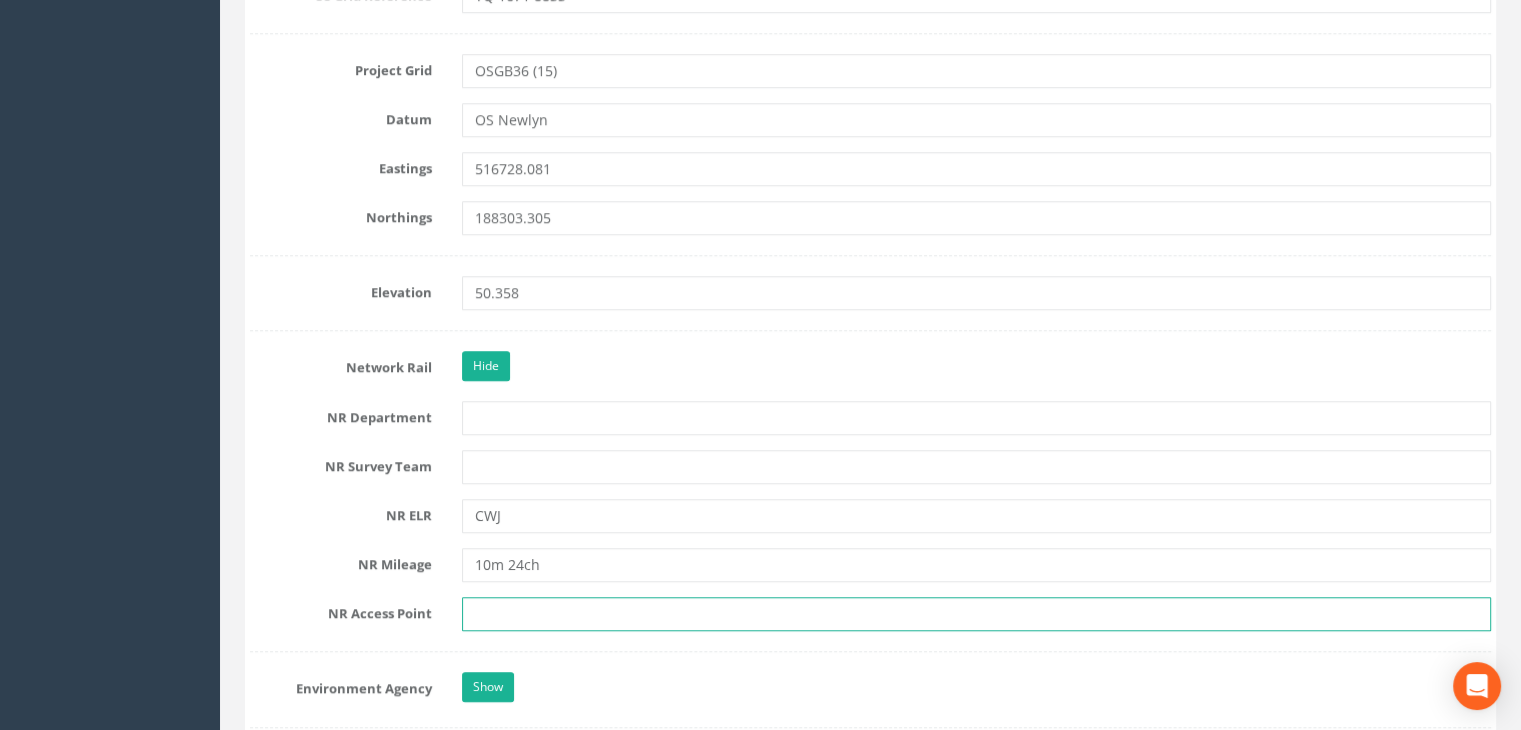 click at bounding box center [976, 614] 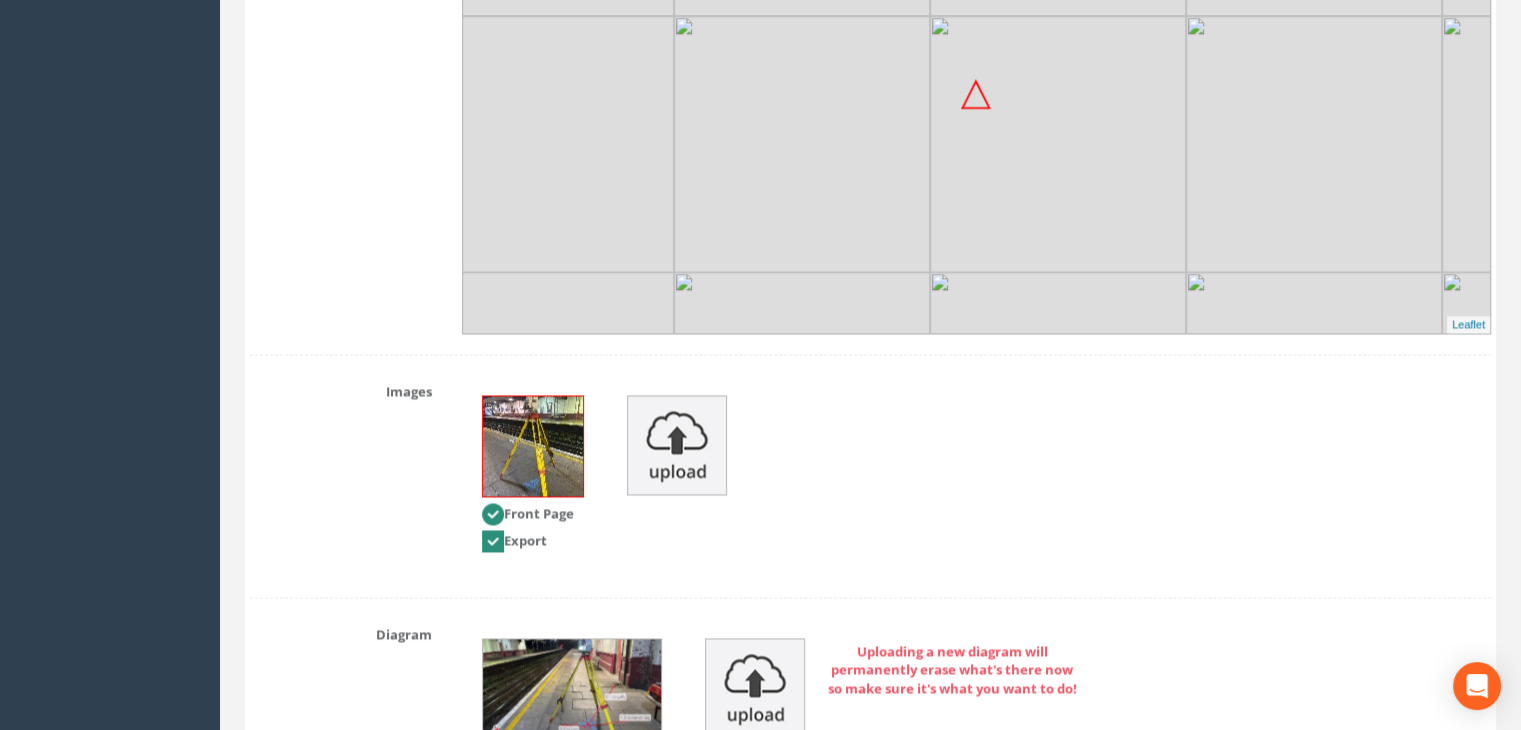 scroll, scrollTop: 2905, scrollLeft: 0, axis: vertical 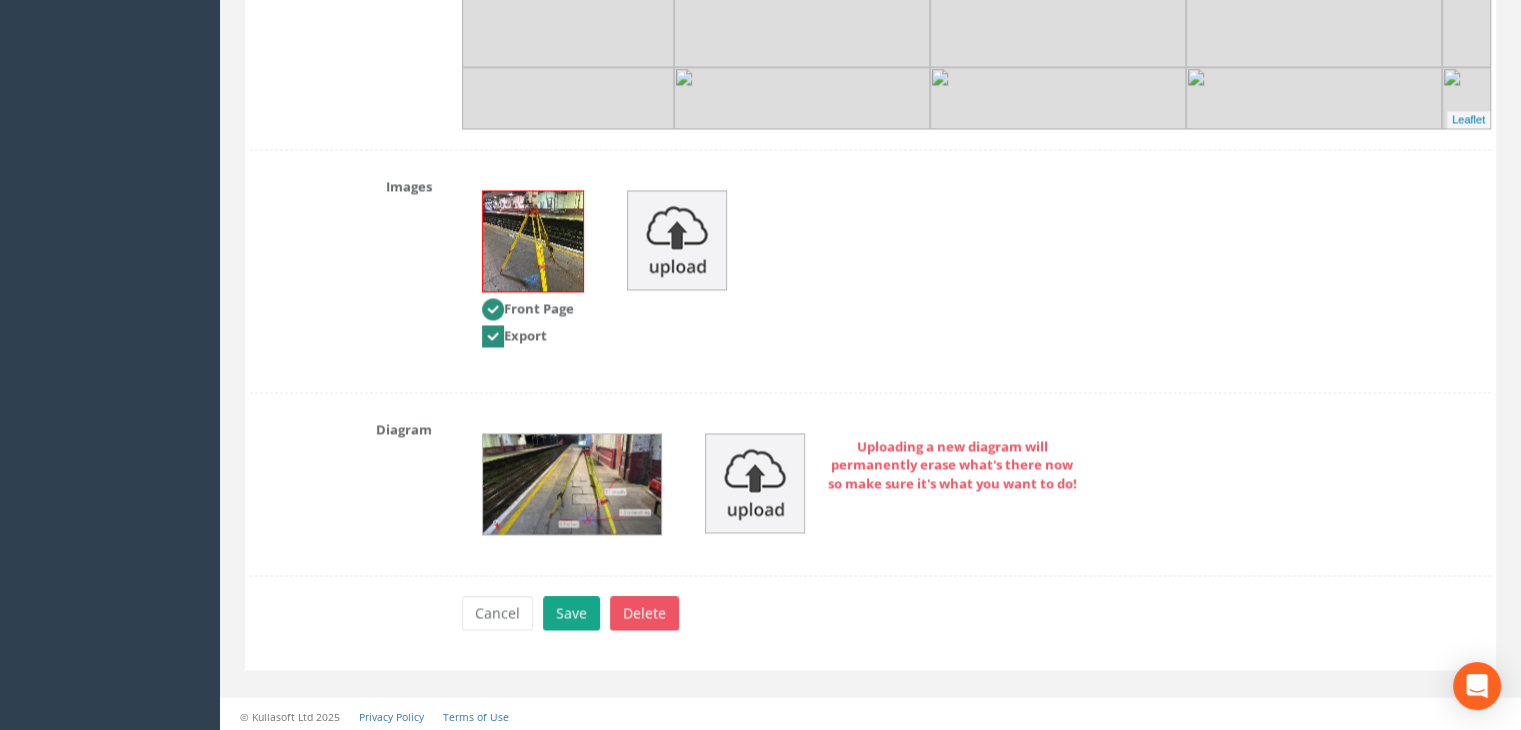 type on "[GEOGRAPHIC_DATA]" 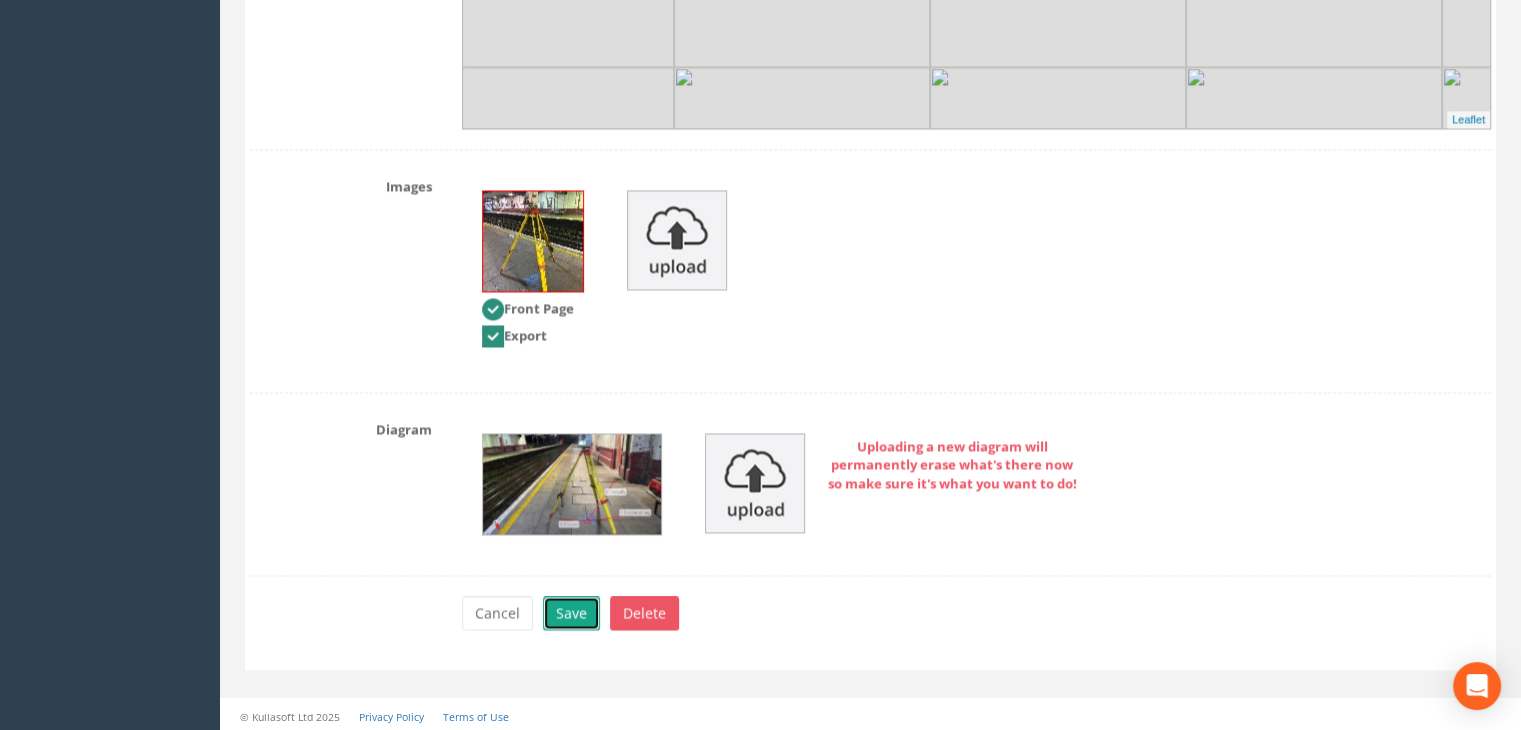 click on "Save" at bounding box center [571, 613] 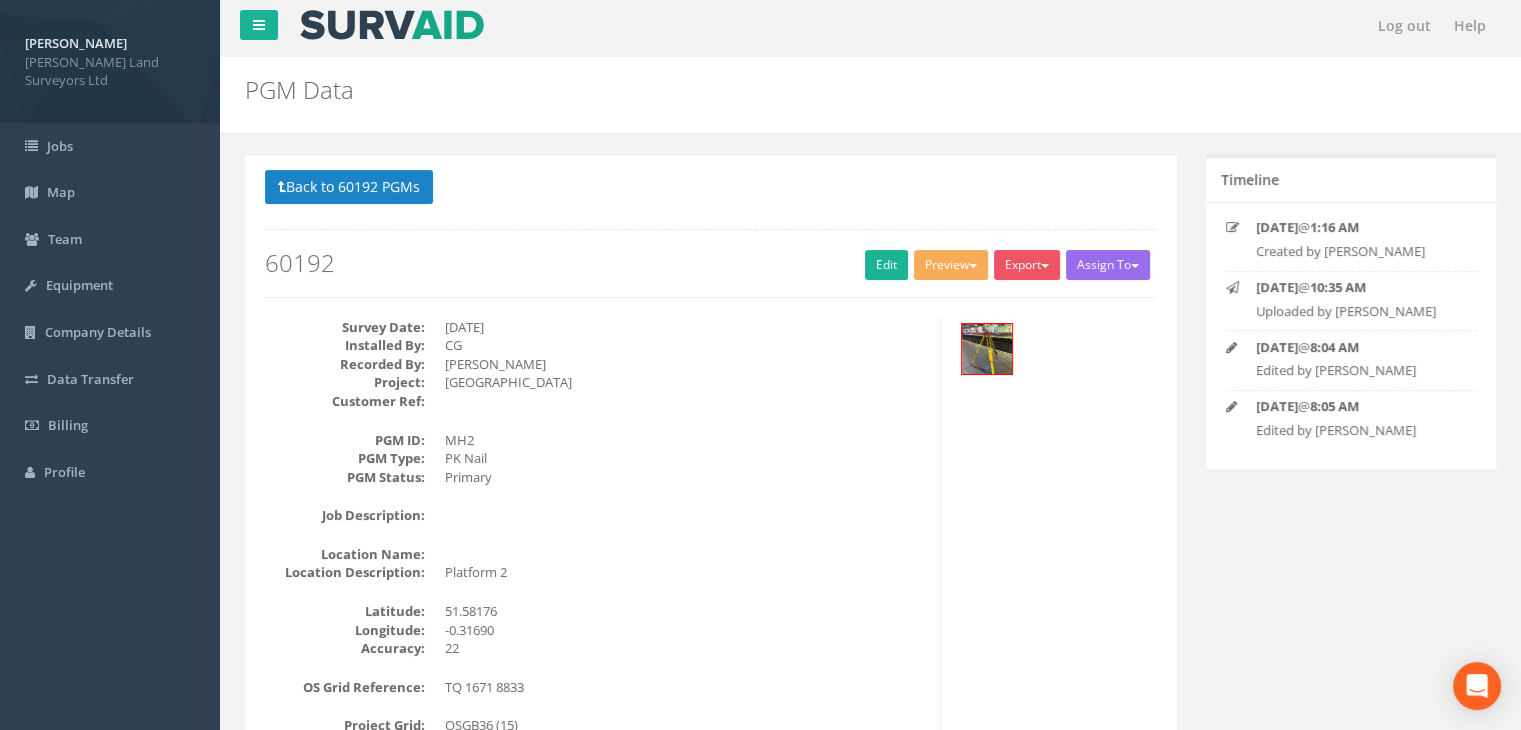scroll, scrollTop: 0, scrollLeft: 0, axis: both 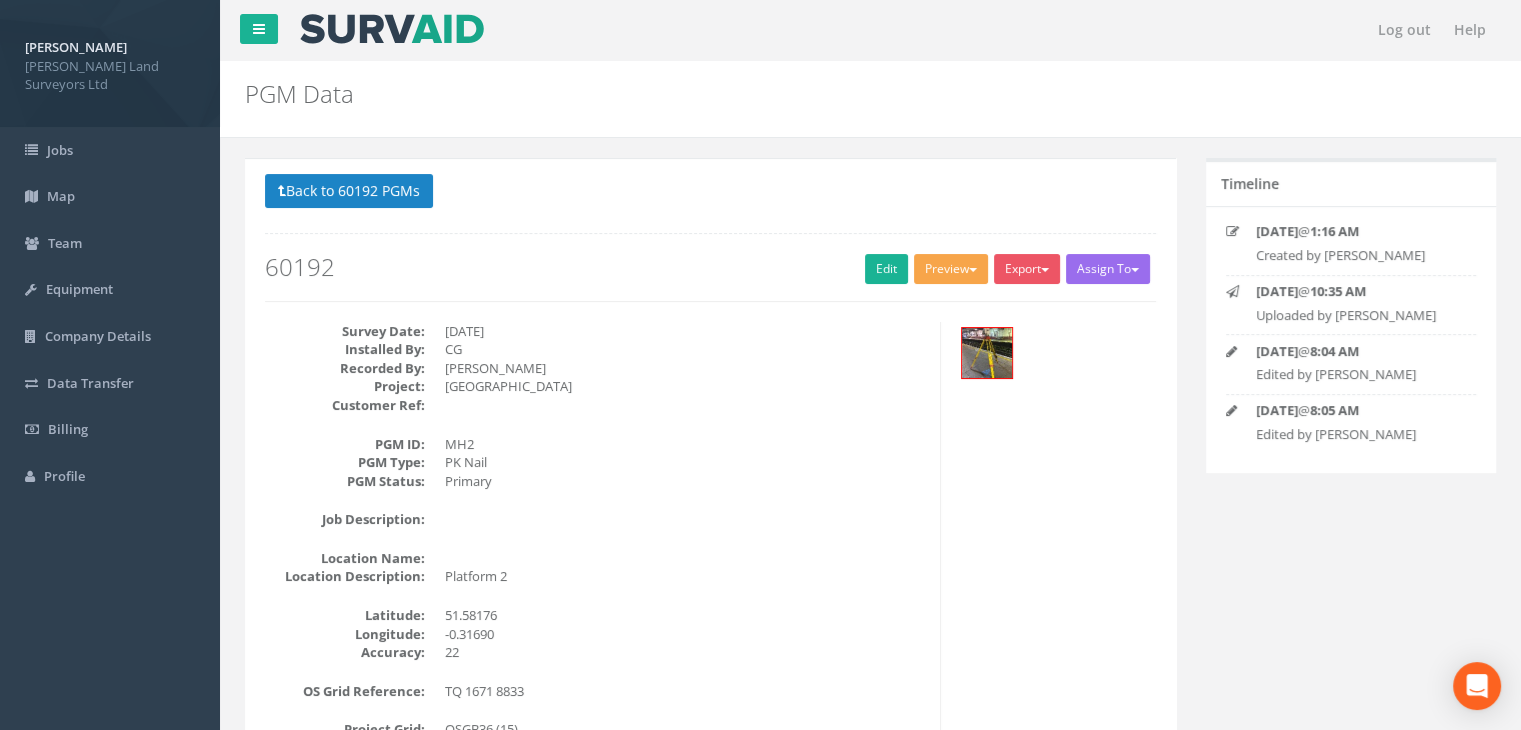 click on "Preview" at bounding box center [951, 269] 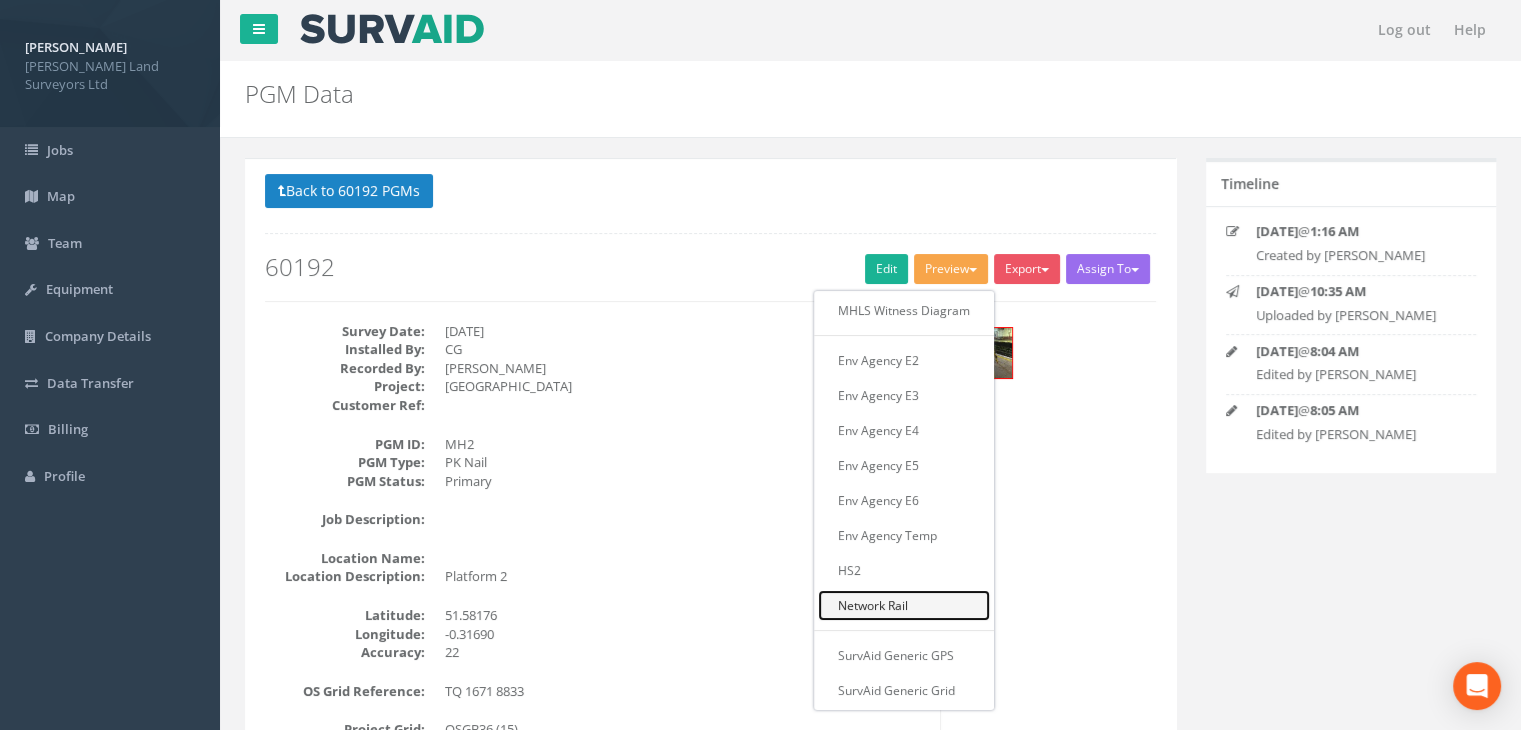 click on "Network Rail" at bounding box center [904, 605] 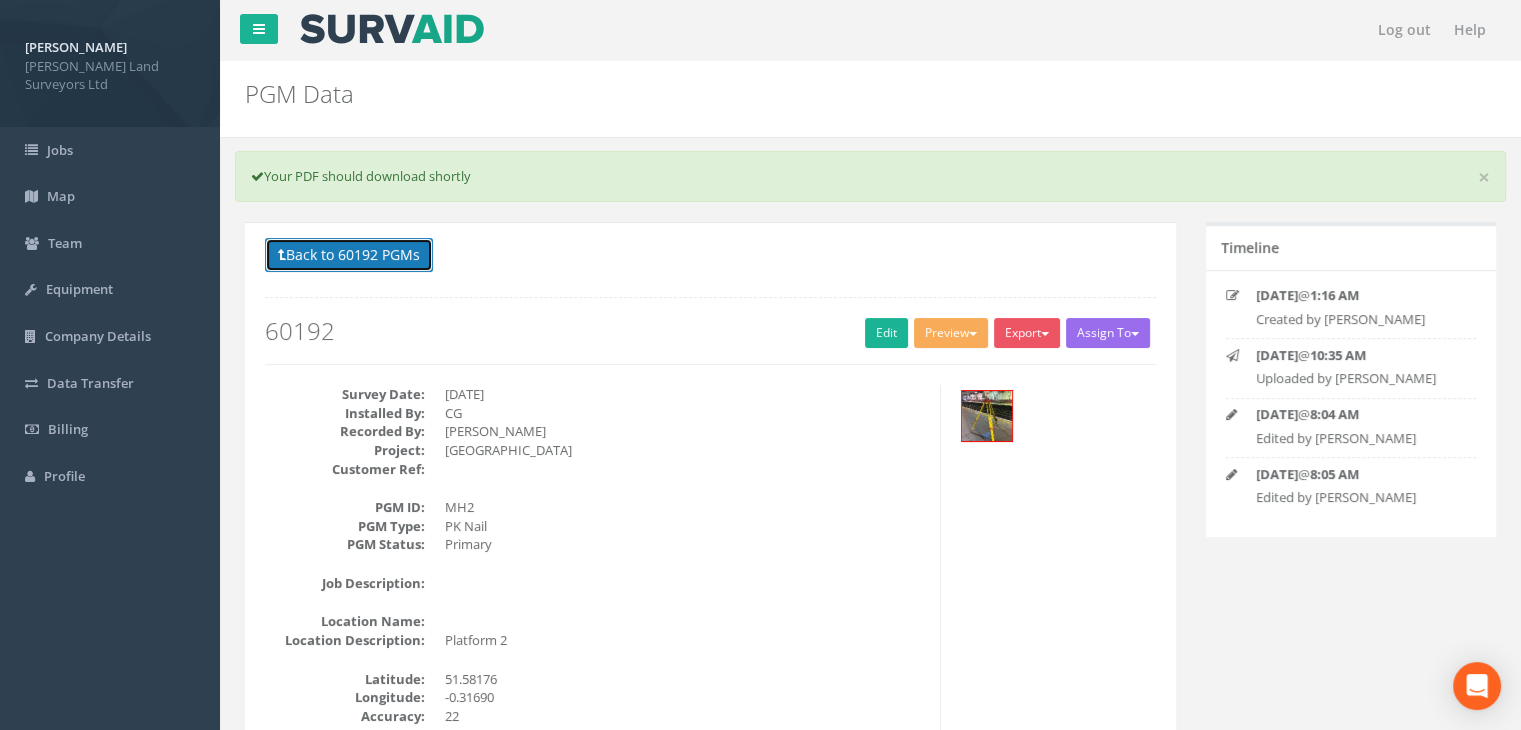 click on "Back to 60192 PGMs" at bounding box center (349, 255) 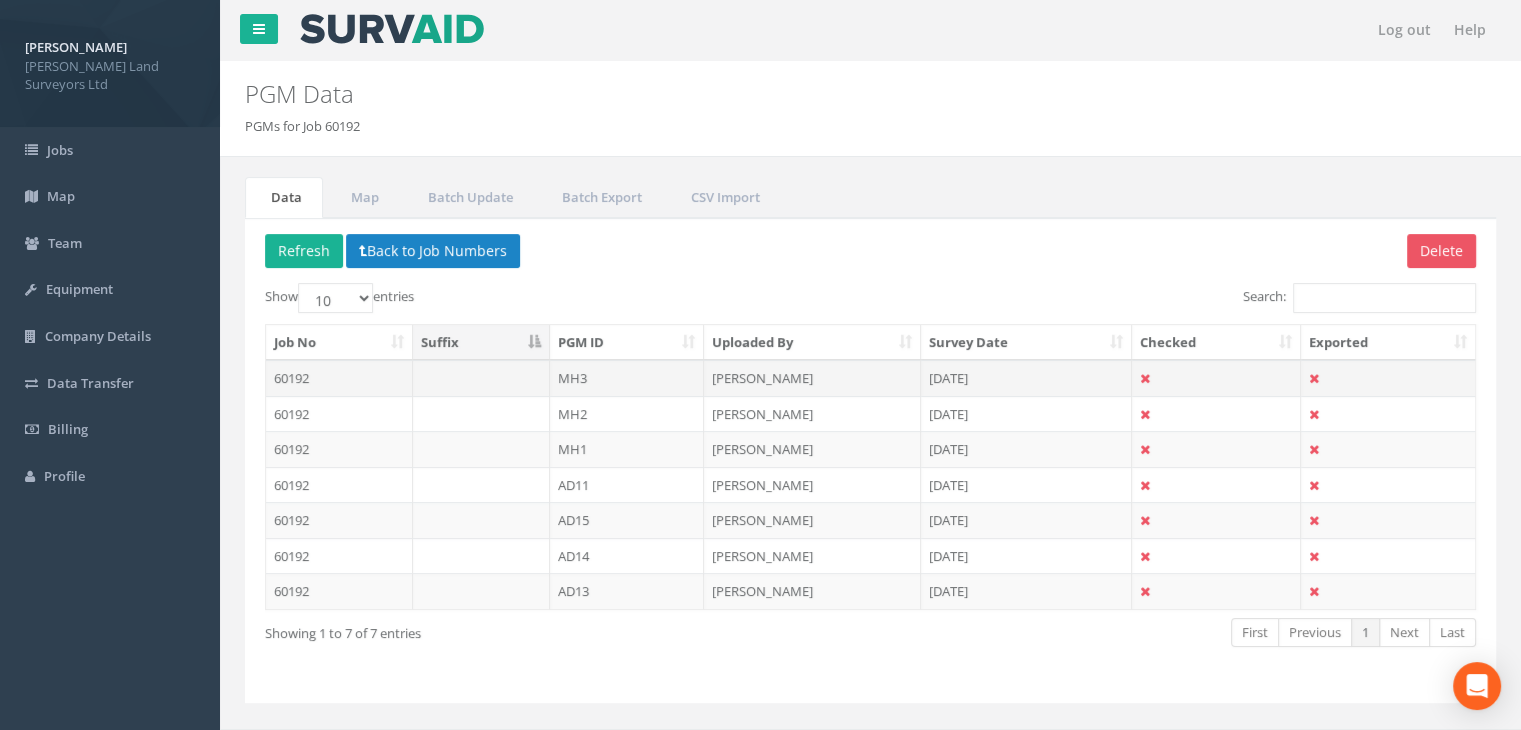click on "MH3" at bounding box center [627, 378] 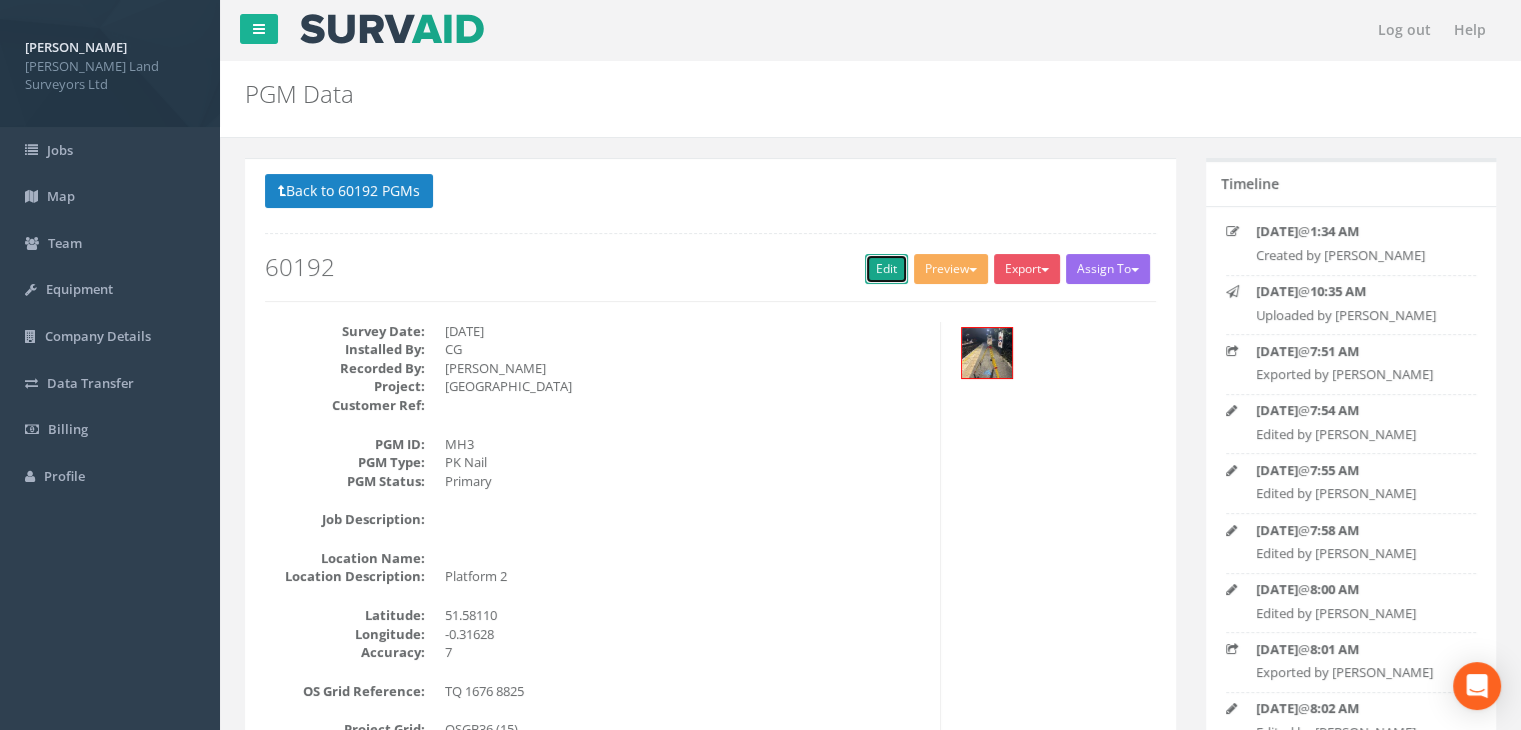 click on "Edit" at bounding box center (886, 269) 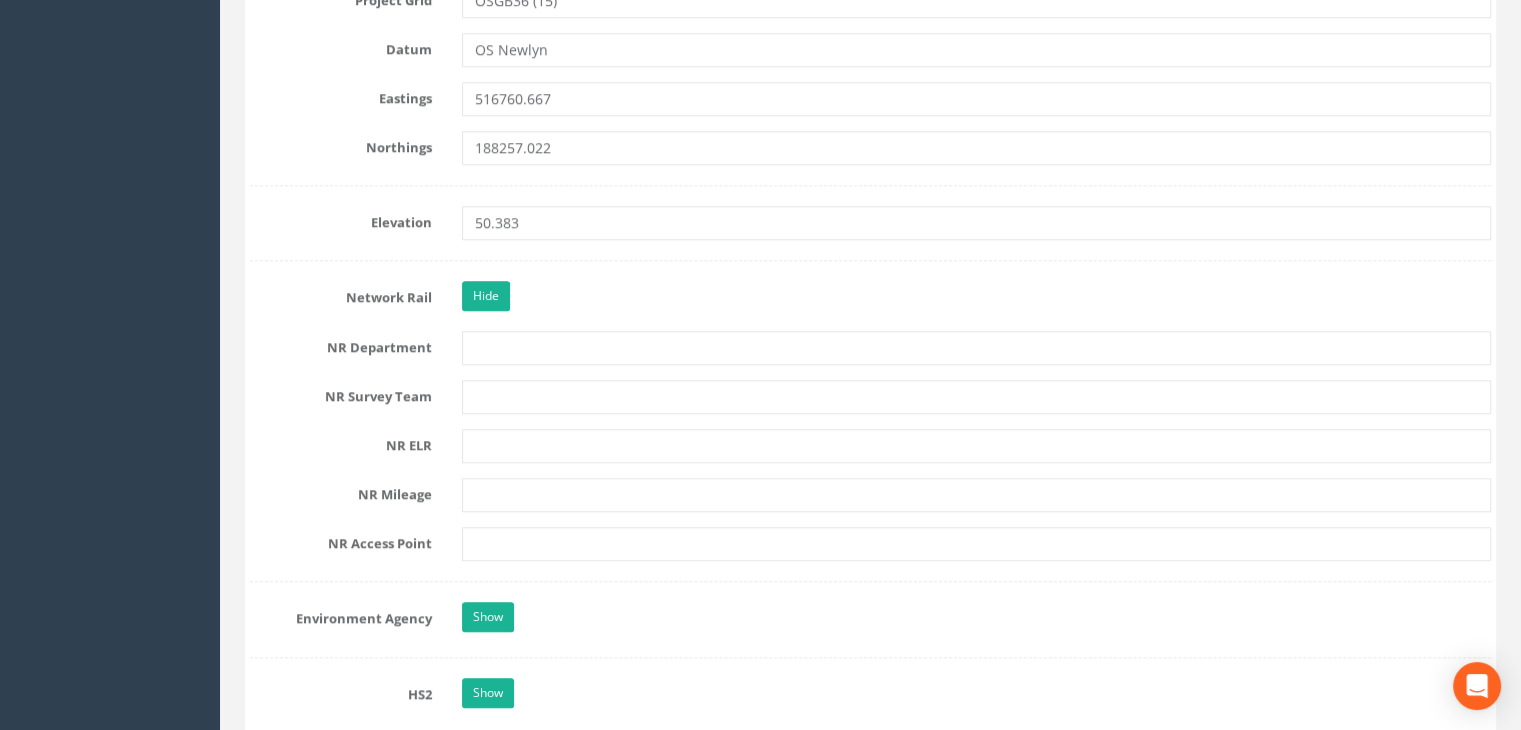 scroll, scrollTop: 1600, scrollLeft: 0, axis: vertical 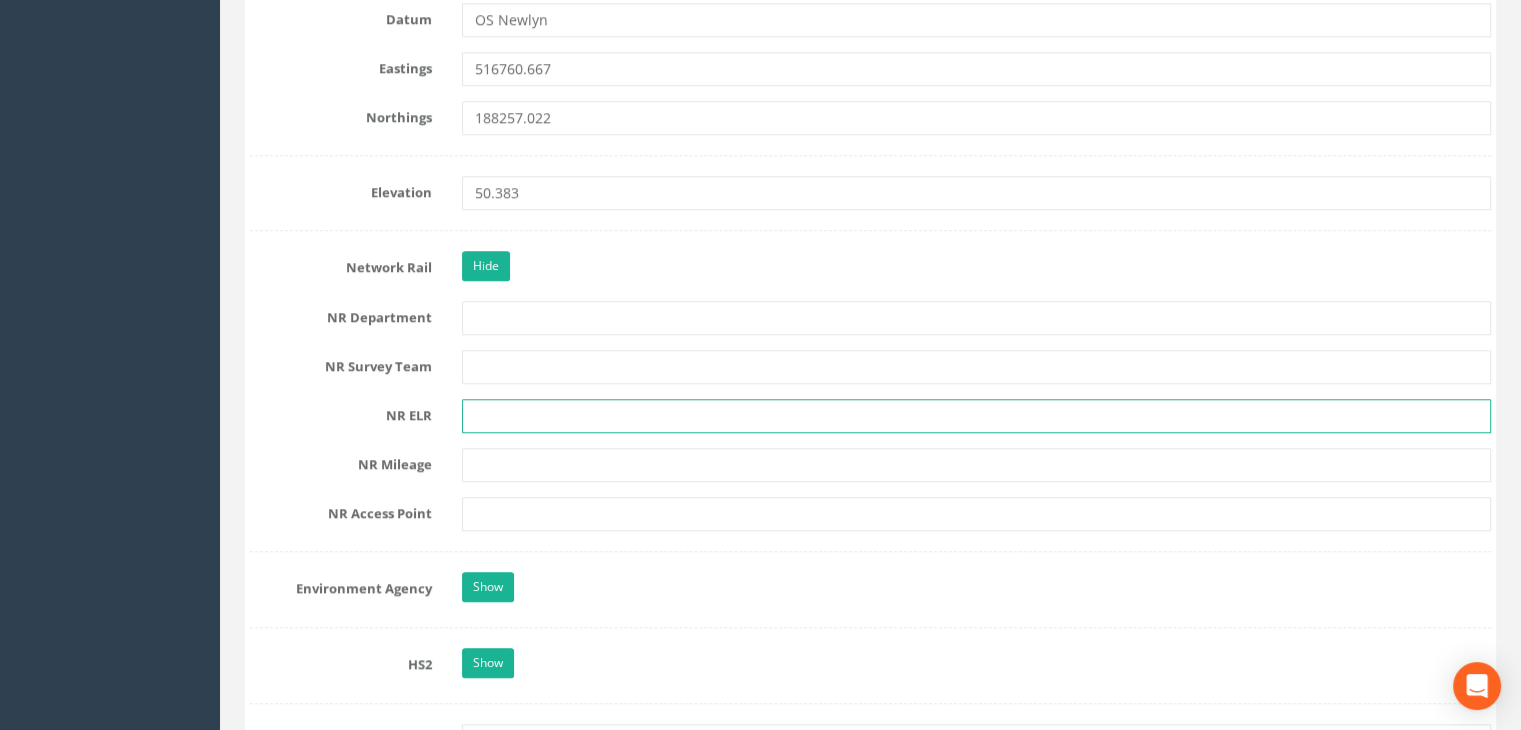 click at bounding box center (976, 416) 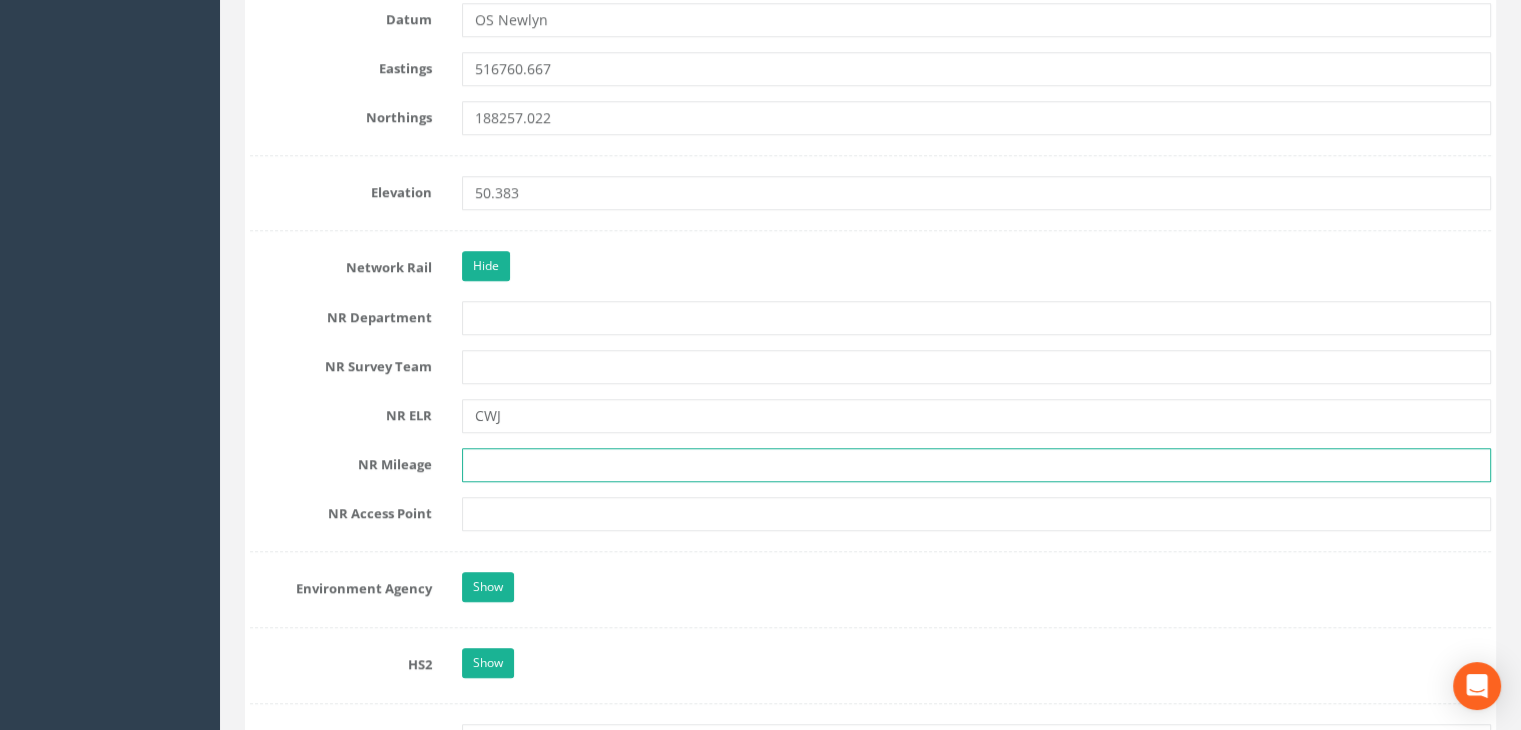 click at bounding box center [976, 465] 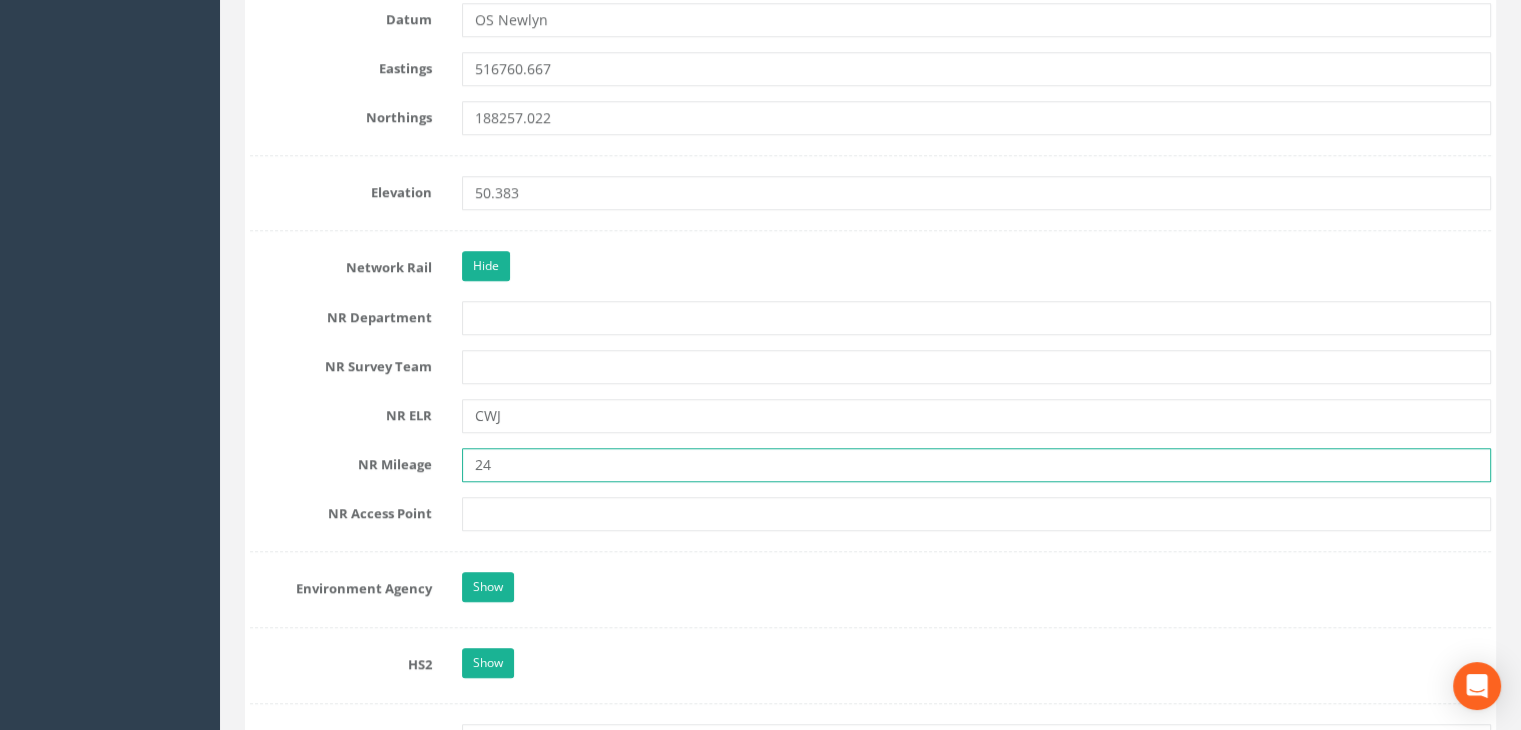 click on "24" at bounding box center (976, 465) 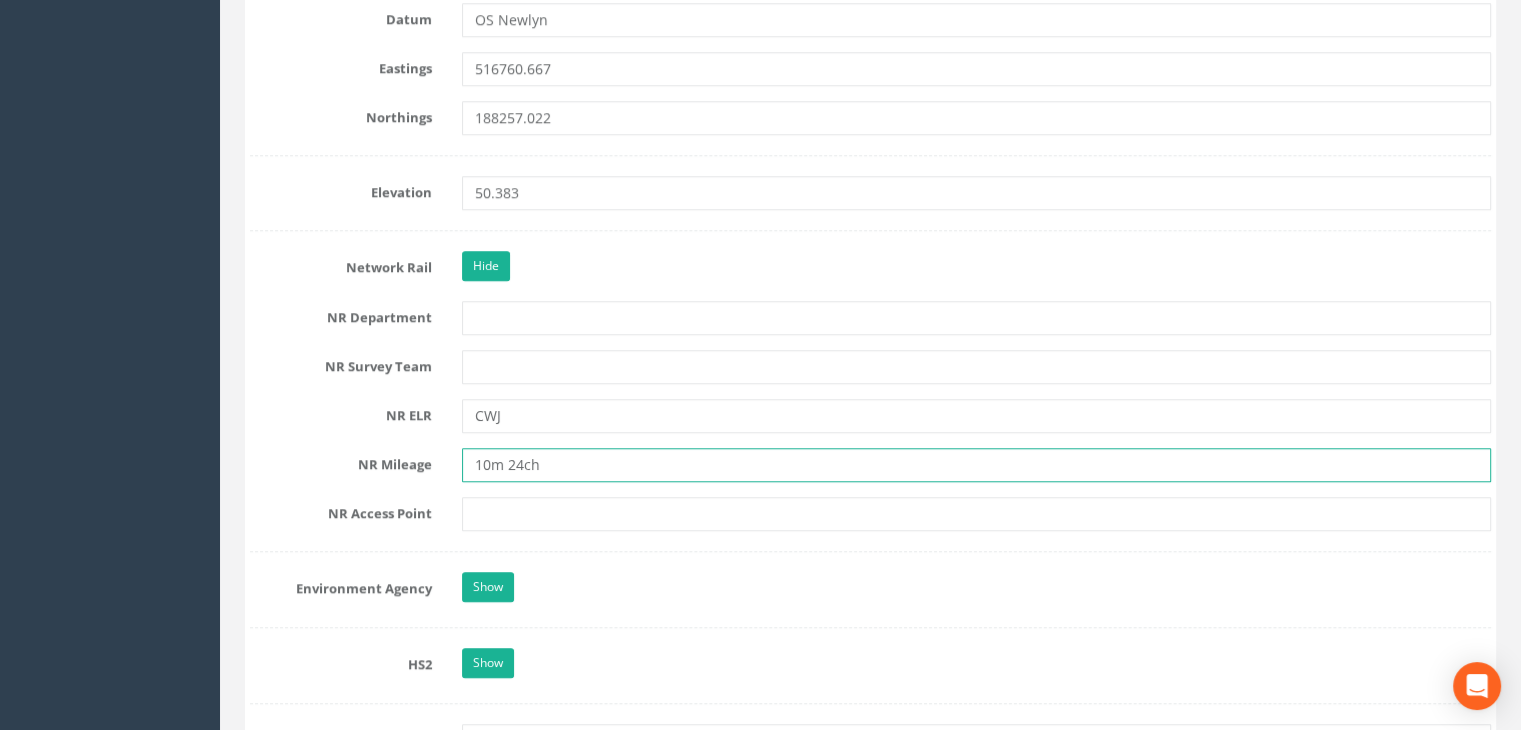 type on "10m 24ch" 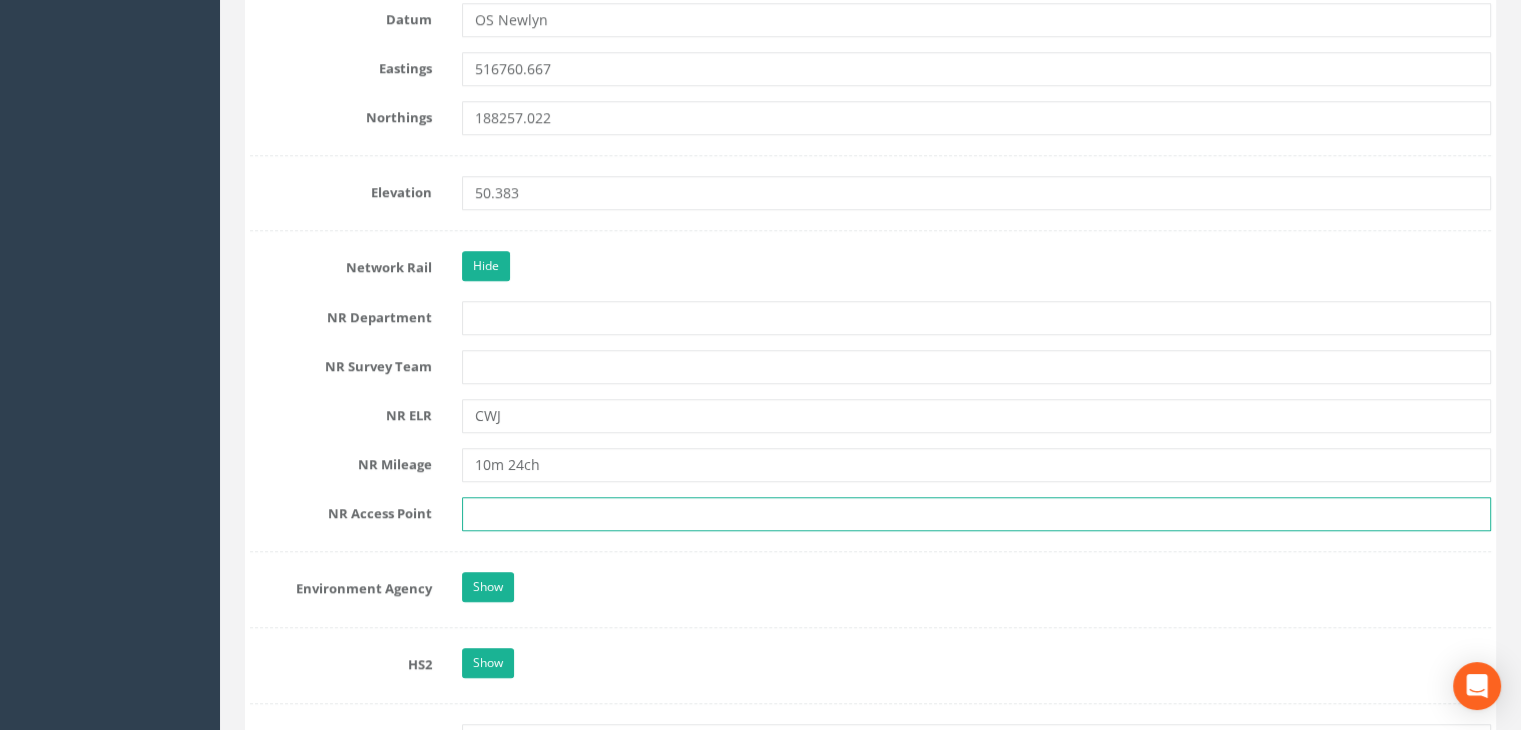 click at bounding box center (976, 514) 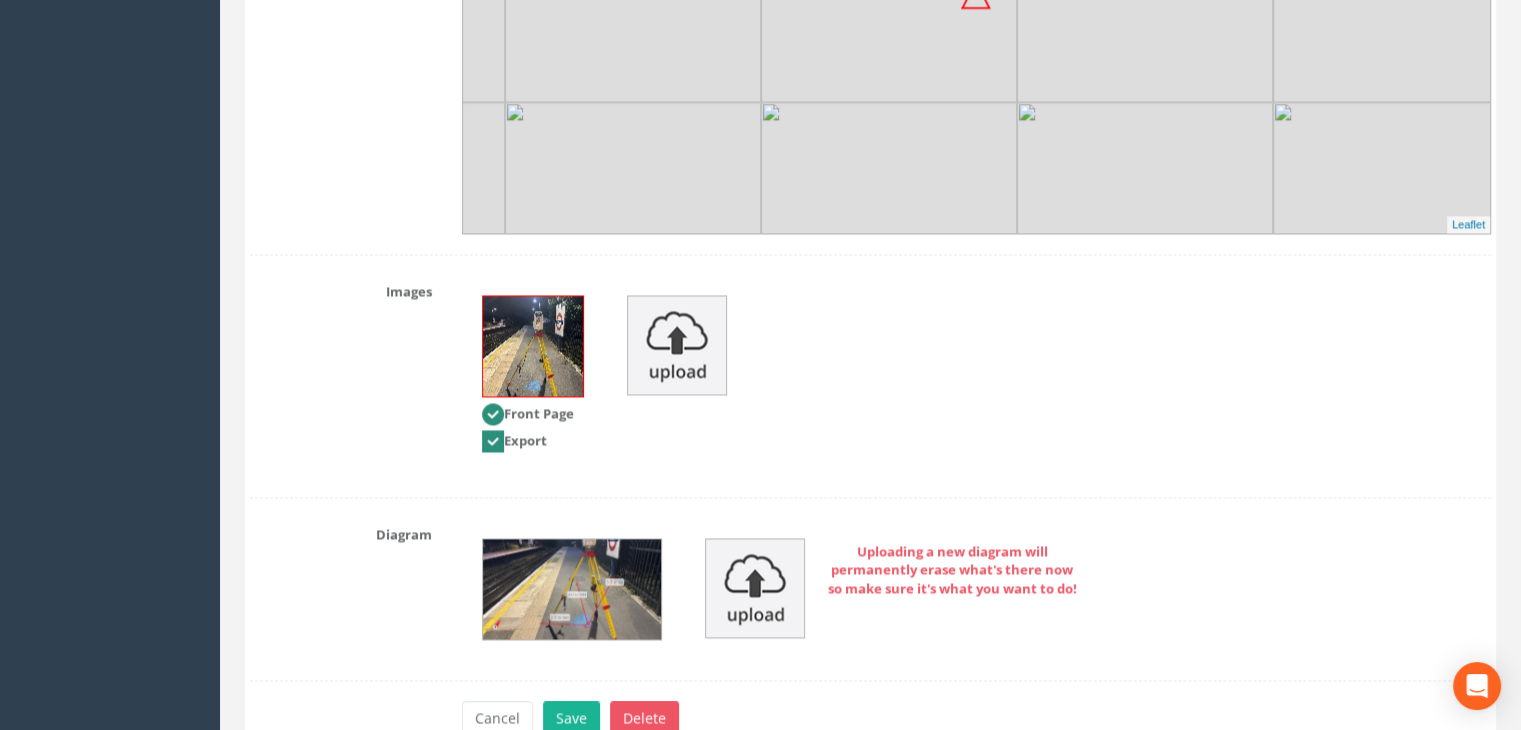 scroll, scrollTop: 2905, scrollLeft: 0, axis: vertical 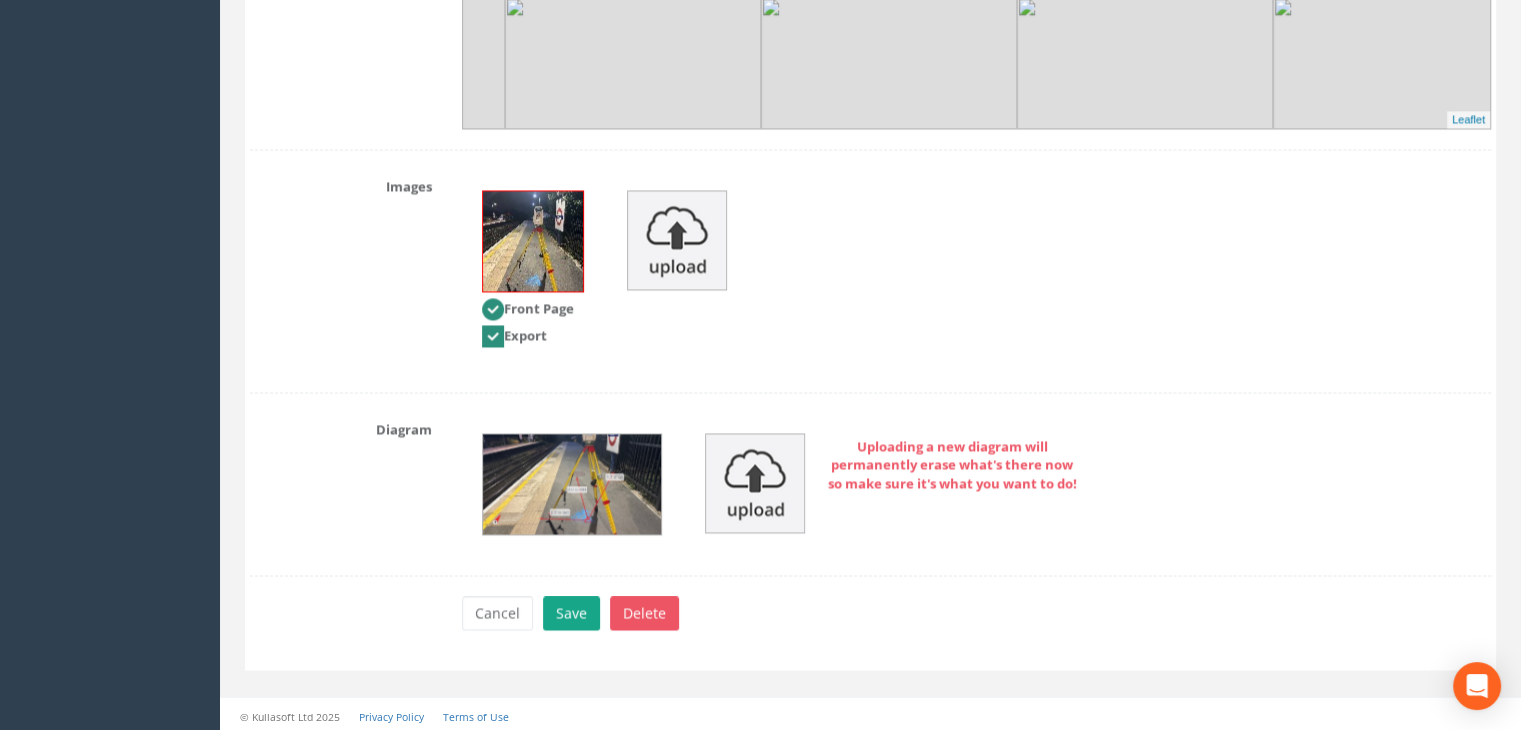 type on "[GEOGRAPHIC_DATA]" 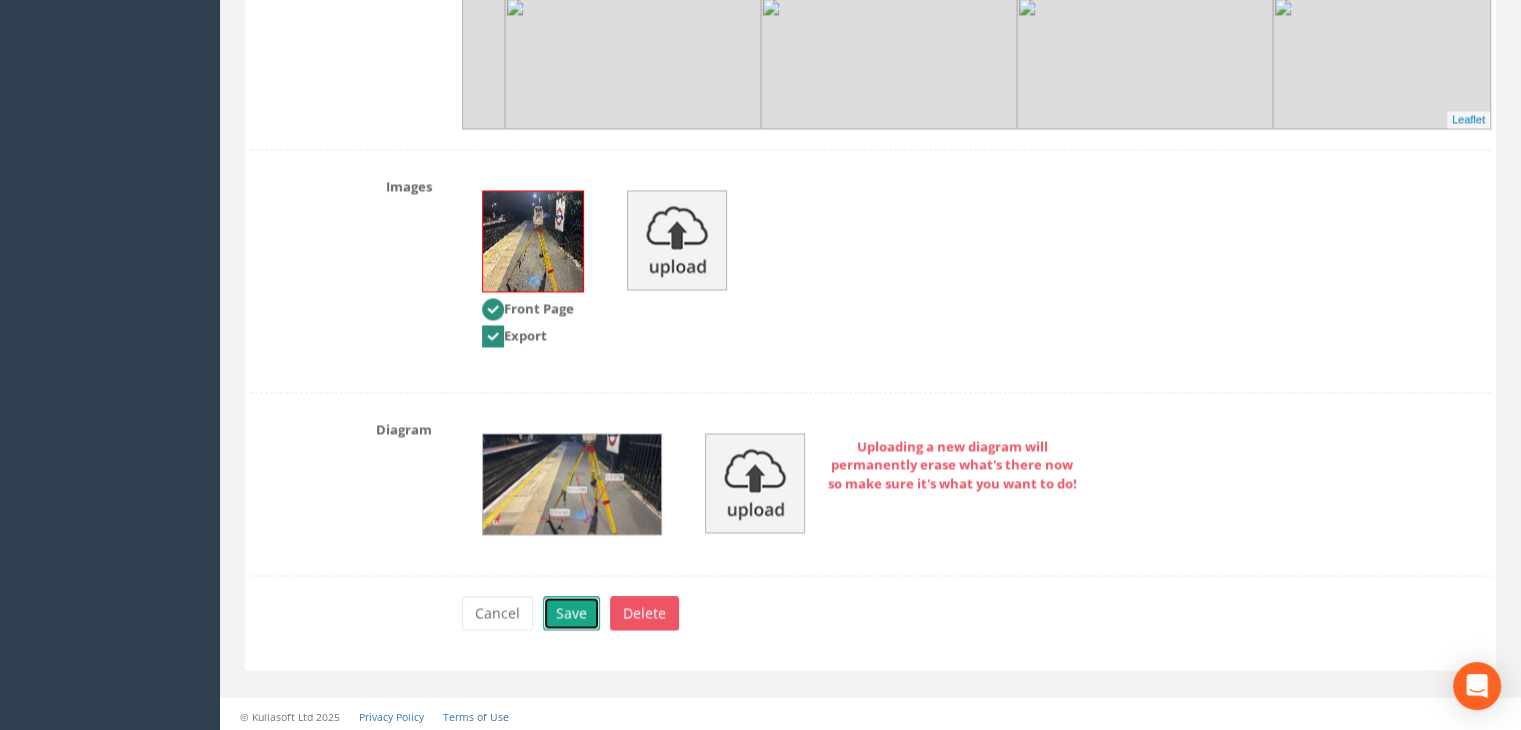 click on "Save" at bounding box center (571, 613) 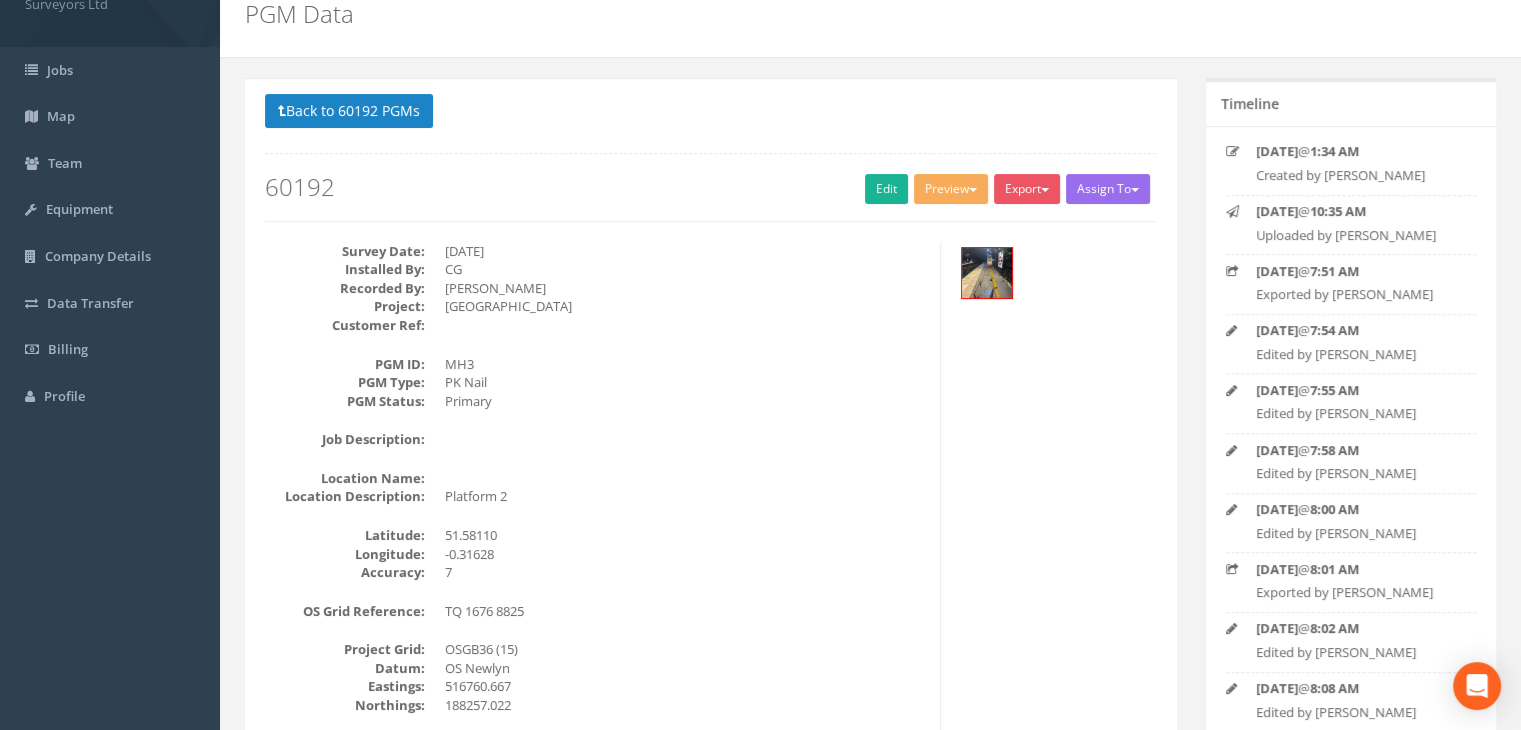 scroll, scrollTop: 0, scrollLeft: 0, axis: both 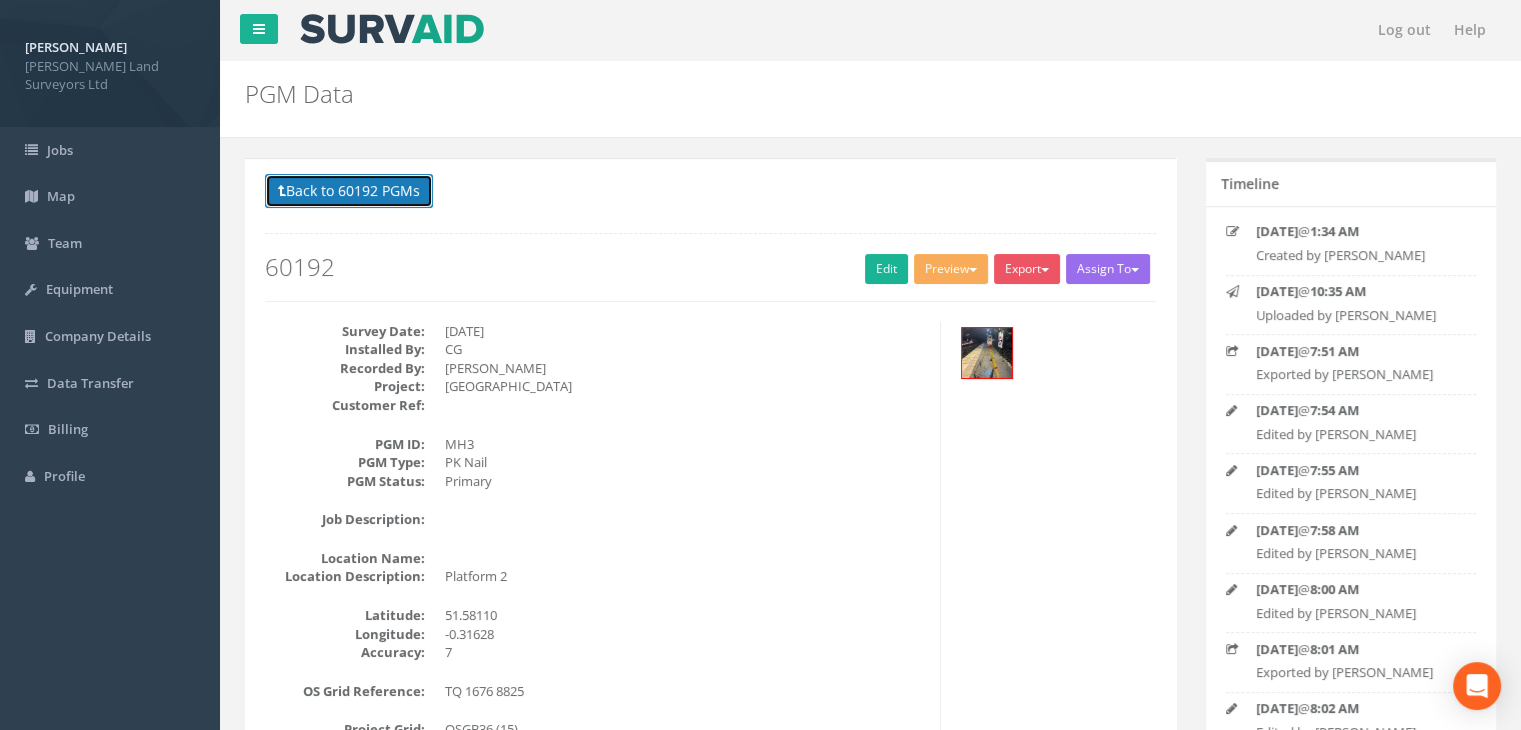 click on "Back to 60192 PGMs" at bounding box center [349, 191] 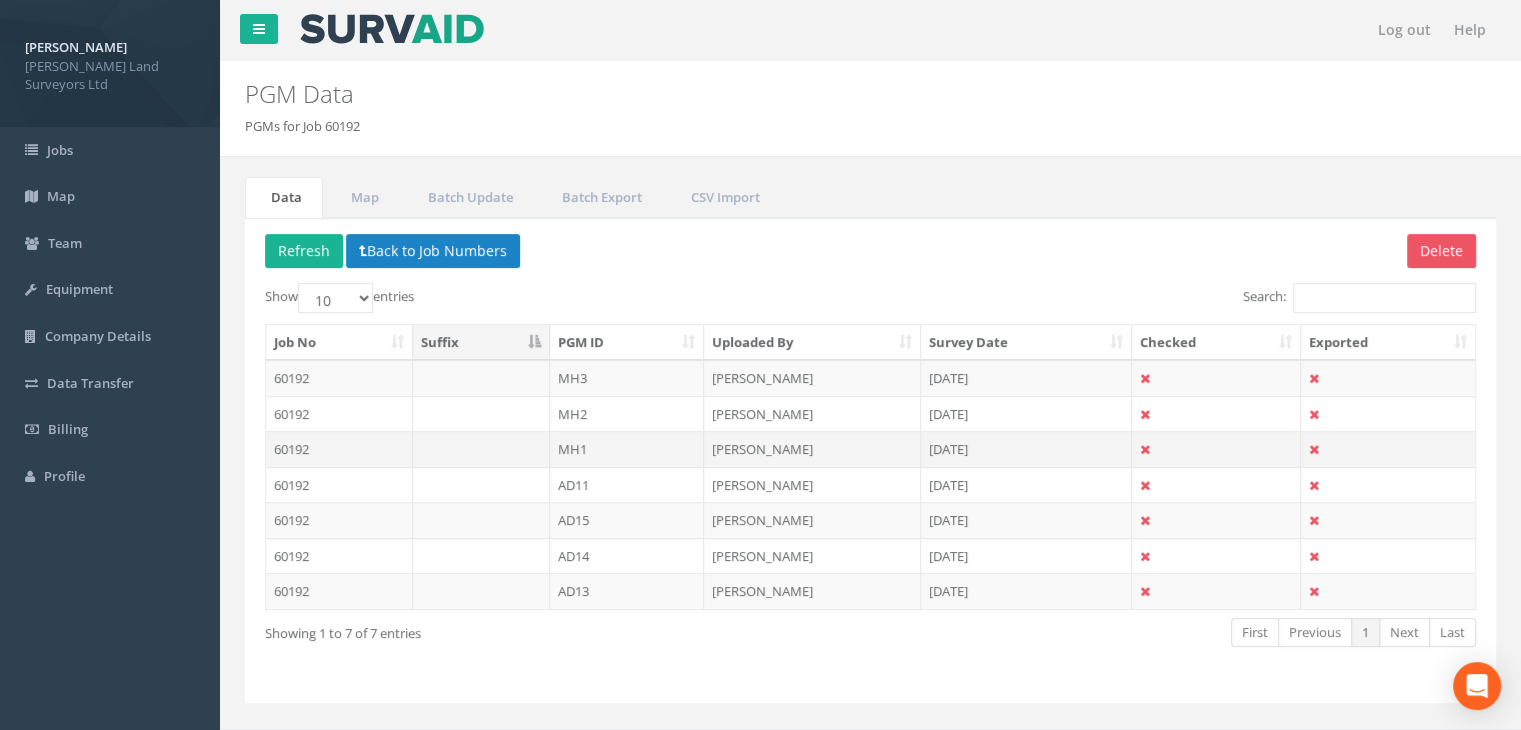 click on "MH1" at bounding box center [627, 449] 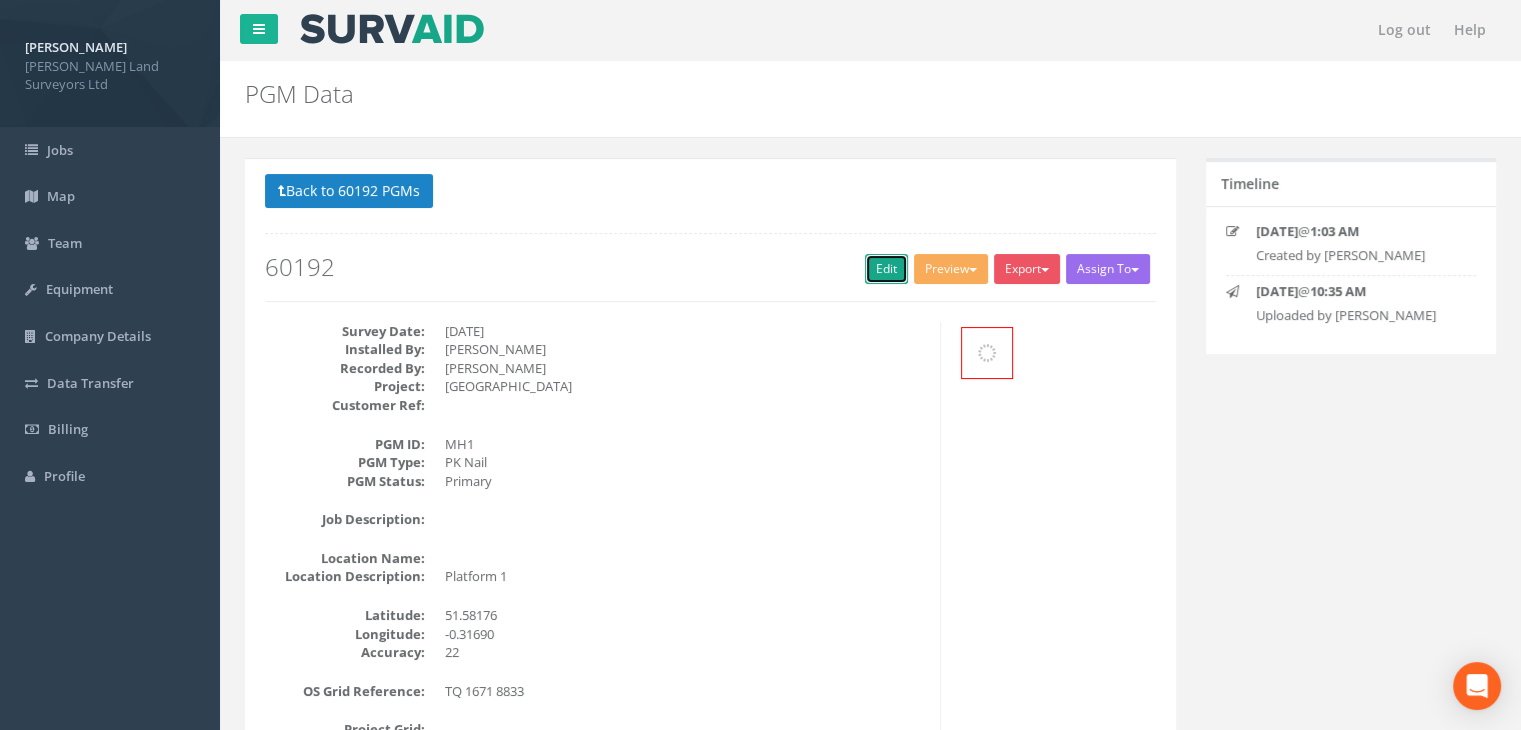 click on "Edit" at bounding box center (886, 269) 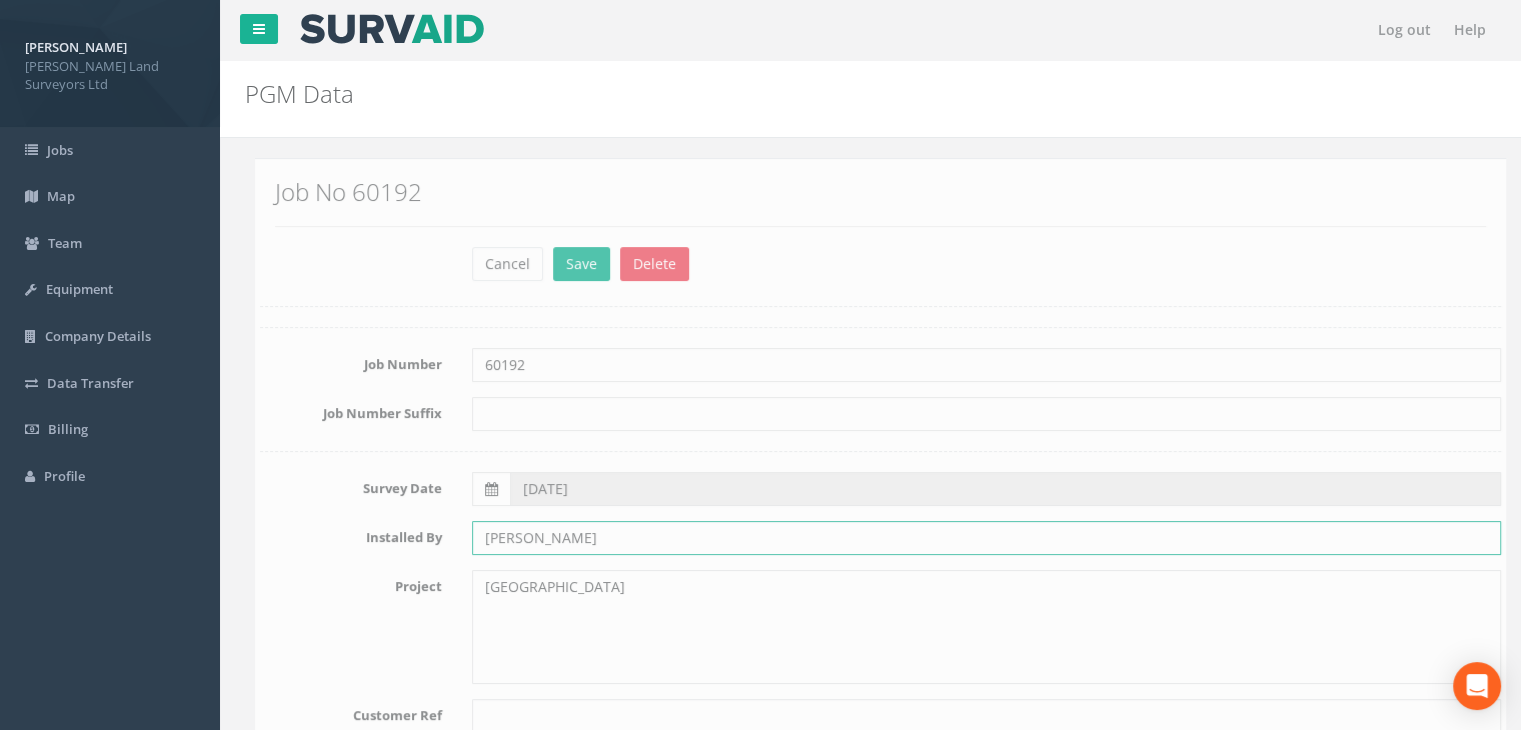 click on "[PERSON_NAME]" at bounding box center [976, 538] 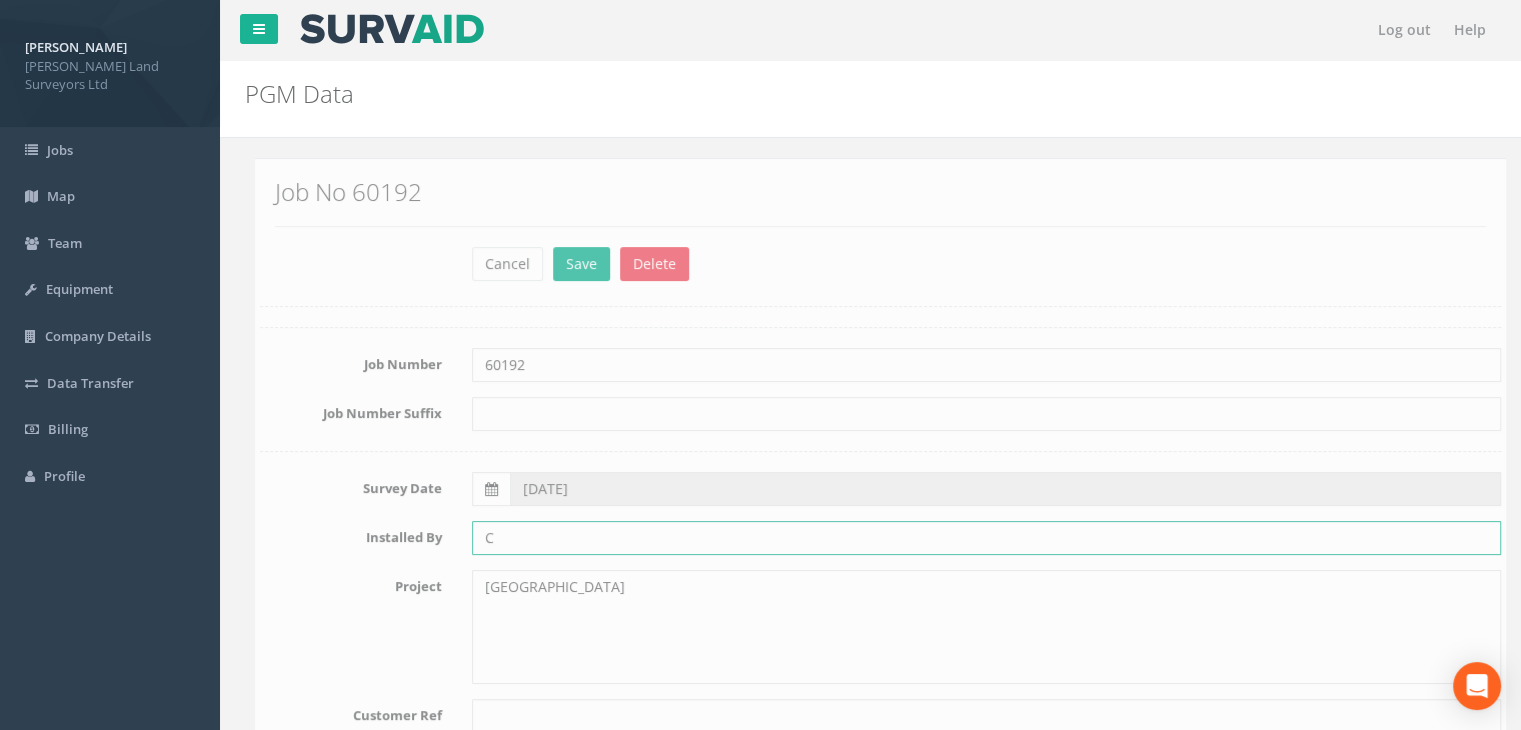 type on "CG" 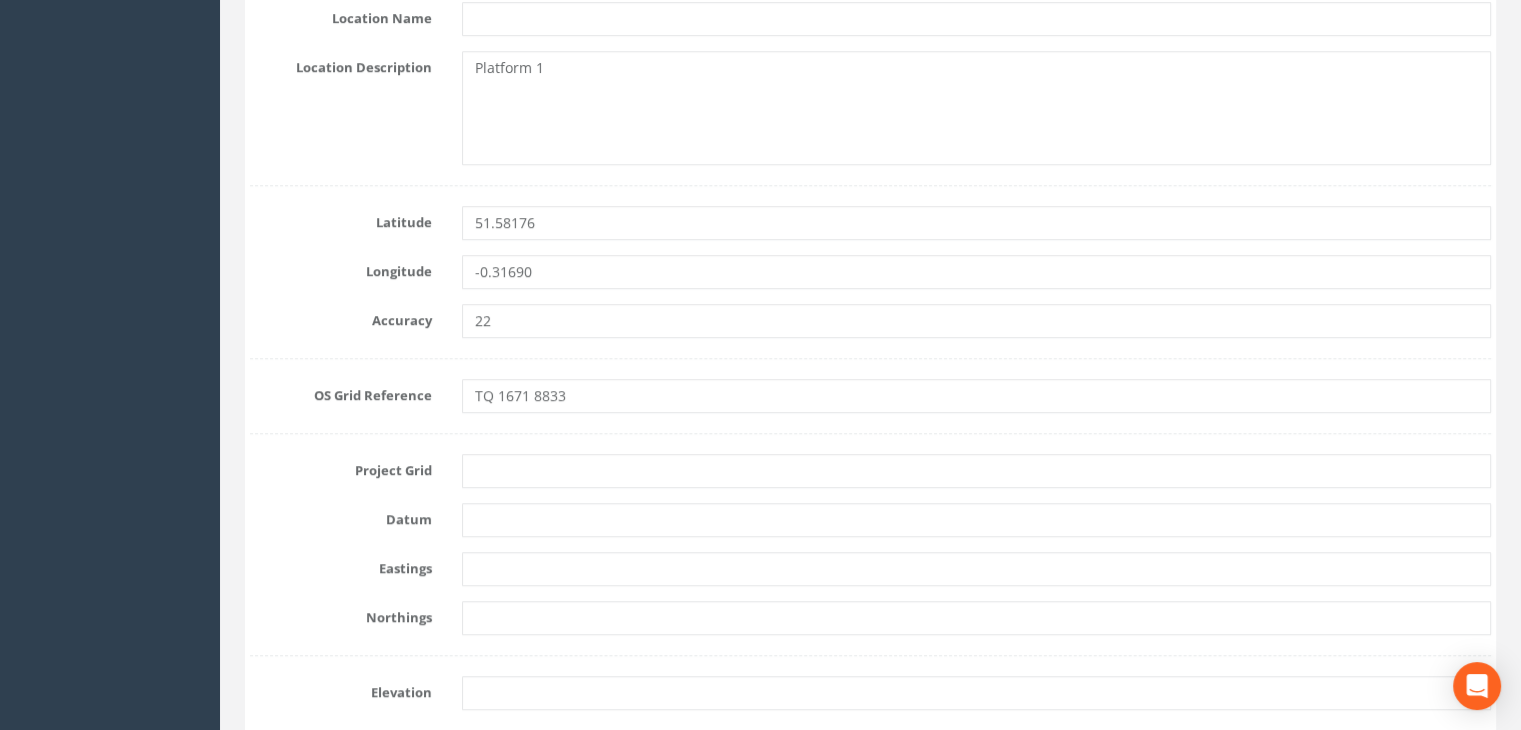 scroll, scrollTop: 1200, scrollLeft: 0, axis: vertical 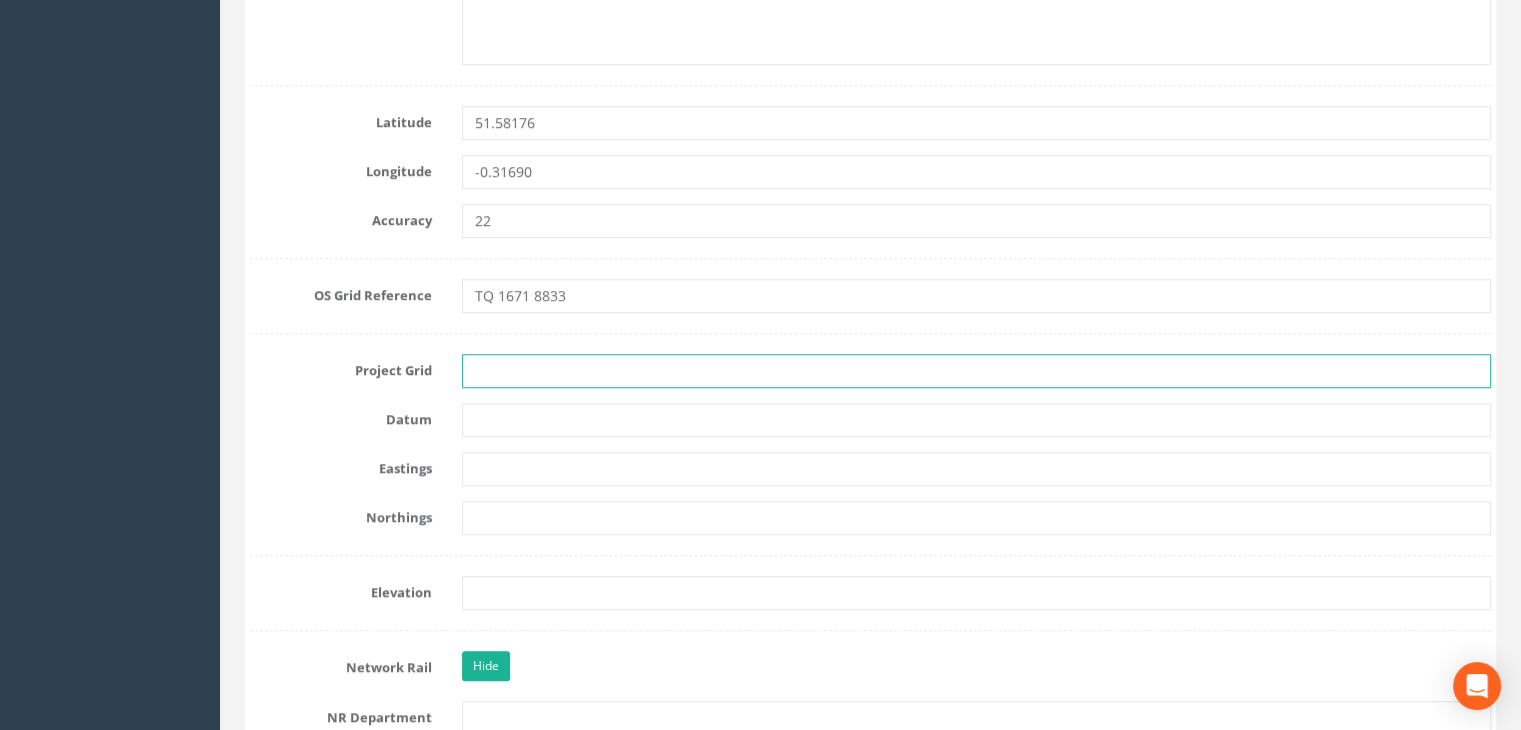 click at bounding box center (976, 371) 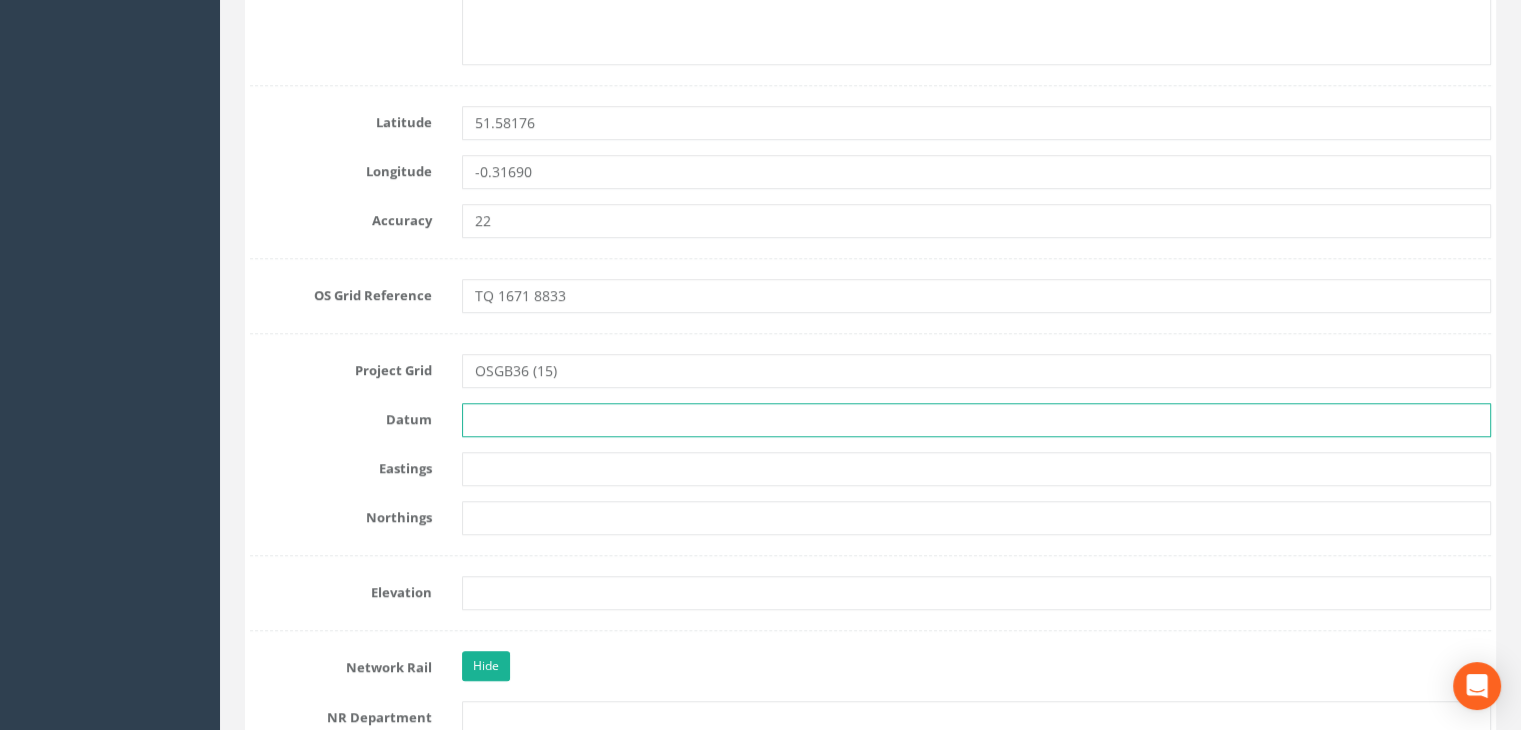 click at bounding box center (976, 420) 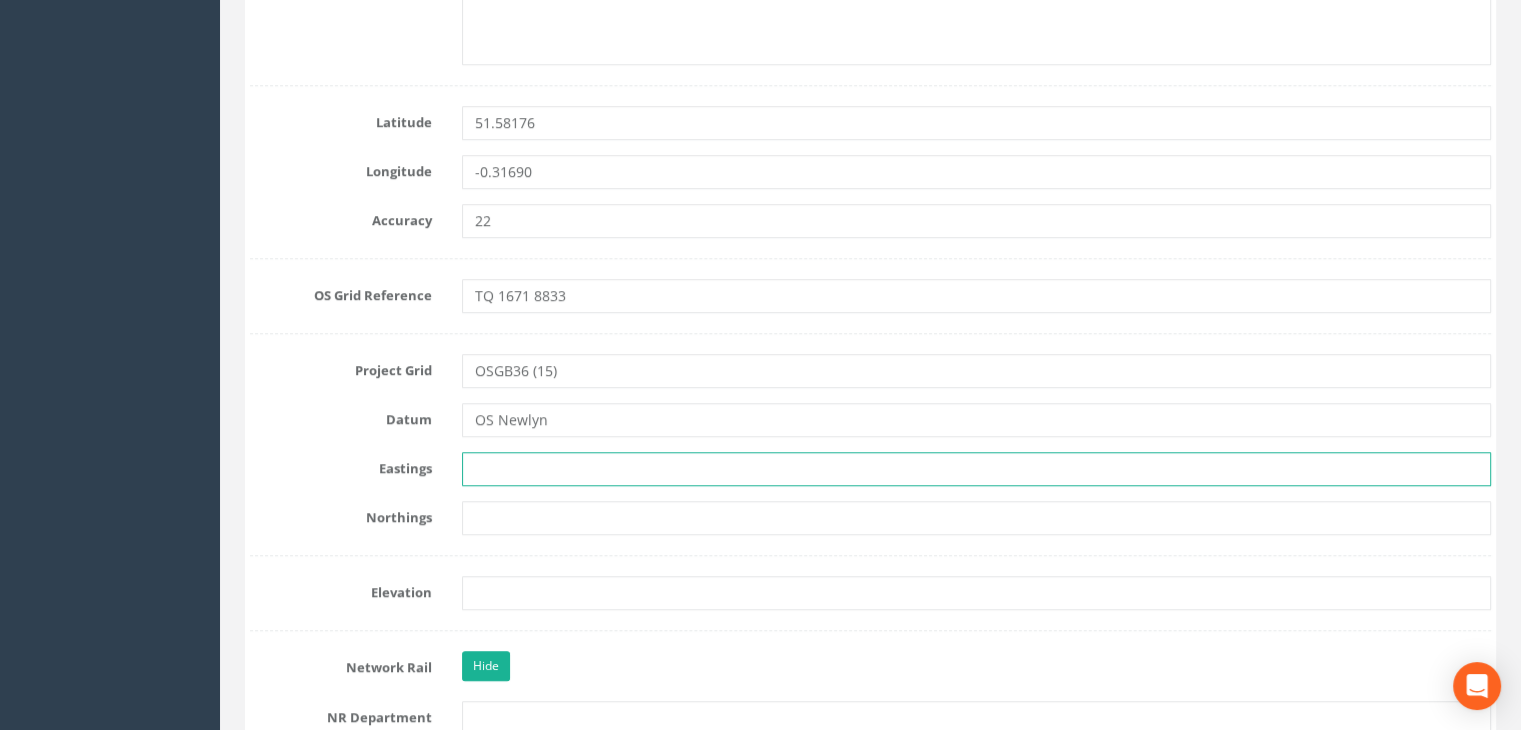 click at bounding box center [976, 469] 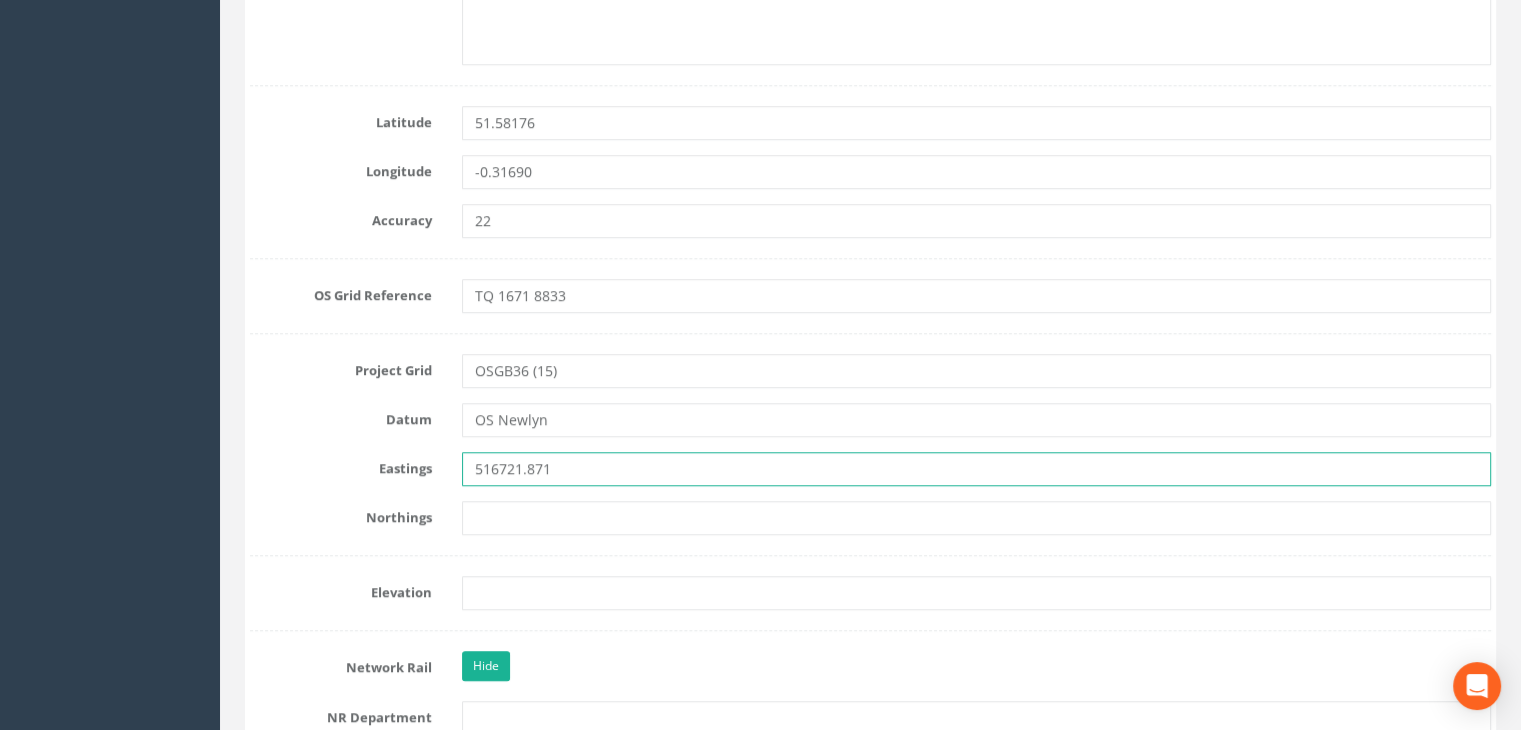 type on "516721.871" 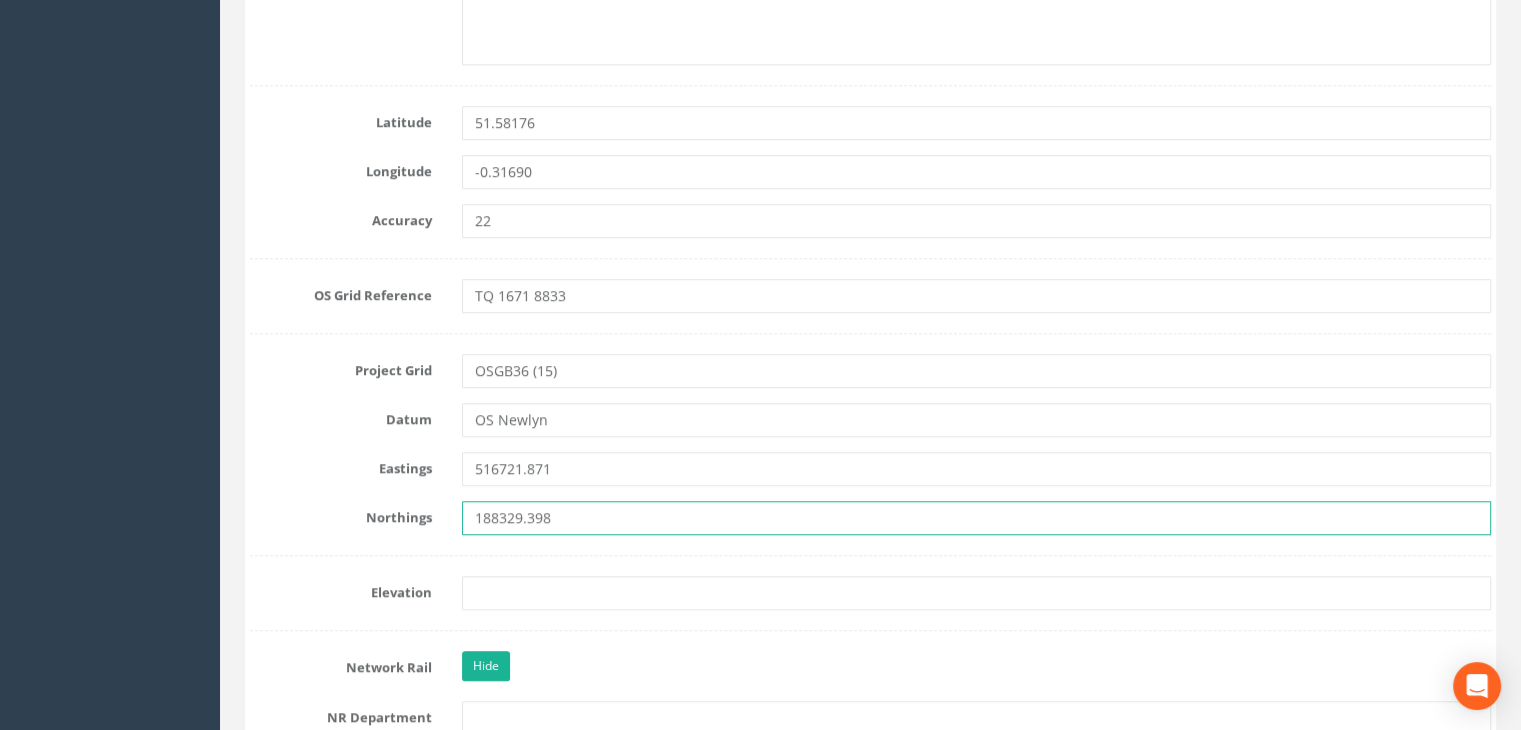 type on "188329.398" 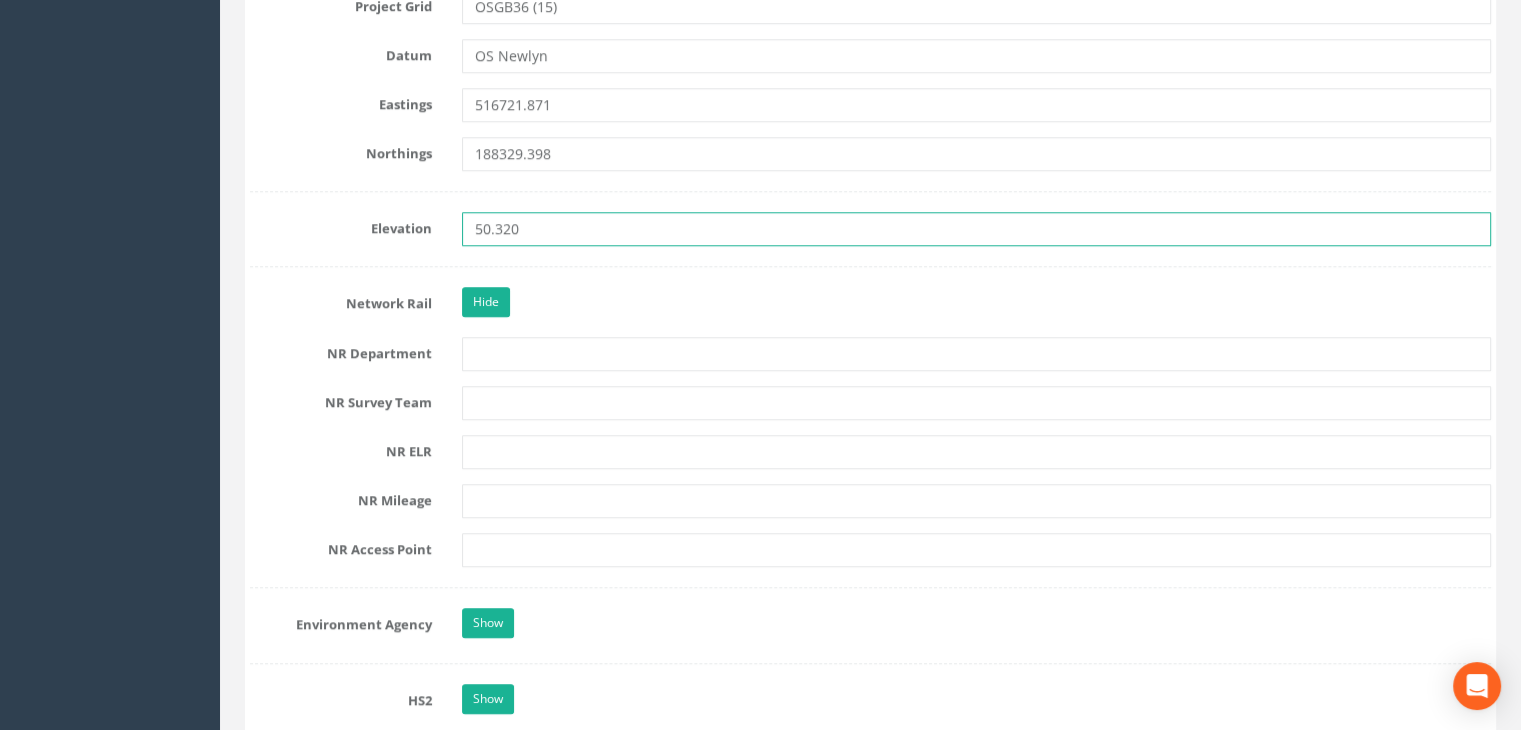 scroll, scrollTop: 1600, scrollLeft: 0, axis: vertical 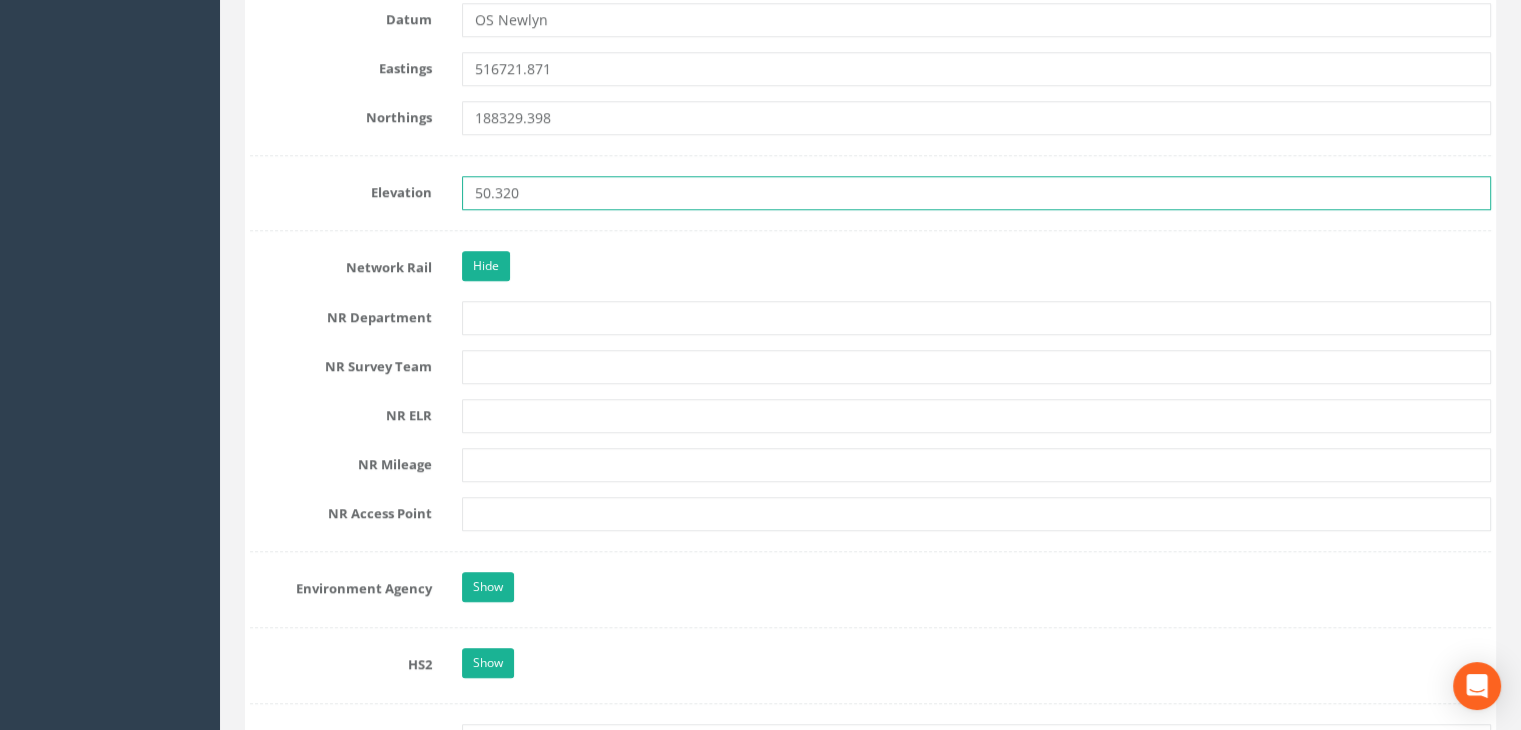 type on "50.320" 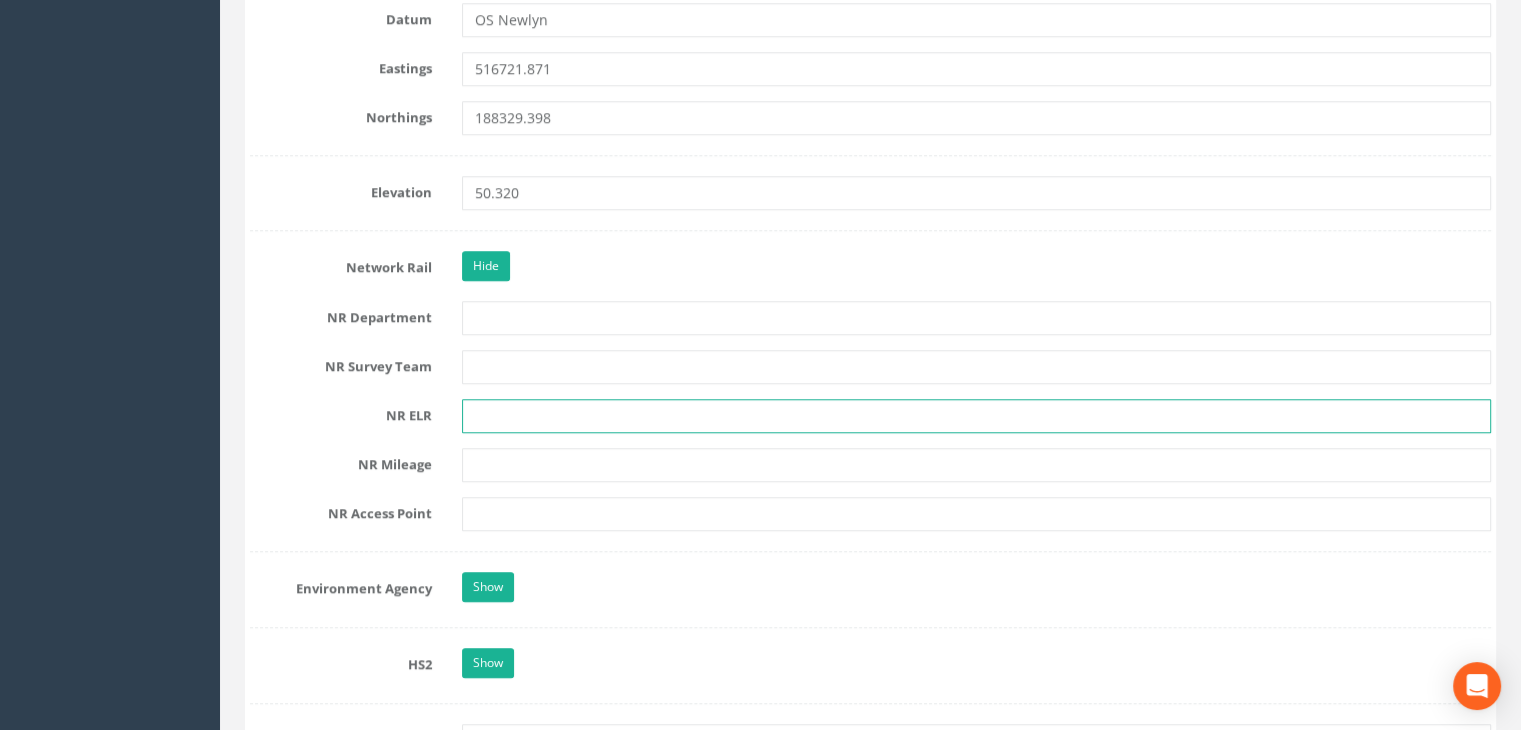 click at bounding box center [976, 416] 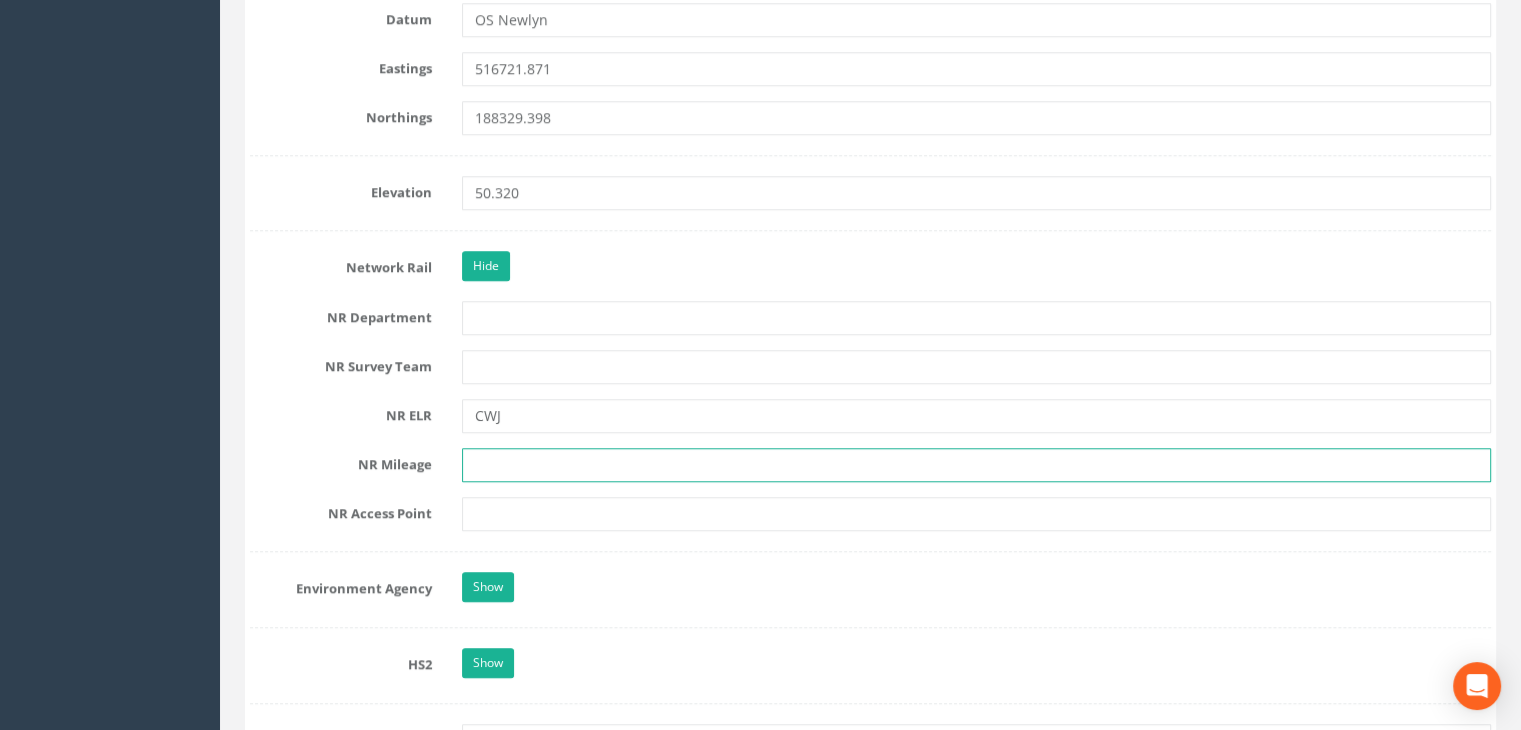 click at bounding box center [976, 465] 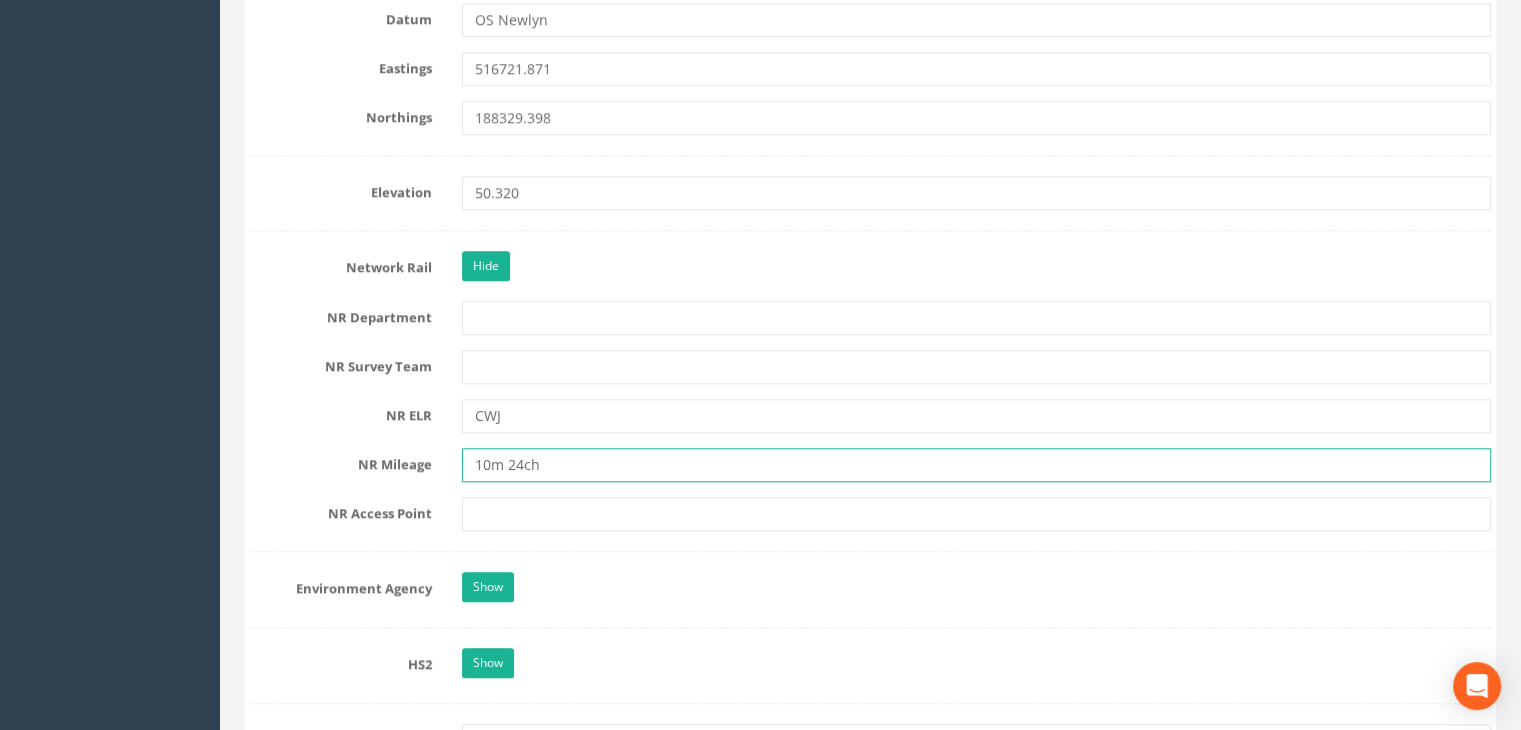 type on "10m 24ch" 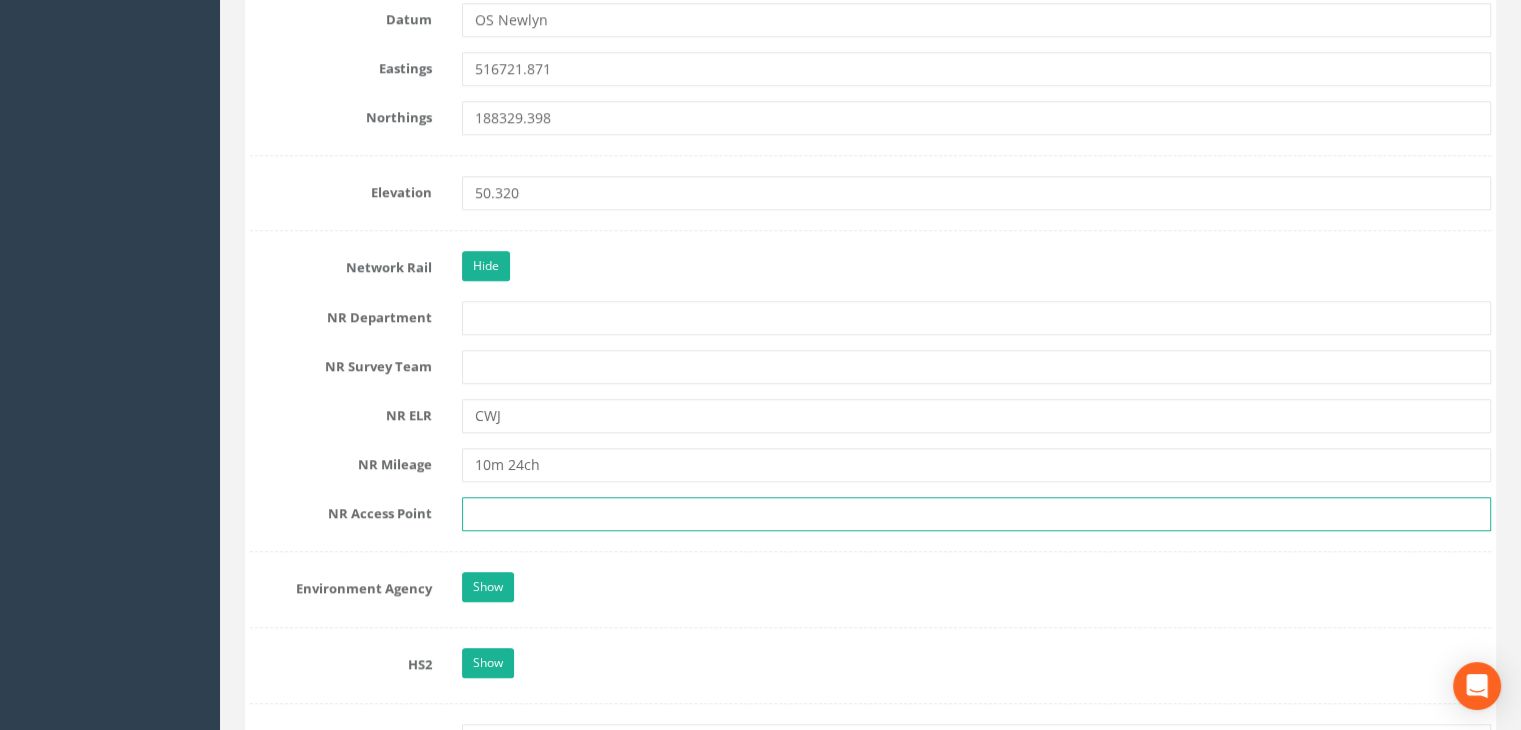 click at bounding box center [976, 514] 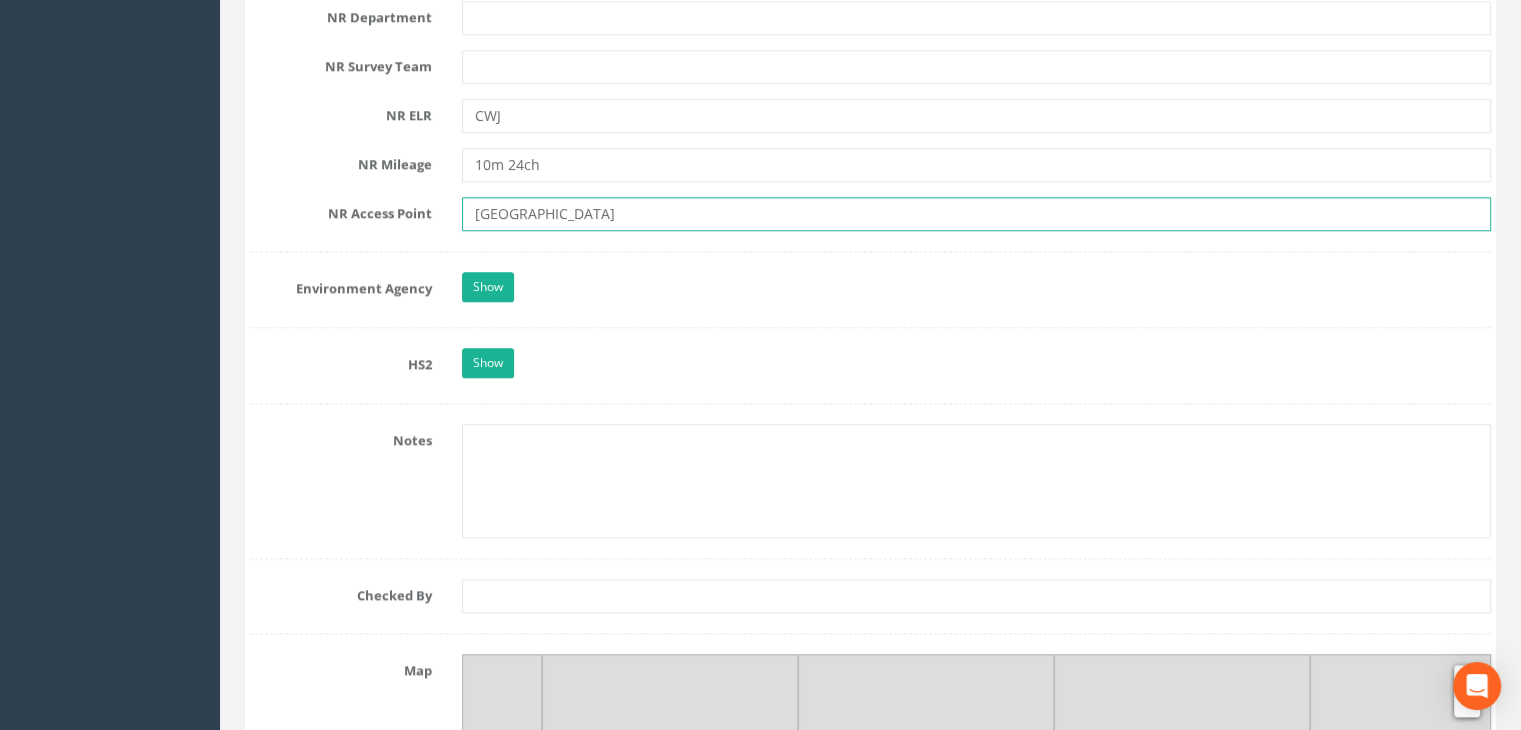 scroll, scrollTop: 2000, scrollLeft: 0, axis: vertical 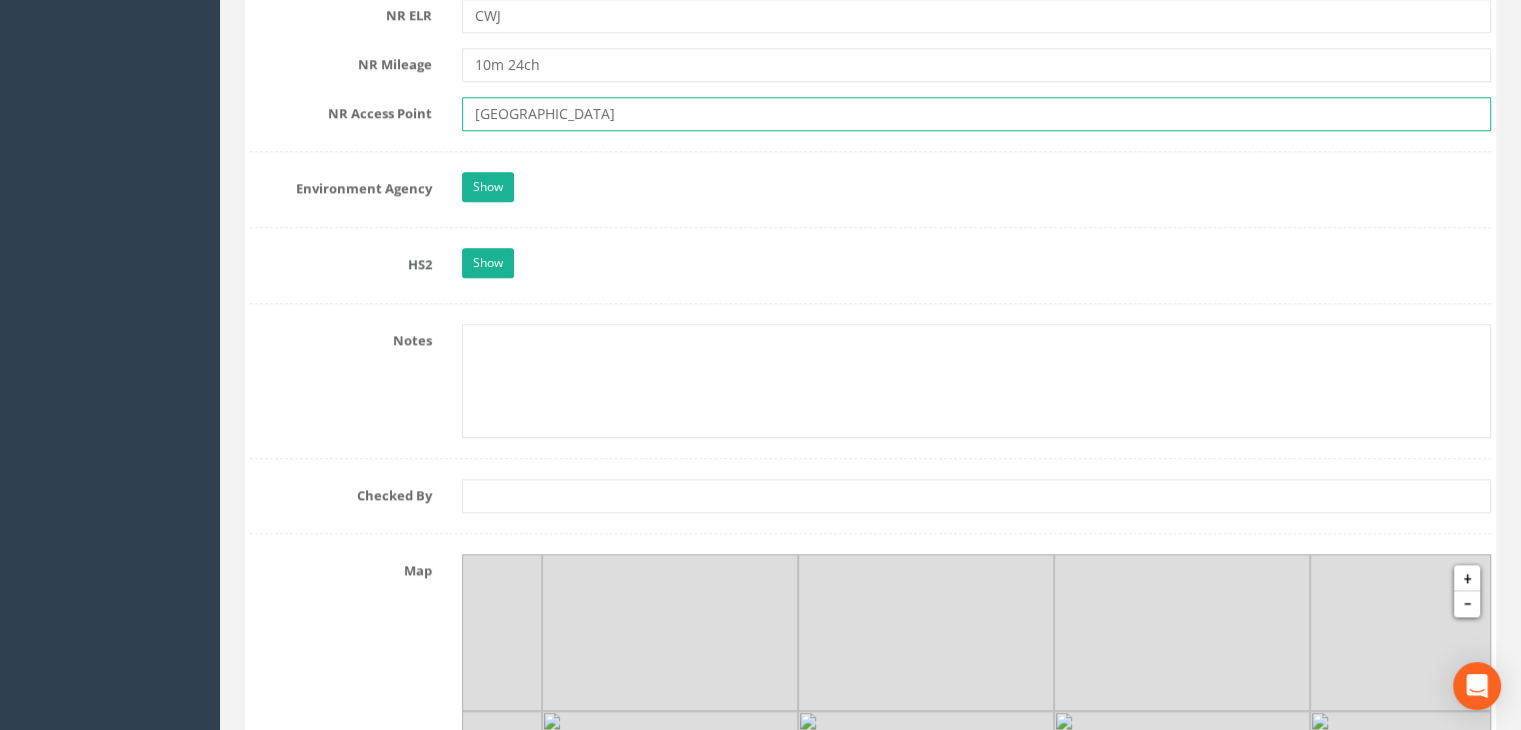 type on "[GEOGRAPHIC_DATA]" 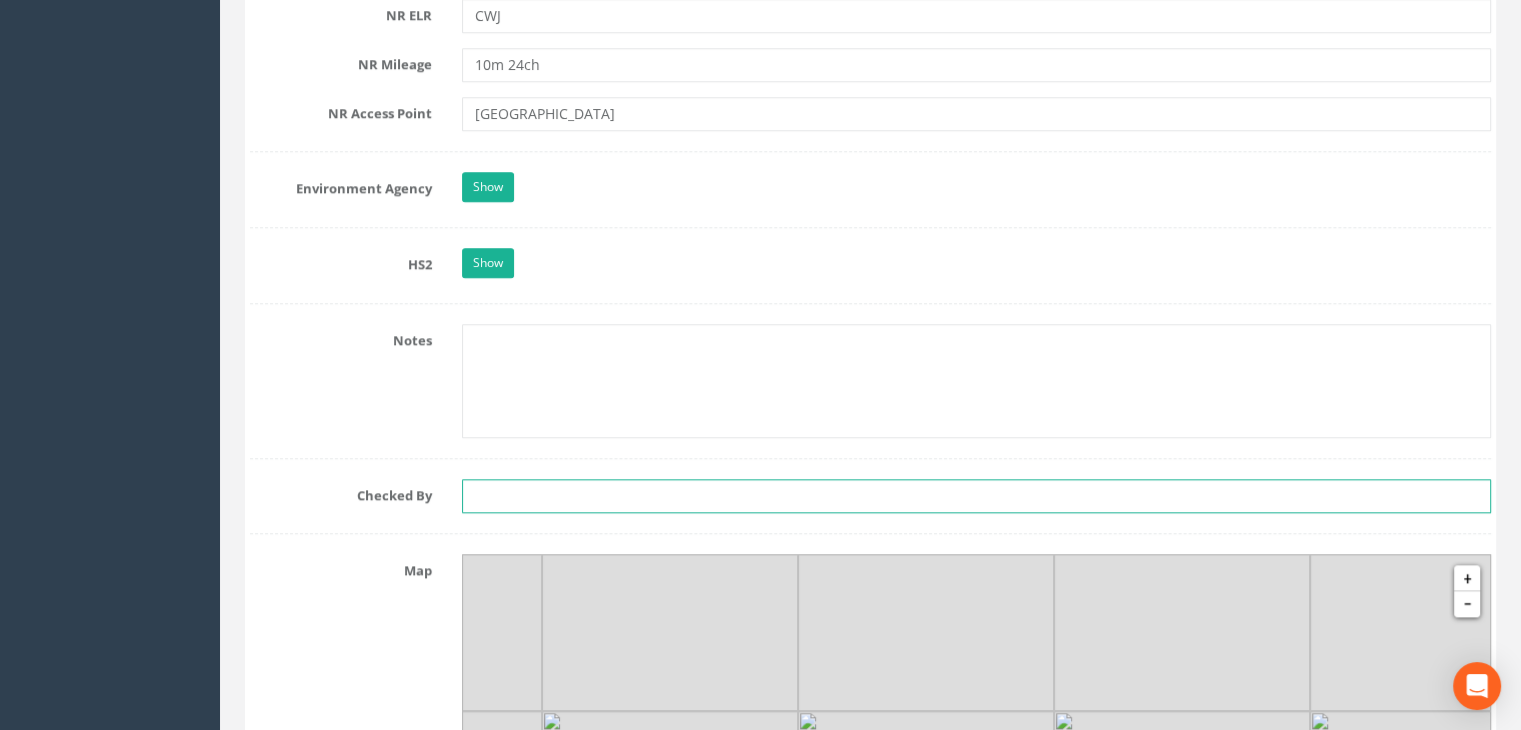 click at bounding box center (976, 496) 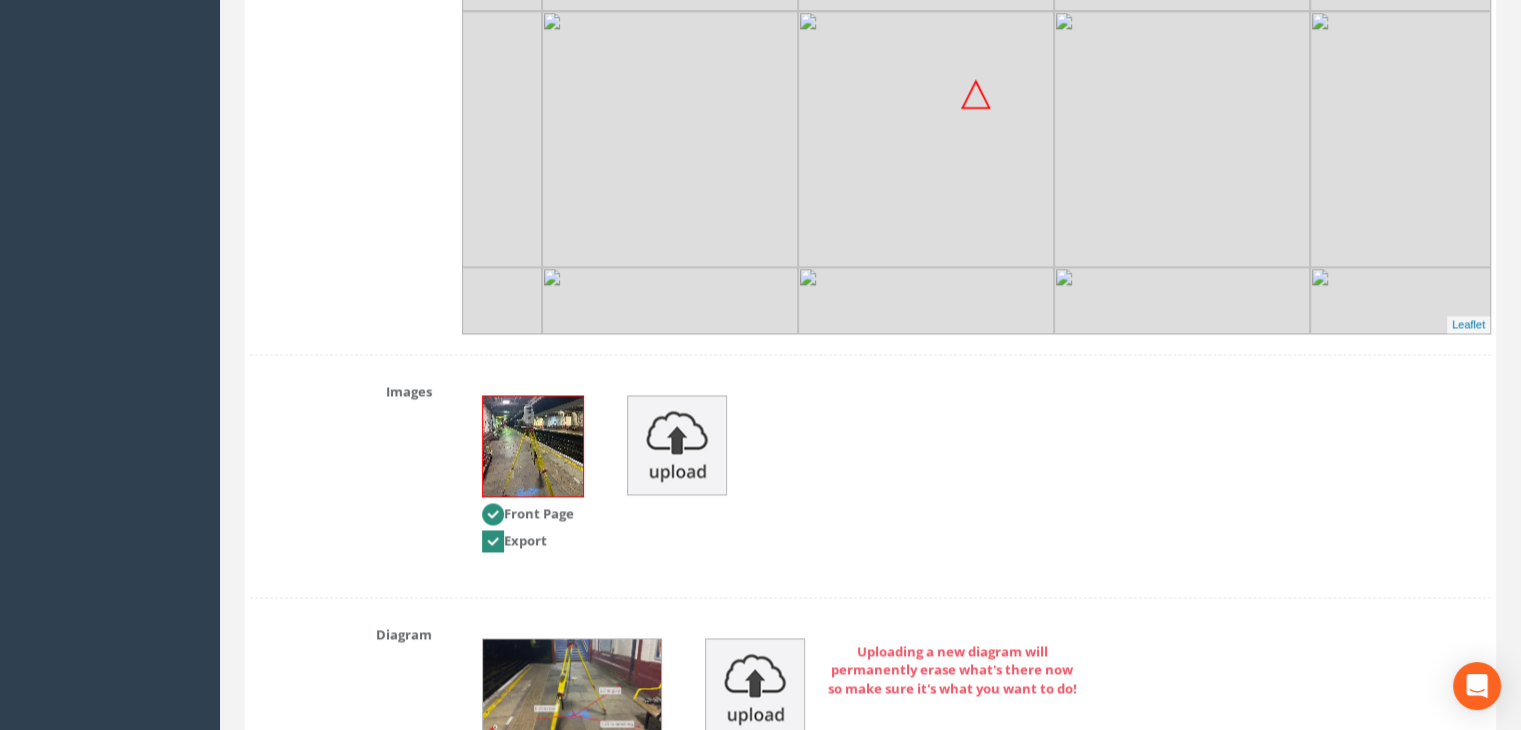 scroll, scrollTop: 2900, scrollLeft: 0, axis: vertical 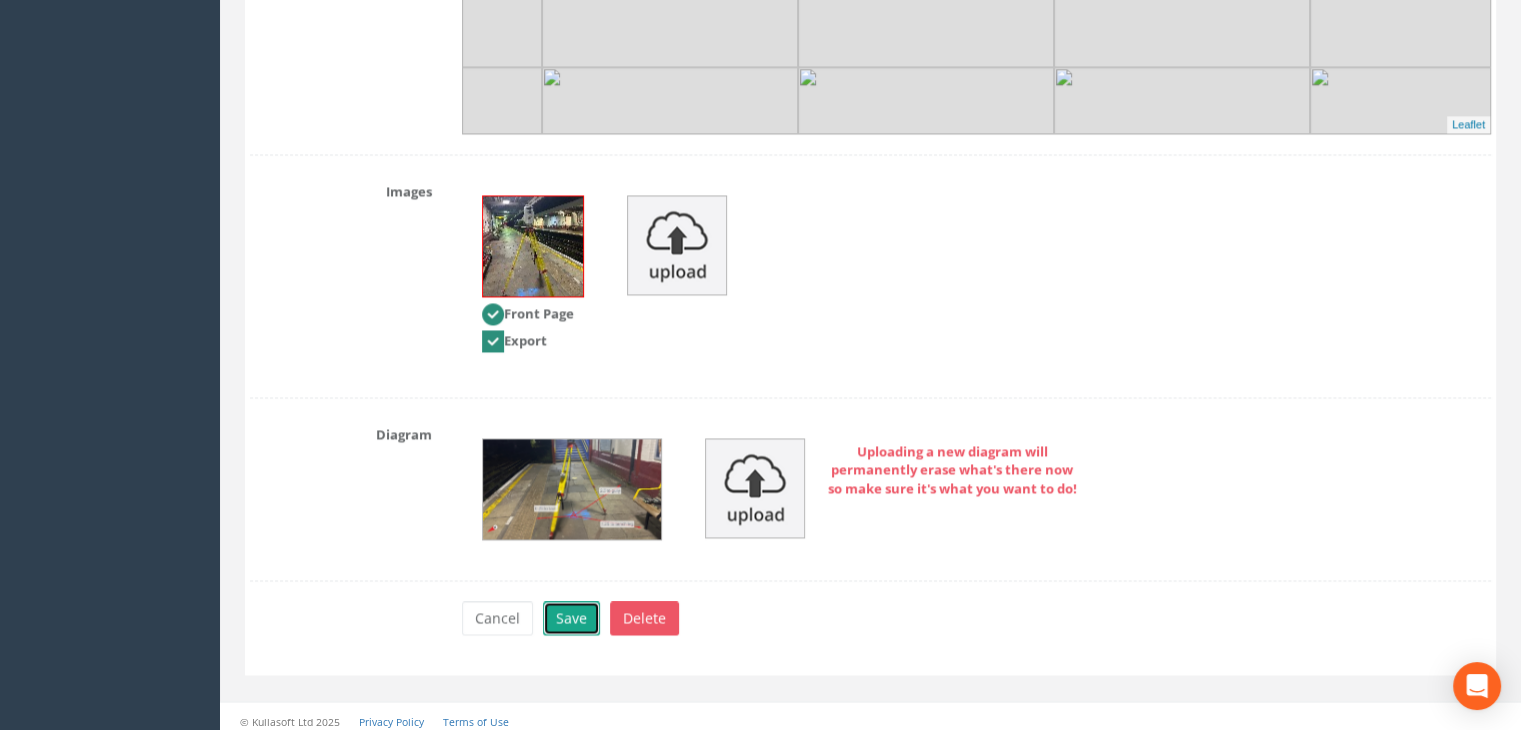 click on "Save" at bounding box center [571, 618] 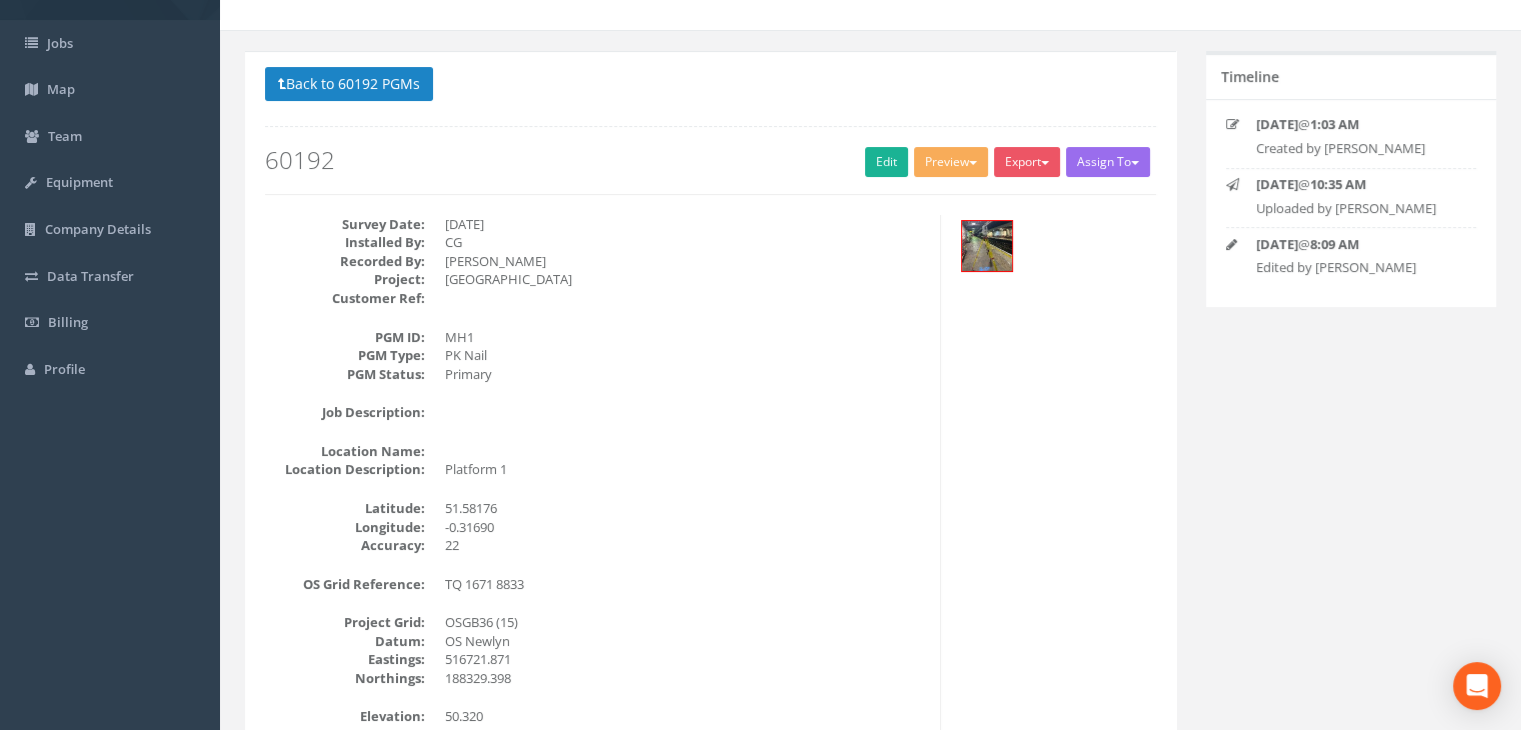 scroll, scrollTop: 0, scrollLeft: 0, axis: both 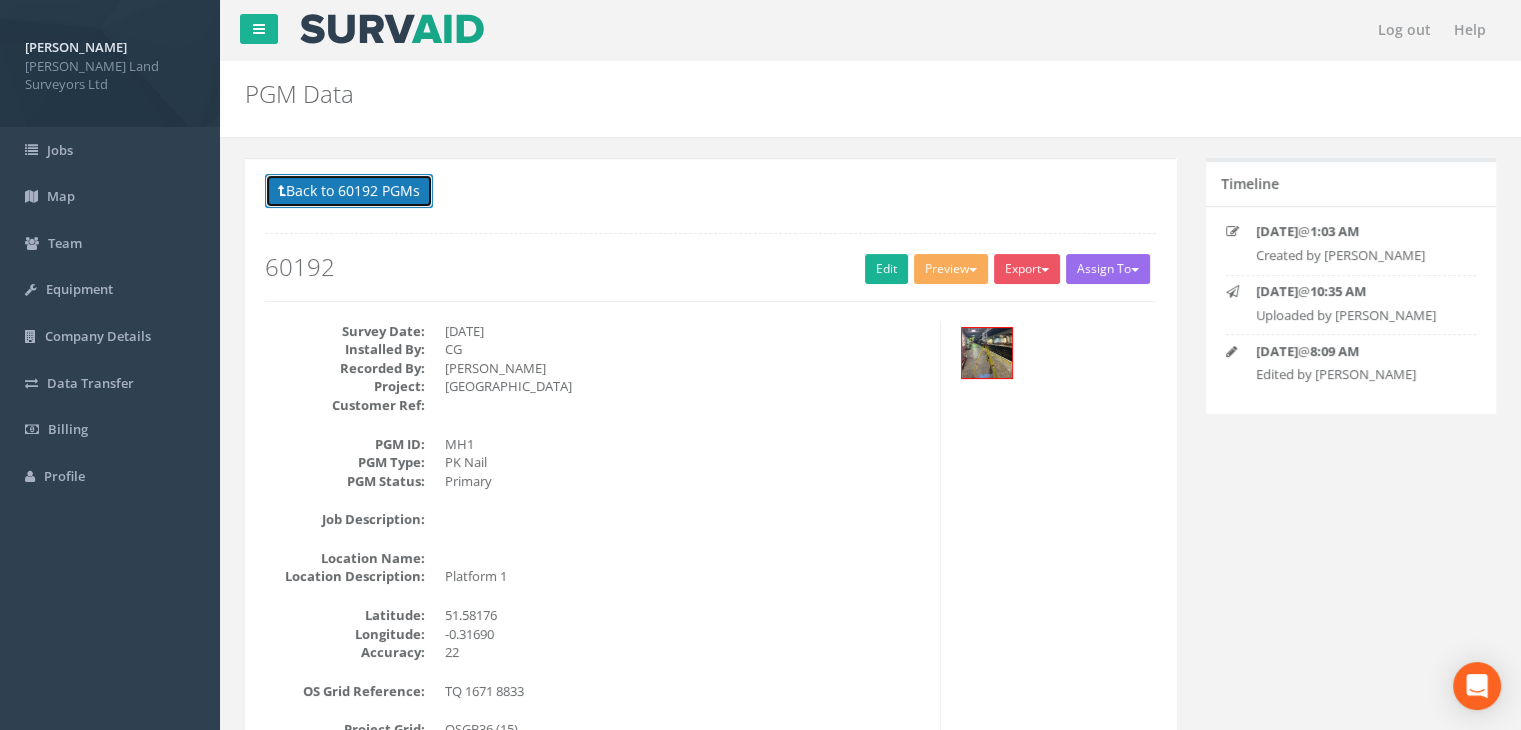 click on "Back to 60192 PGMs" at bounding box center [349, 191] 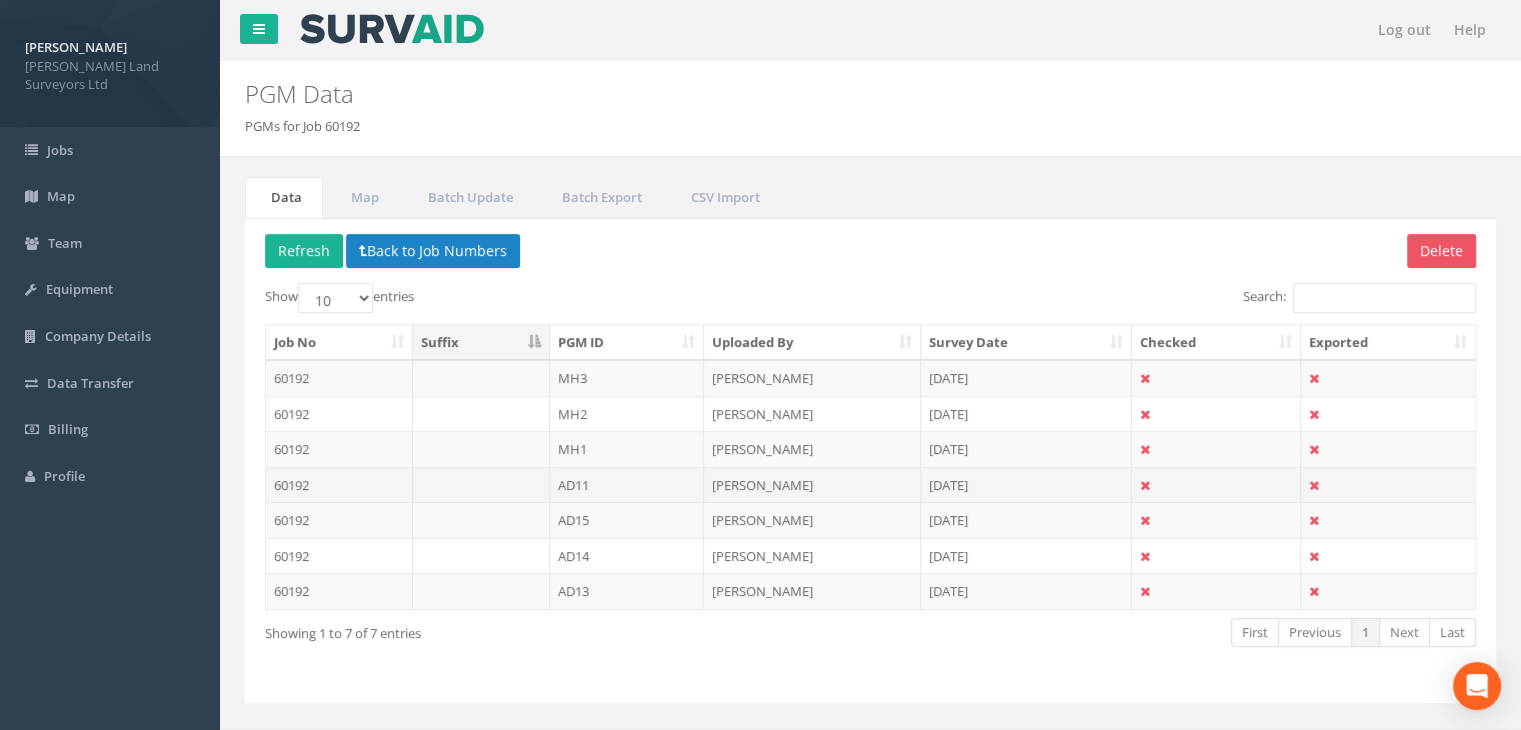 click on "AD11" at bounding box center [627, 485] 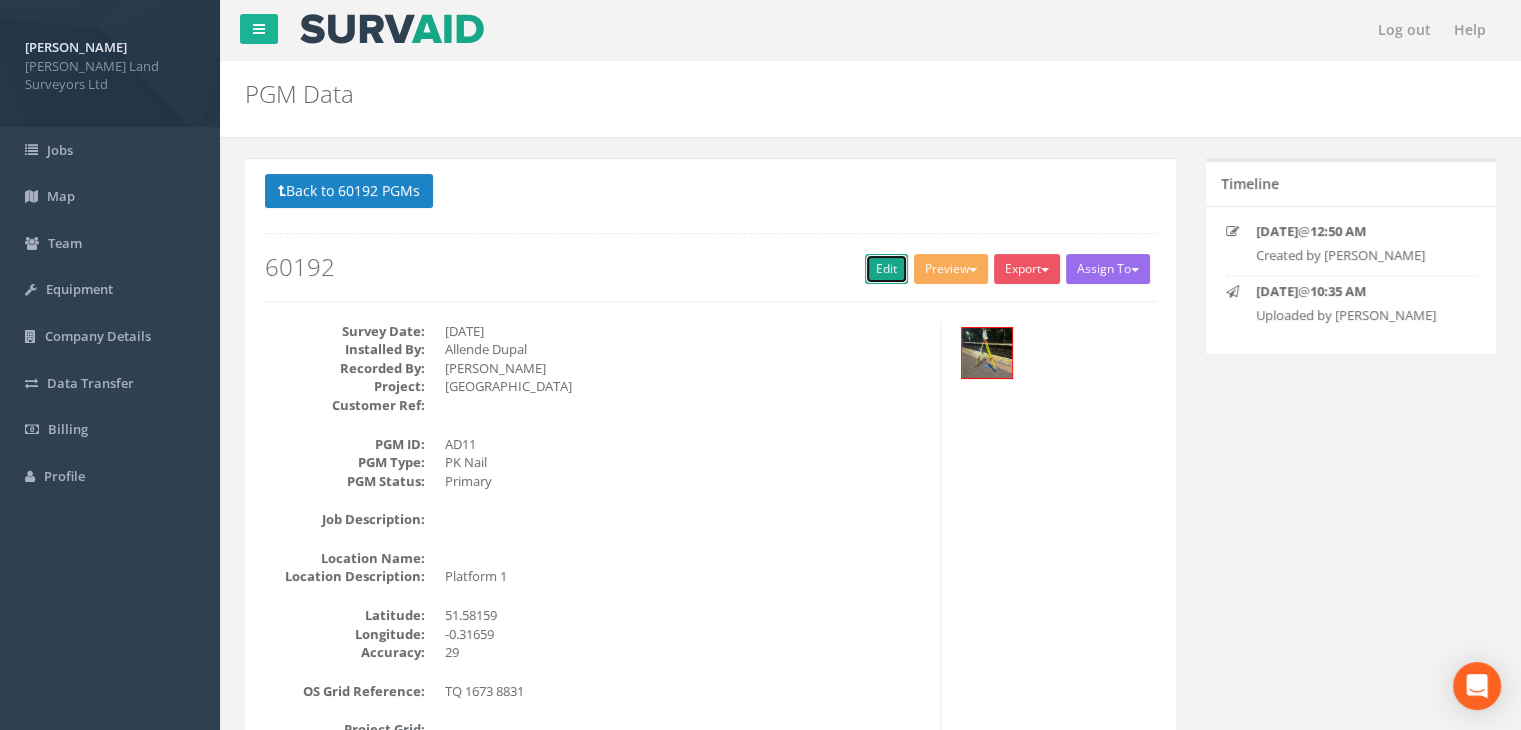 click on "Edit" at bounding box center [886, 269] 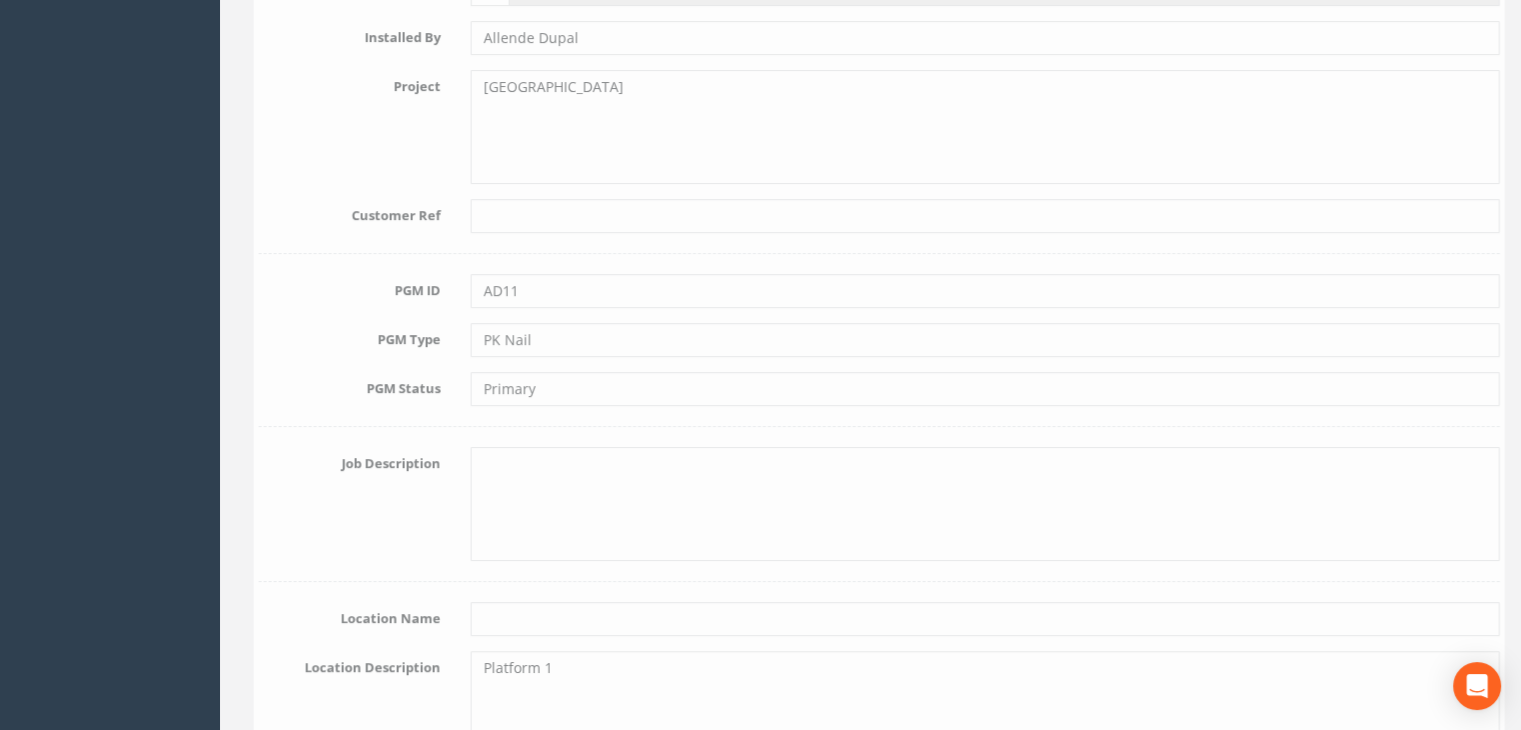 scroll, scrollTop: 300, scrollLeft: 0, axis: vertical 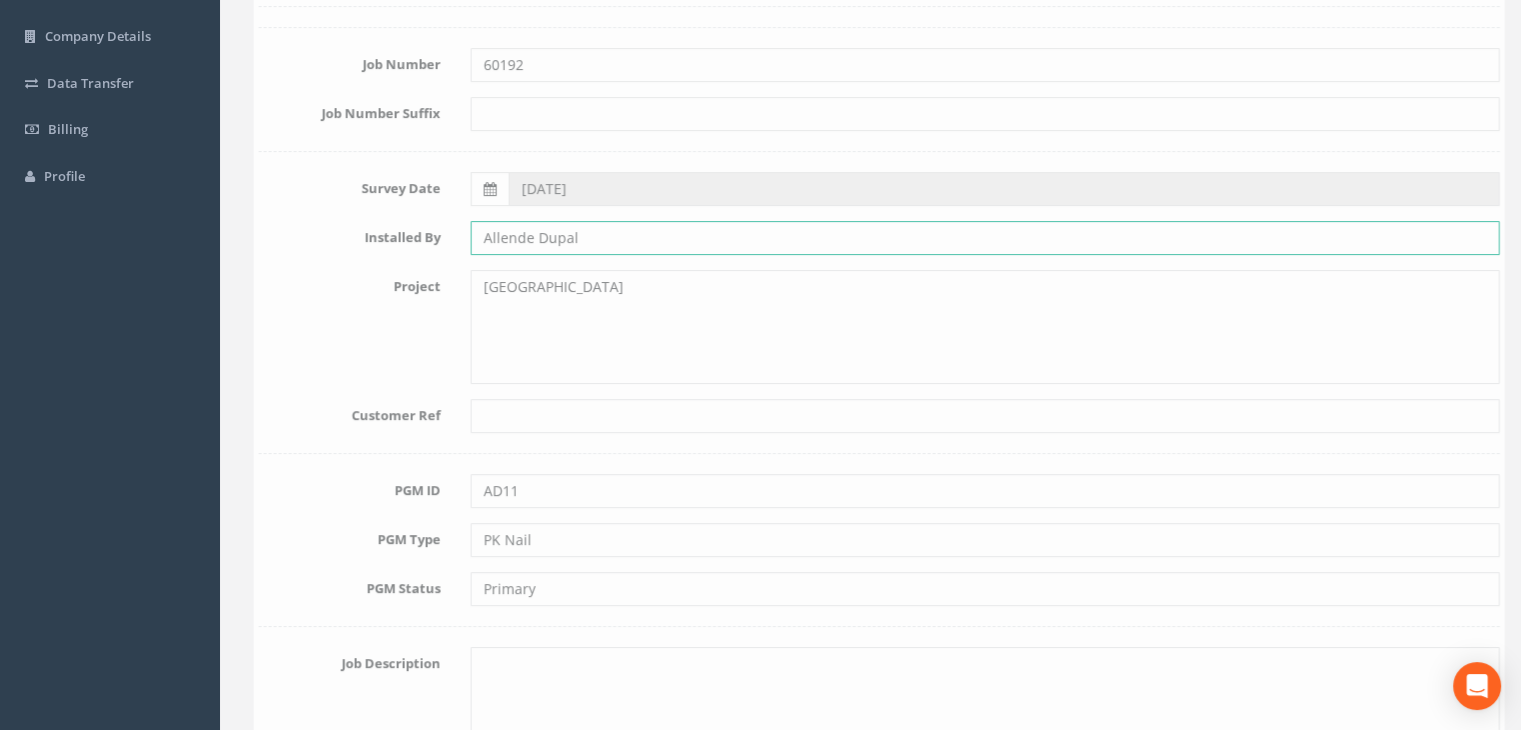click on "Allende Dupal" at bounding box center (976, 238) 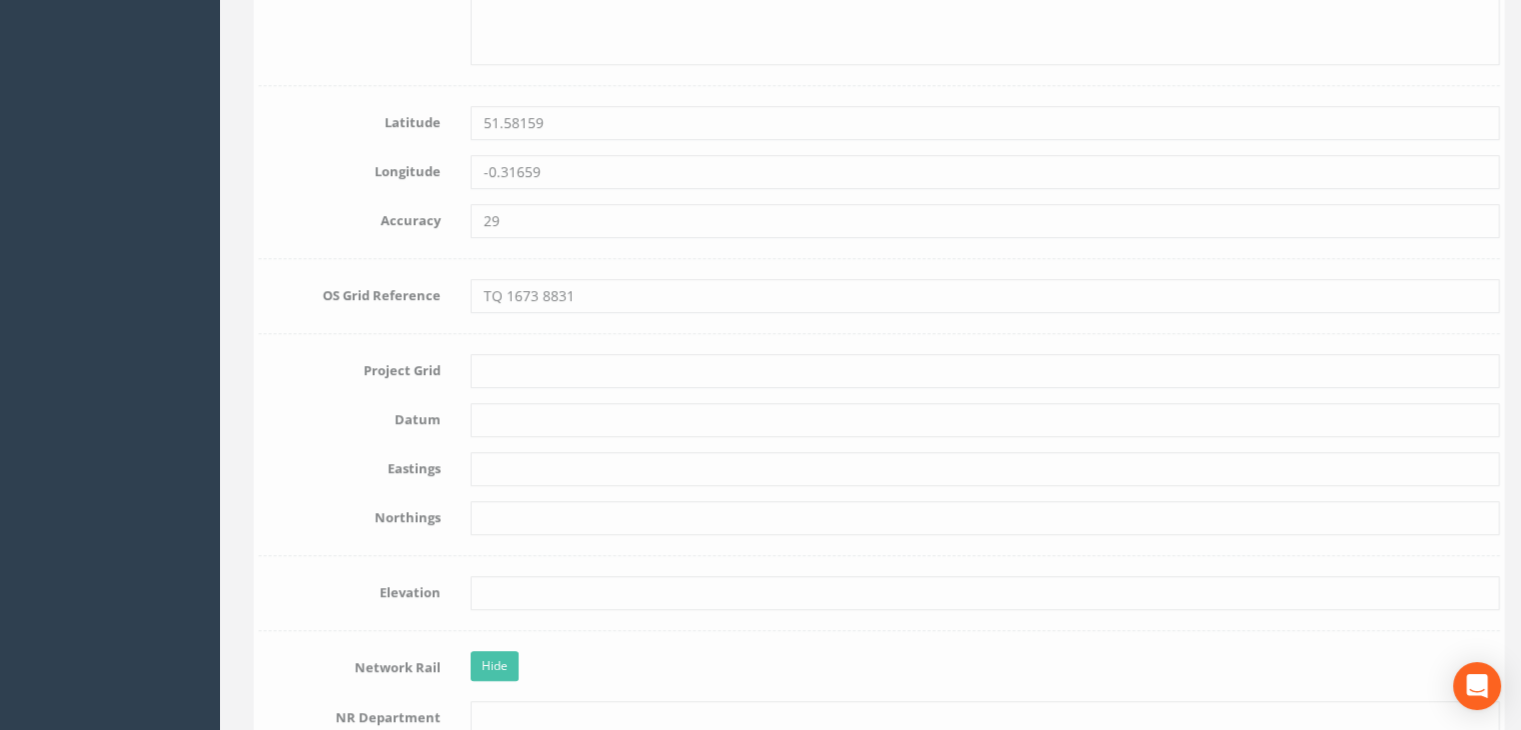 scroll, scrollTop: 1300, scrollLeft: 0, axis: vertical 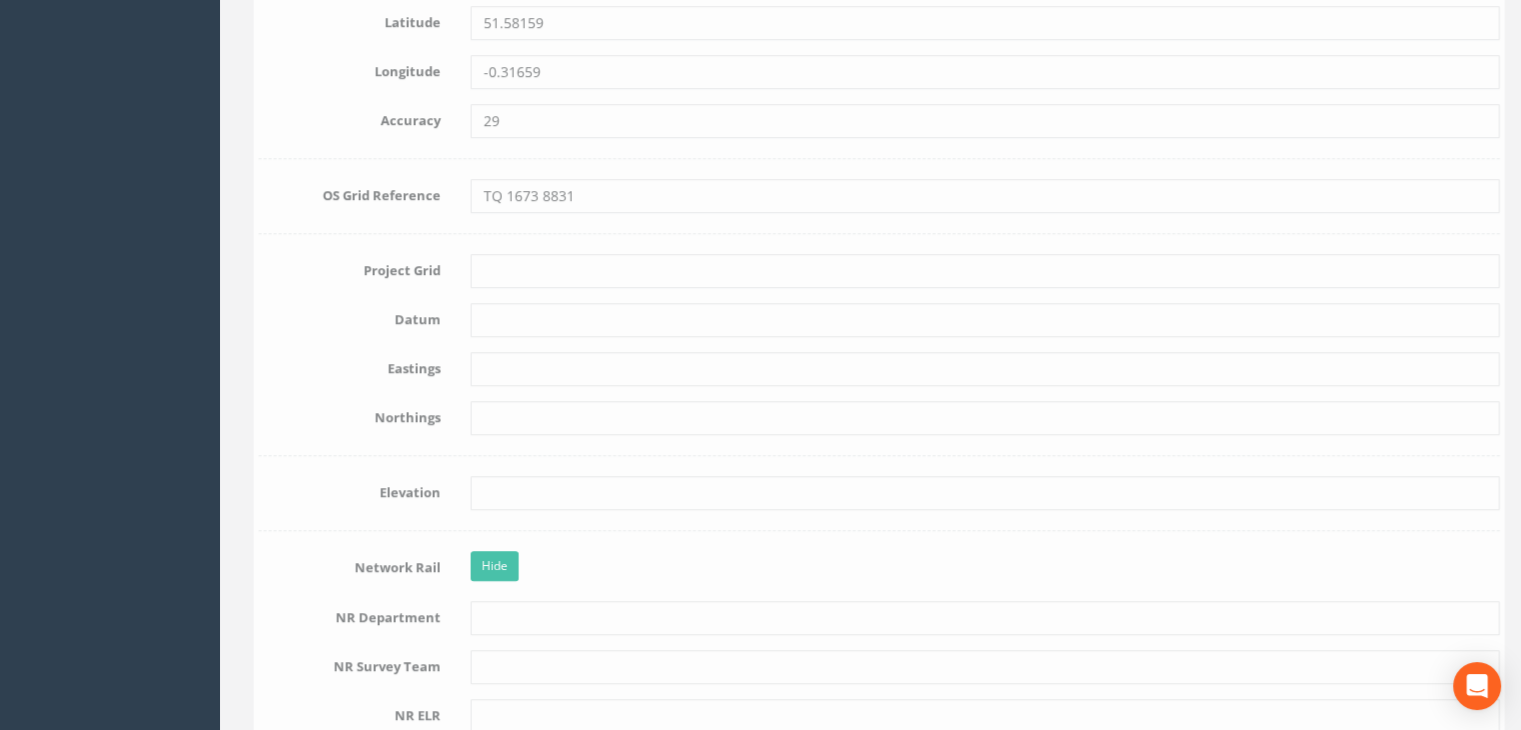 type on "AD" 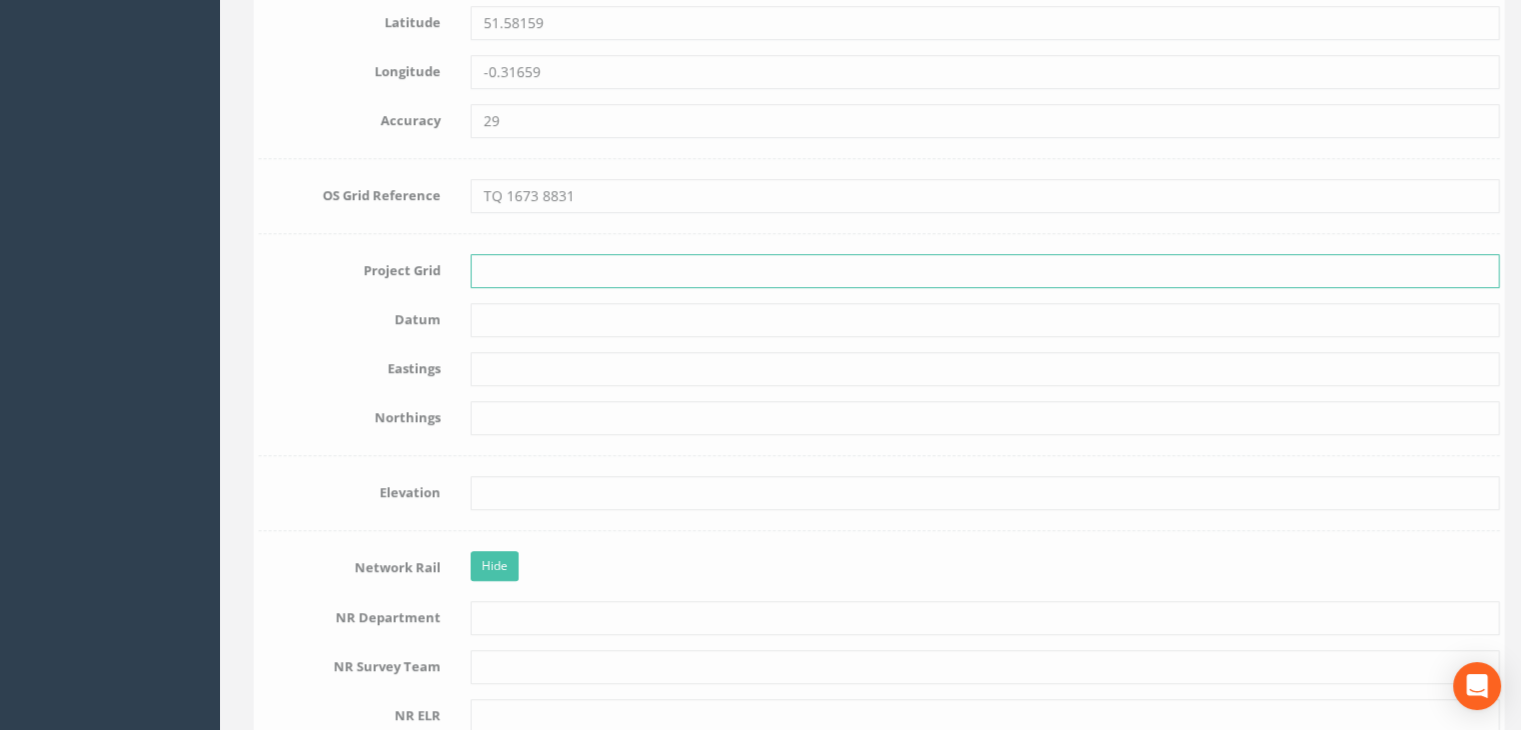click at bounding box center [976, 271] 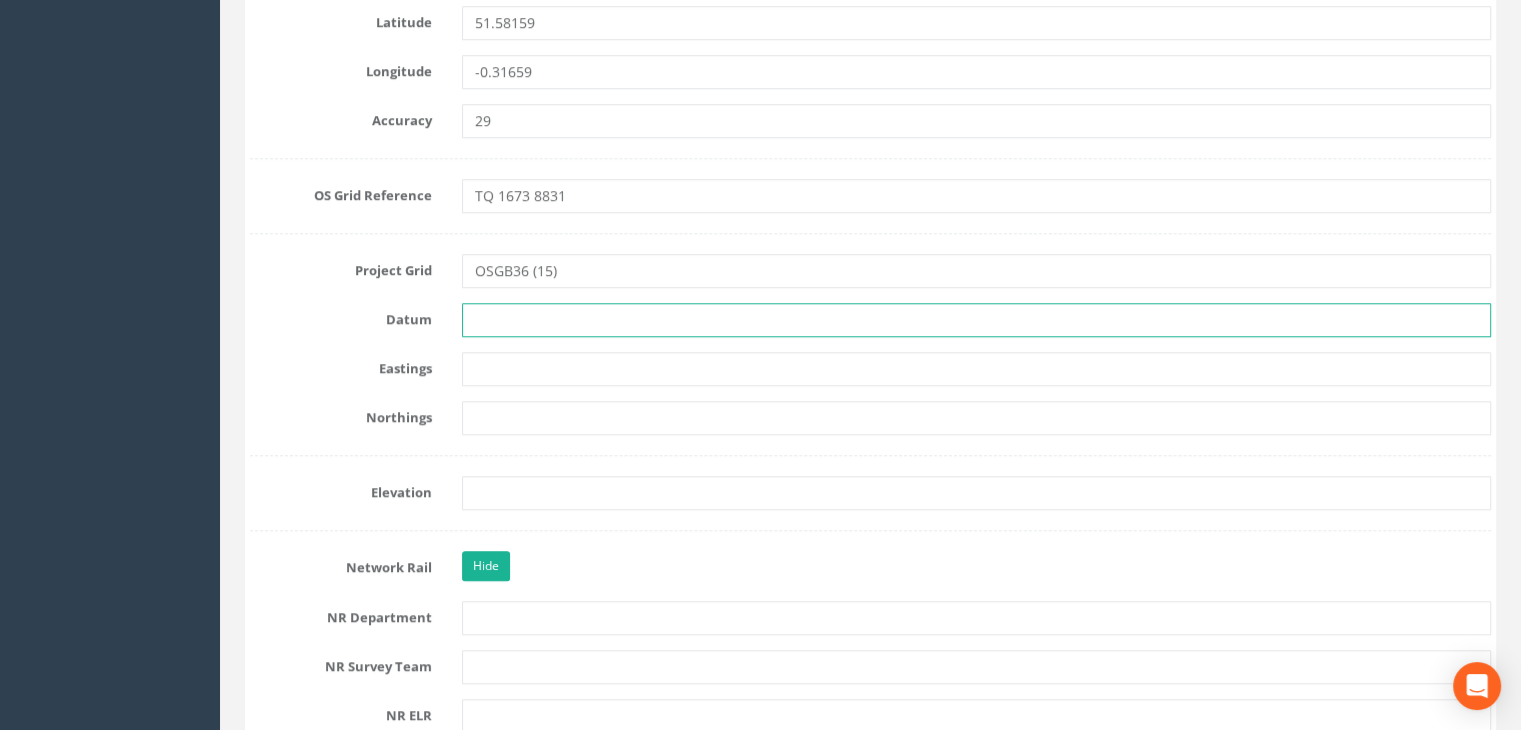 click at bounding box center [976, 320] 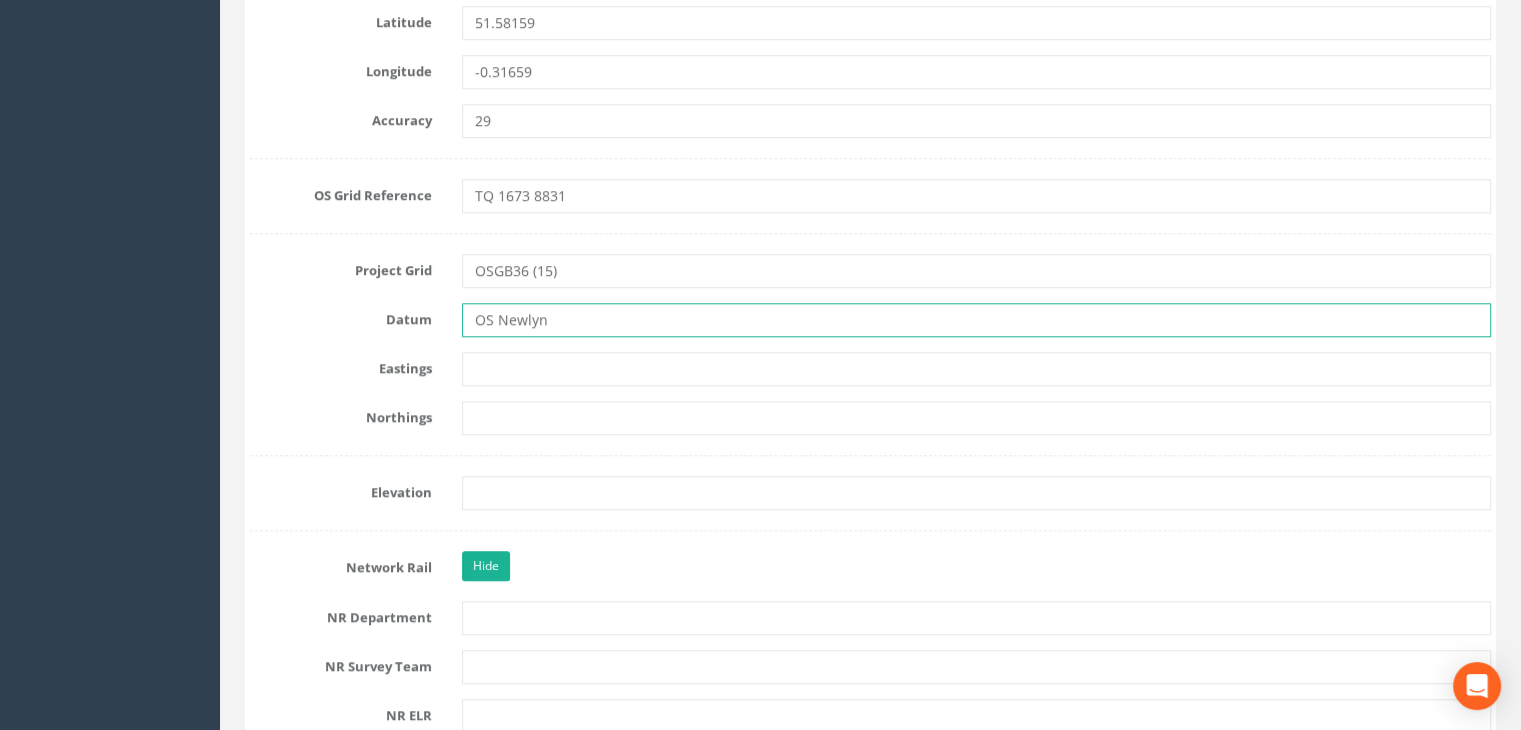 scroll, scrollTop: 1400, scrollLeft: 0, axis: vertical 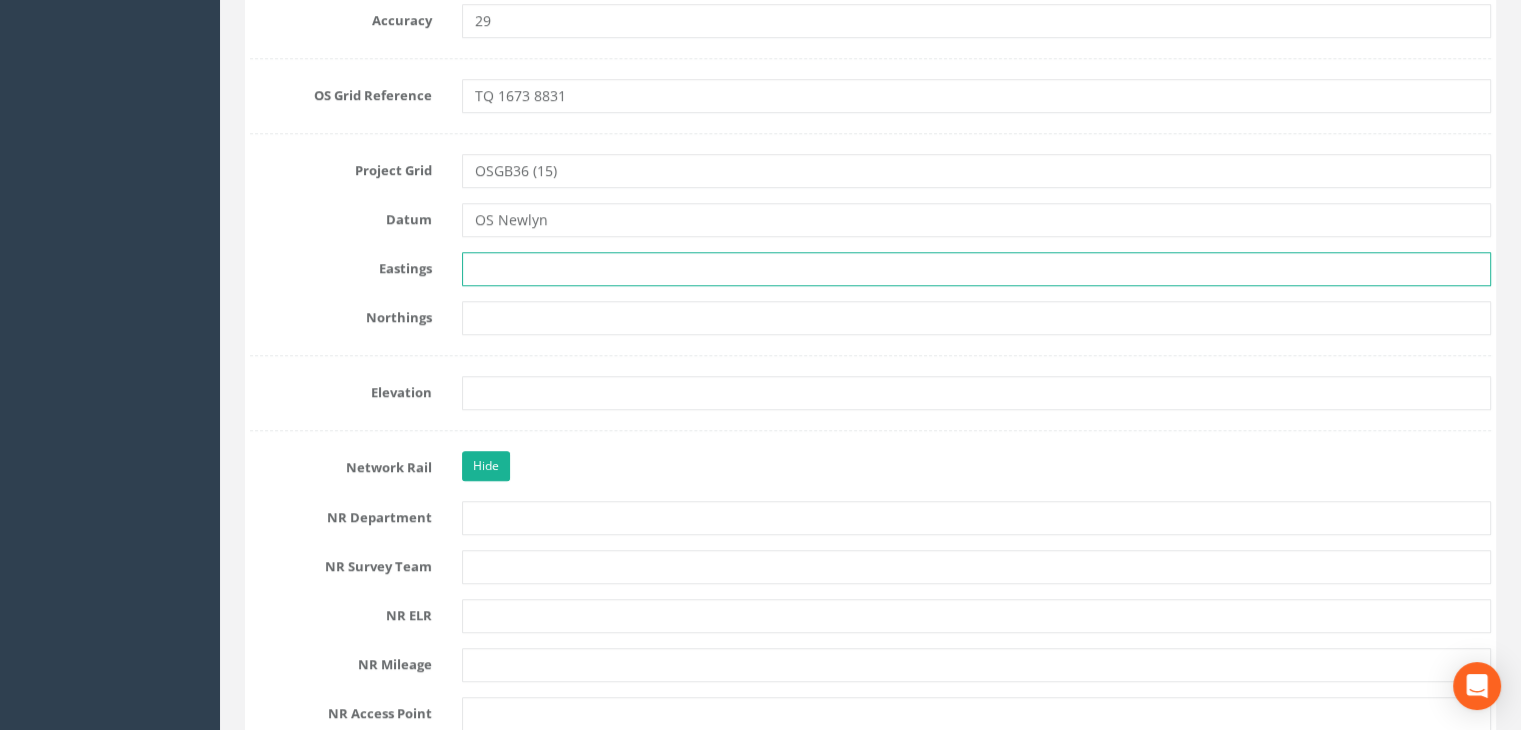 click at bounding box center [976, 269] 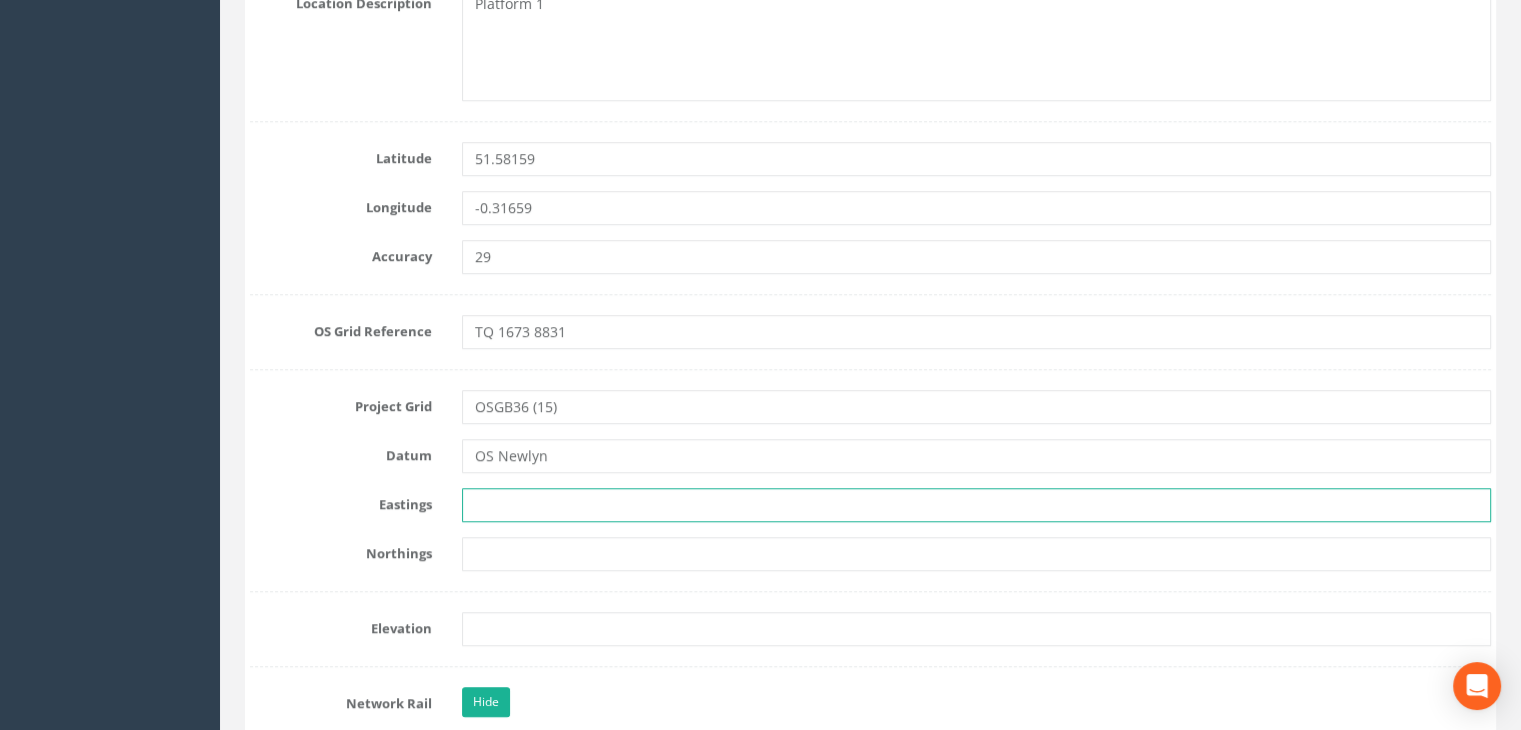 scroll, scrollTop: 1200, scrollLeft: 0, axis: vertical 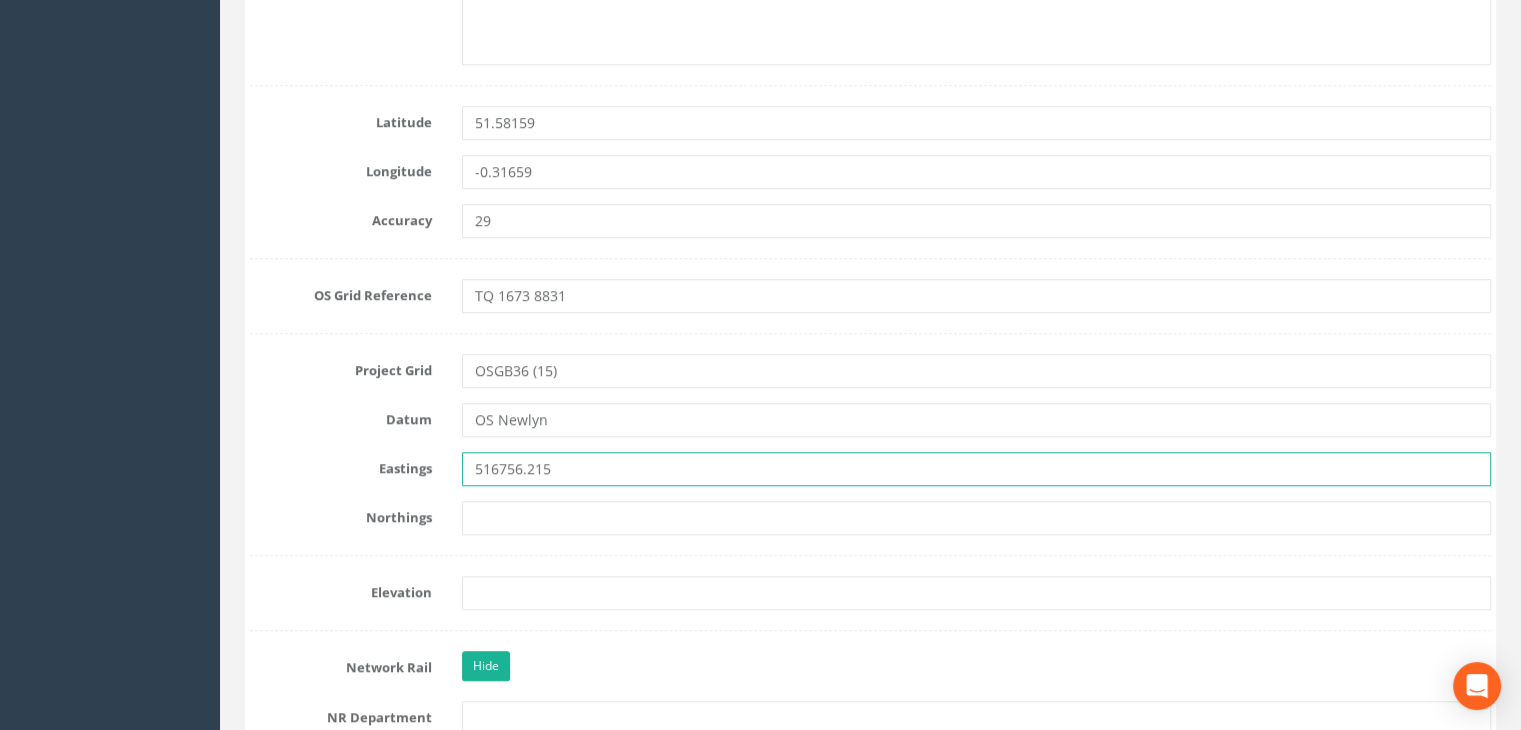 type on "516756.215" 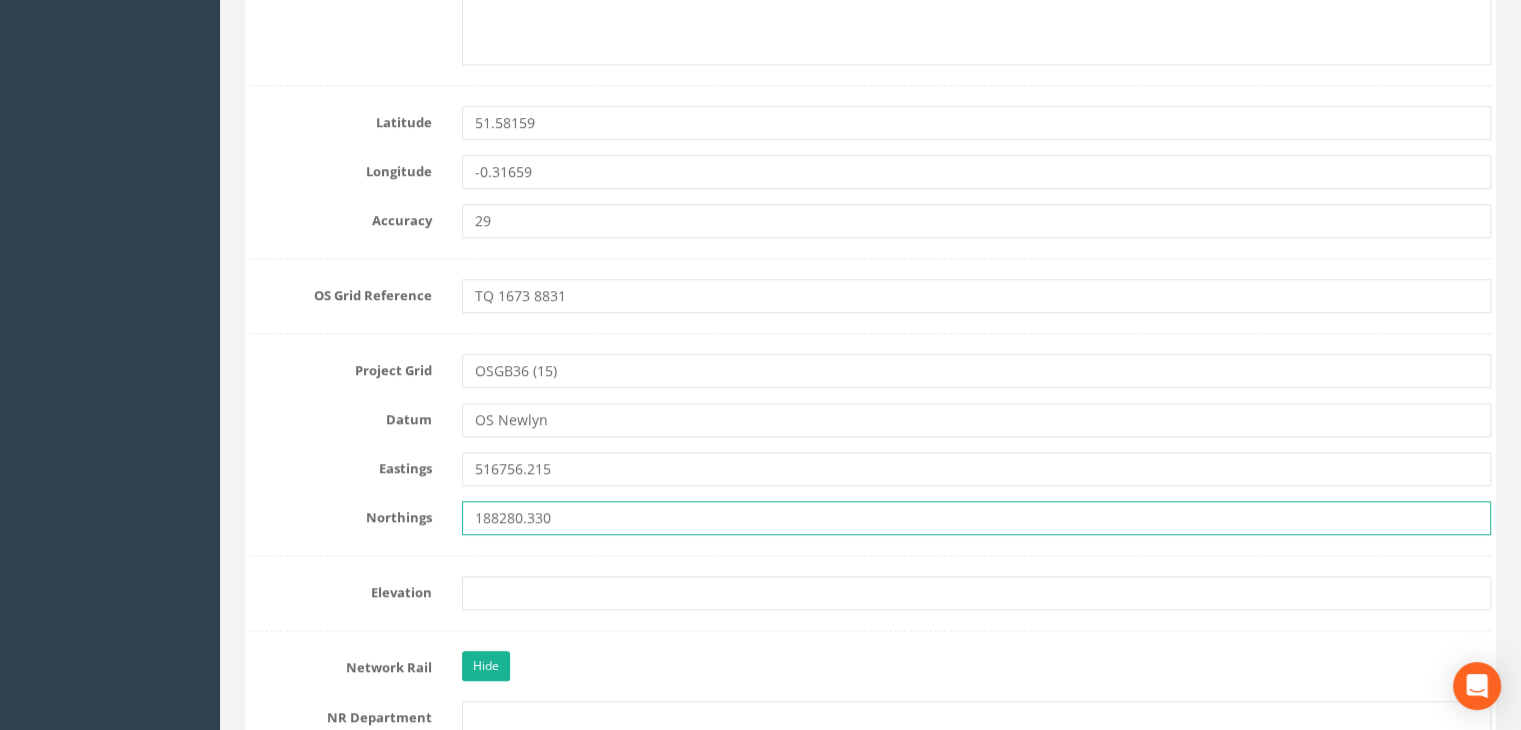 type on "188280.330" 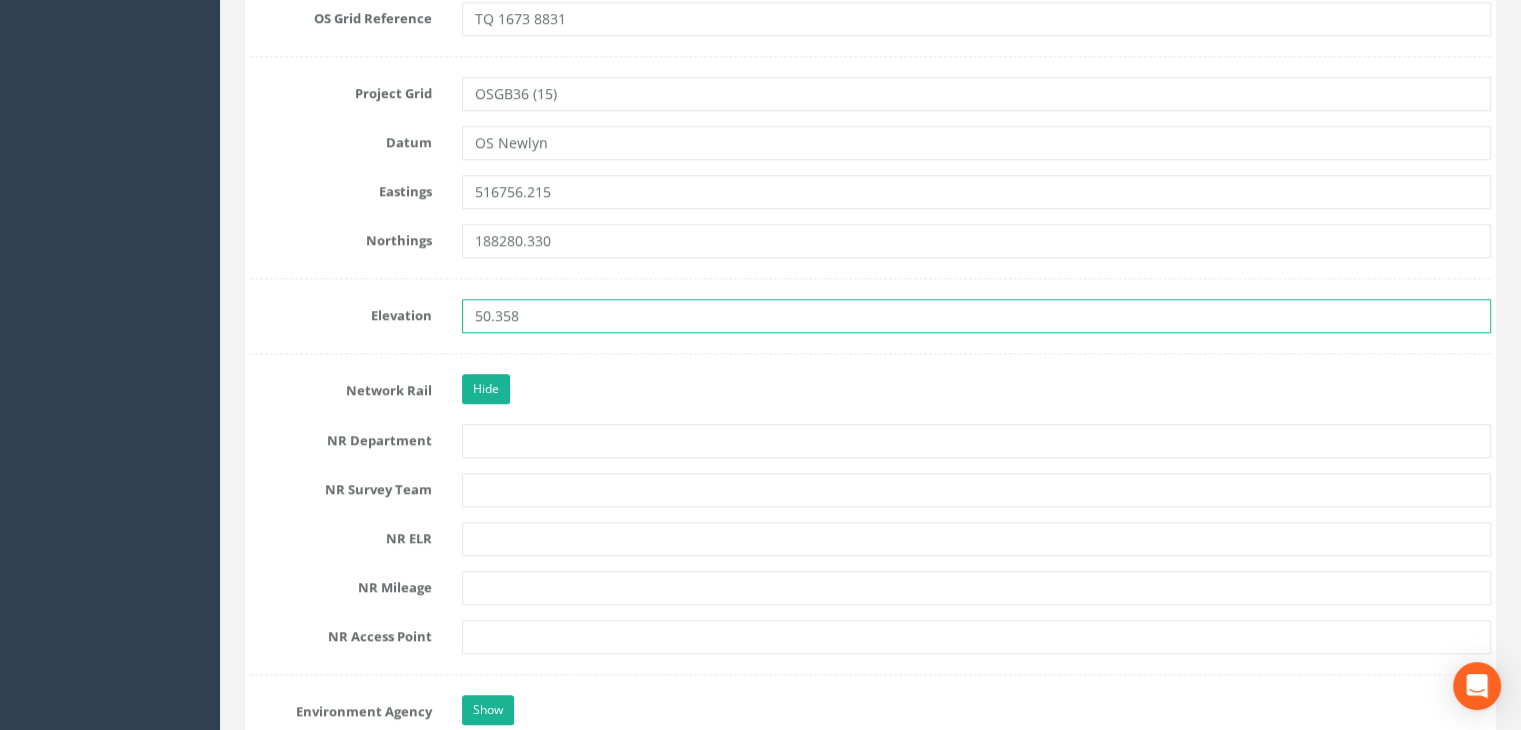 scroll, scrollTop: 1600, scrollLeft: 0, axis: vertical 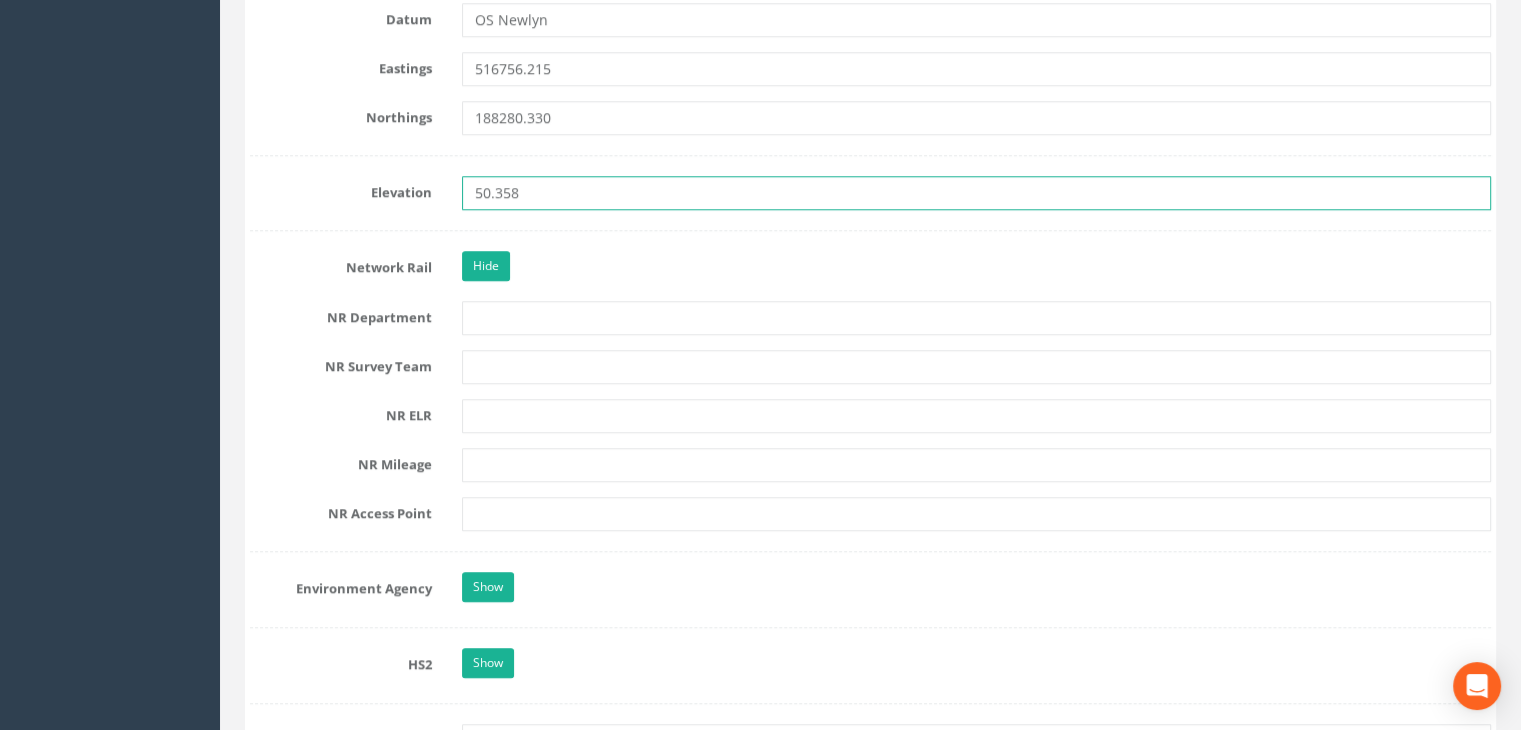 type on "50.358" 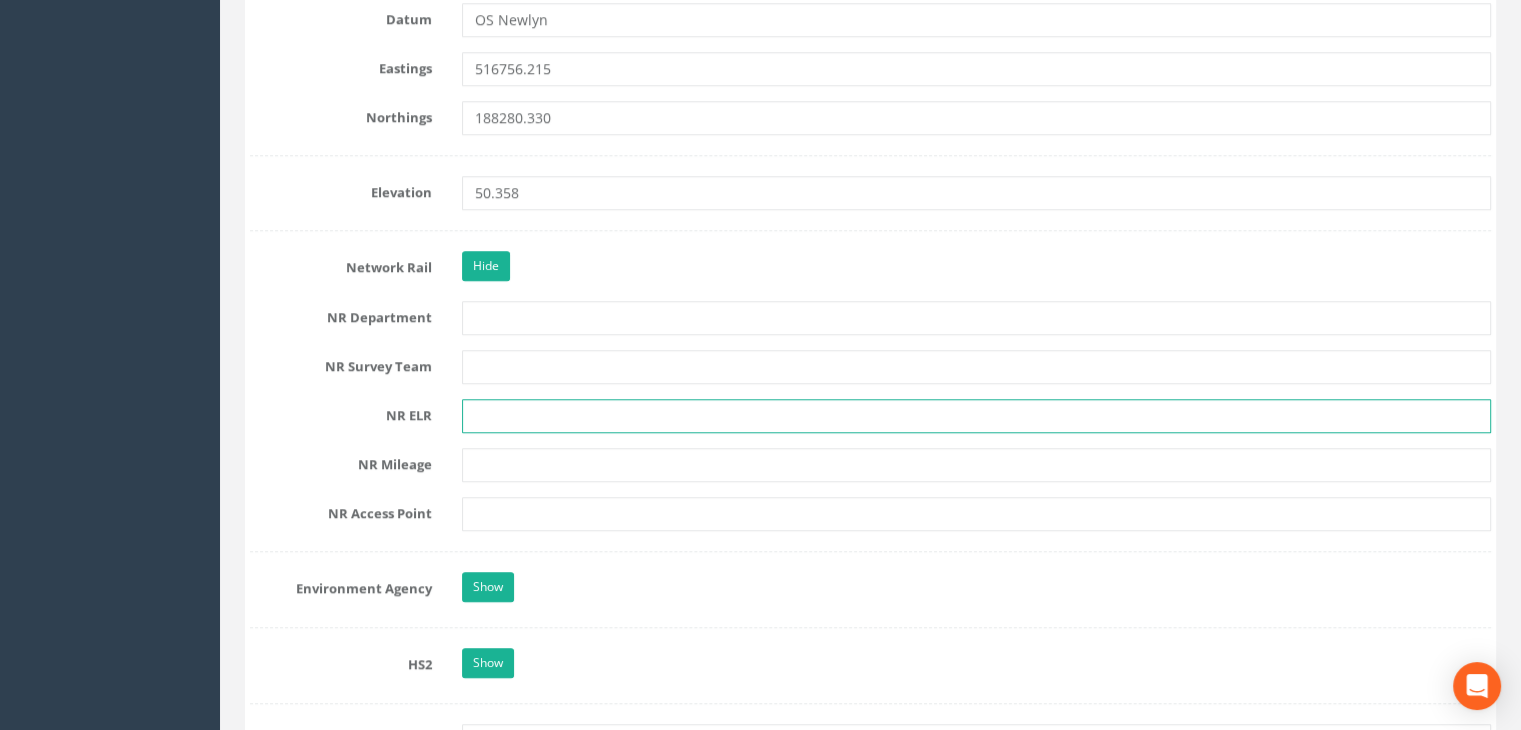 click at bounding box center [976, 416] 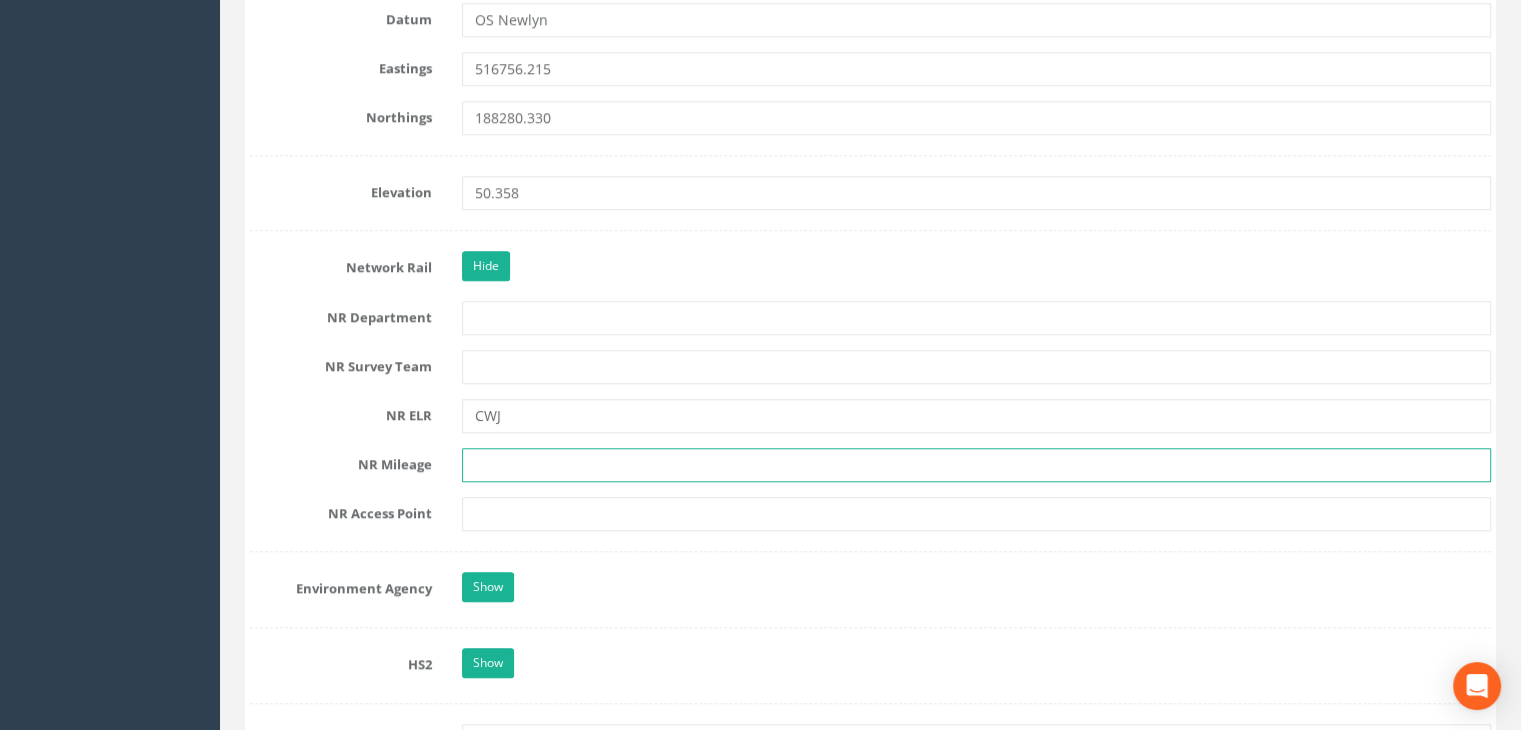 click at bounding box center (976, 465) 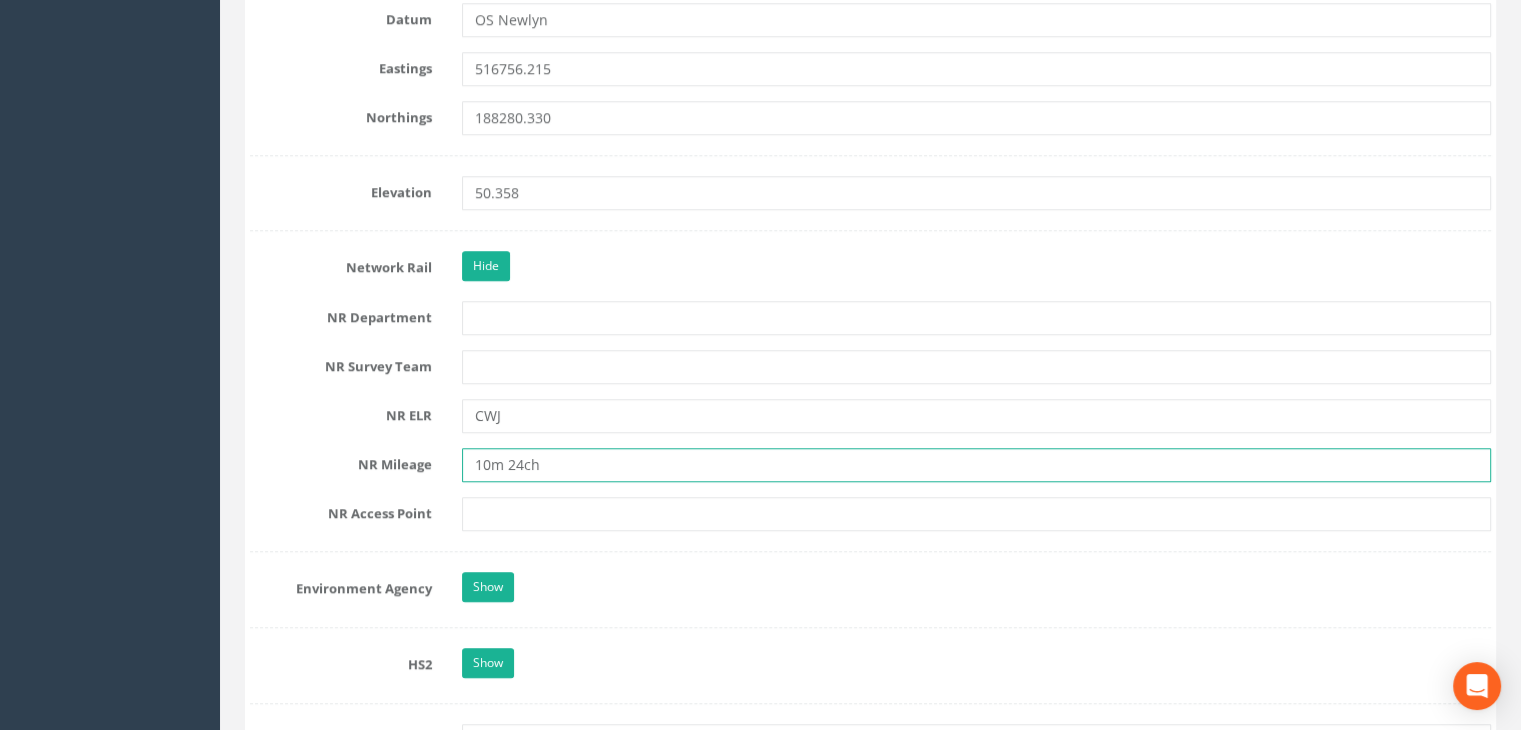type on "10m 24ch" 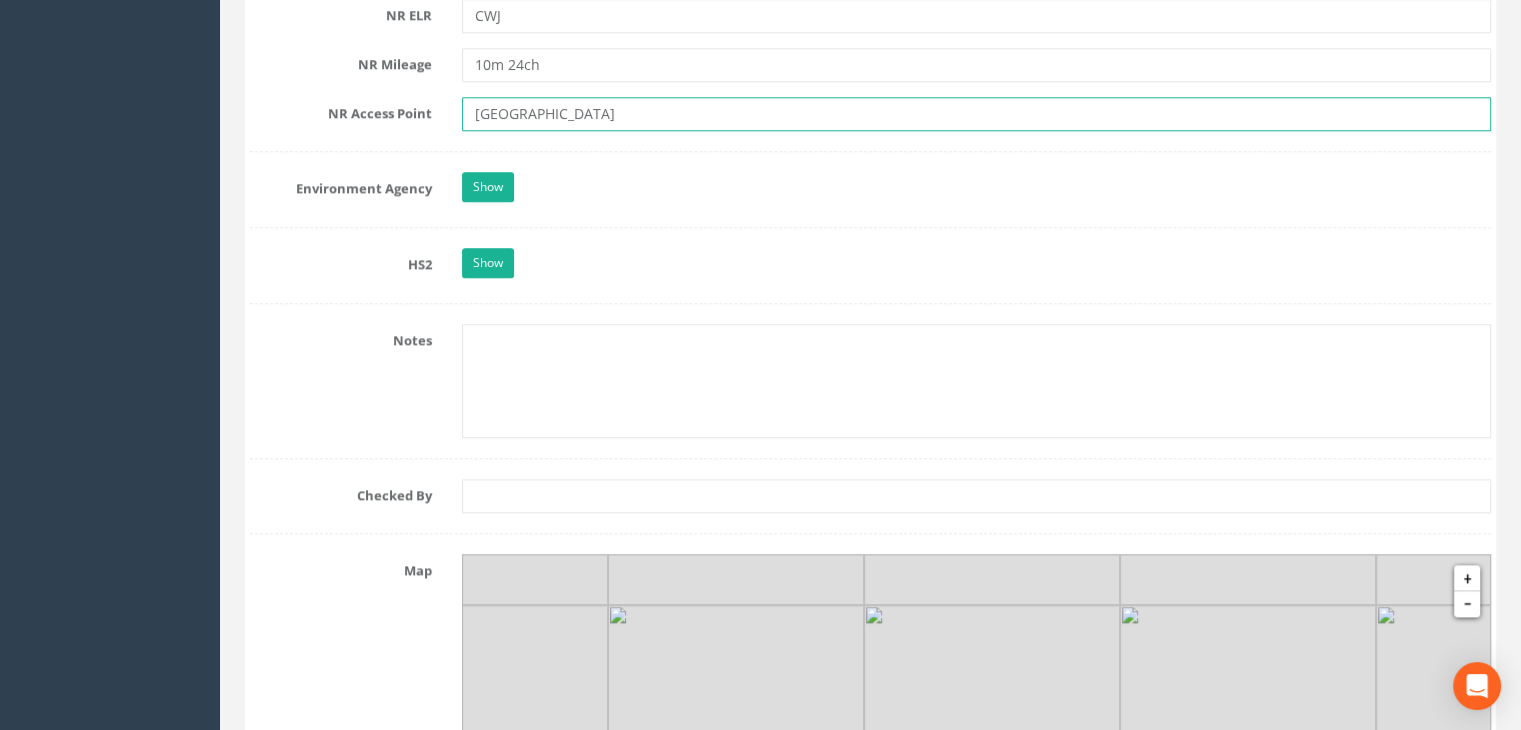 scroll, scrollTop: 2100, scrollLeft: 0, axis: vertical 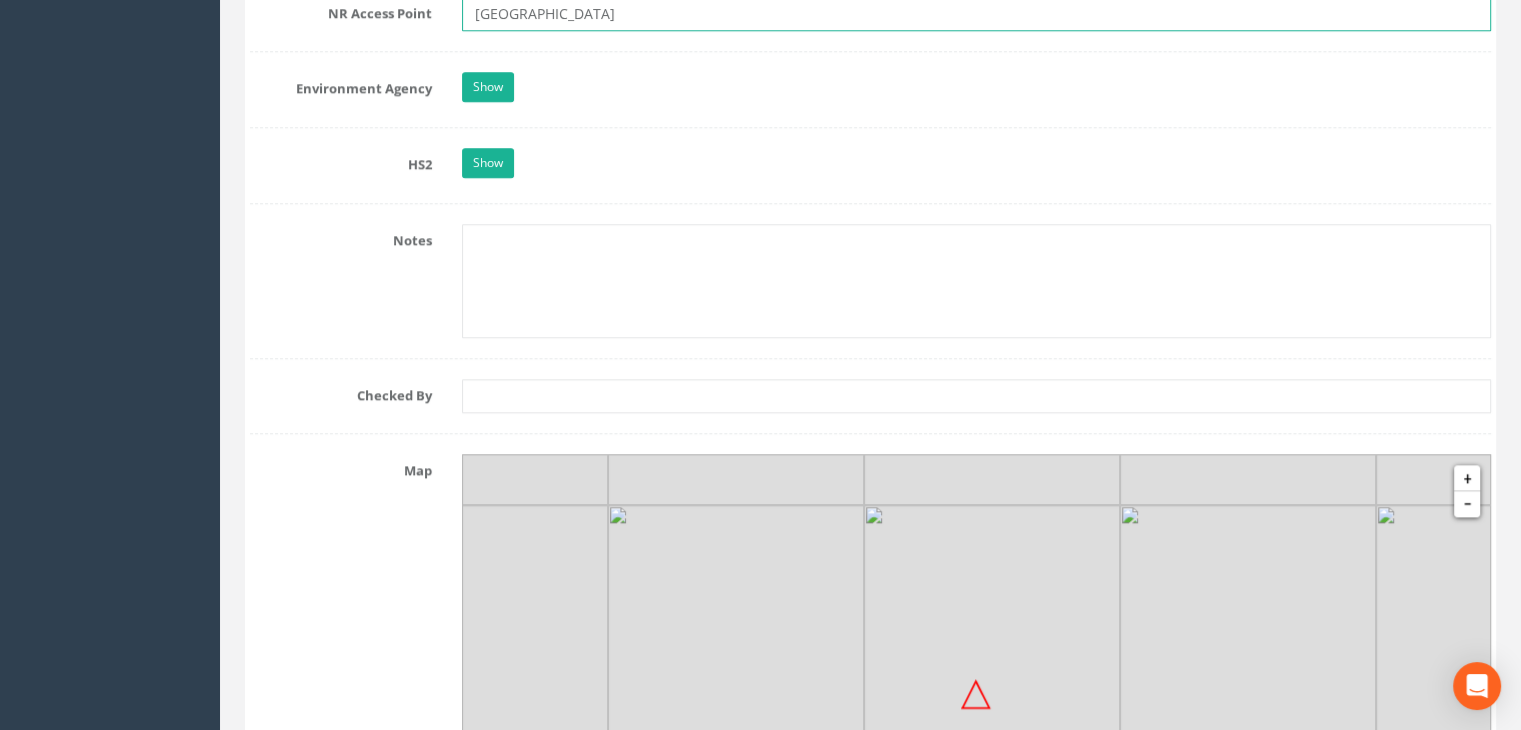 type on "[GEOGRAPHIC_DATA]" 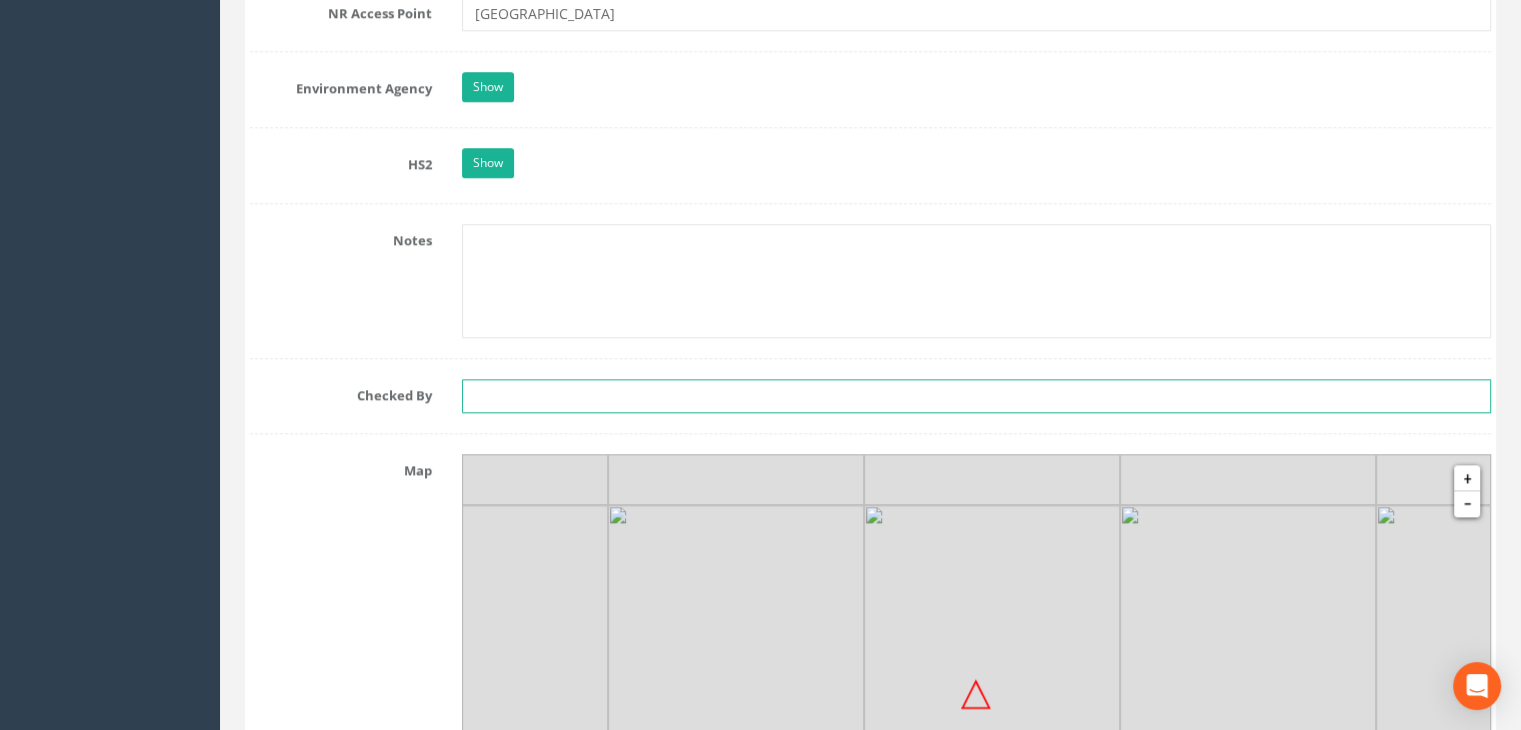click at bounding box center [976, 396] 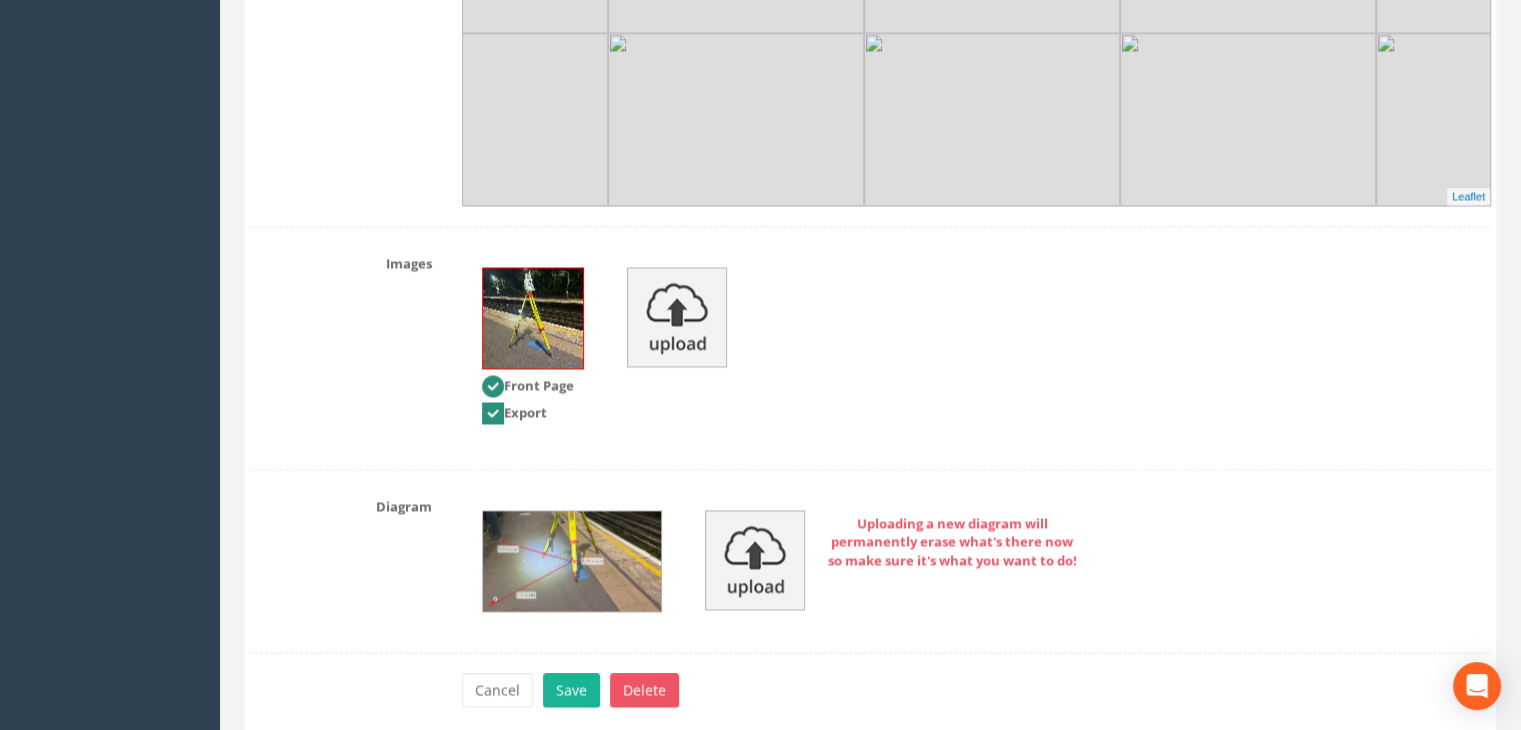 scroll, scrollTop: 2900, scrollLeft: 0, axis: vertical 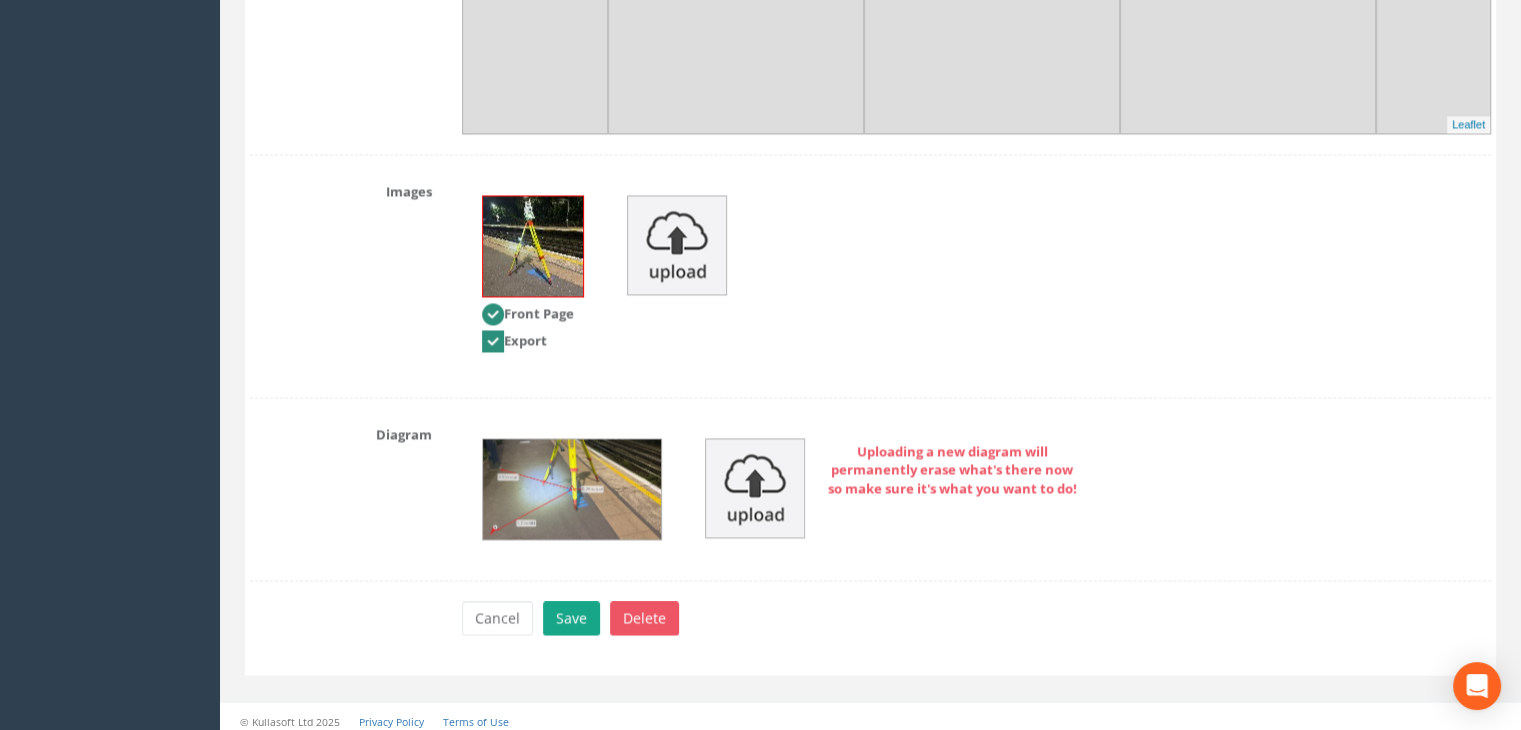 type on "PK" 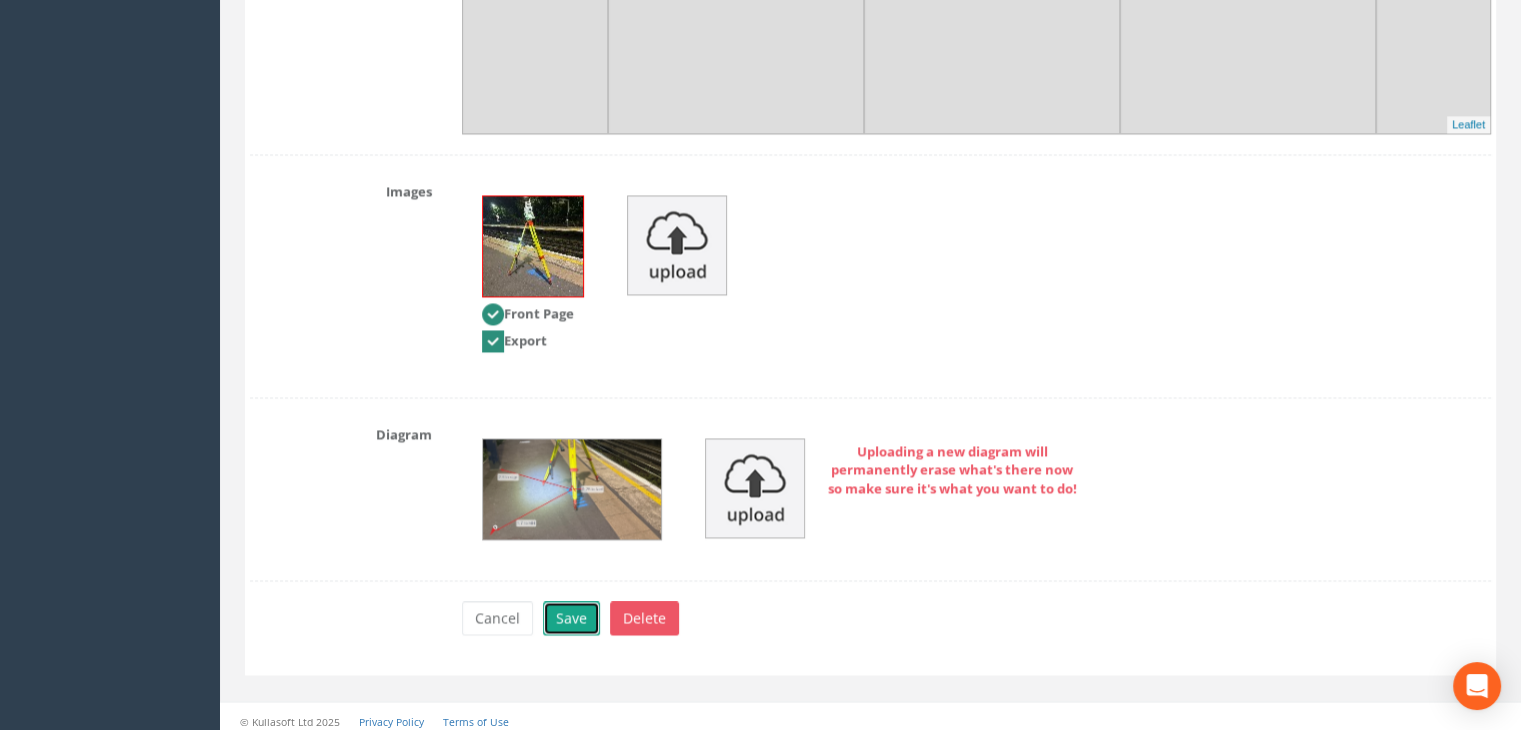 click on "Save" at bounding box center [571, 618] 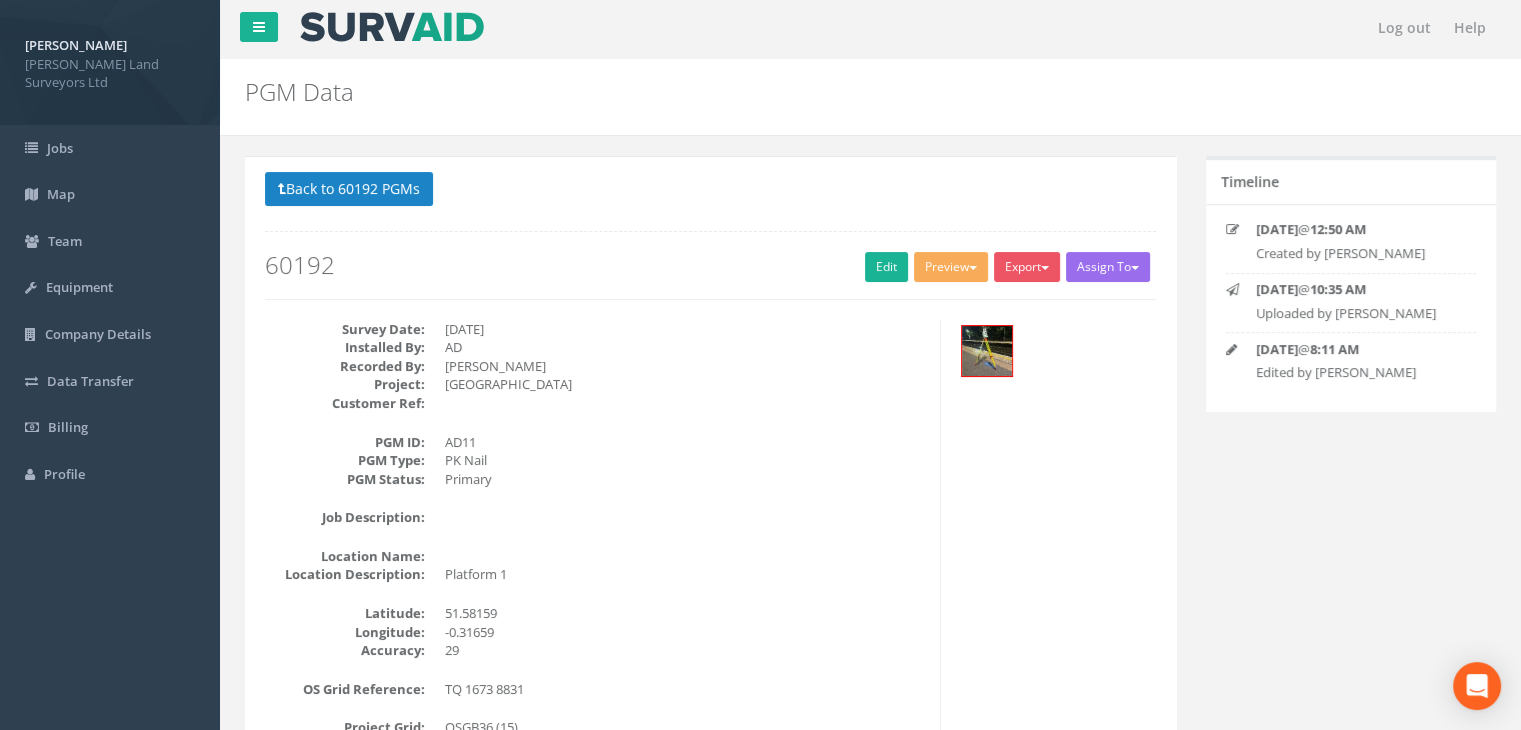 scroll, scrollTop: 0, scrollLeft: 0, axis: both 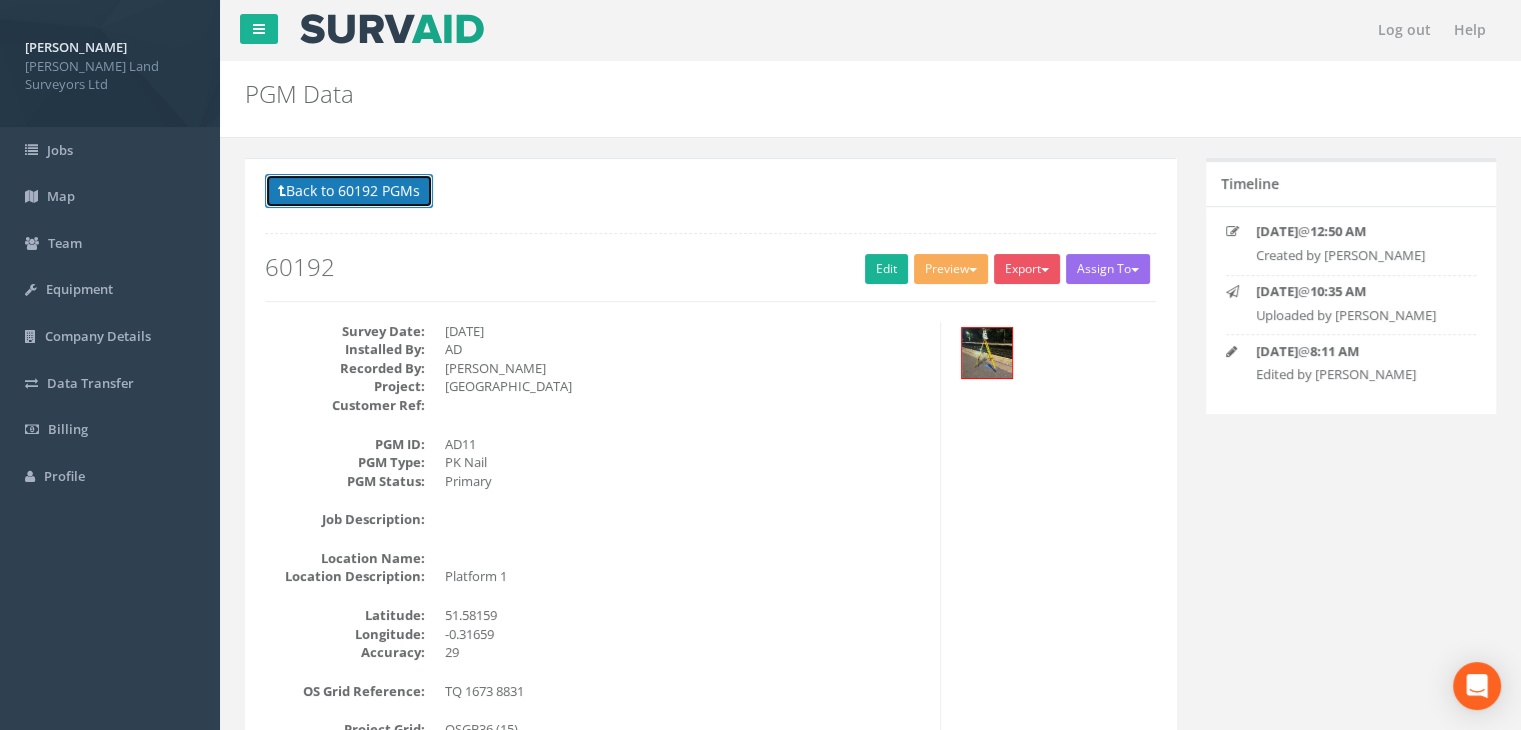 click on "Back to 60192 PGMs" at bounding box center [349, 191] 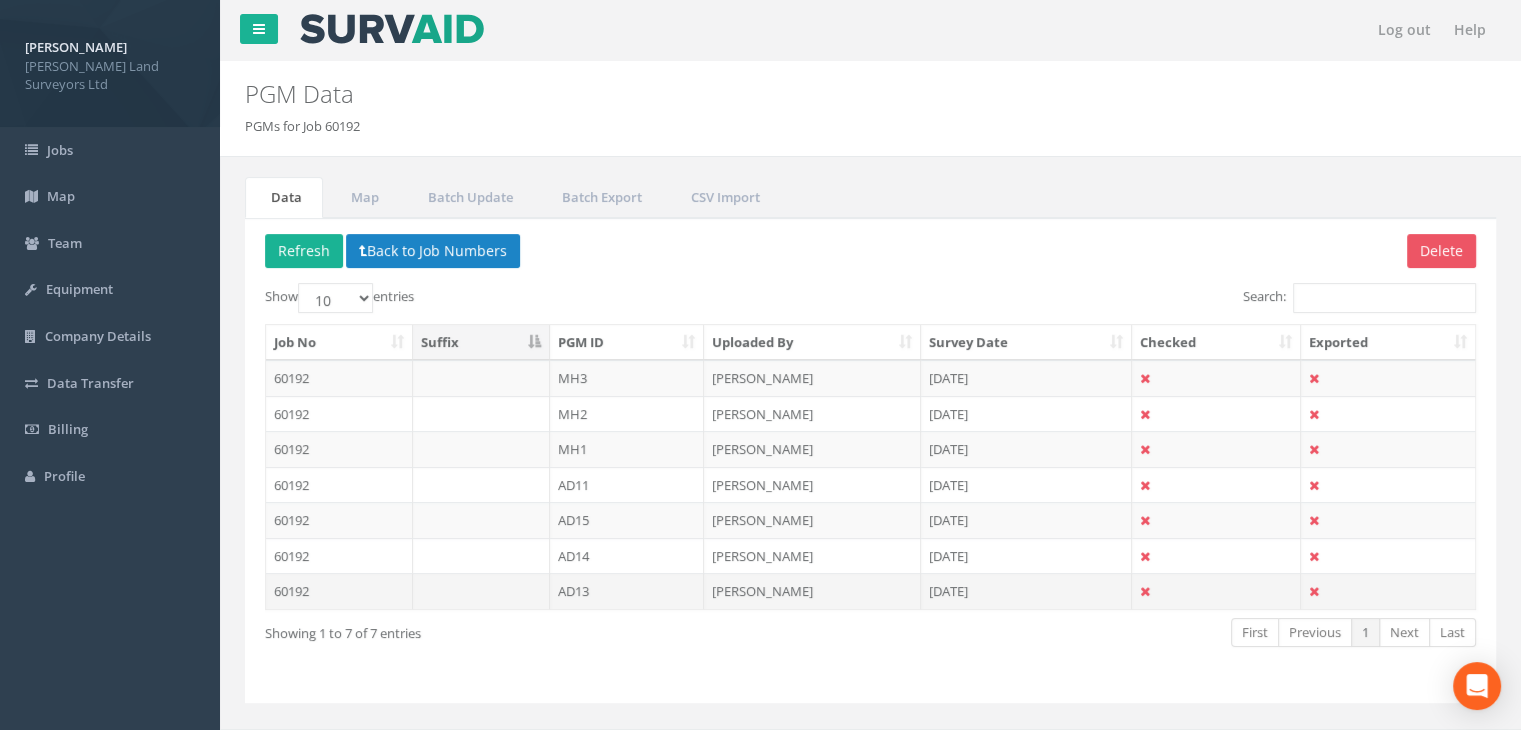 click on "AD13" at bounding box center [627, 591] 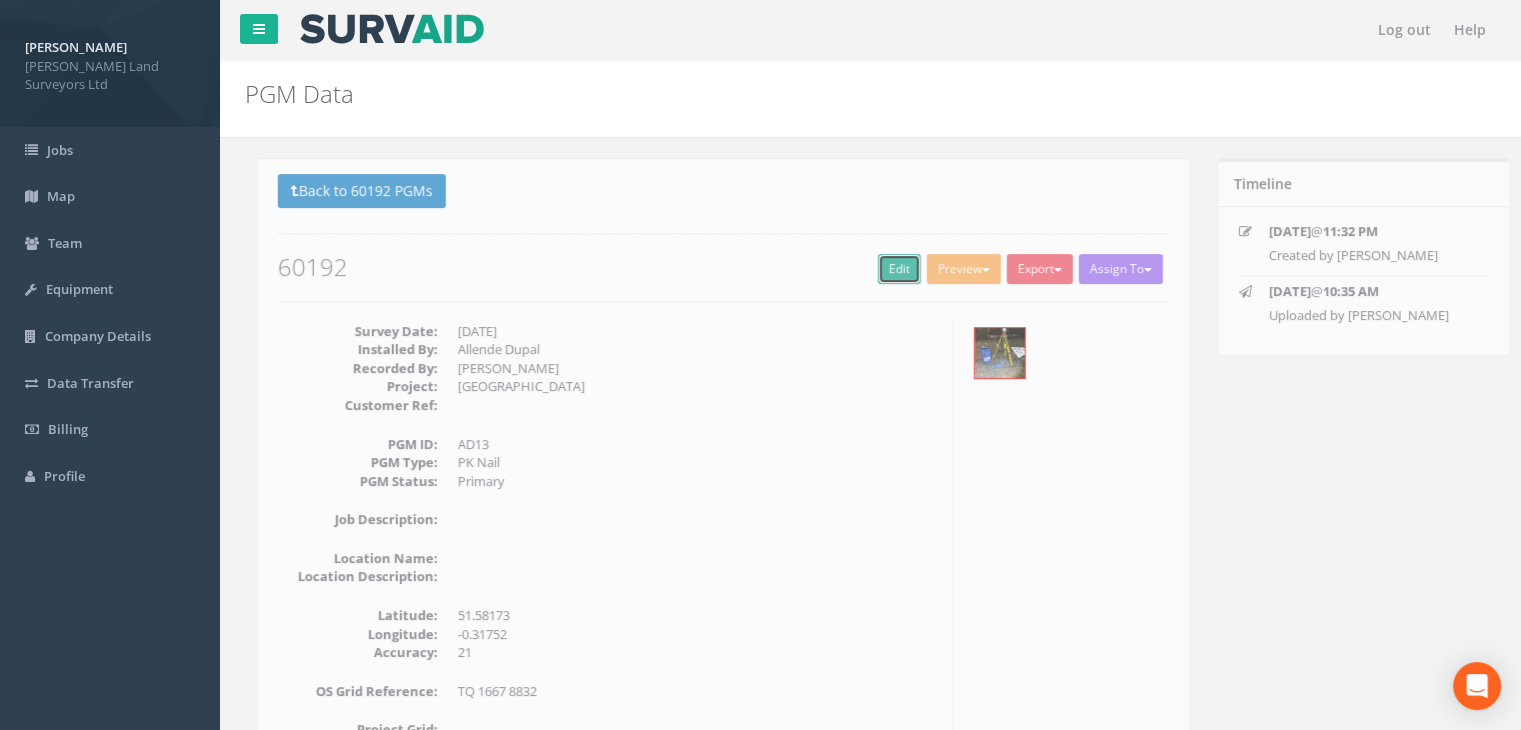 click on "Edit" at bounding box center [886, 269] 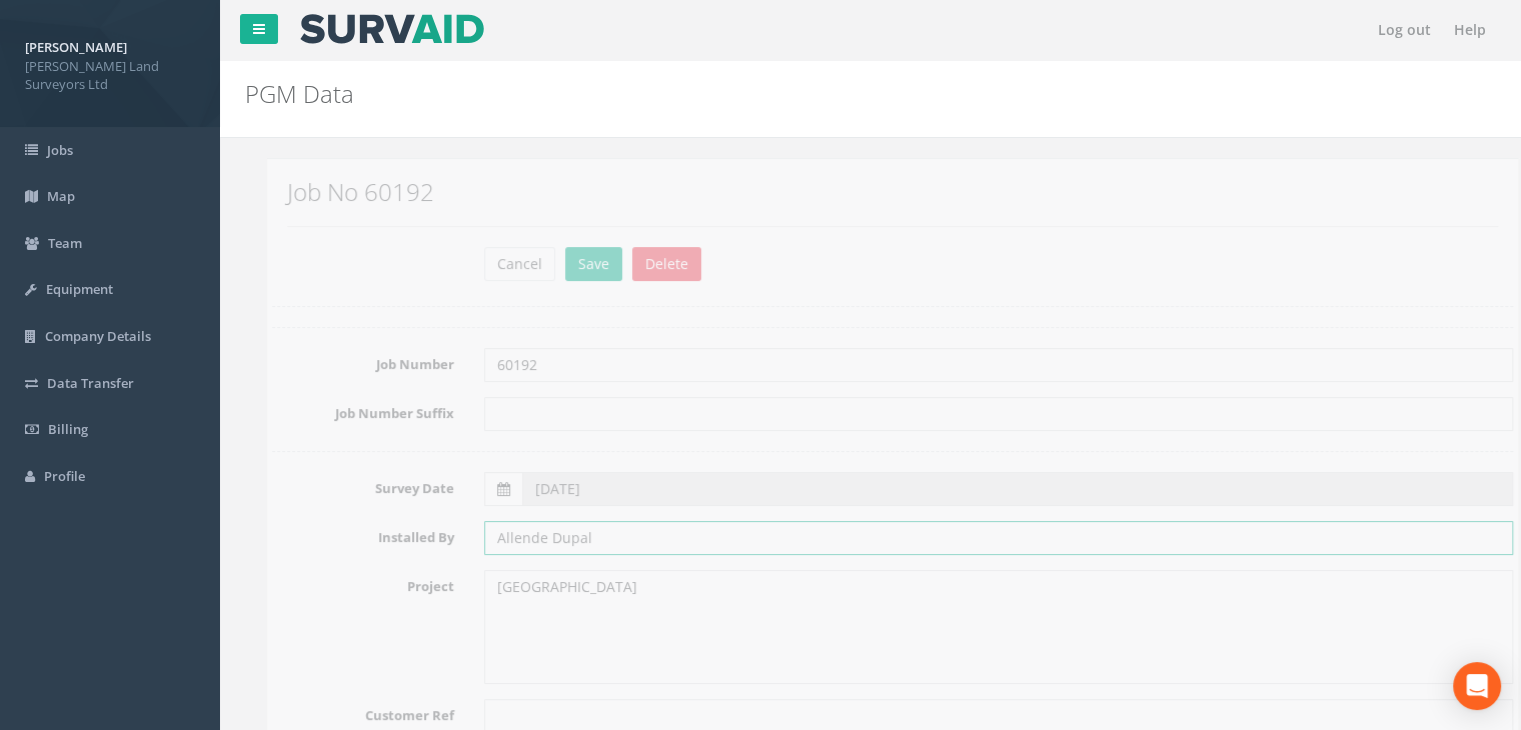 click on "Allende Dupal" at bounding box center [976, 538] 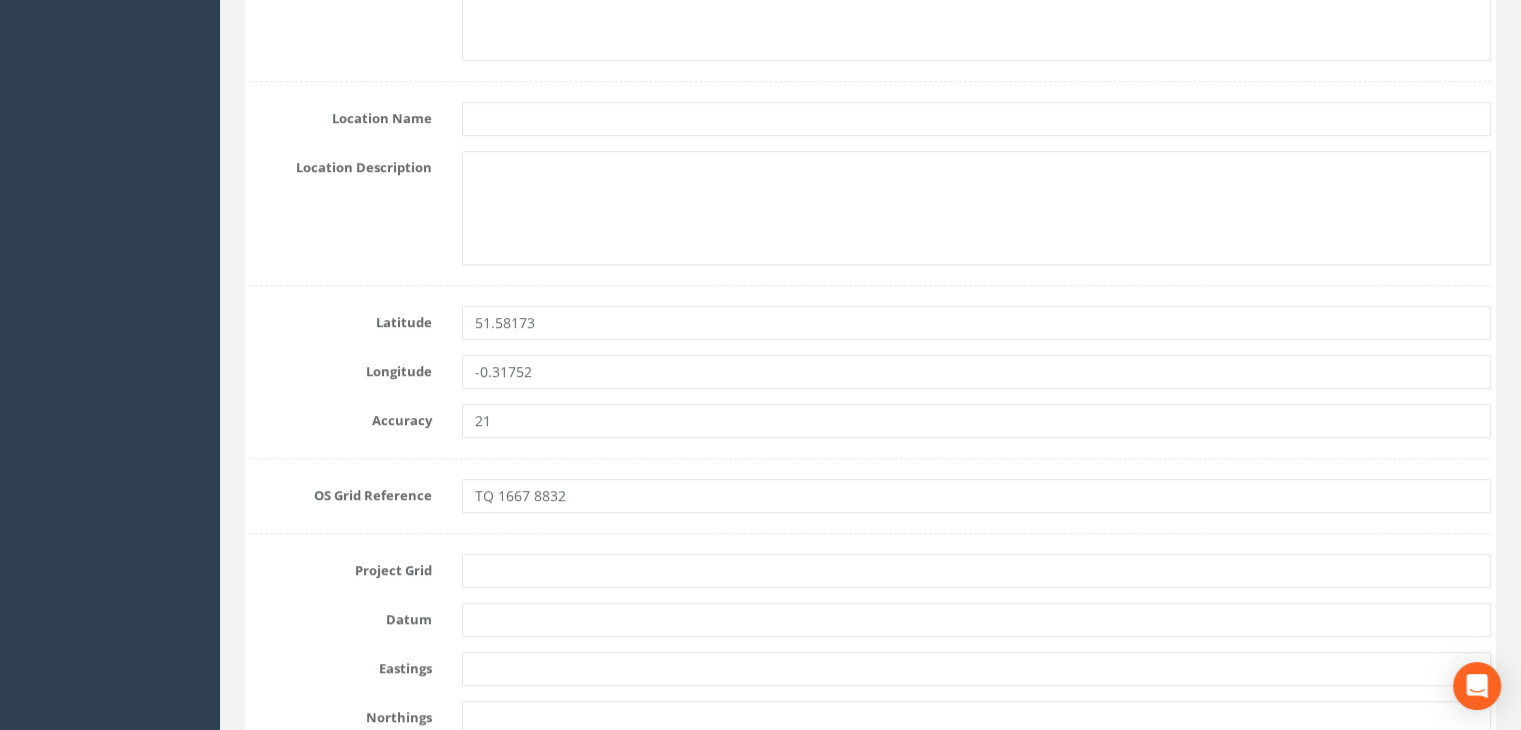 scroll, scrollTop: 1200, scrollLeft: 0, axis: vertical 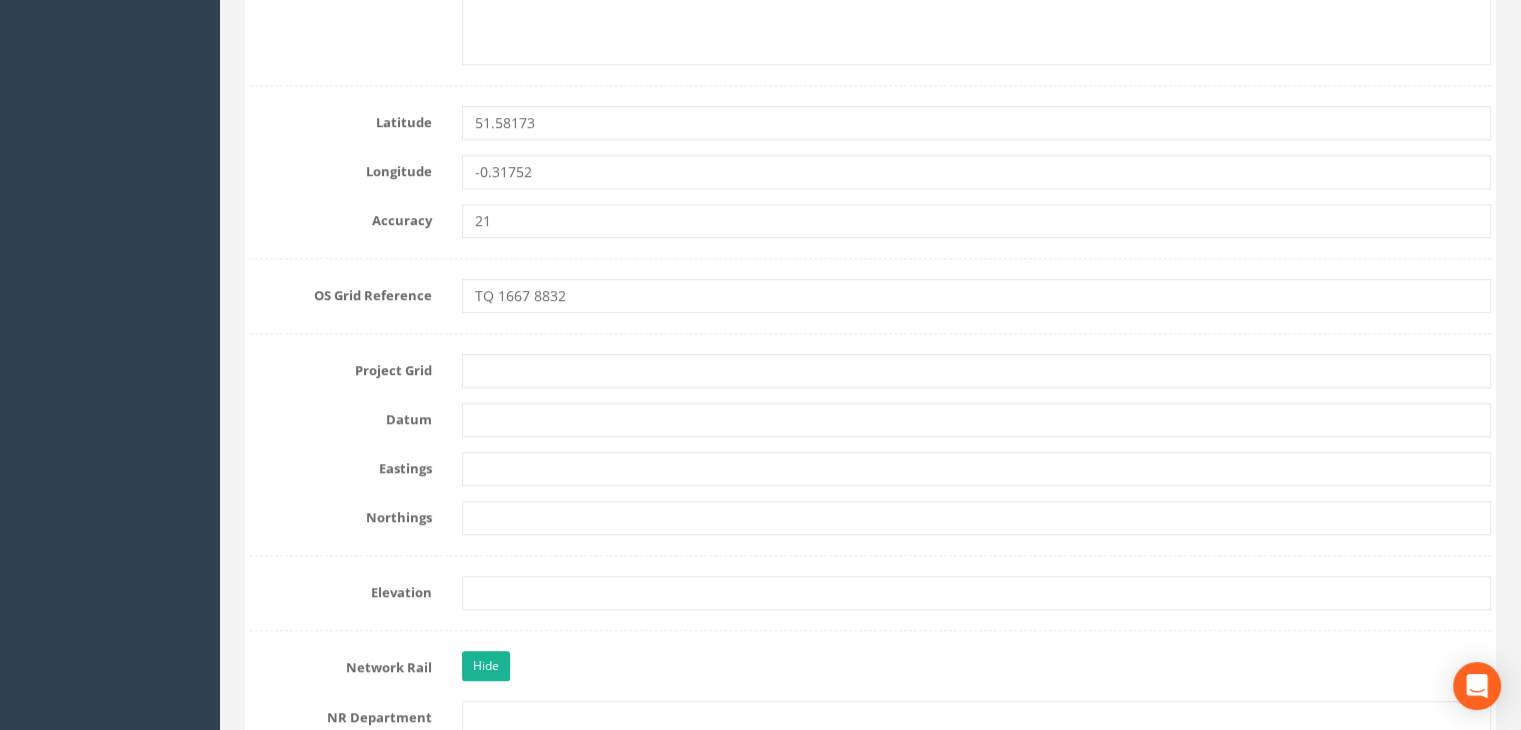 type on "AD" 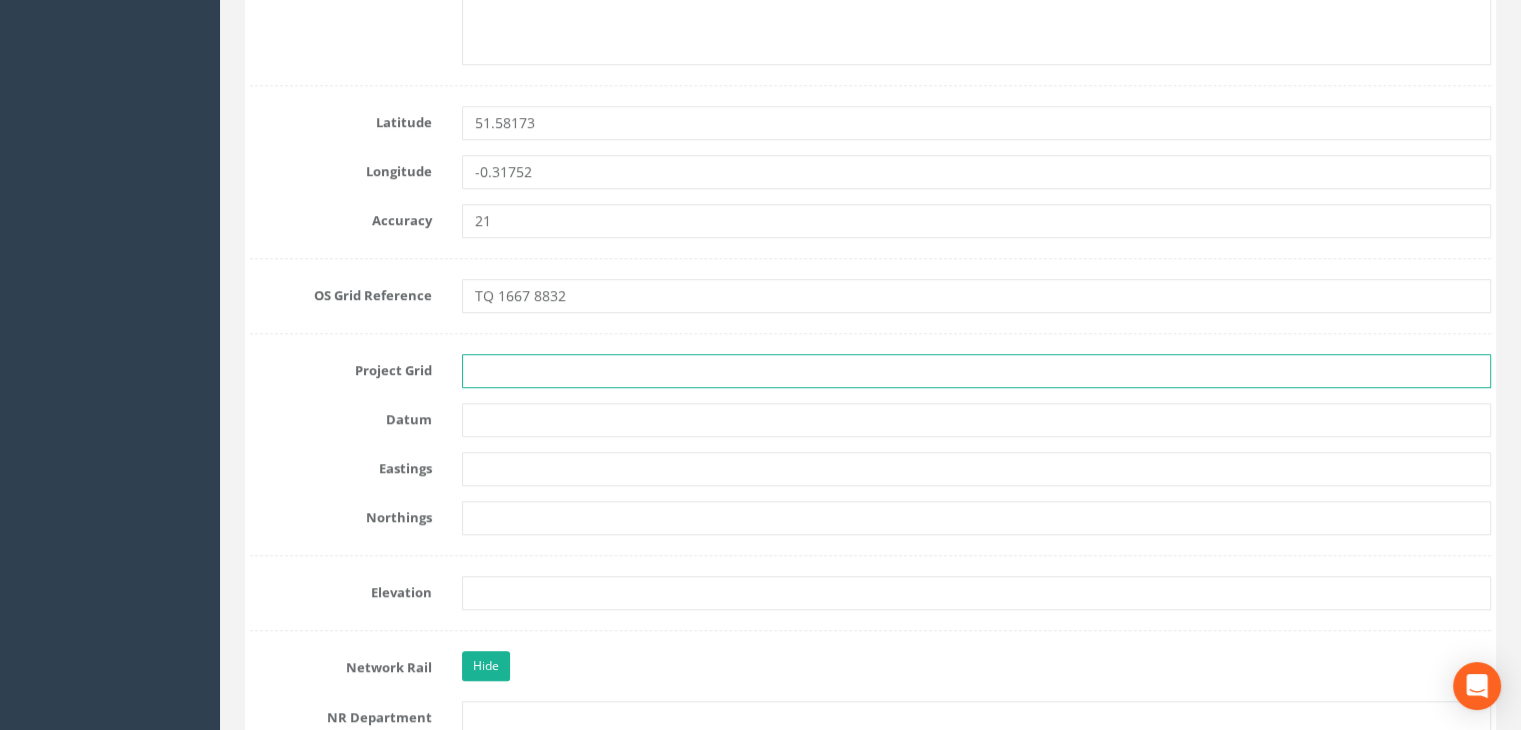 click at bounding box center [976, 371] 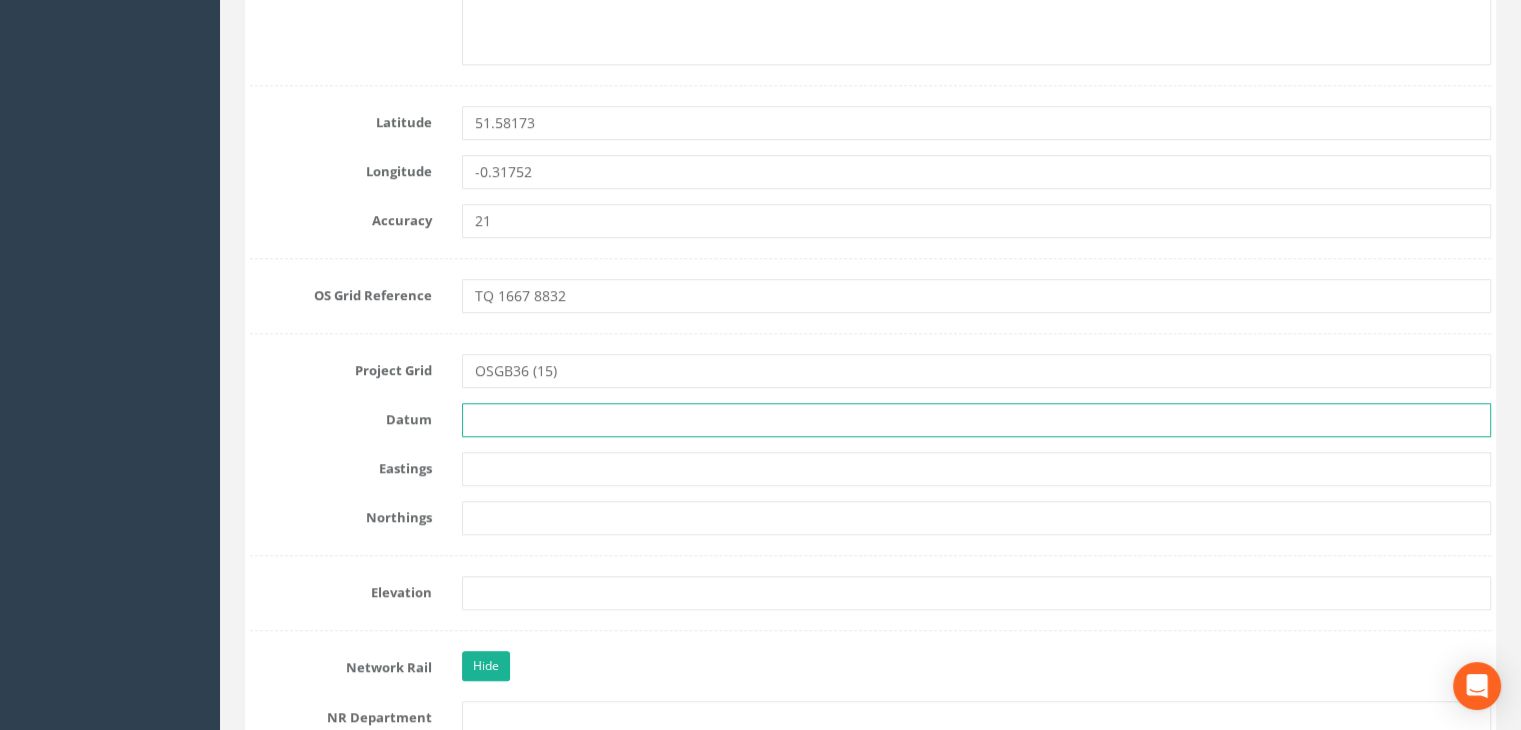 click at bounding box center (976, 420) 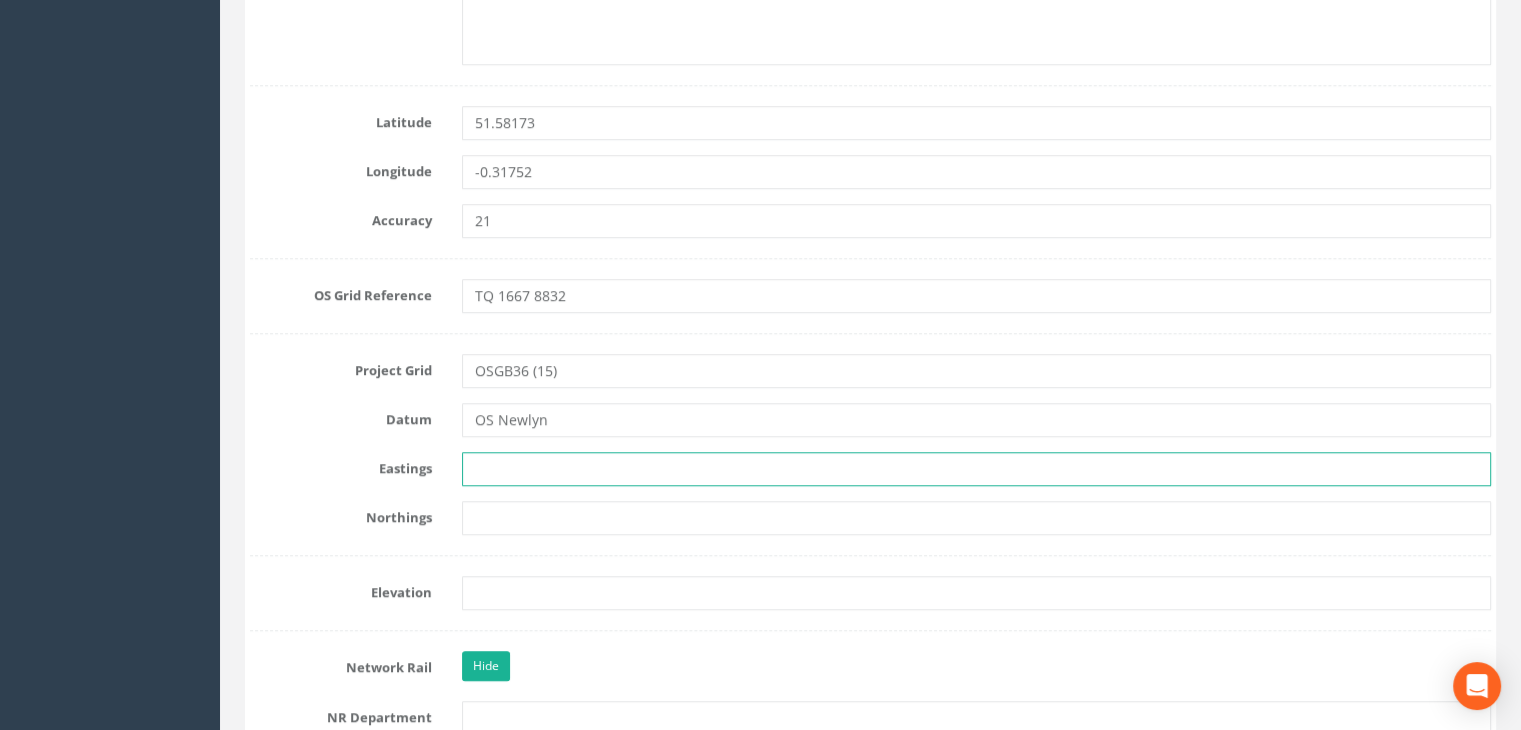 click at bounding box center (976, 469) 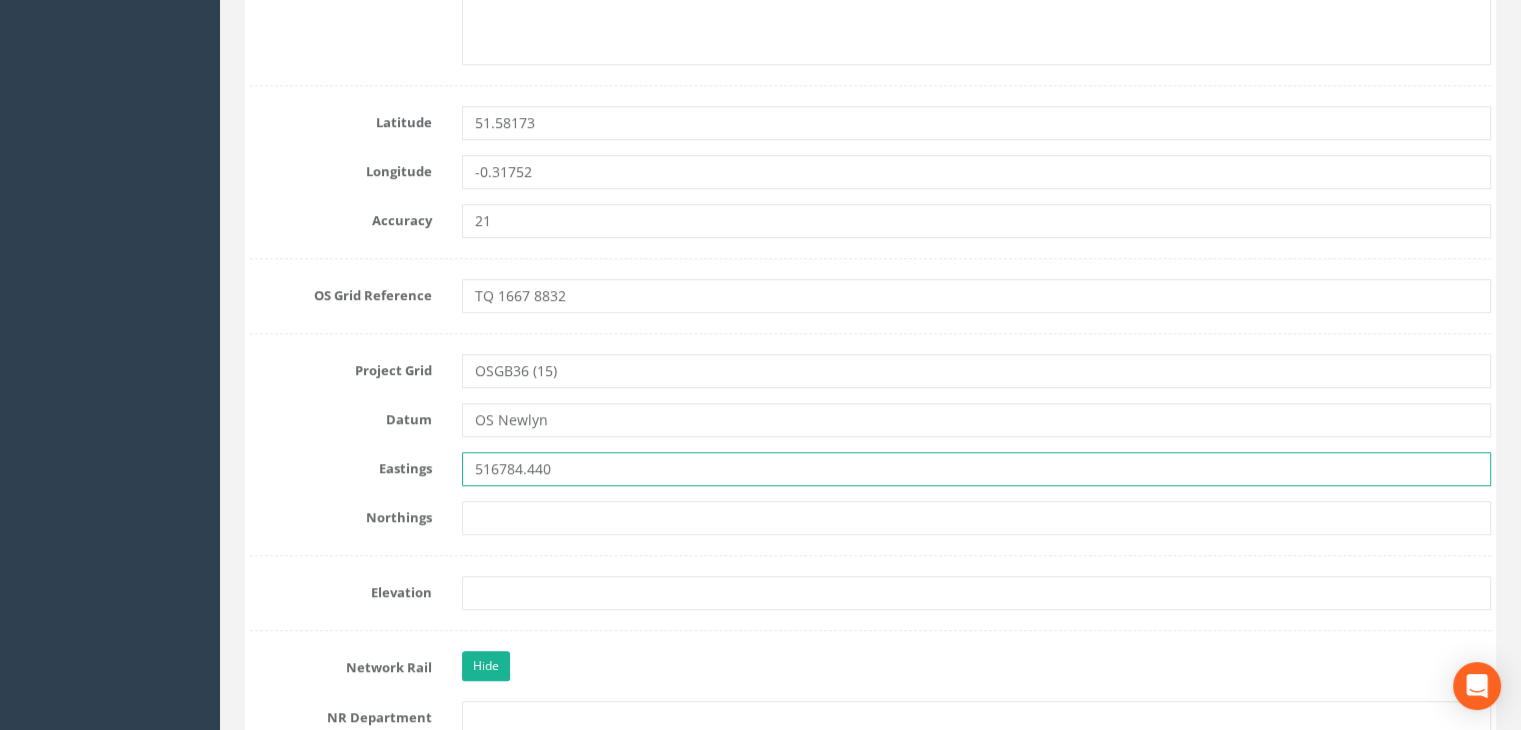 type on "516784.440" 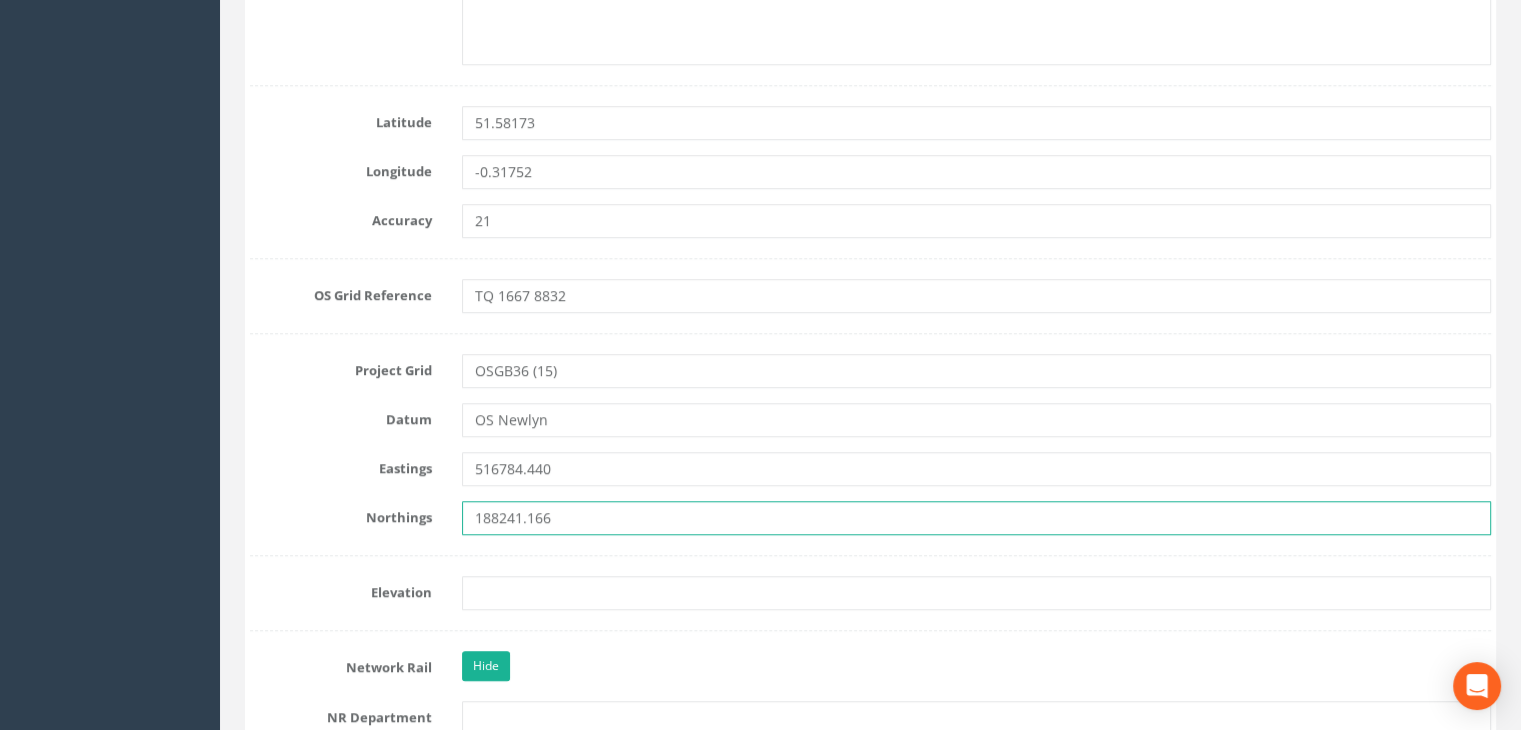 type on "188241.166" 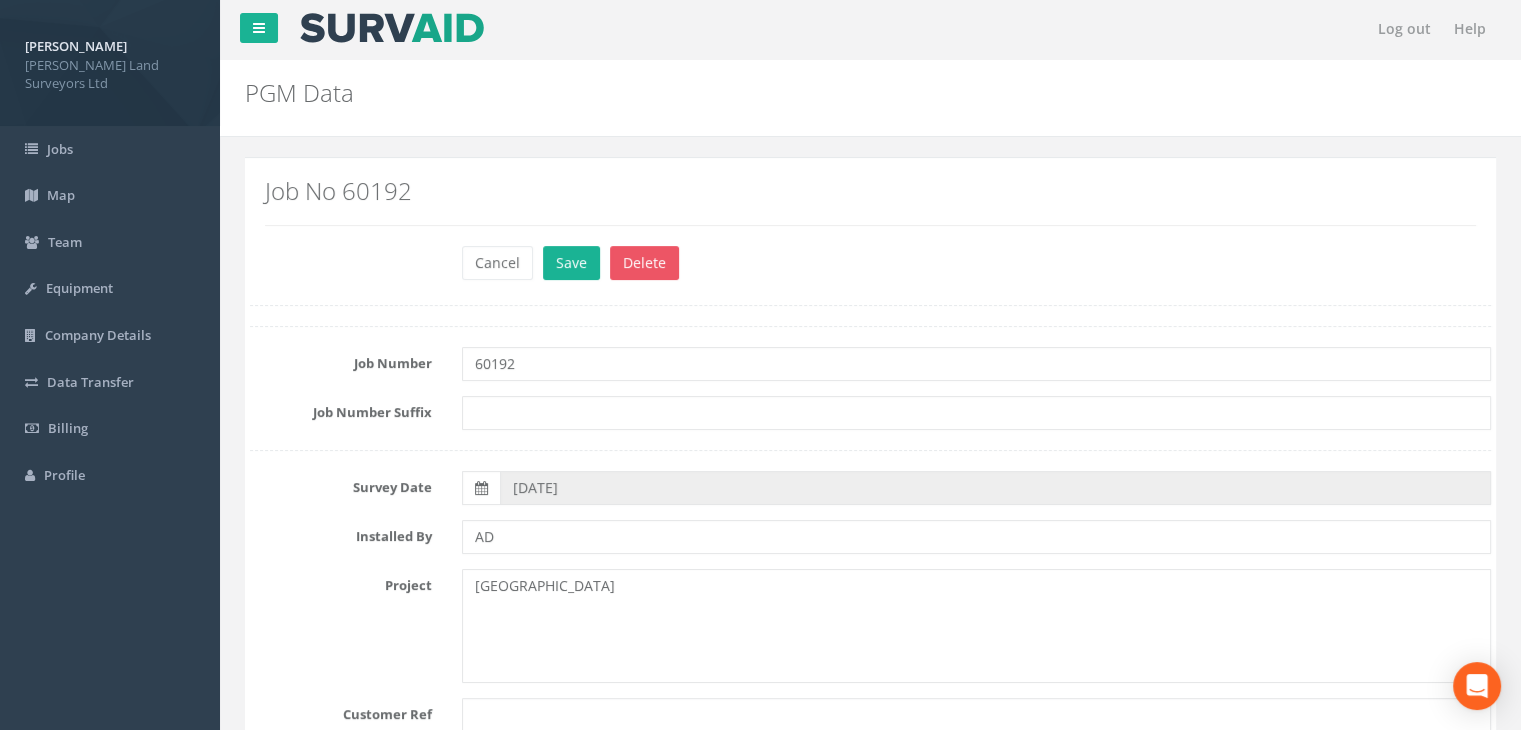 scroll, scrollTop: 0, scrollLeft: 0, axis: both 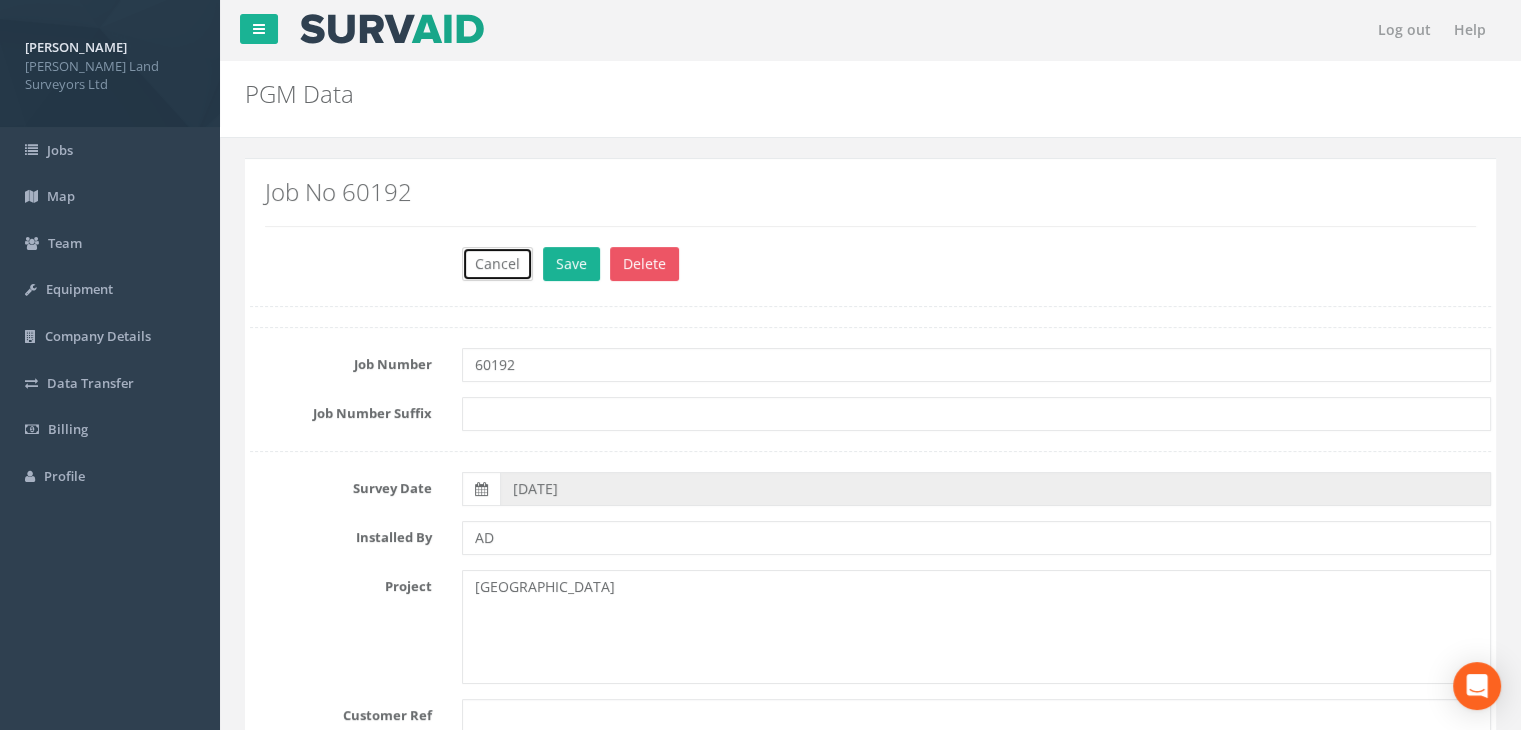click on "Cancel" at bounding box center [497, 264] 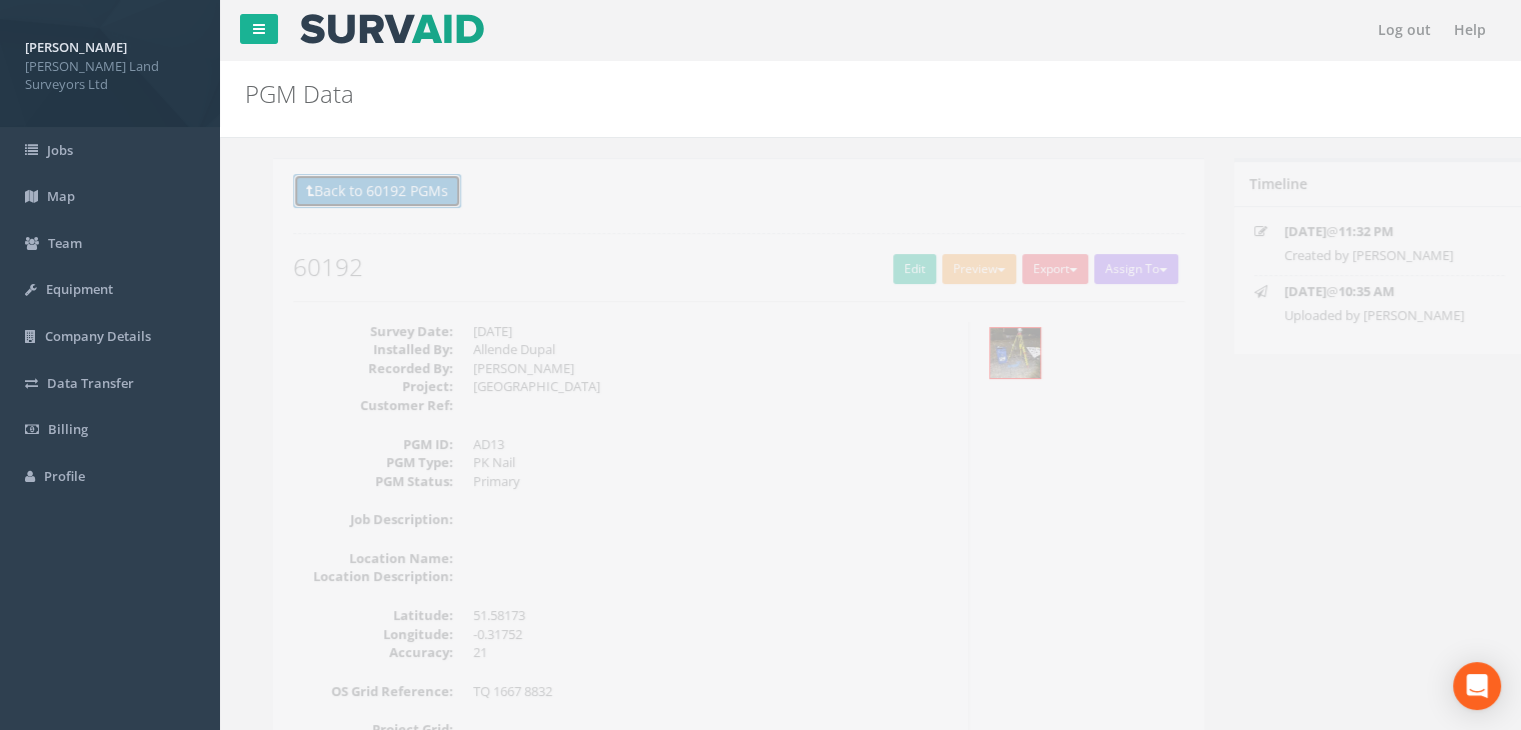click on "Back to 60192 PGMs" at bounding box center (349, 191) 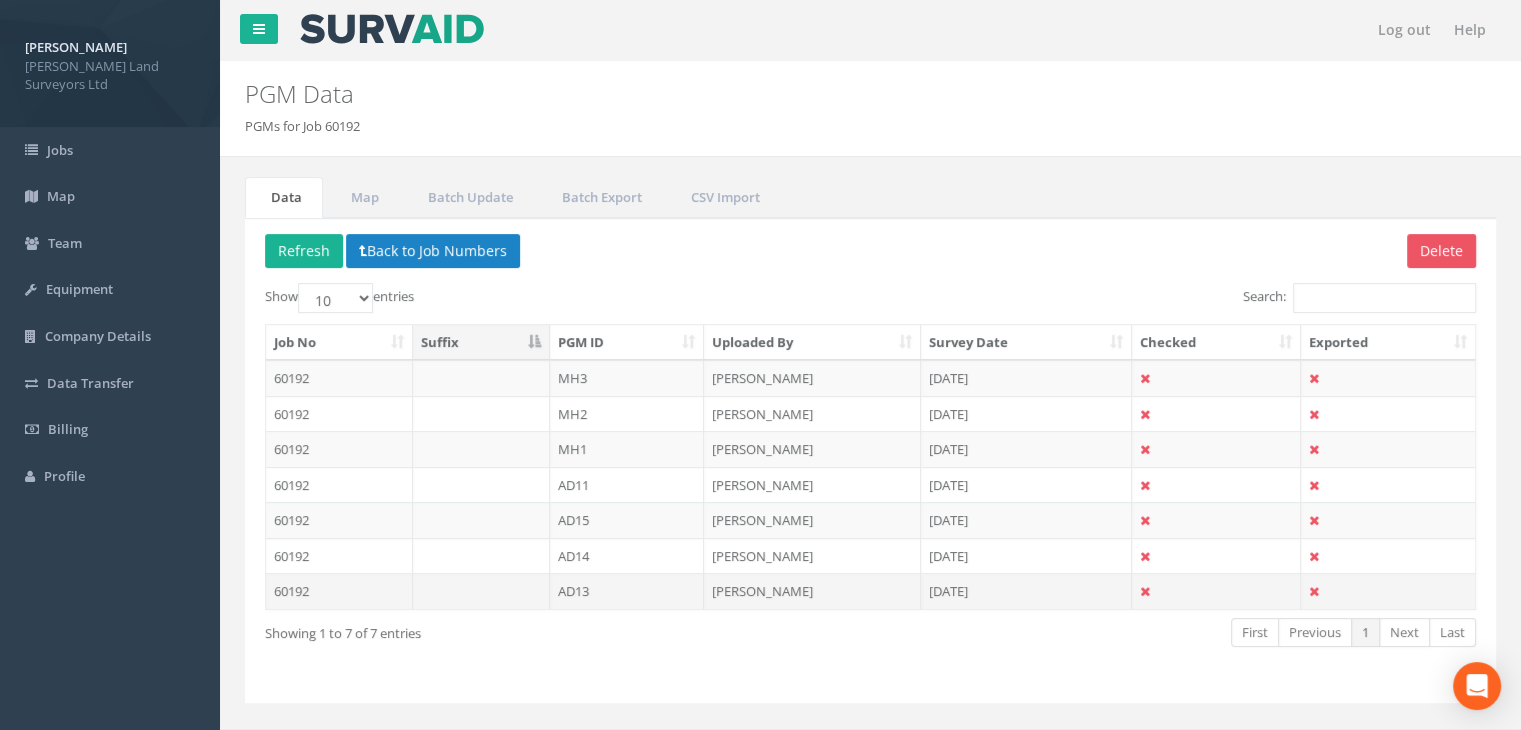 click on "60192" at bounding box center [339, 591] 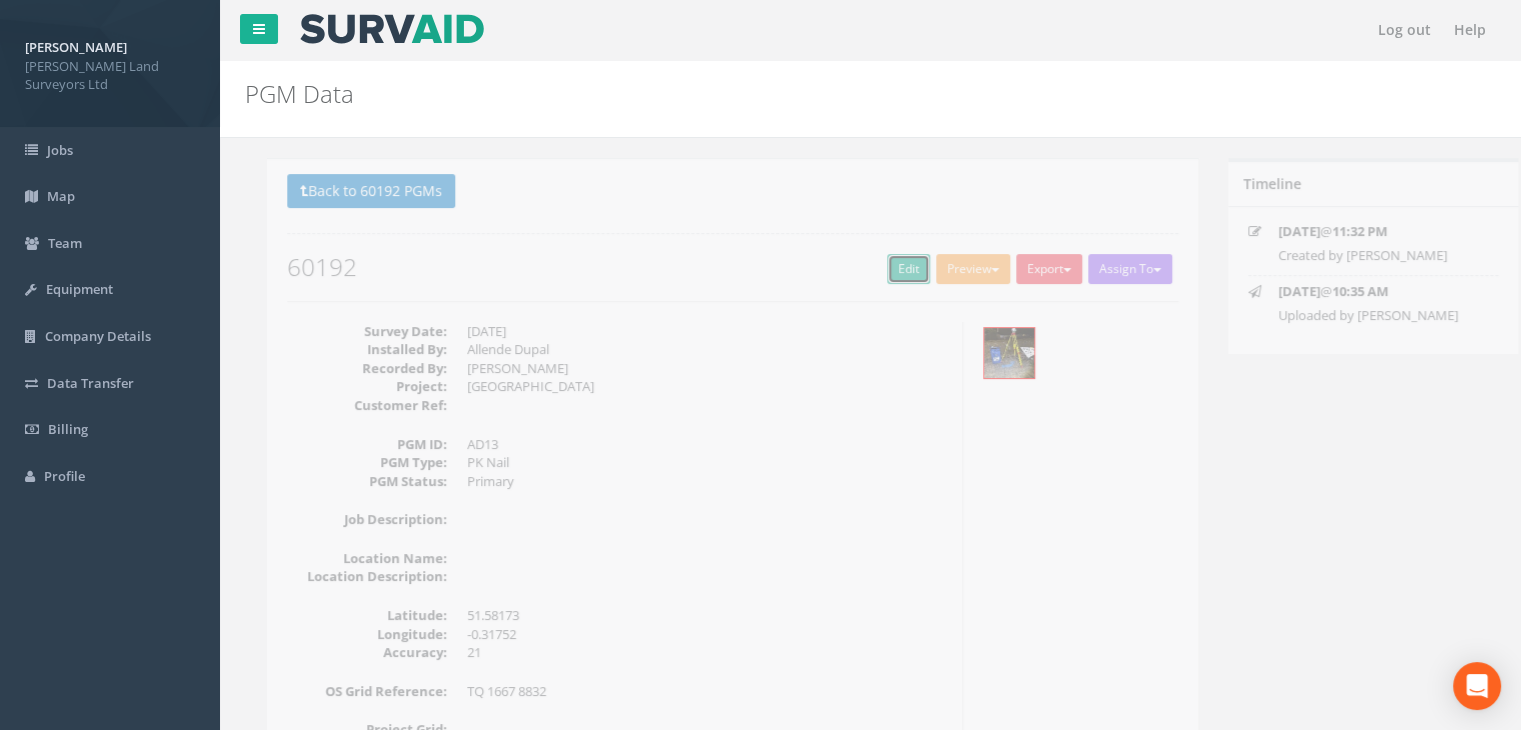 click on "Edit" at bounding box center [886, 269] 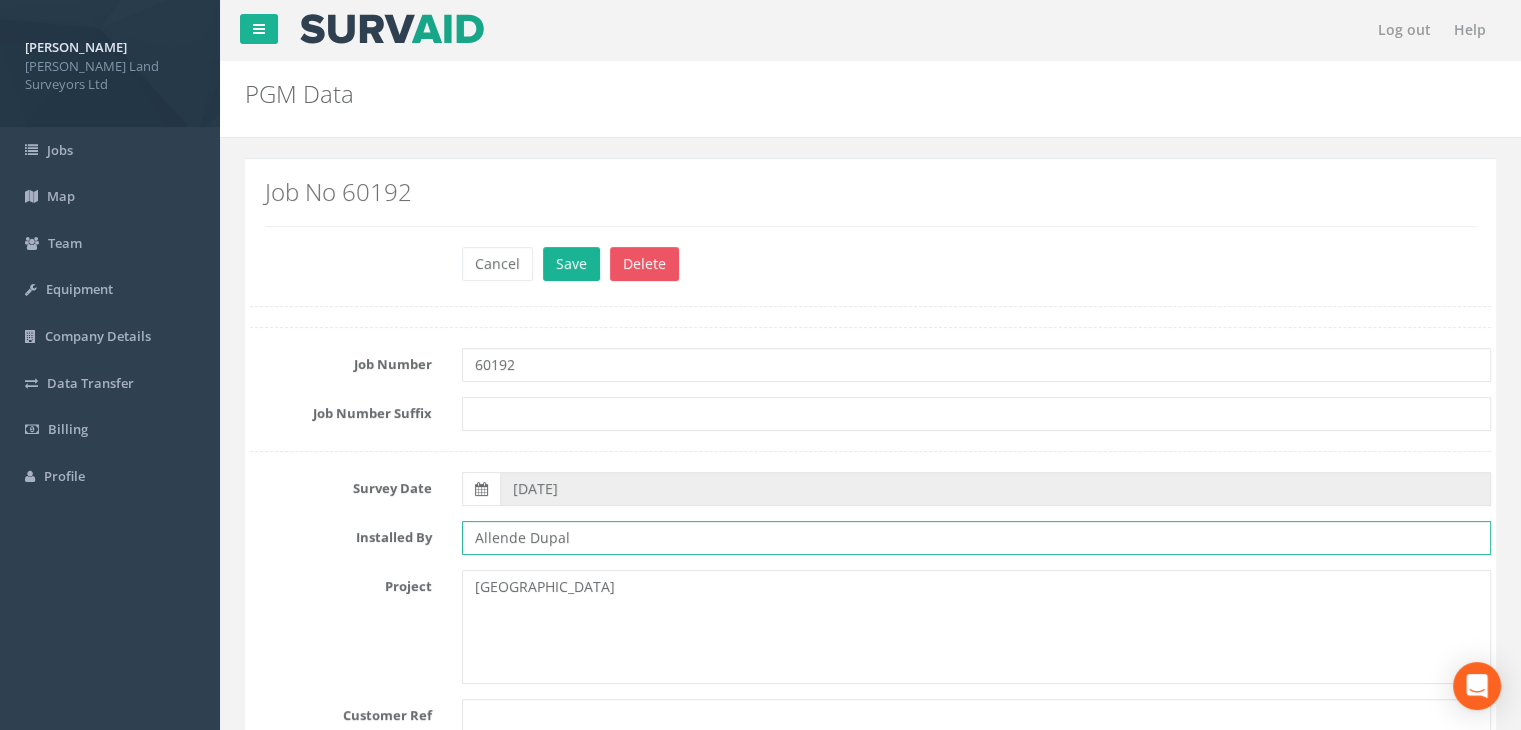 click on "Allende Dupal" at bounding box center (976, 538) 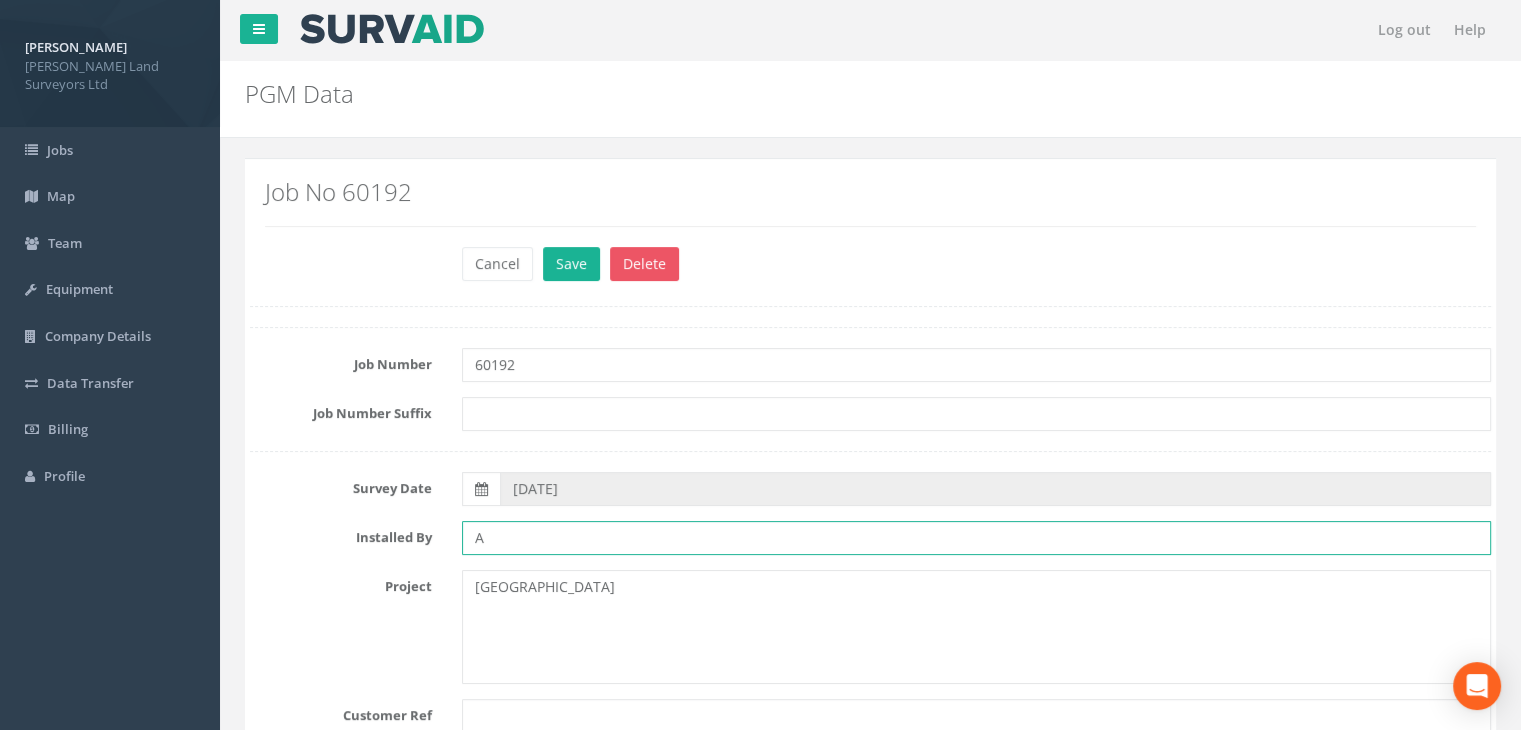 type on "AD" 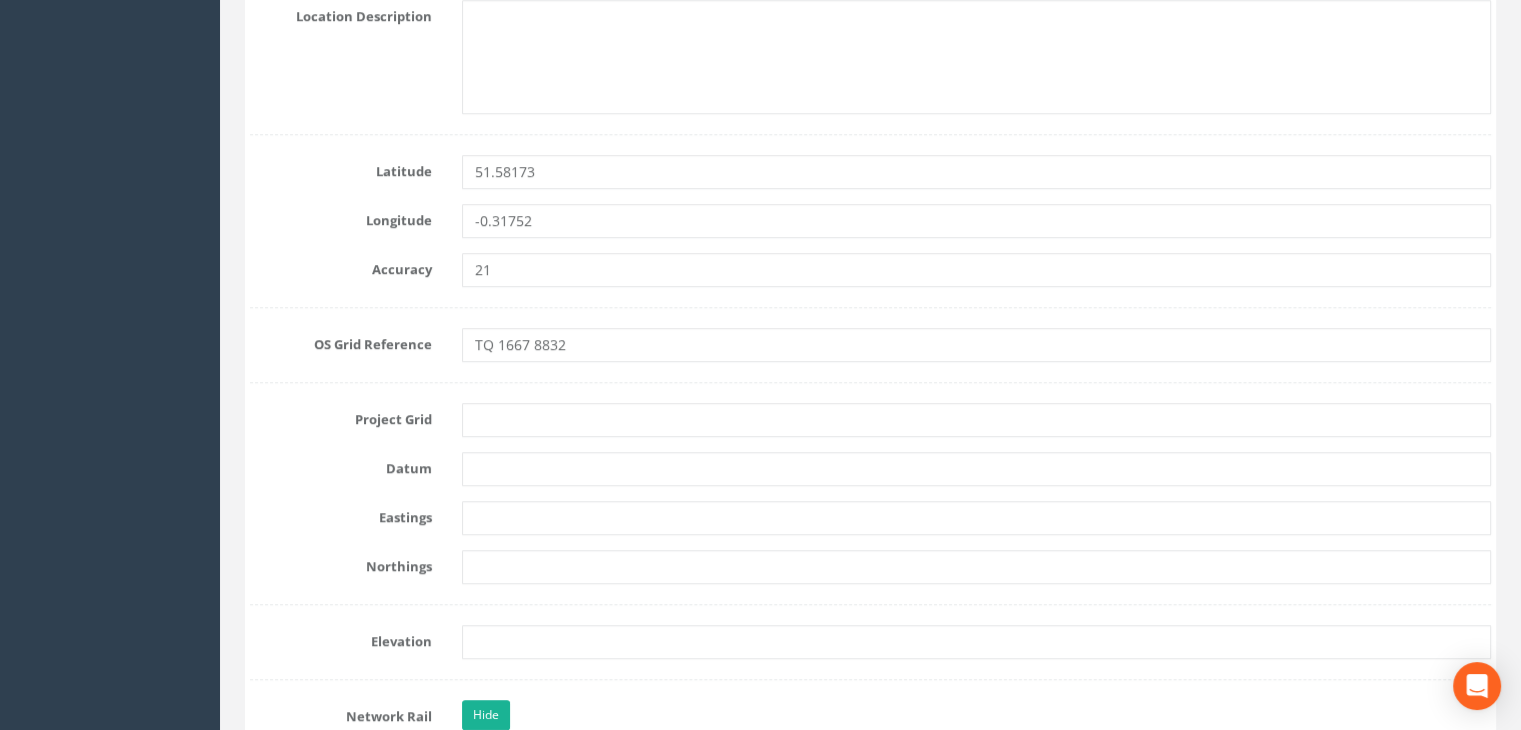 scroll, scrollTop: 1200, scrollLeft: 0, axis: vertical 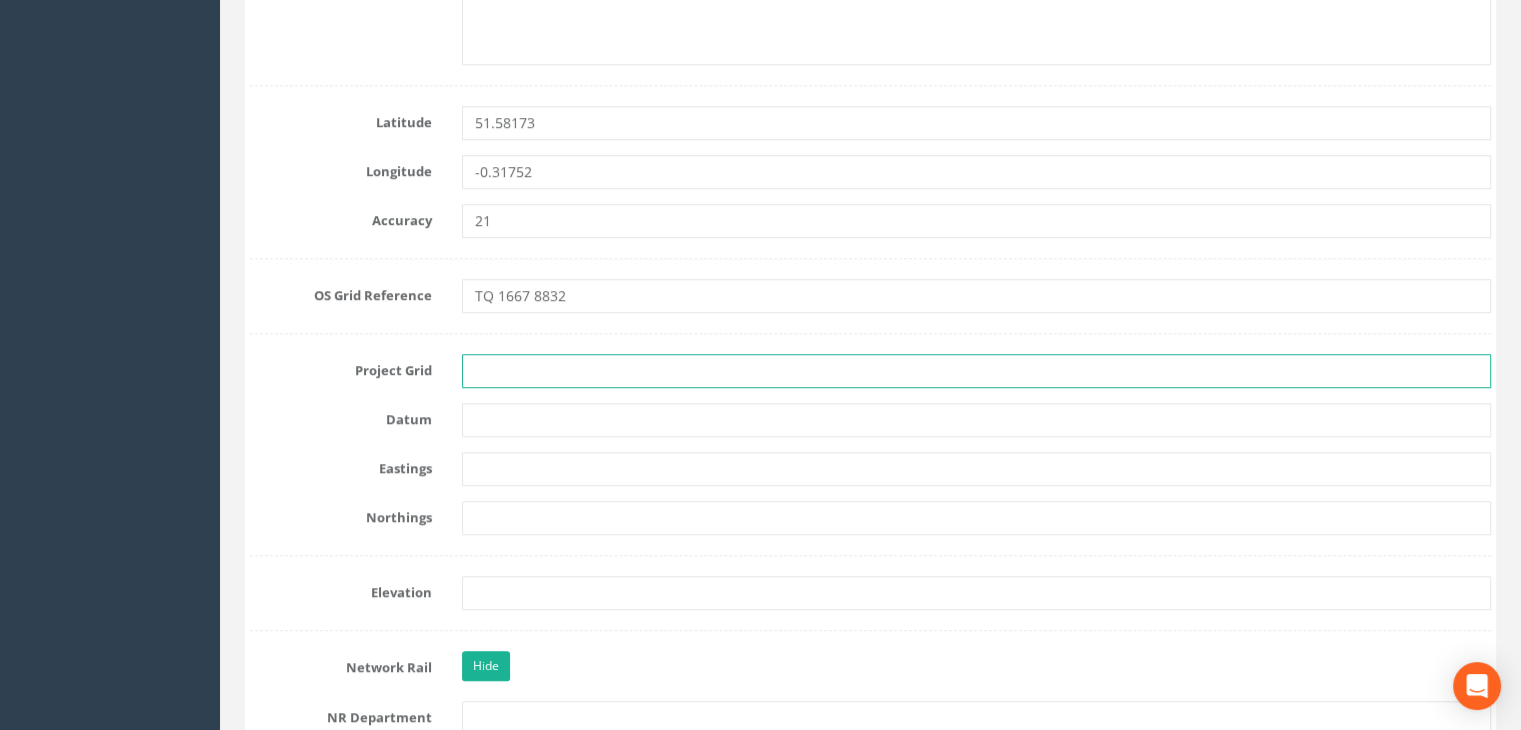 click at bounding box center [976, 371] 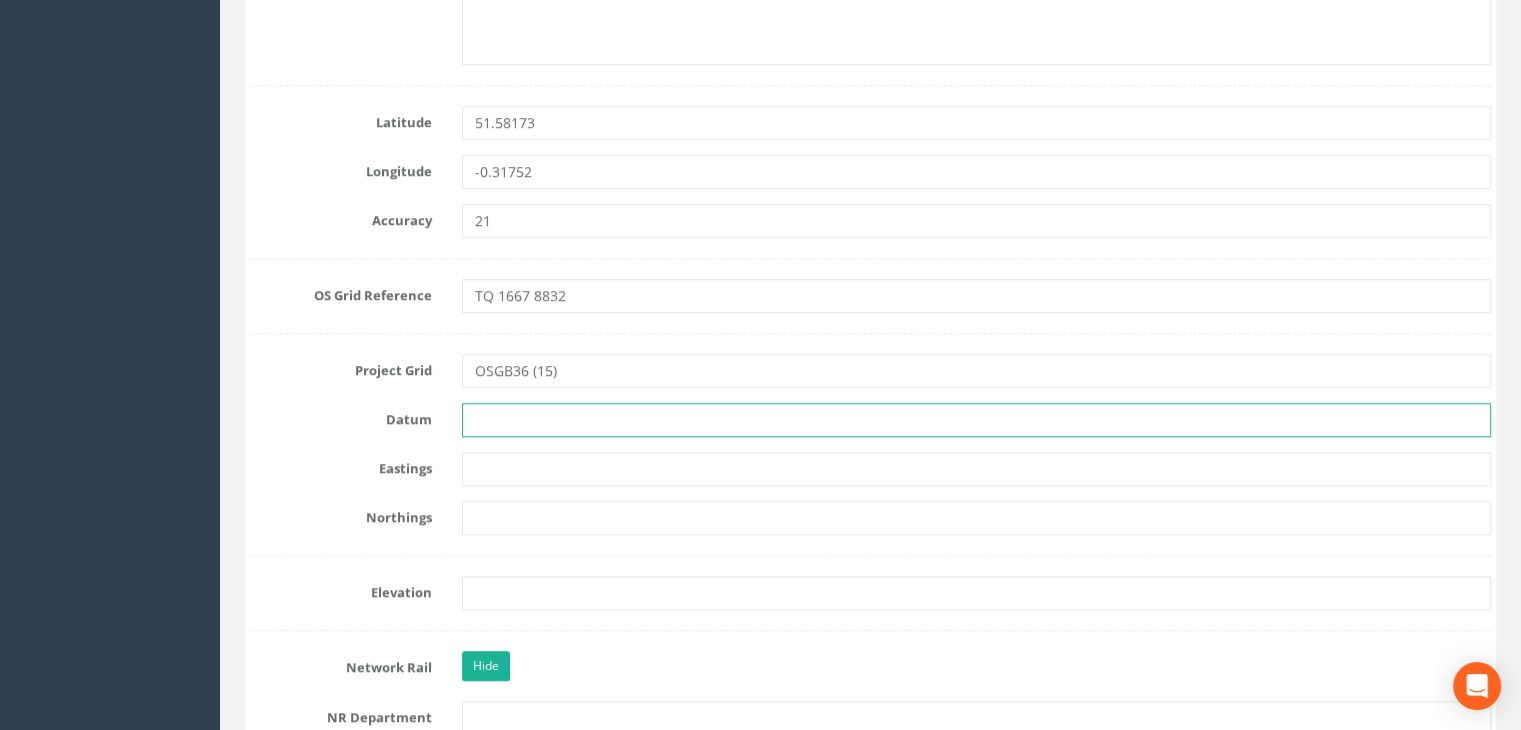 click at bounding box center [976, 420] 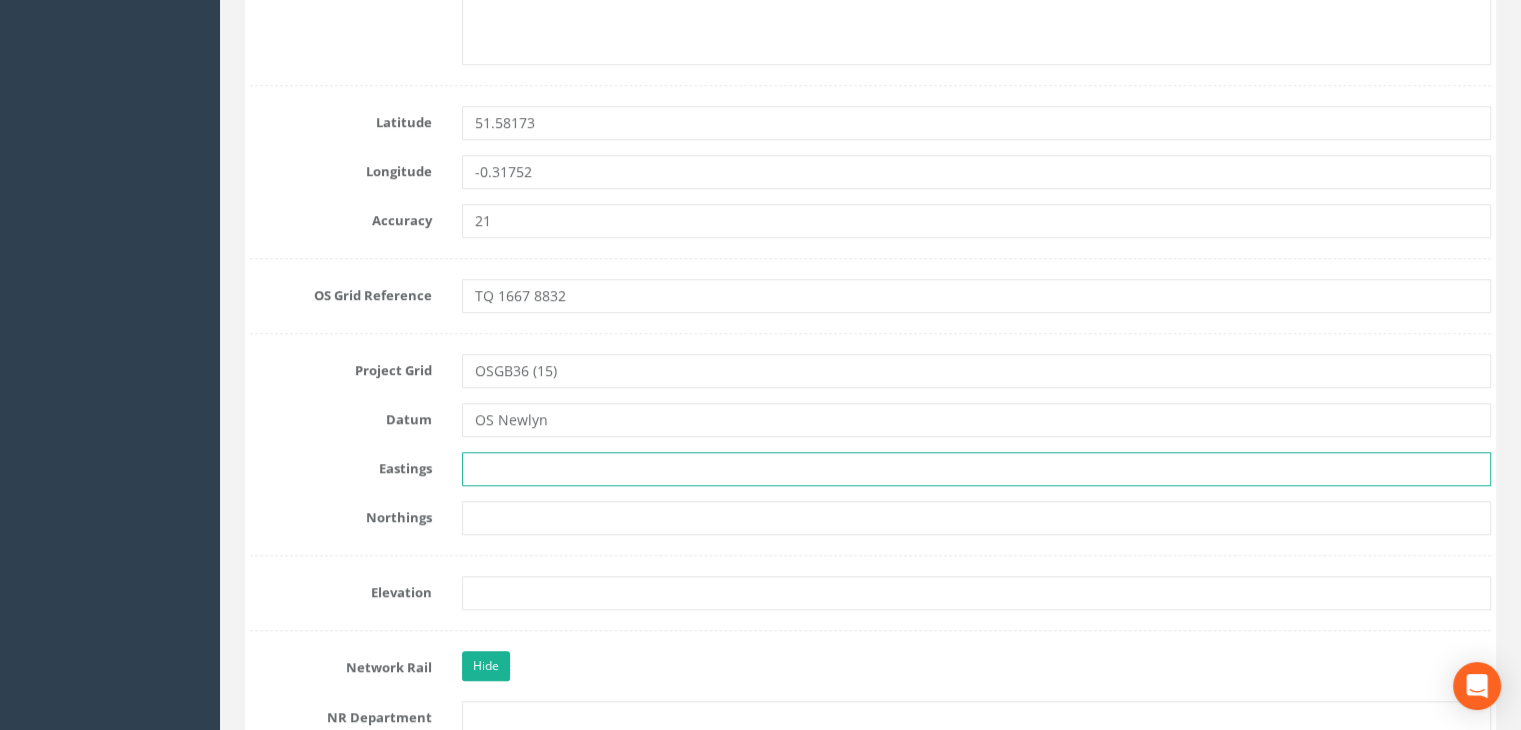 click at bounding box center (976, 469) 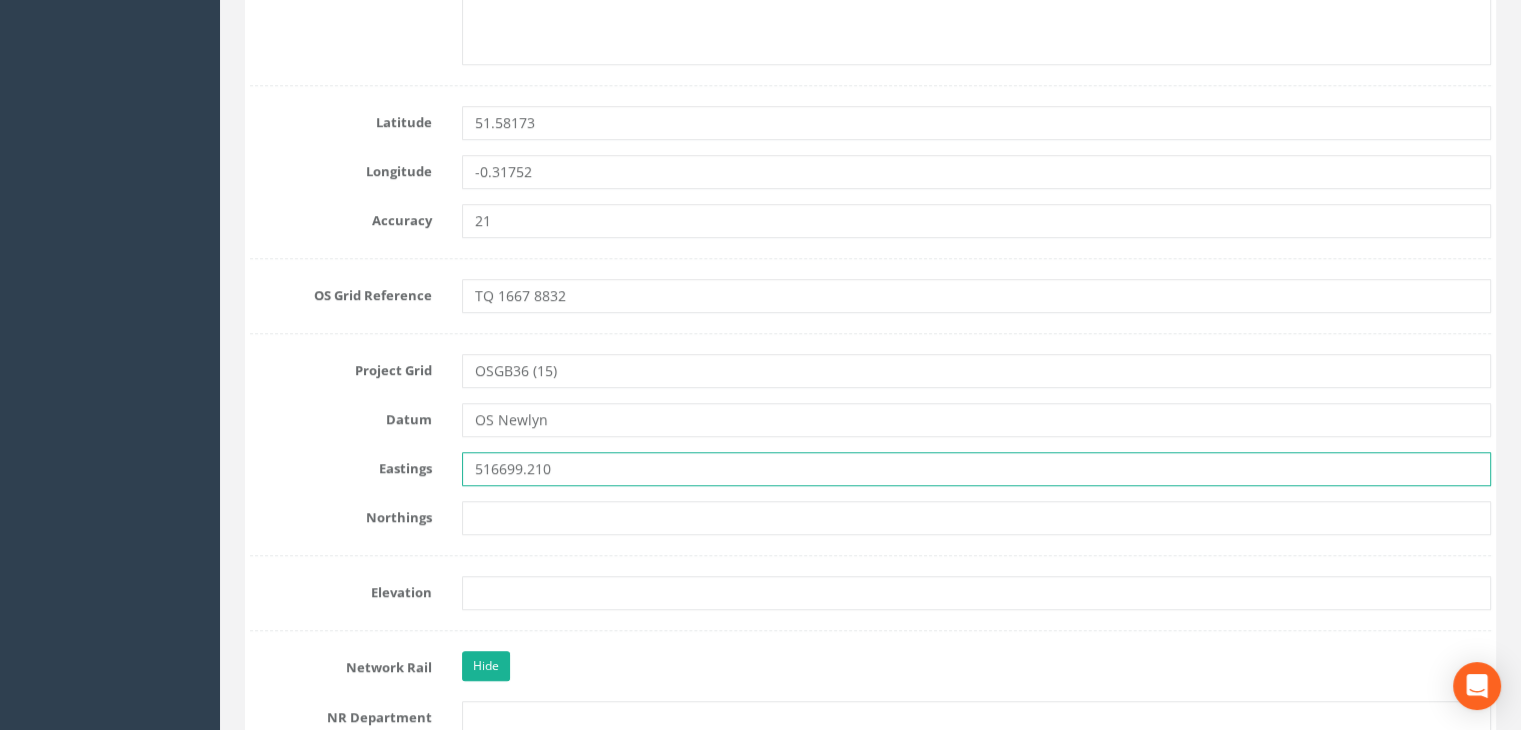 type on "516699.210" 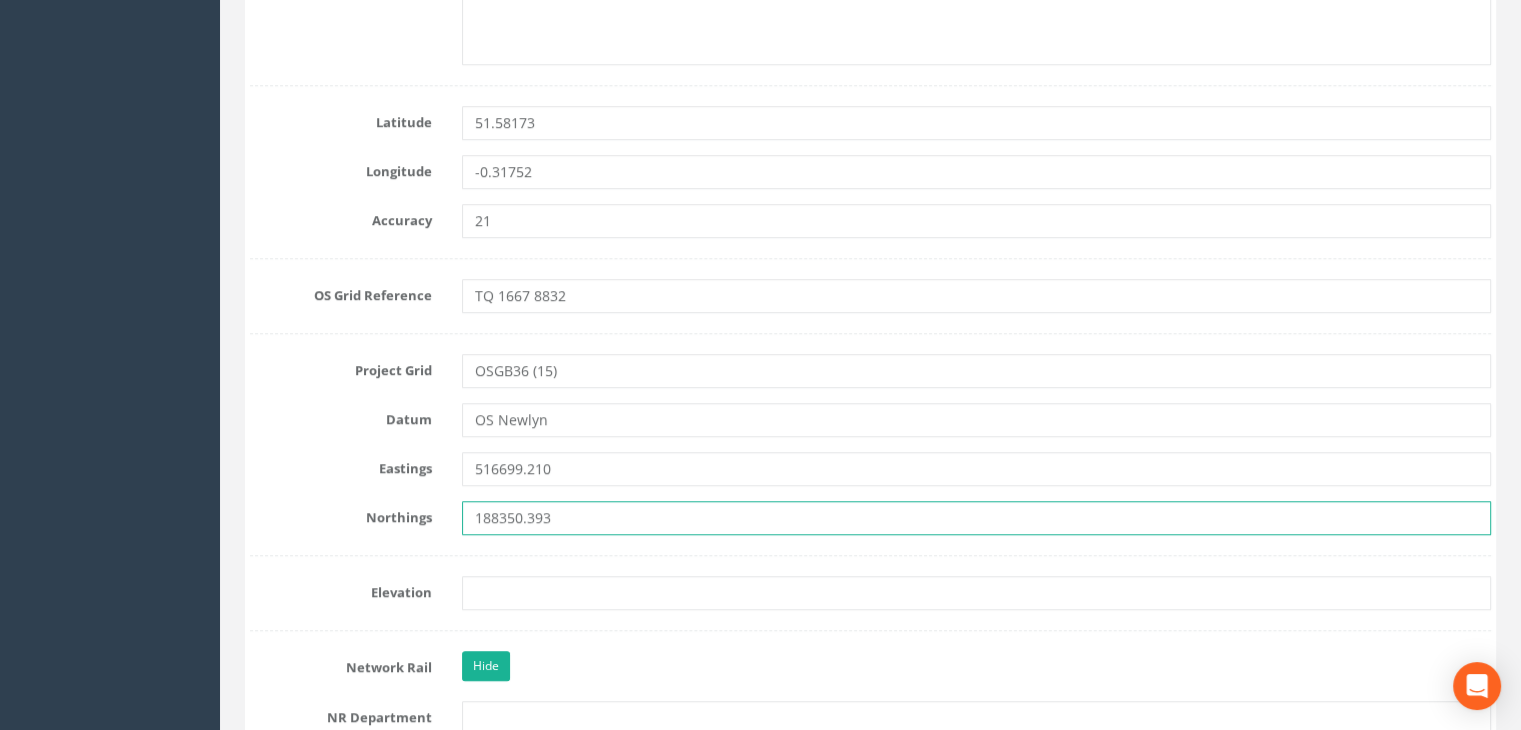 type on "188350.393" 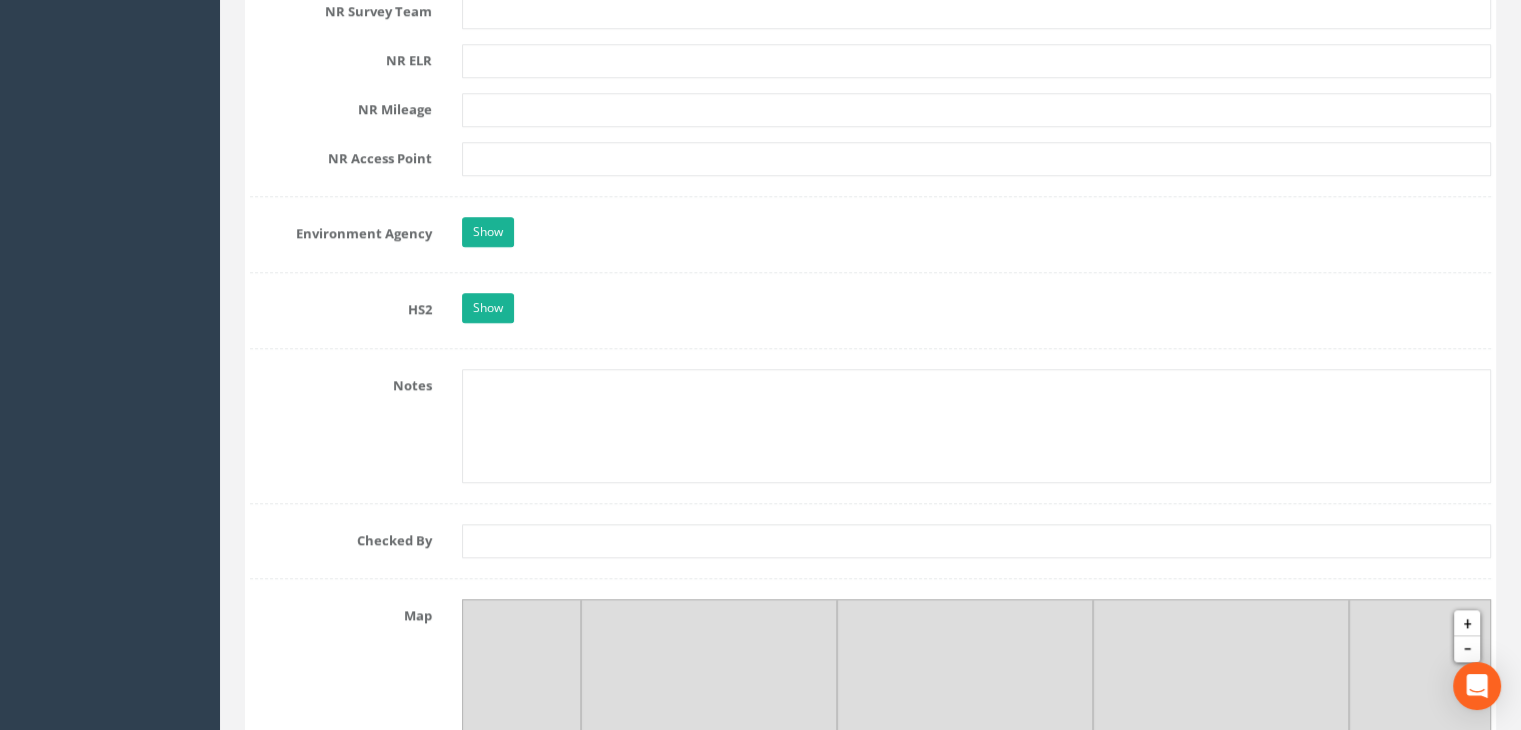scroll, scrollTop: 2000, scrollLeft: 0, axis: vertical 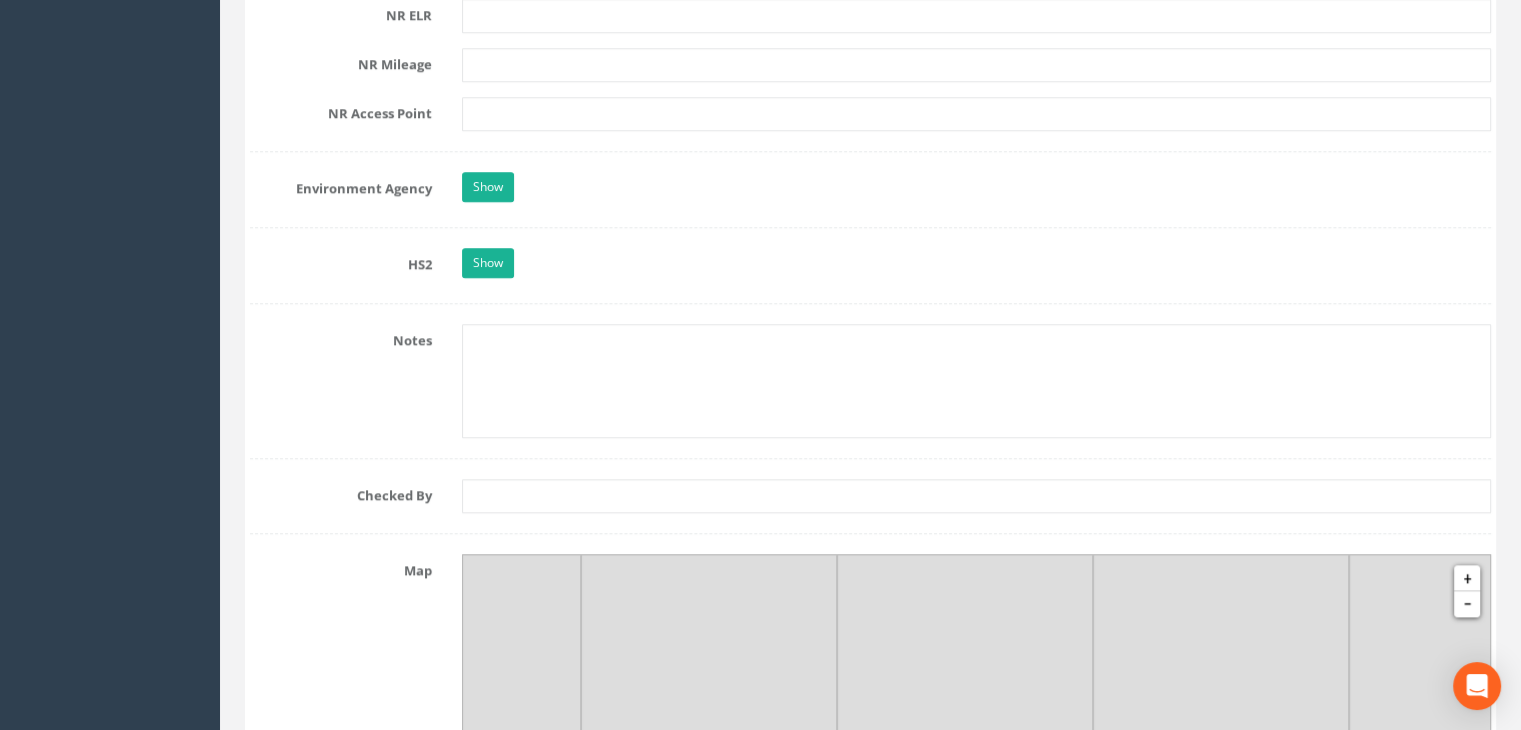 type on "55.355" 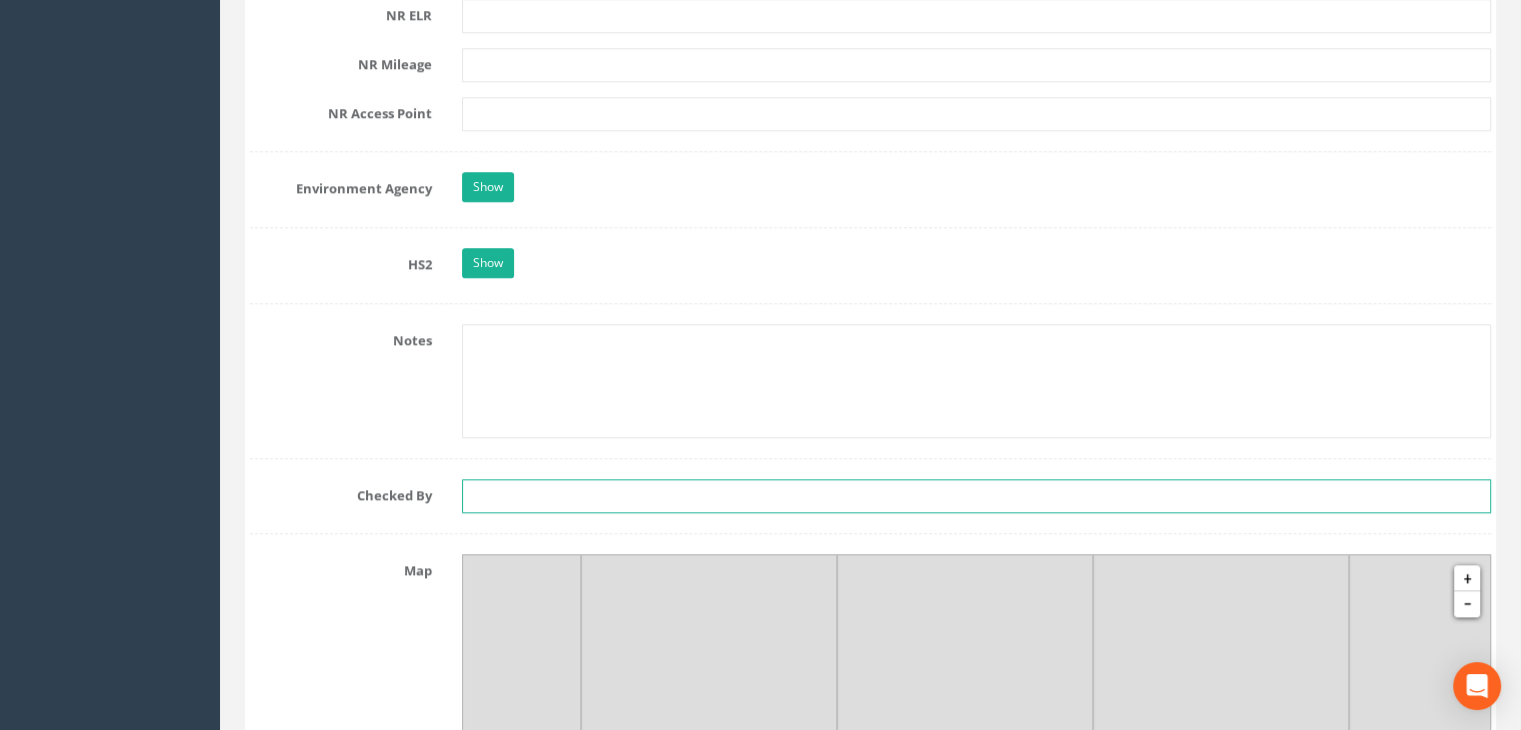 click at bounding box center [976, 496] 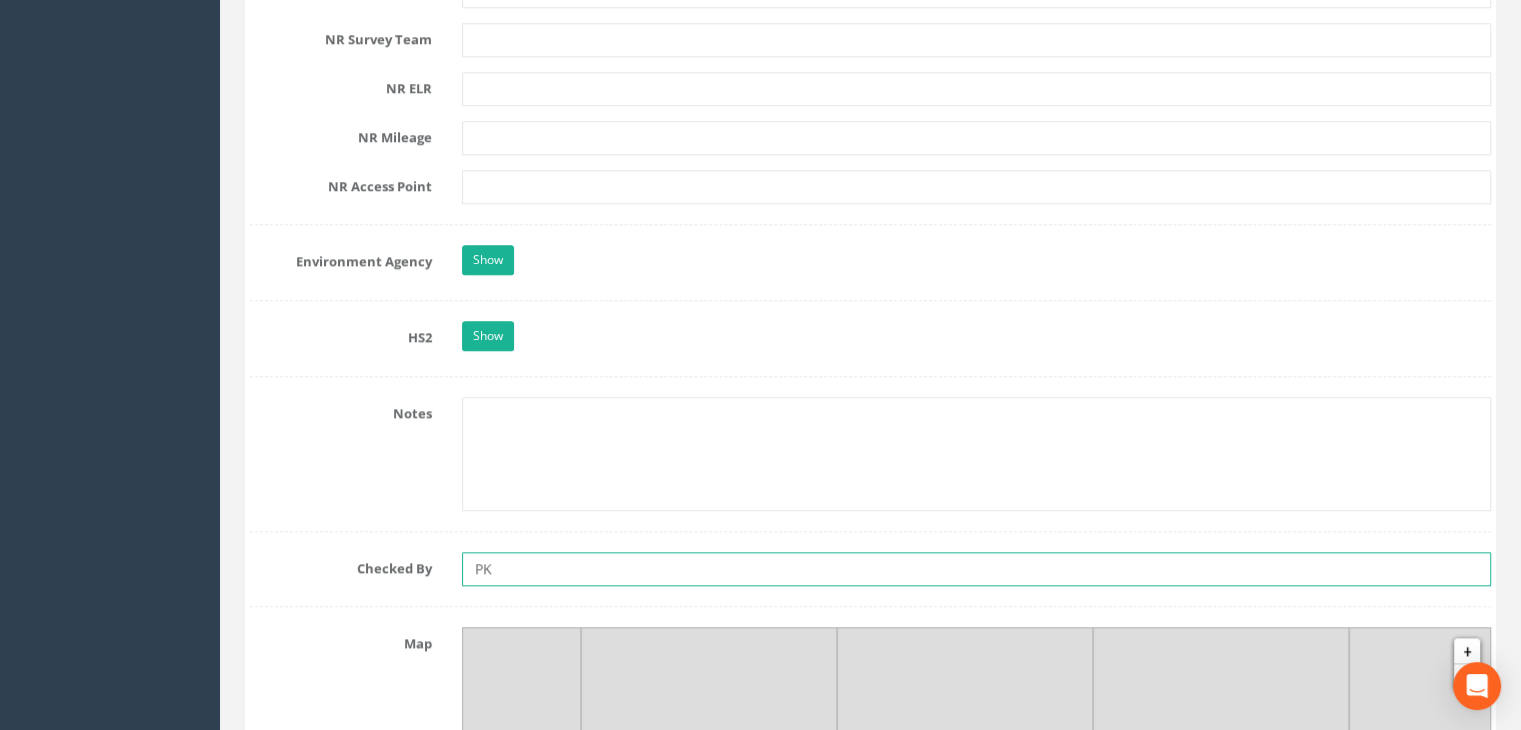 scroll, scrollTop: 1905, scrollLeft: 0, axis: vertical 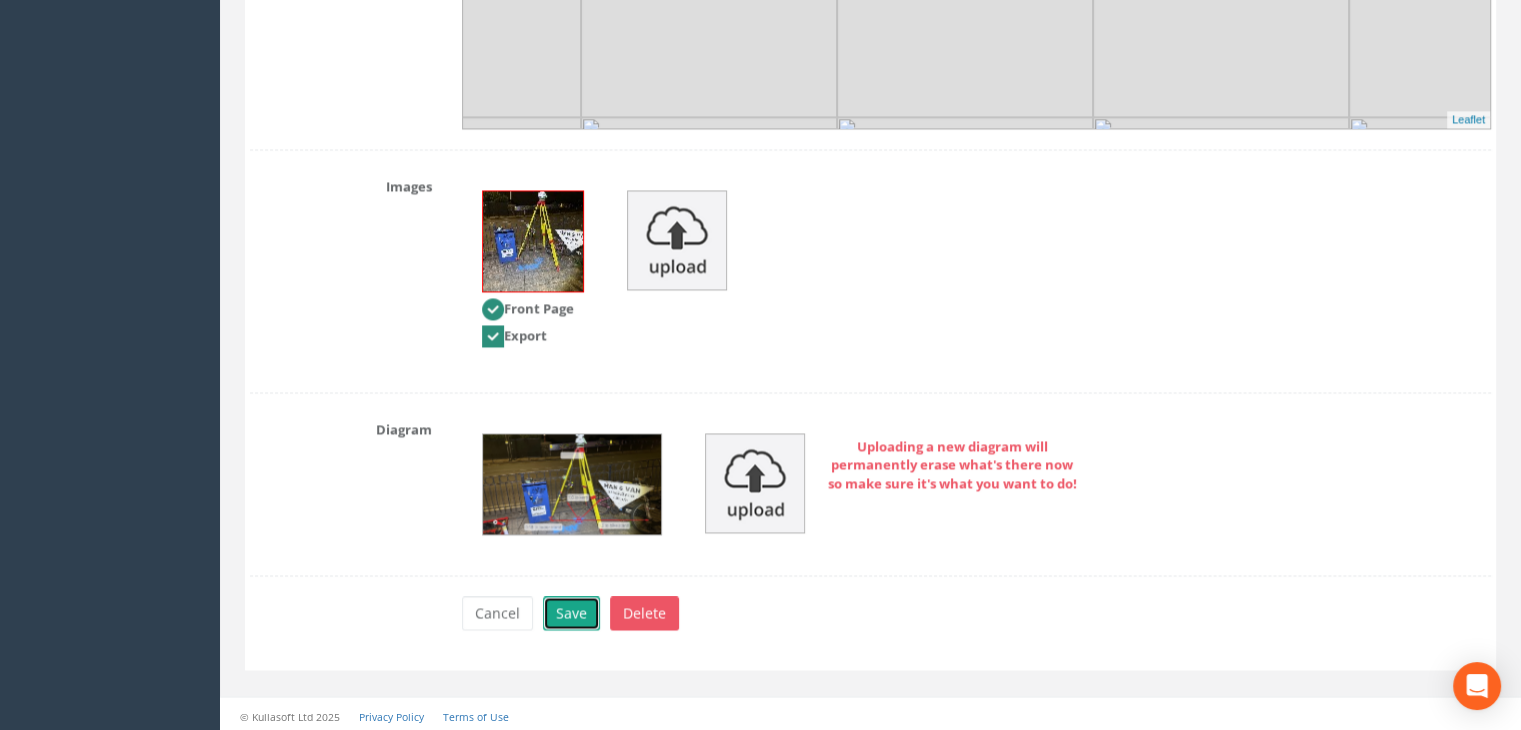 click on "Save" at bounding box center [571, 613] 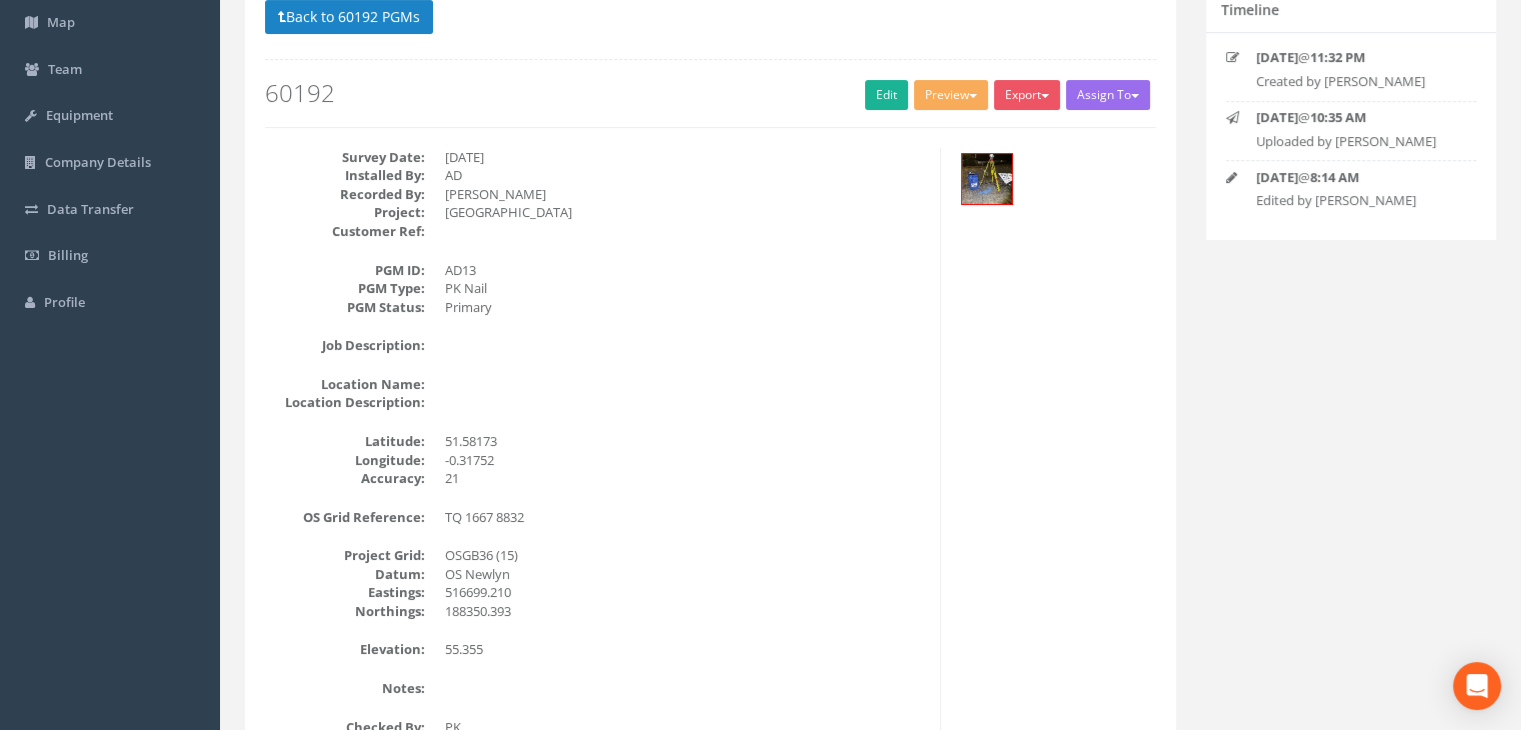 scroll, scrollTop: 0, scrollLeft: 0, axis: both 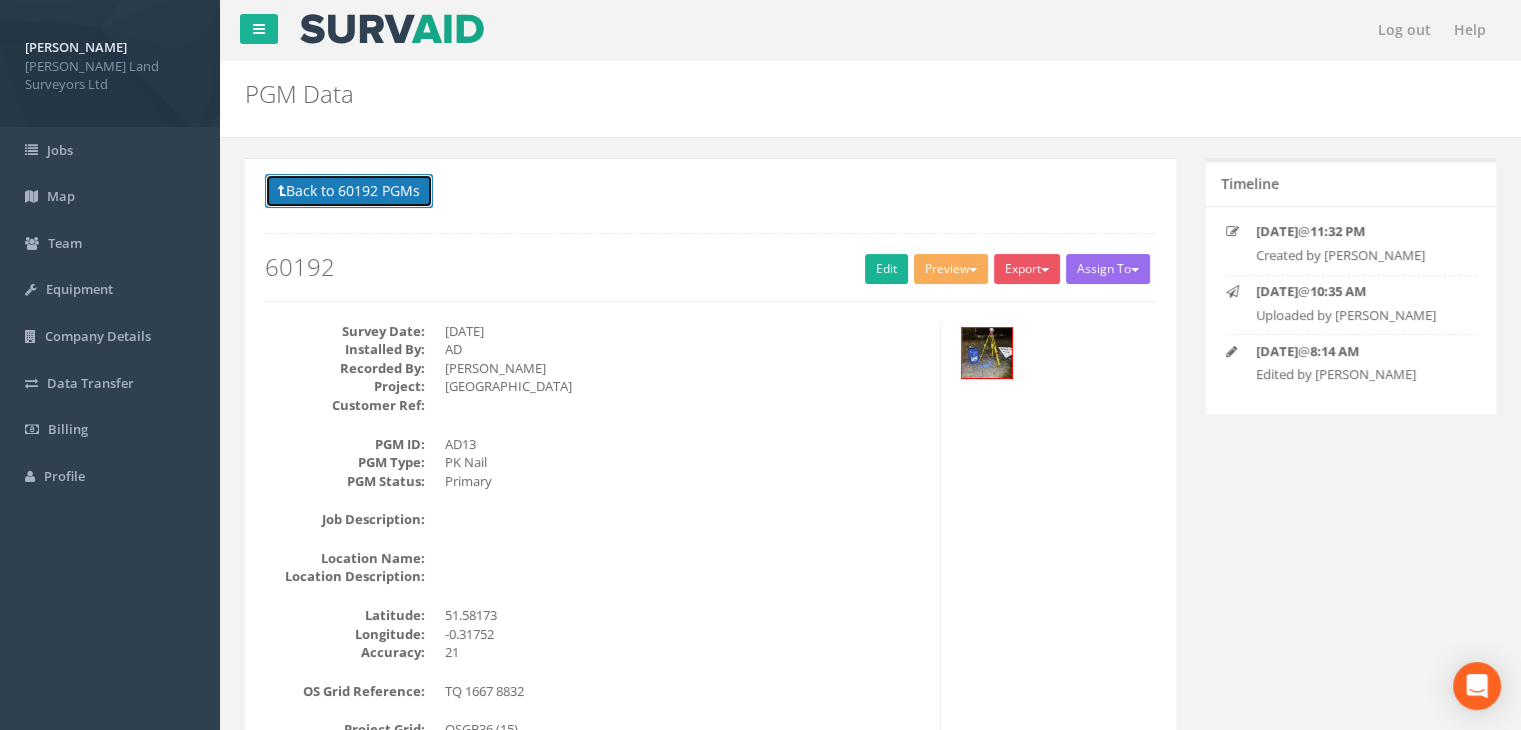 click on "Back to 60192 PGMs" at bounding box center (349, 191) 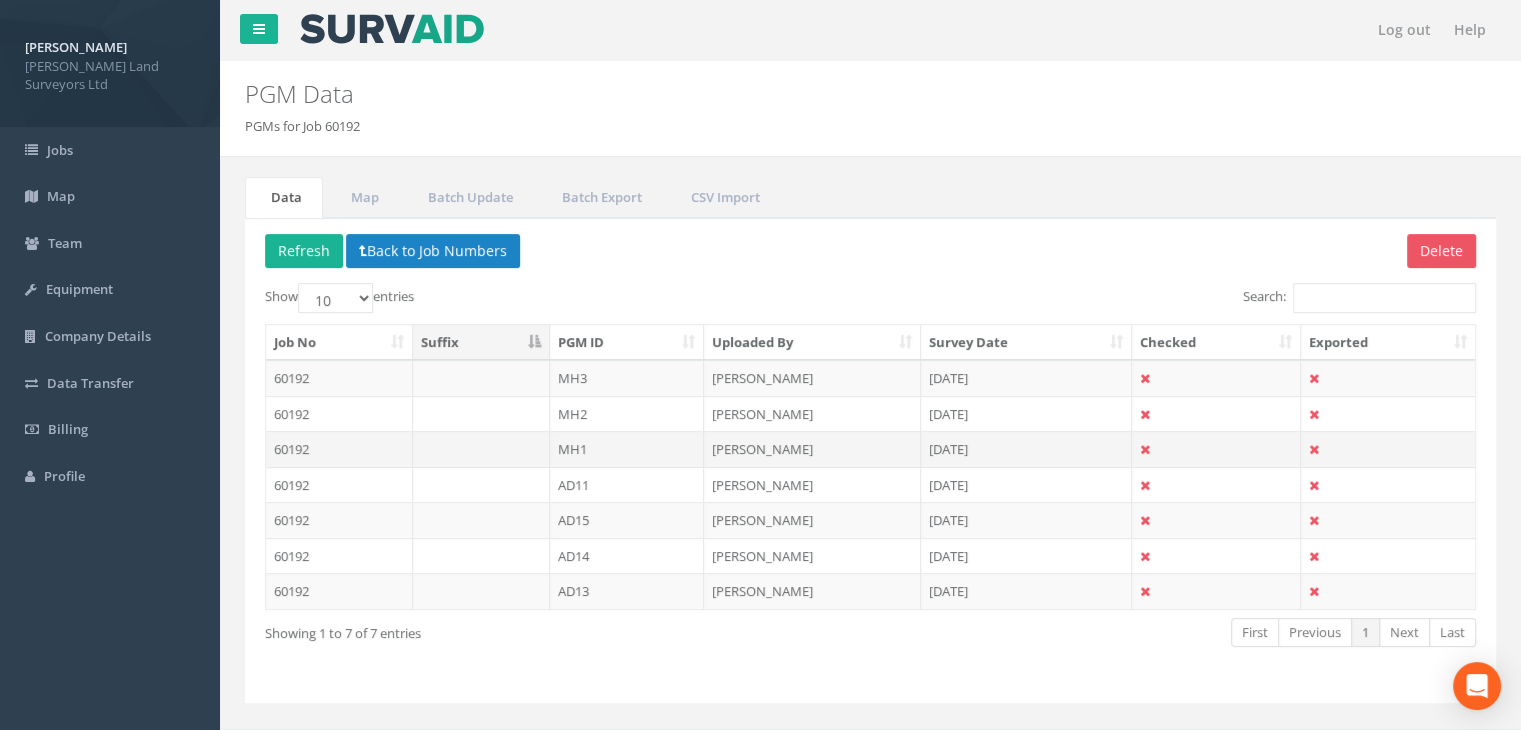 click on "MH1" at bounding box center [627, 449] 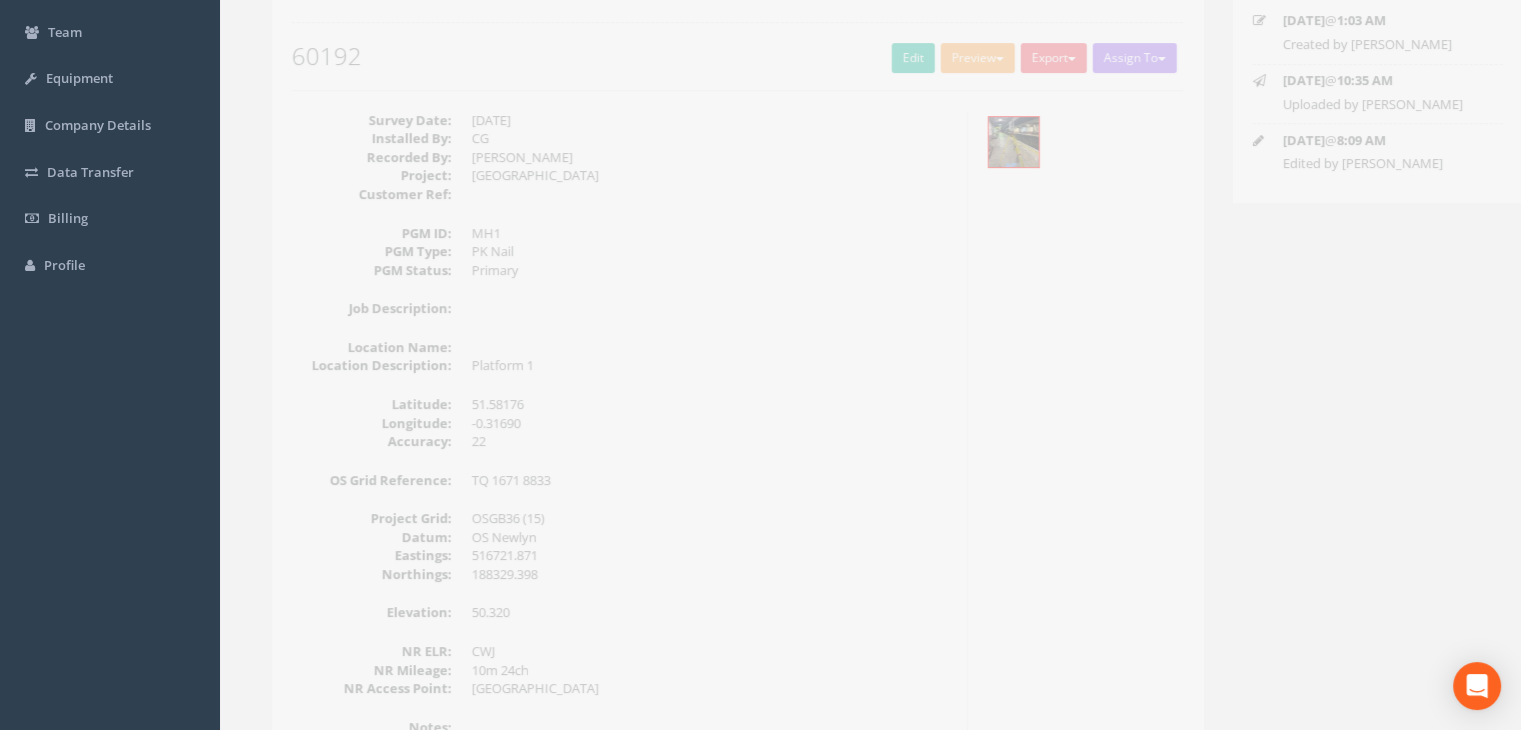 scroll, scrollTop: 0, scrollLeft: 0, axis: both 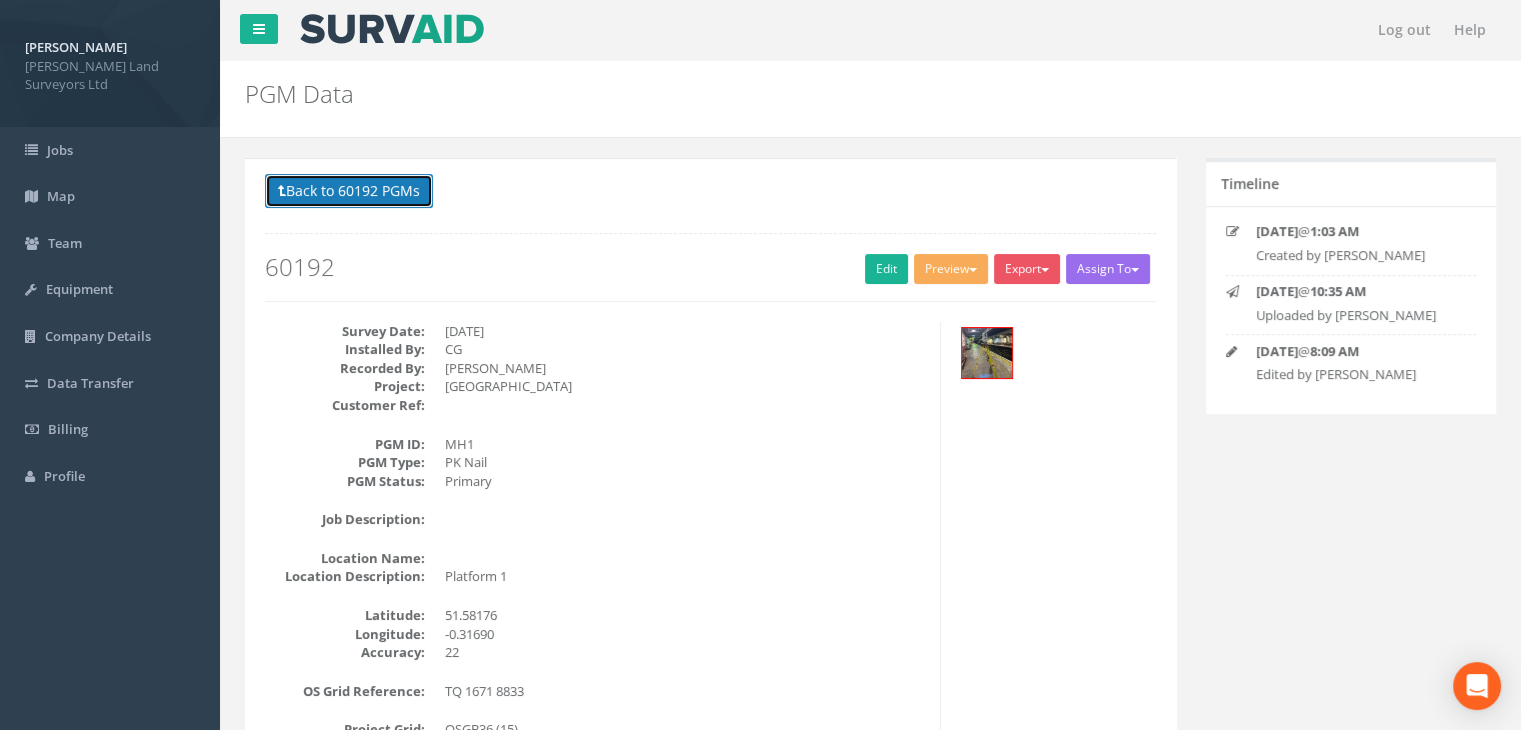click on "Back to 60192 PGMs" at bounding box center [349, 191] 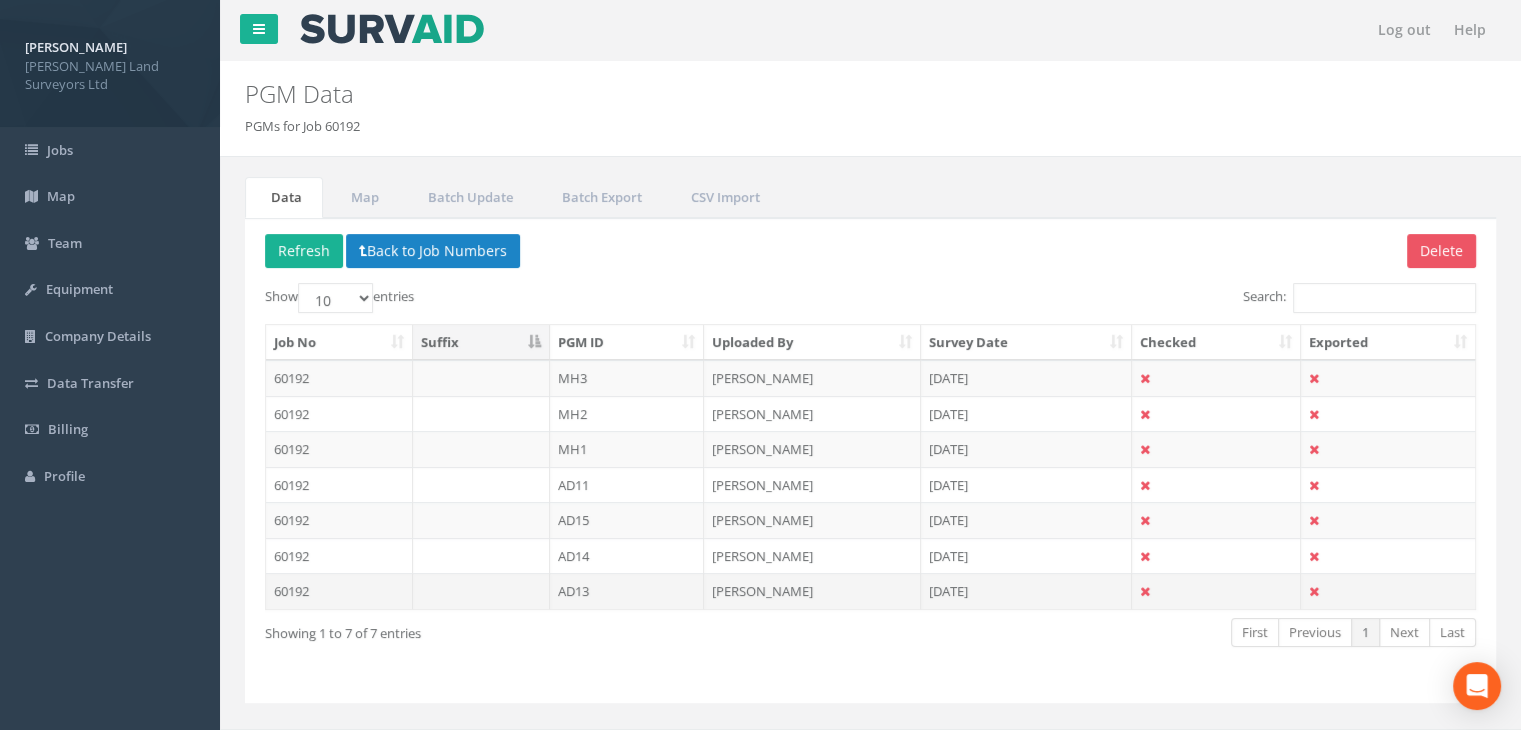 click on "AD13" at bounding box center (627, 591) 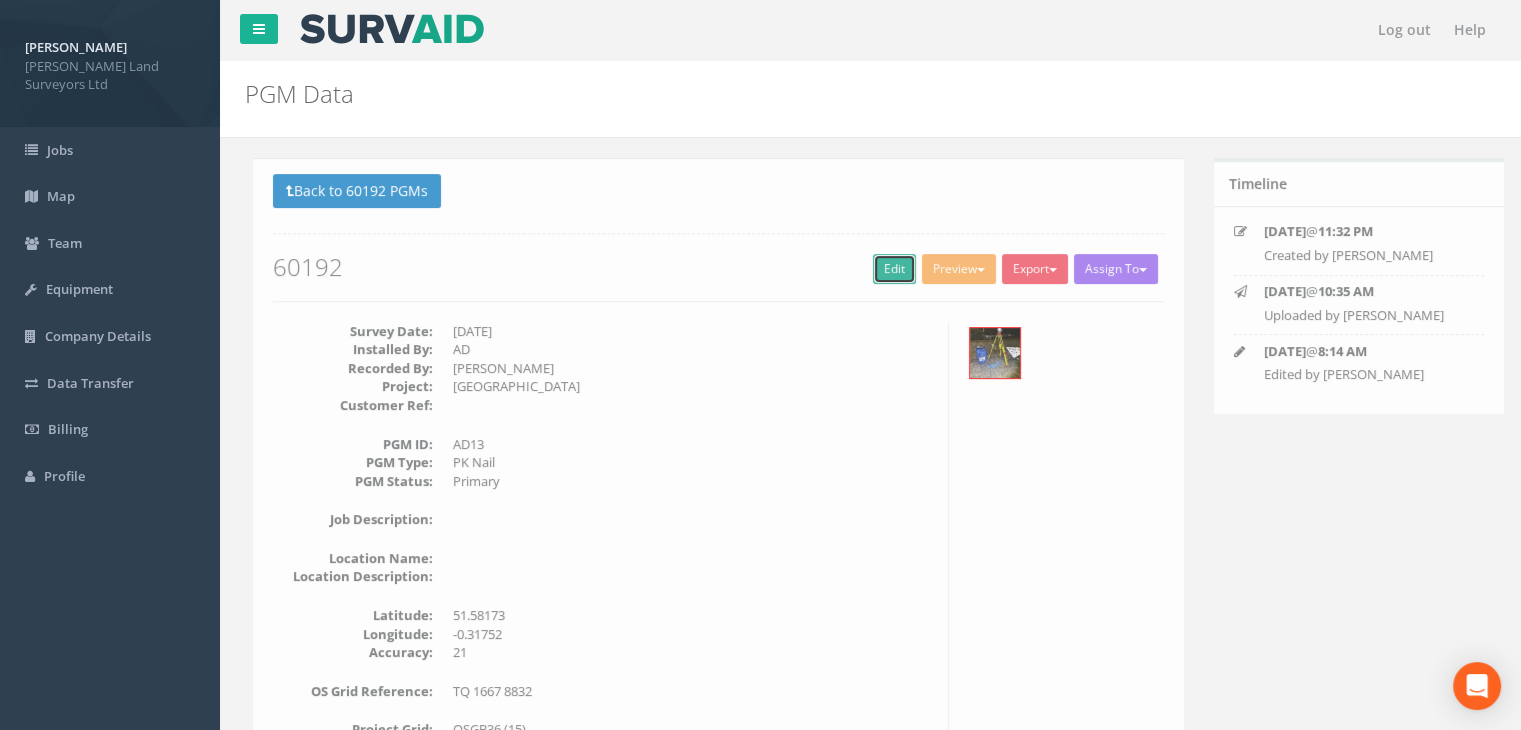 click on "Edit" at bounding box center (886, 269) 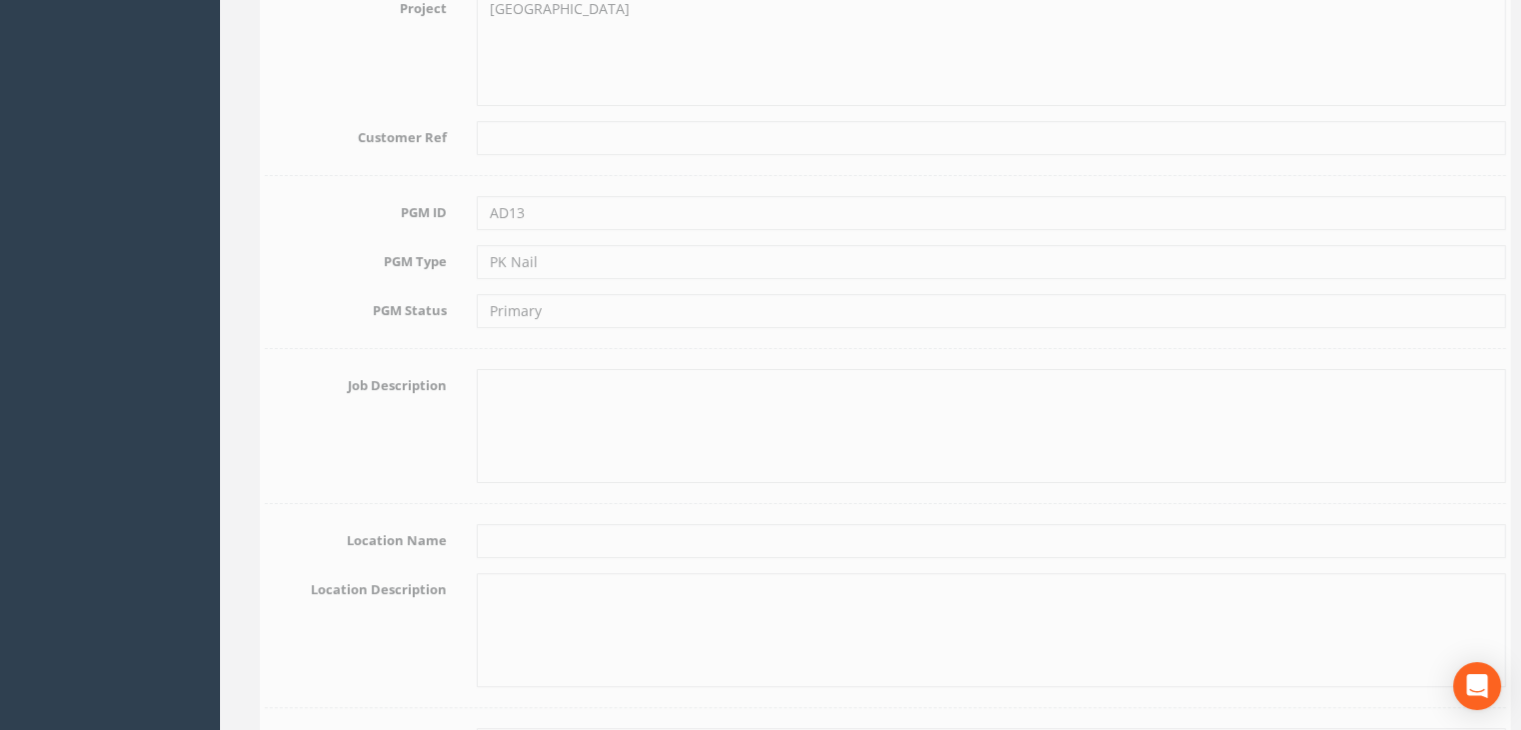 scroll, scrollTop: 600, scrollLeft: 0, axis: vertical 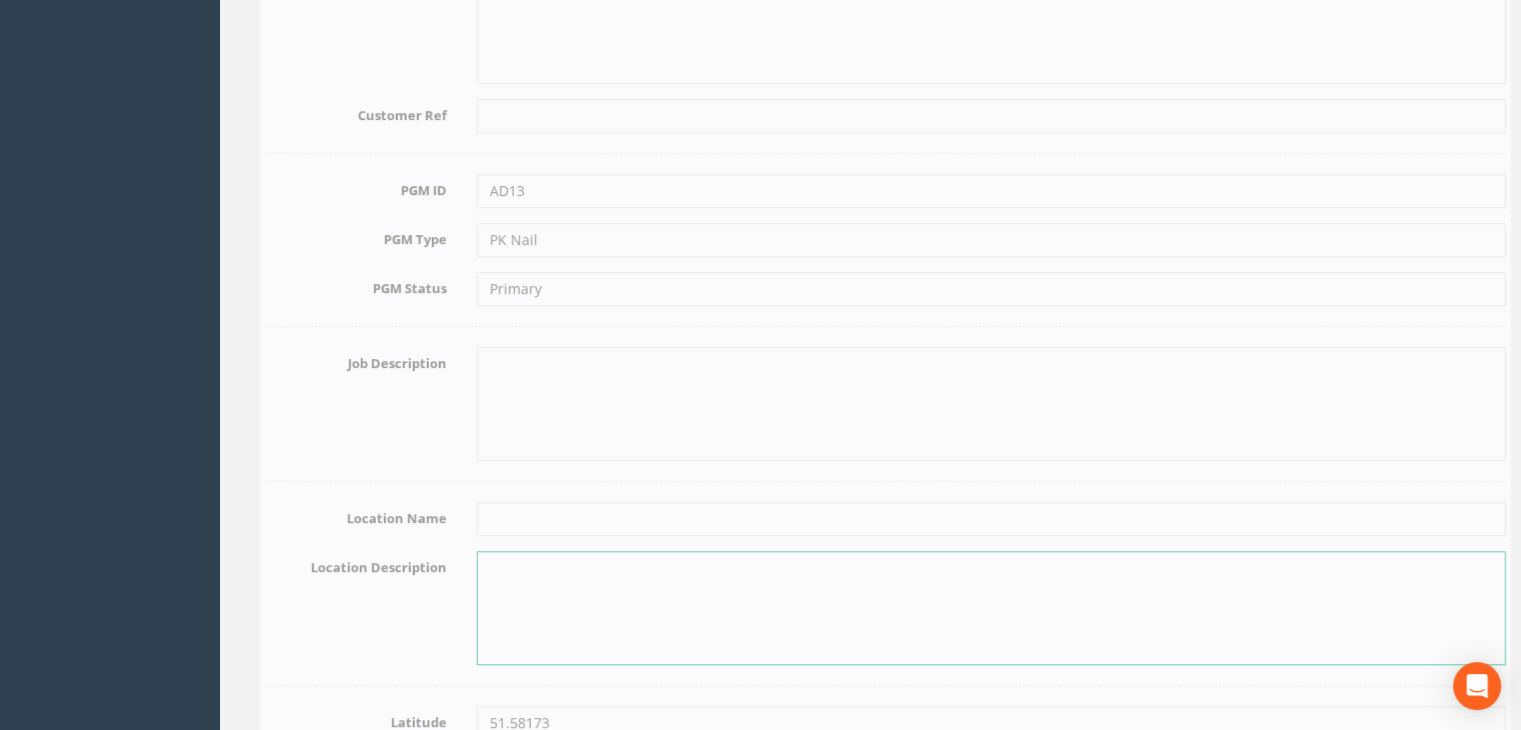 click at bounding box center [976, 608] 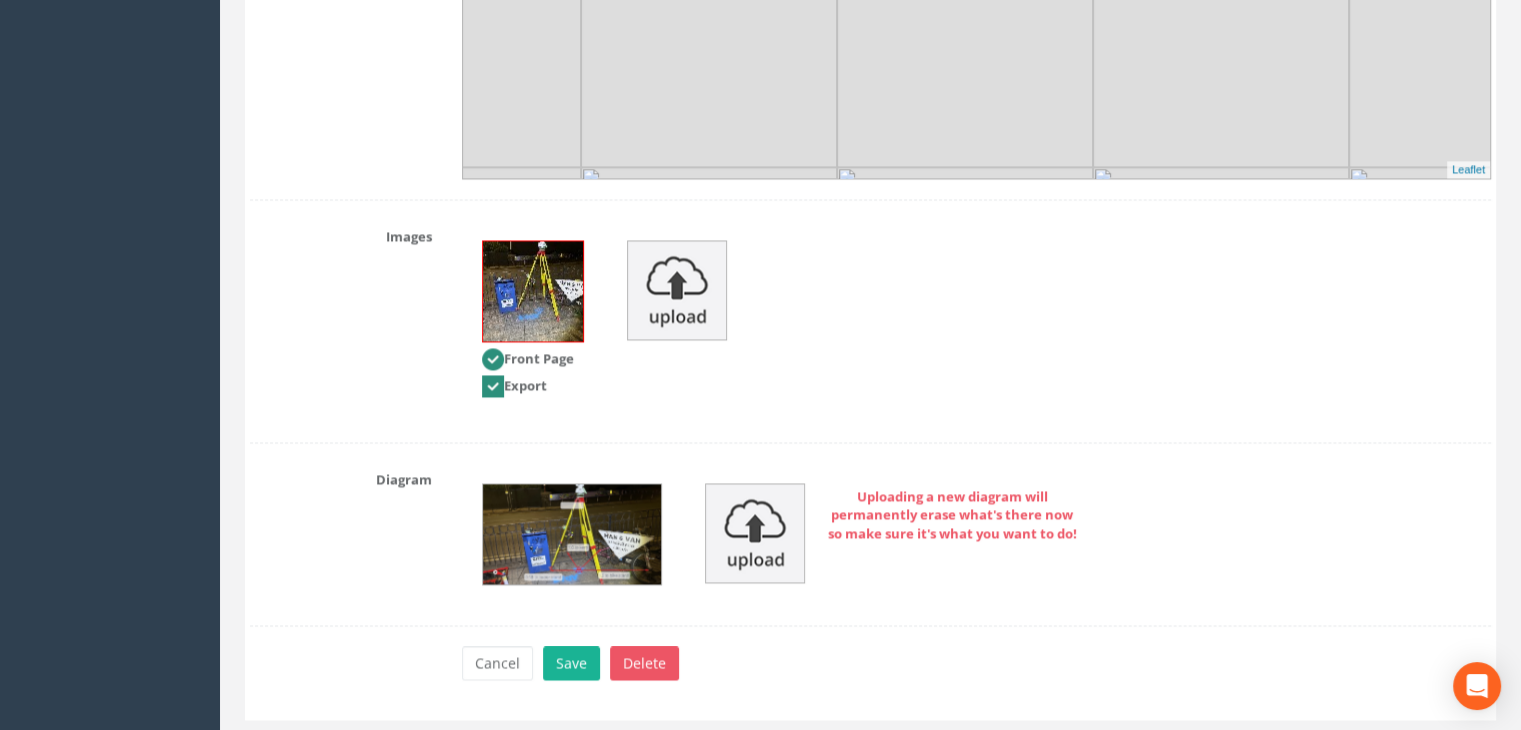 scroll, scrollTop: 2905, scrollLeft: 0, axis: vertical 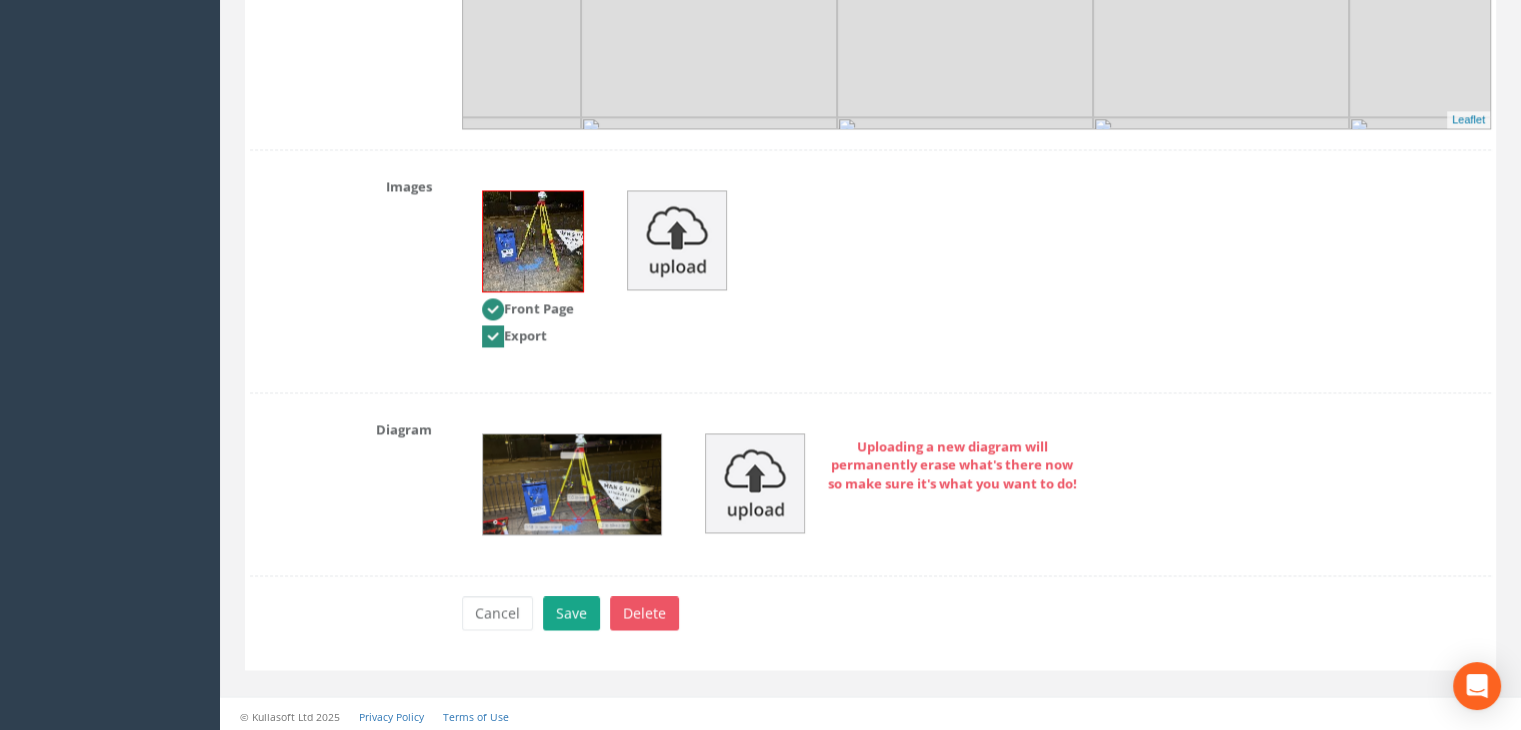 type on "Kenton Road footpath" 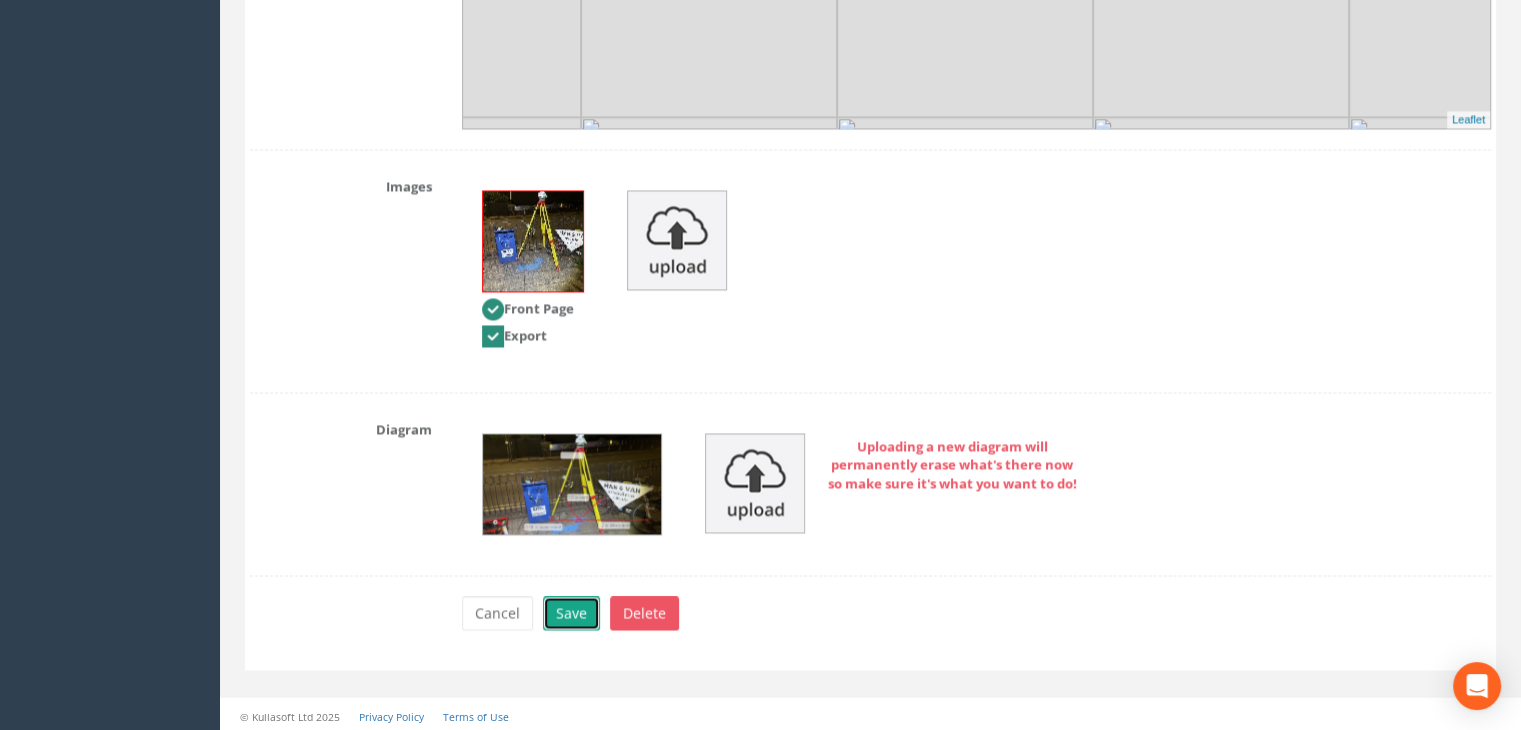 click on "Save" at bounding box center [571, 613] 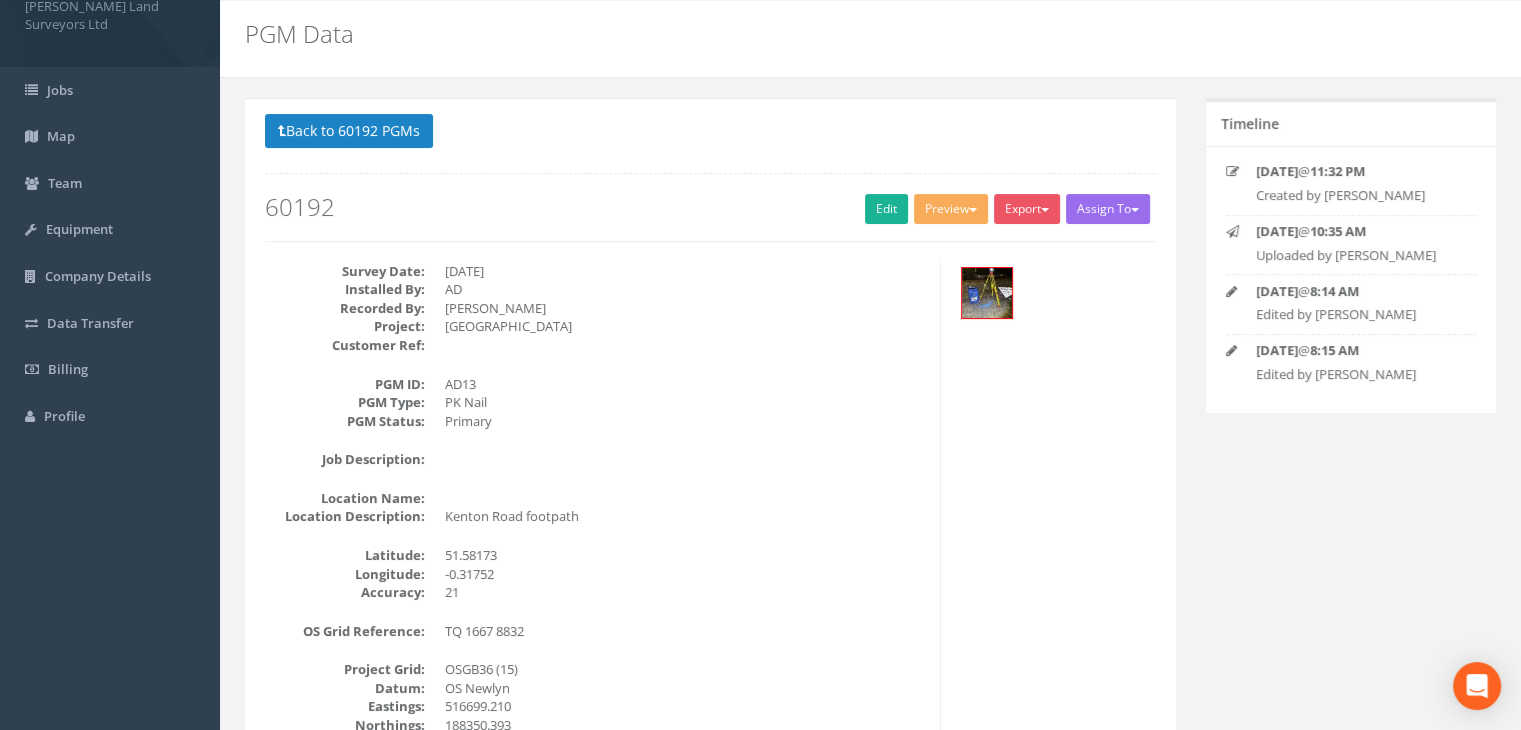 scroll, scrollTop: 0, scrollLeft: 0, axis: both 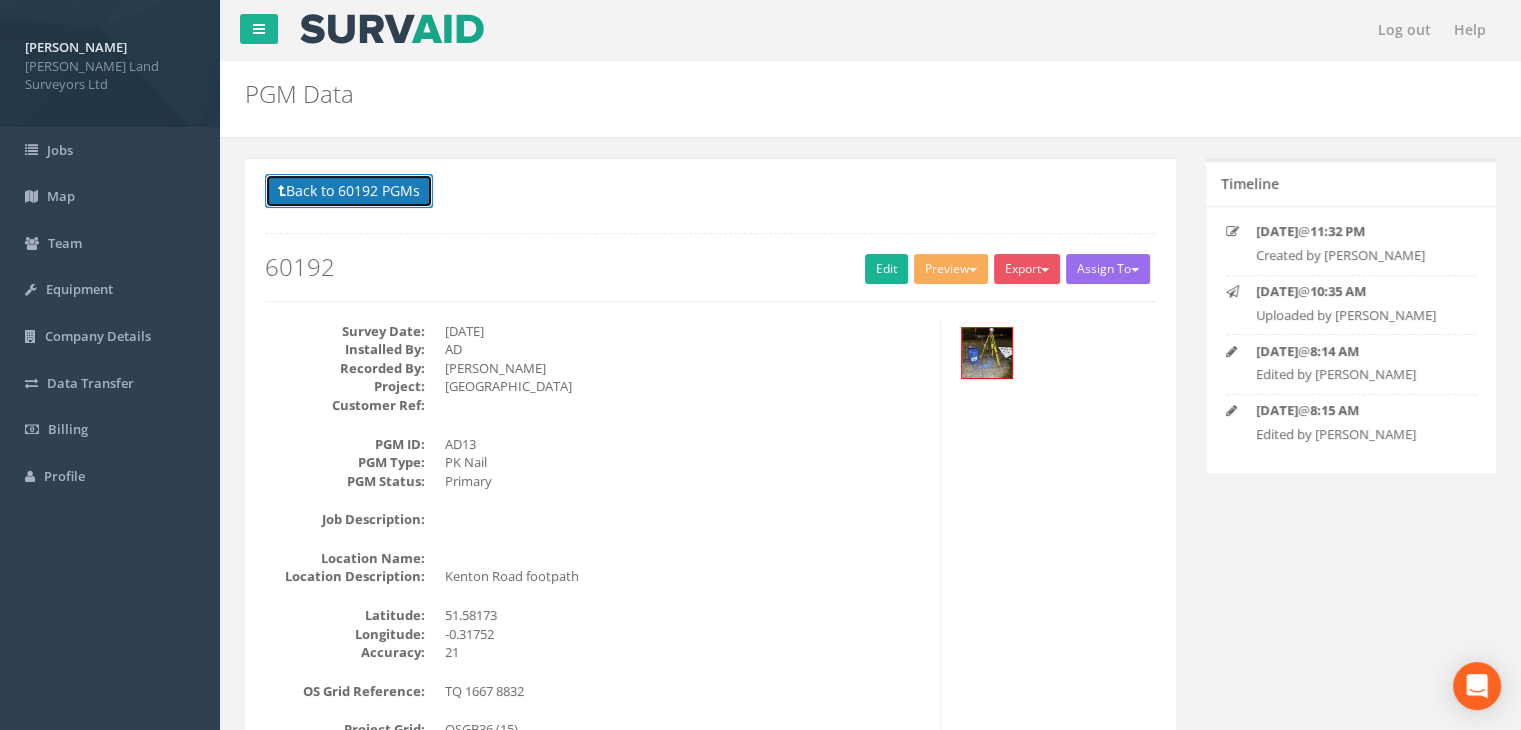 click on "Back to 60192 PGMs" at bounding box center (349, 191) 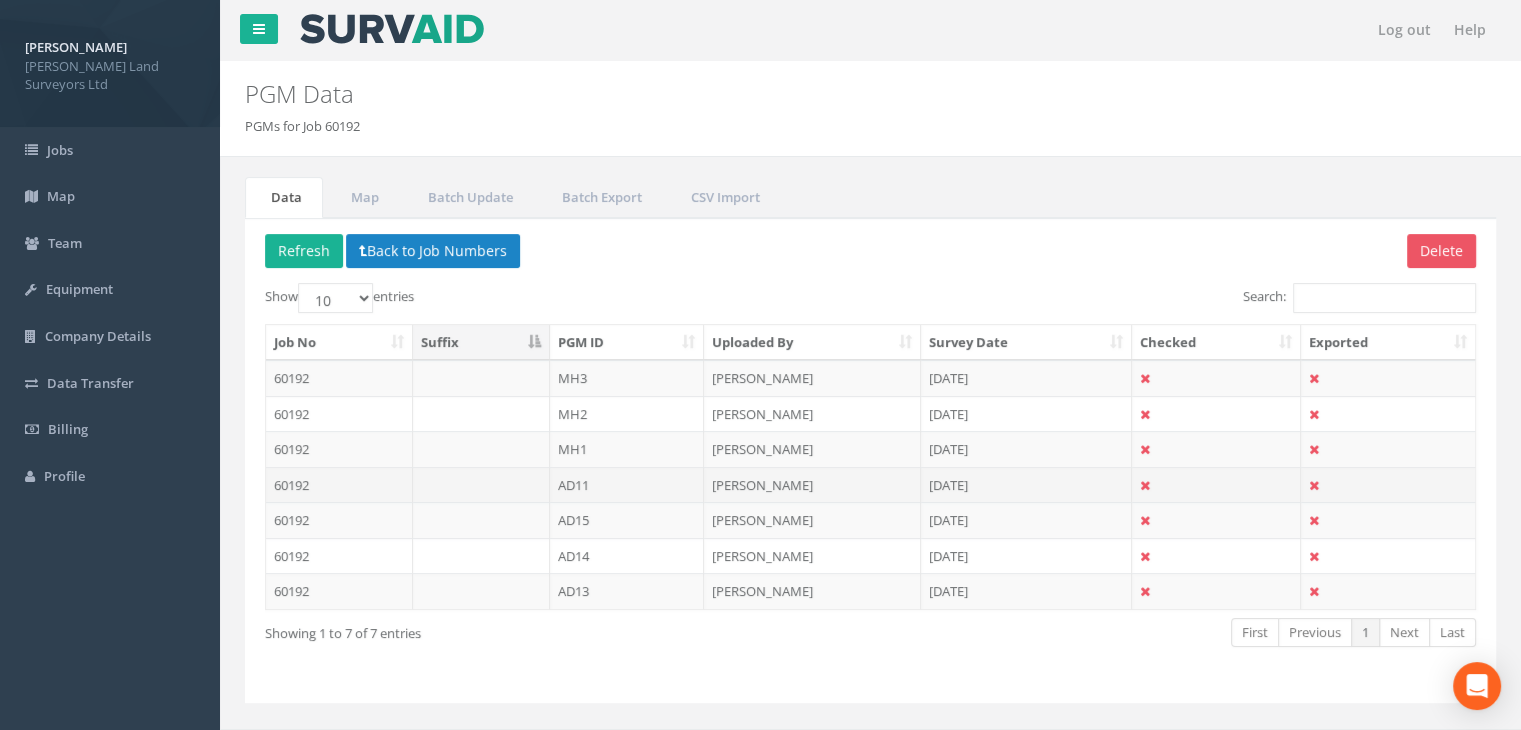 click on "AD11" at bounding box center (627, 485) 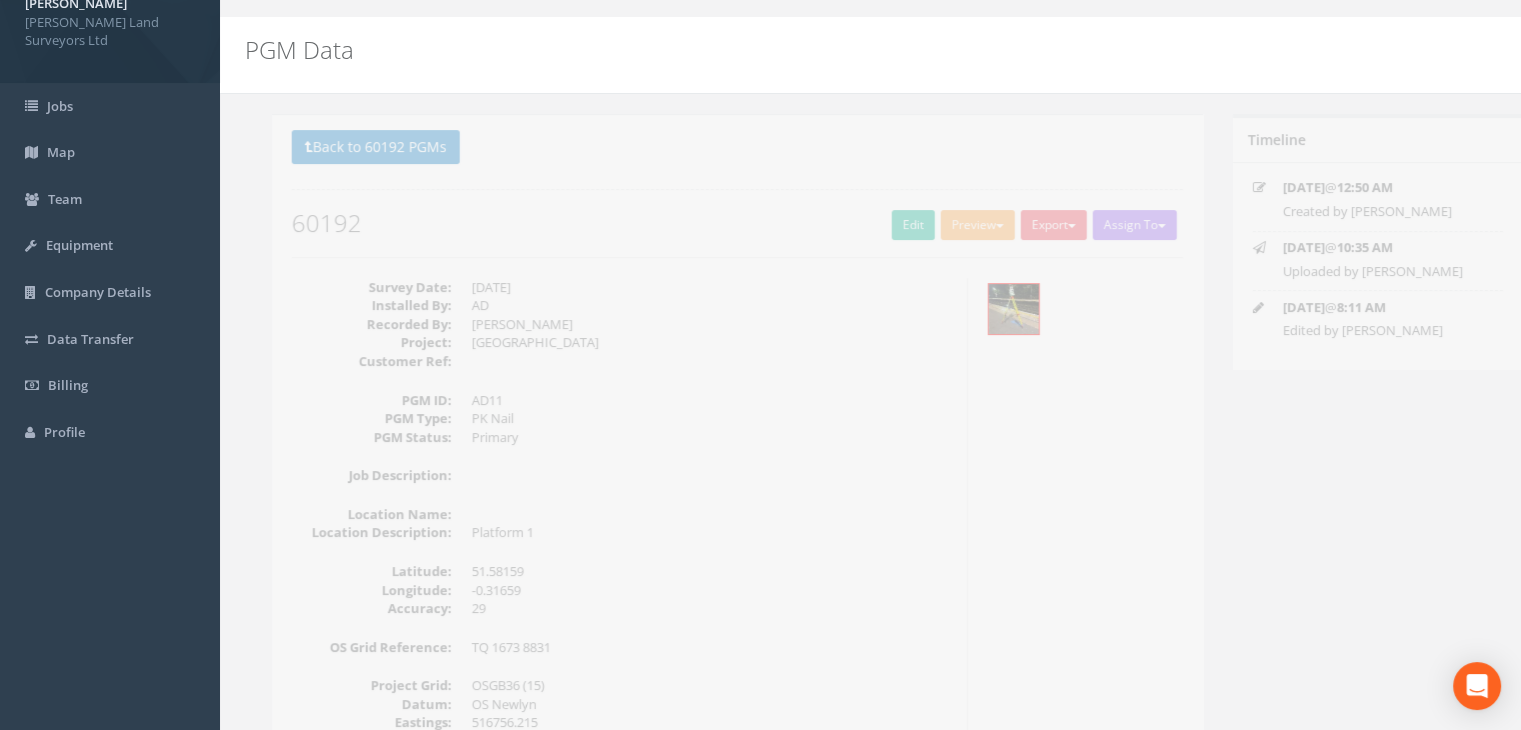 scroll, scrollTop: 0, scrollLeft: 0, axis: both 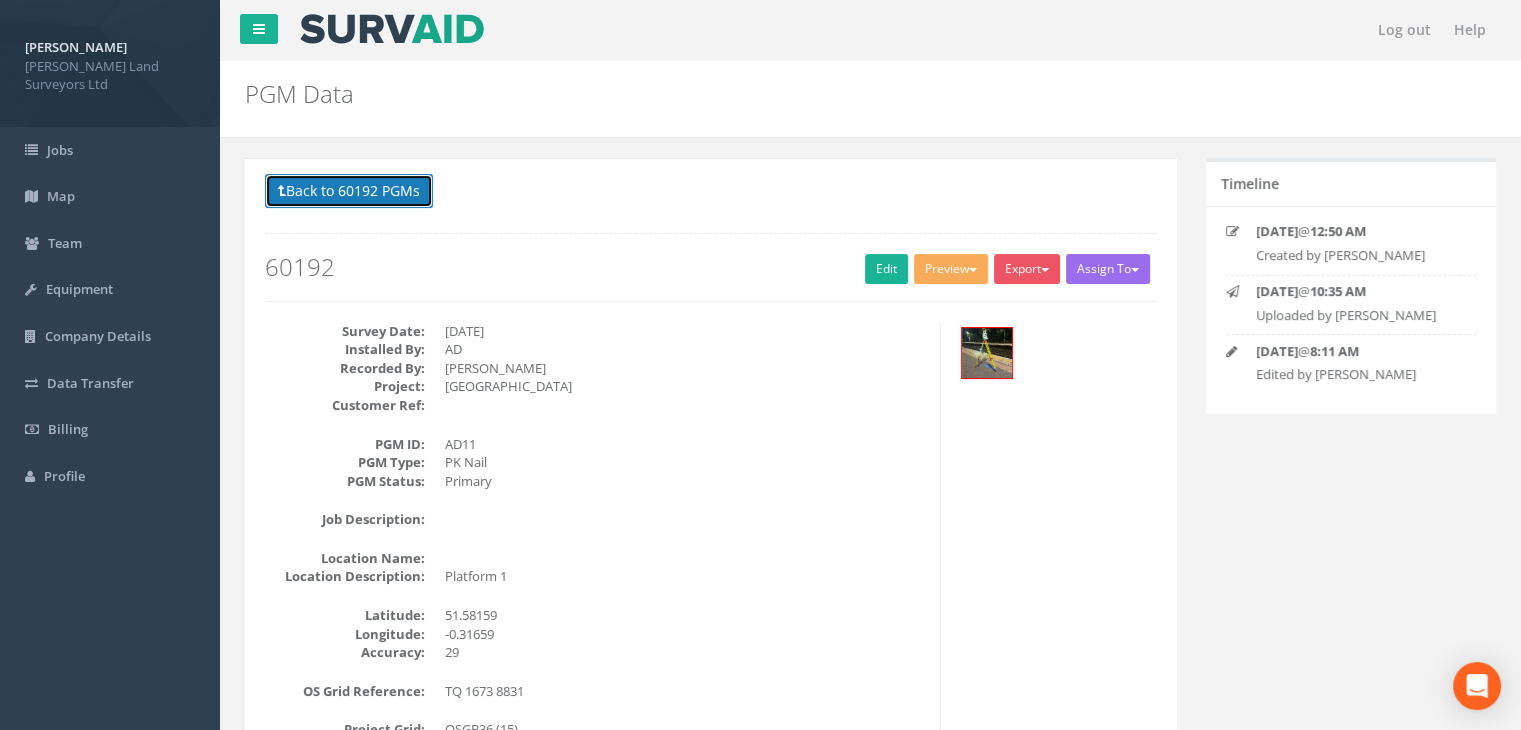 click on "Back to 60192 PGMs" at bounding box center (349, 191) 